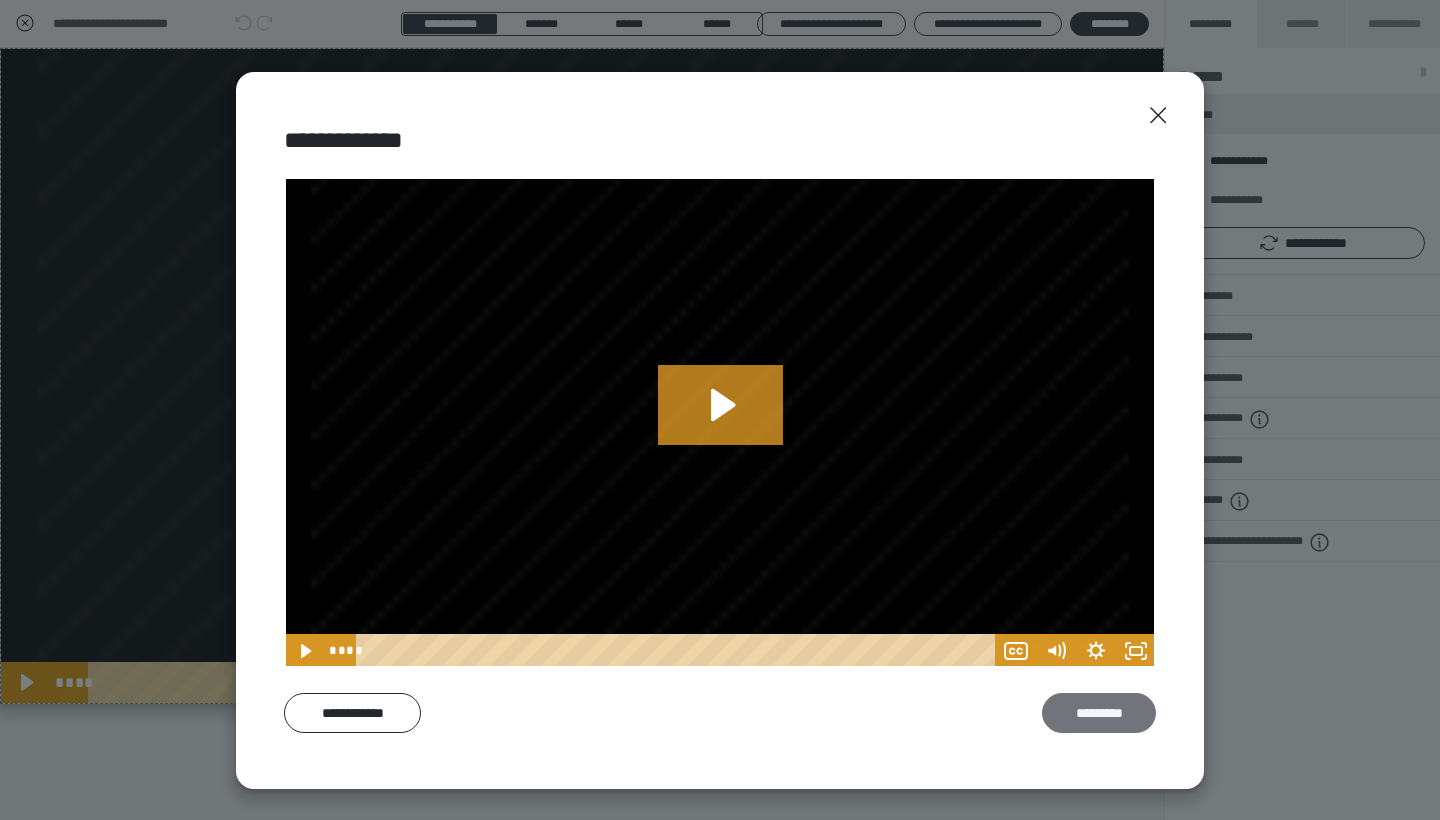 scroll, scrollTop: 0, scrollLeft: 0, axis: both 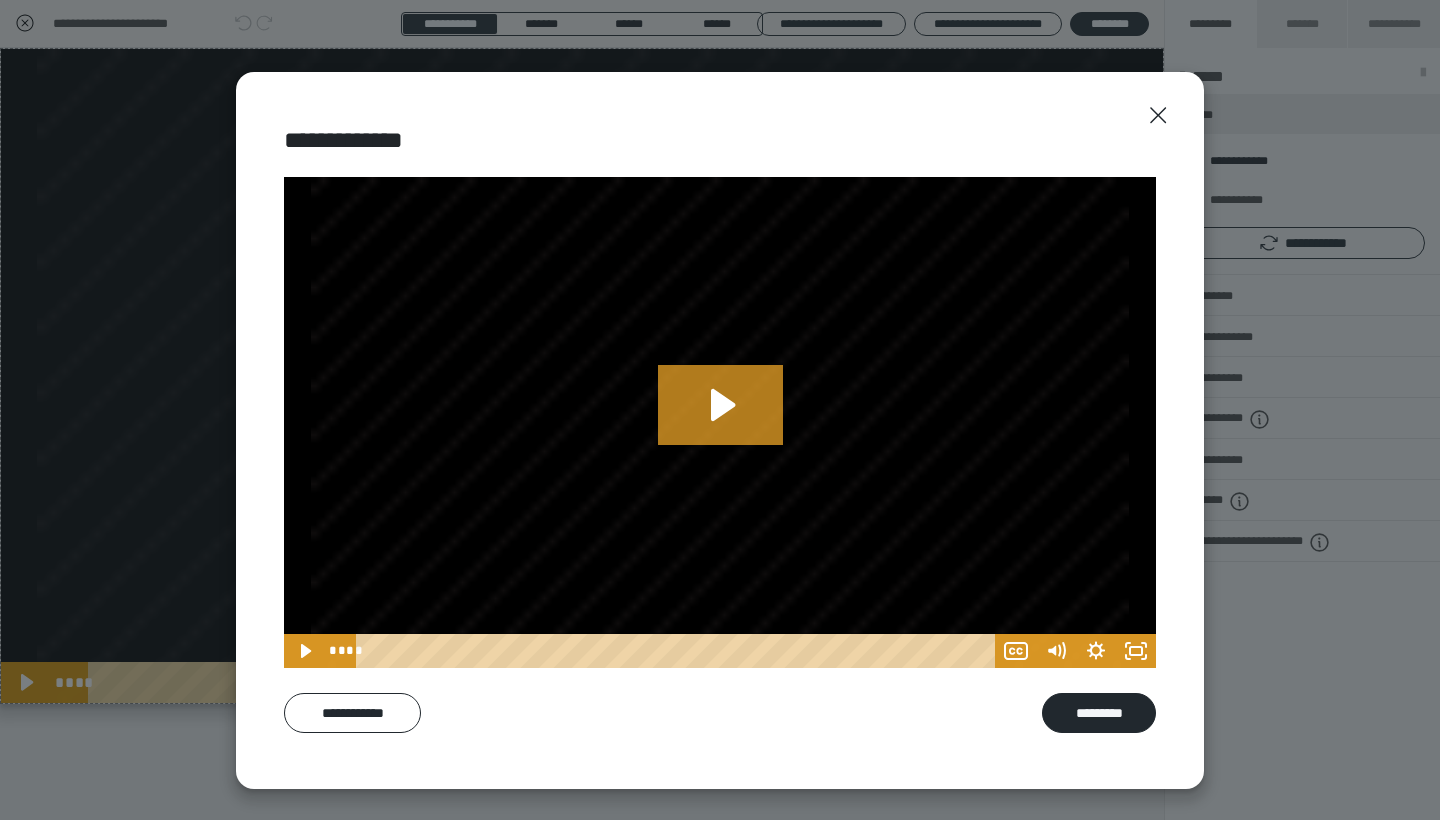click on "**********" at bounding box center [720, 430] 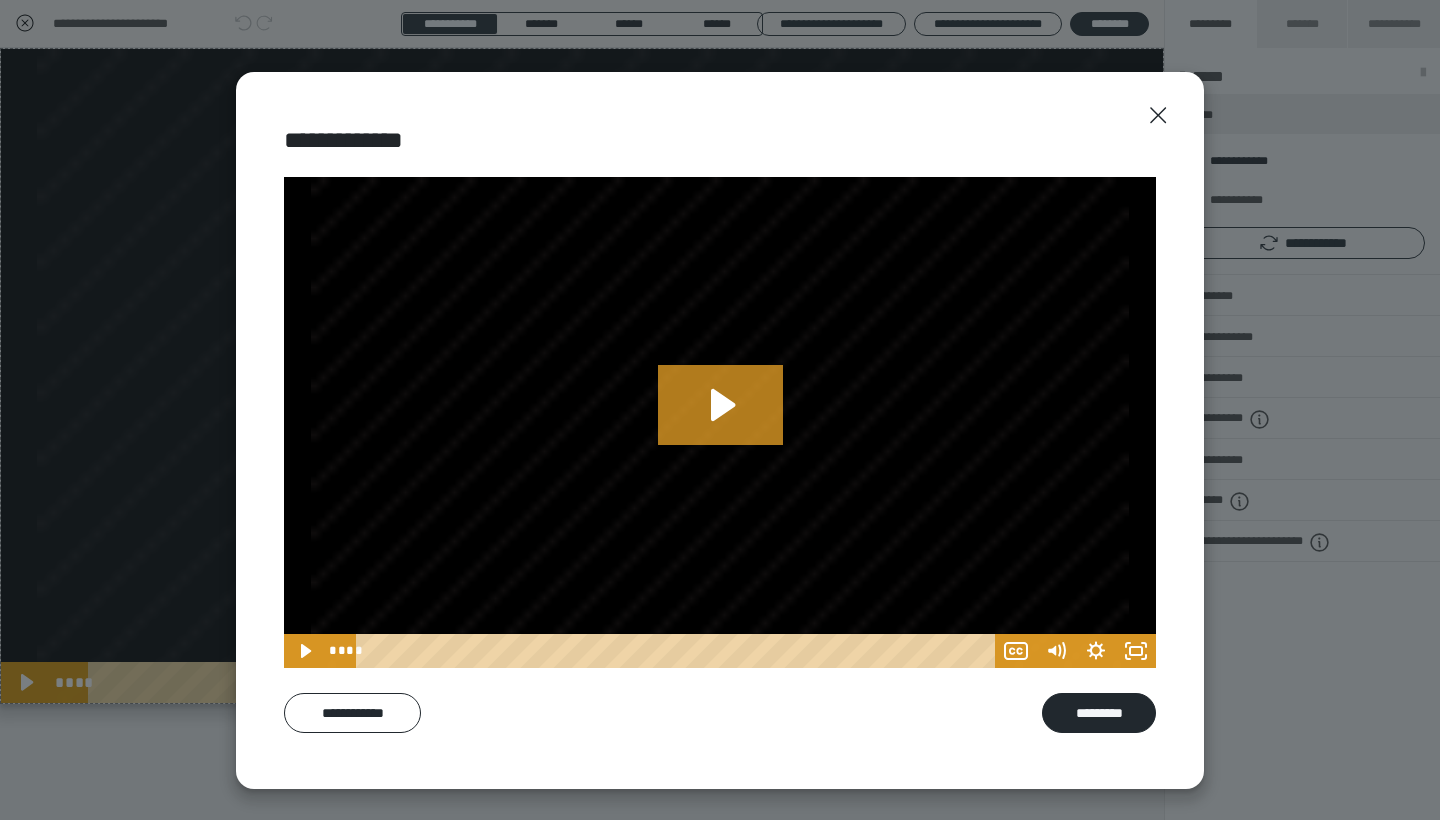 click on "*********" at bounding box center (1099, 713) 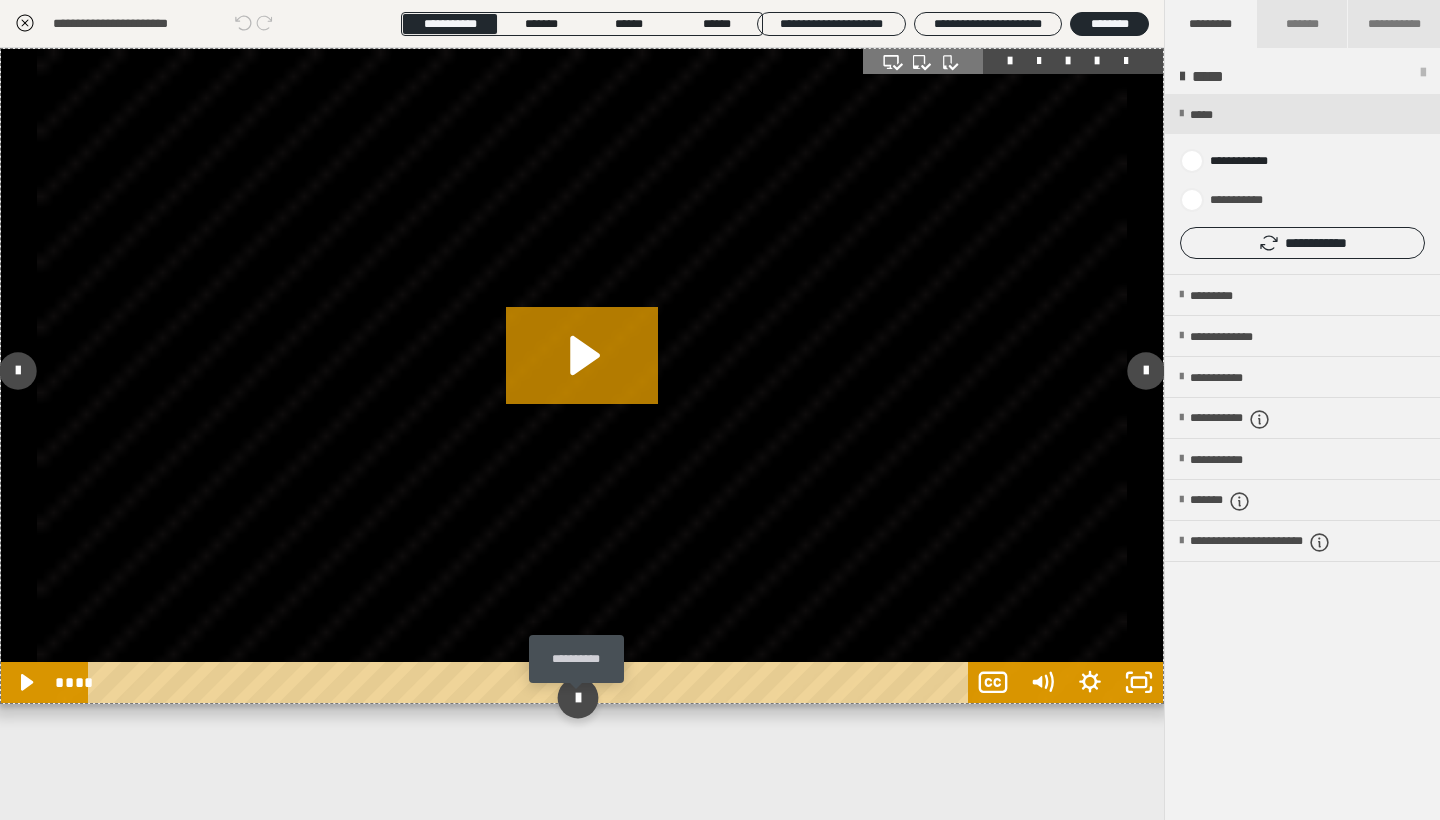 click at bounding box center (577, 698) 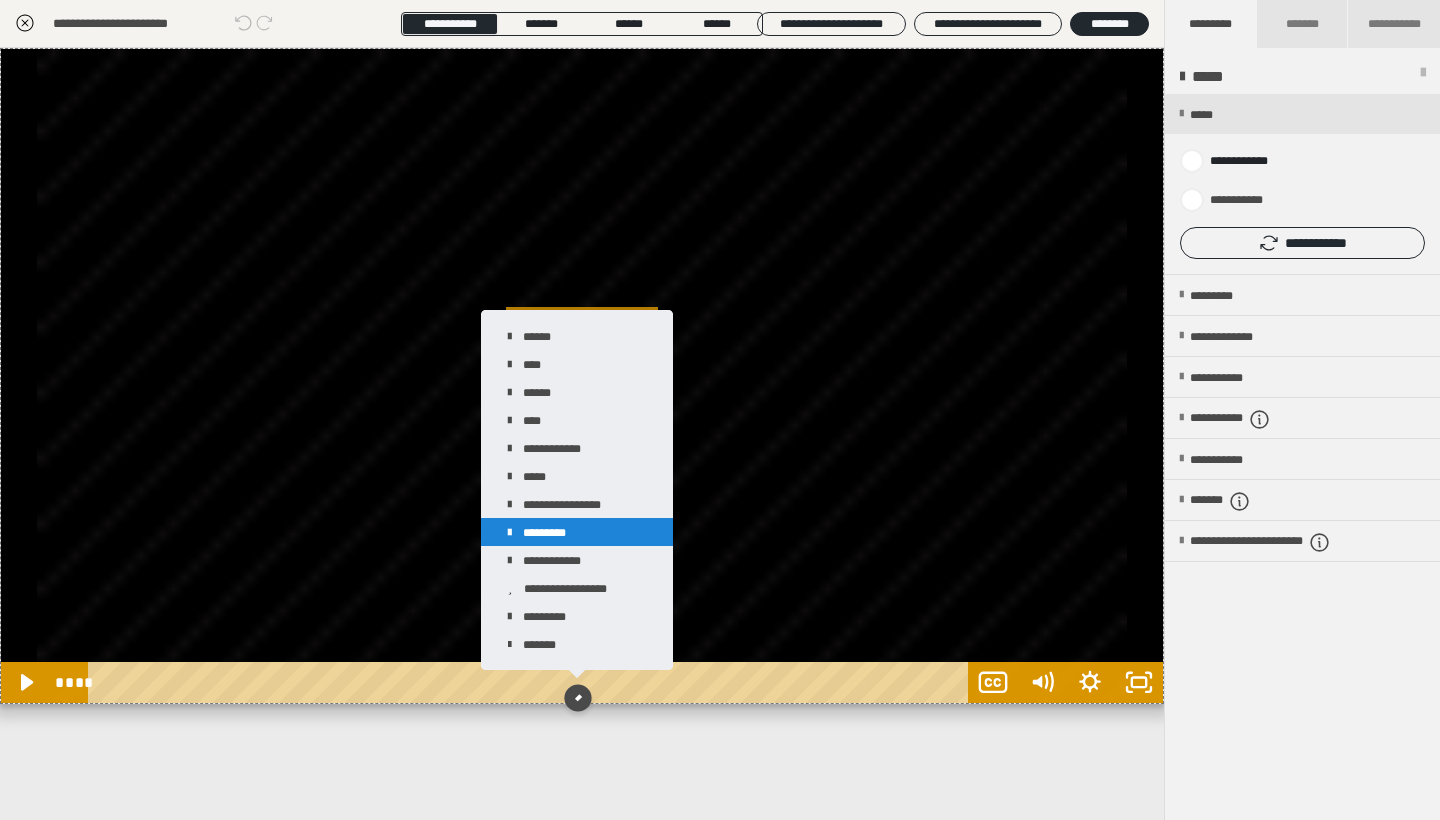 click on "*********" at bounding box center (577, 532) 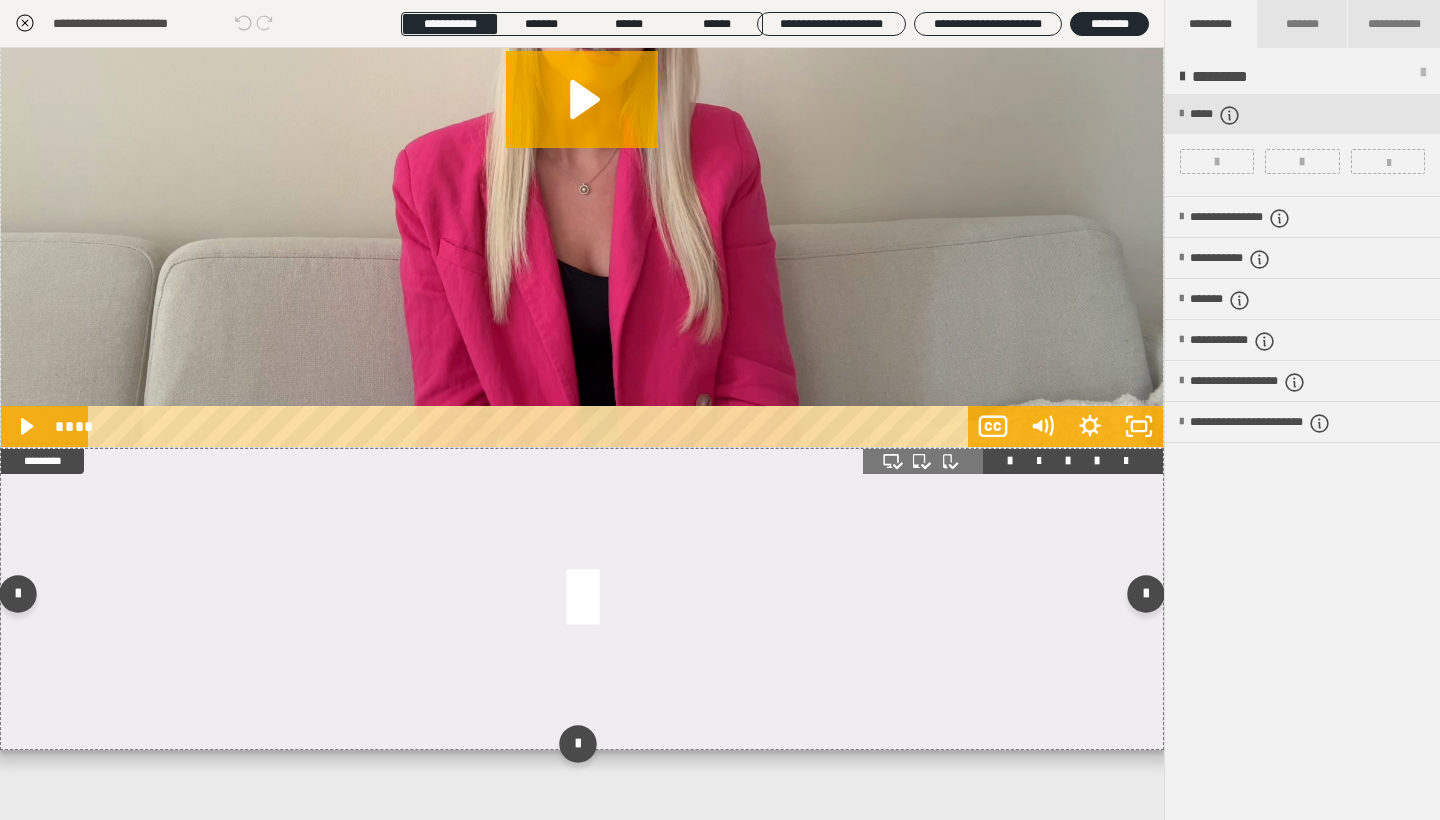 scroll, scrollTop: 256, scrollLeft: 0, axis: vertical 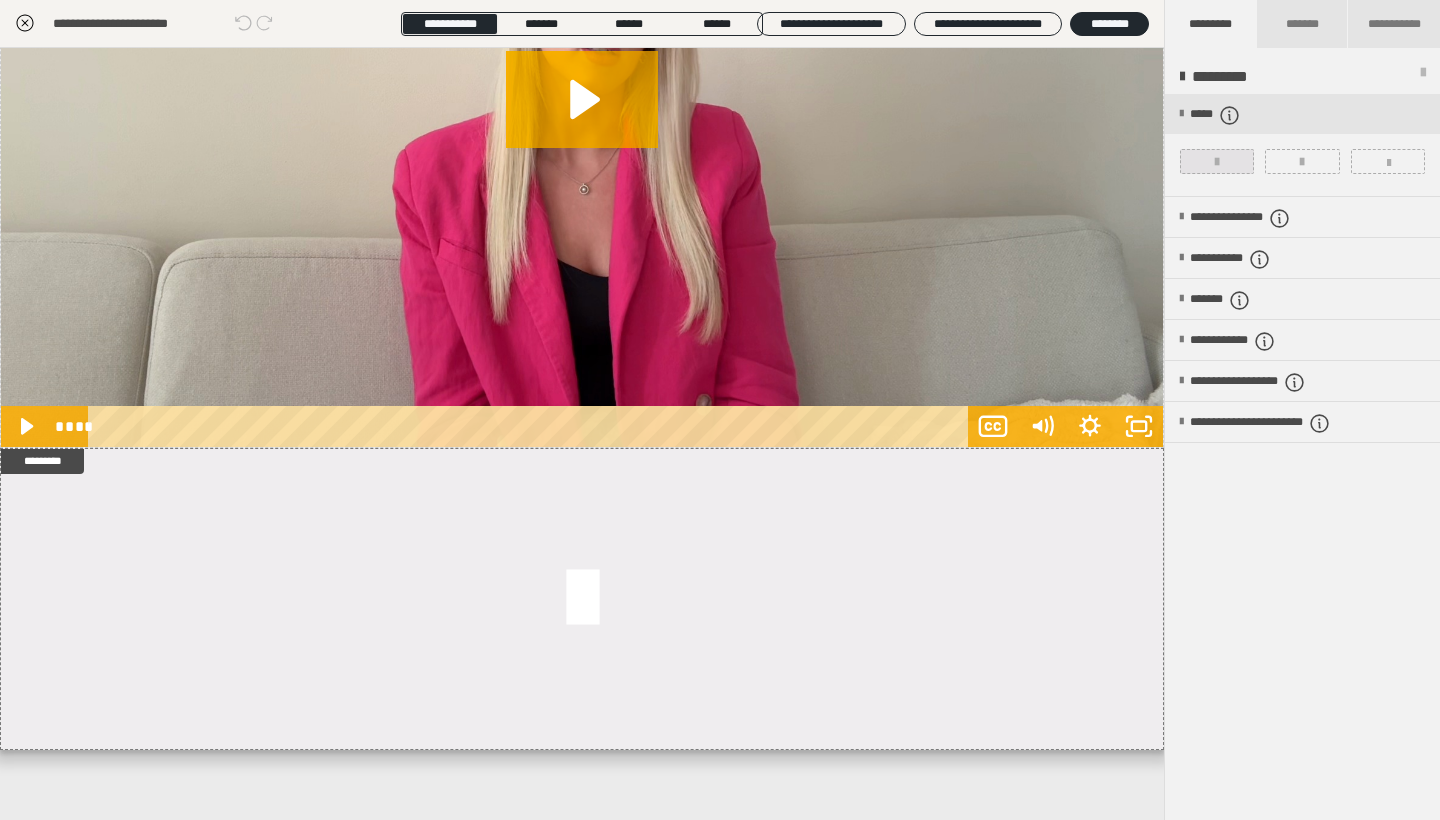 click at bounding box center [1217, 161] 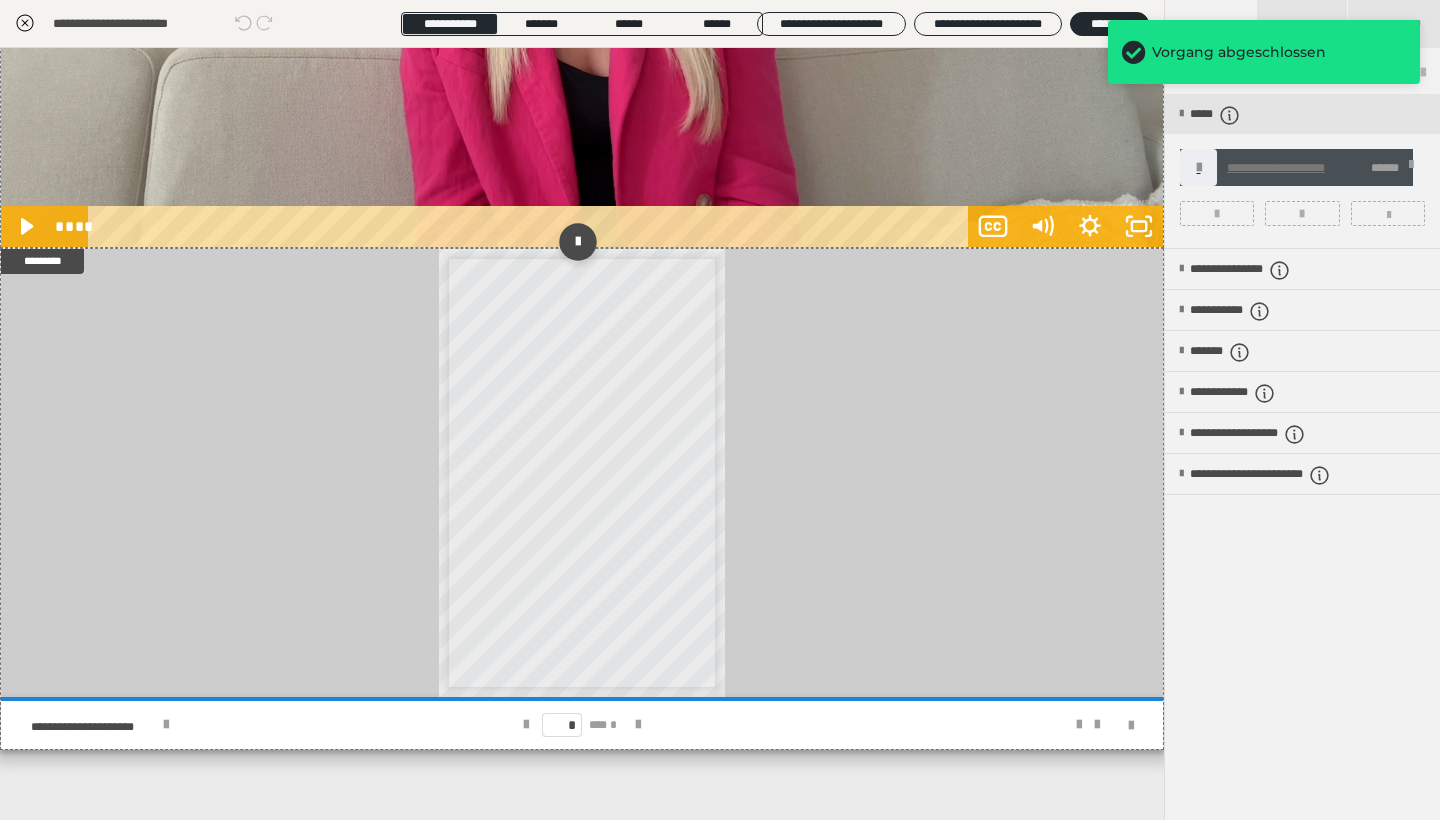 scroll, scrollTop: 456, scrollLeft: 0, axis: vertical 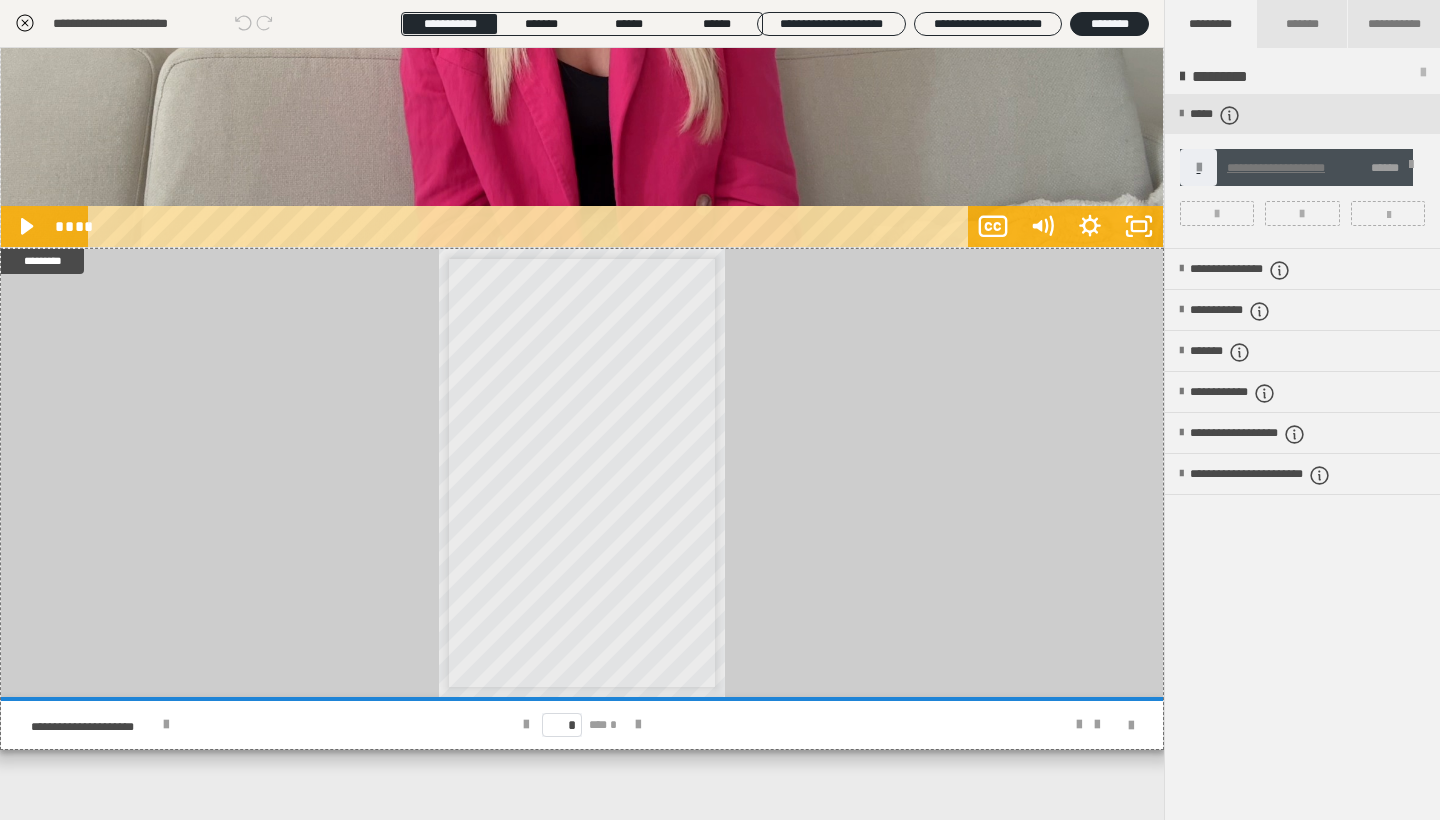 click 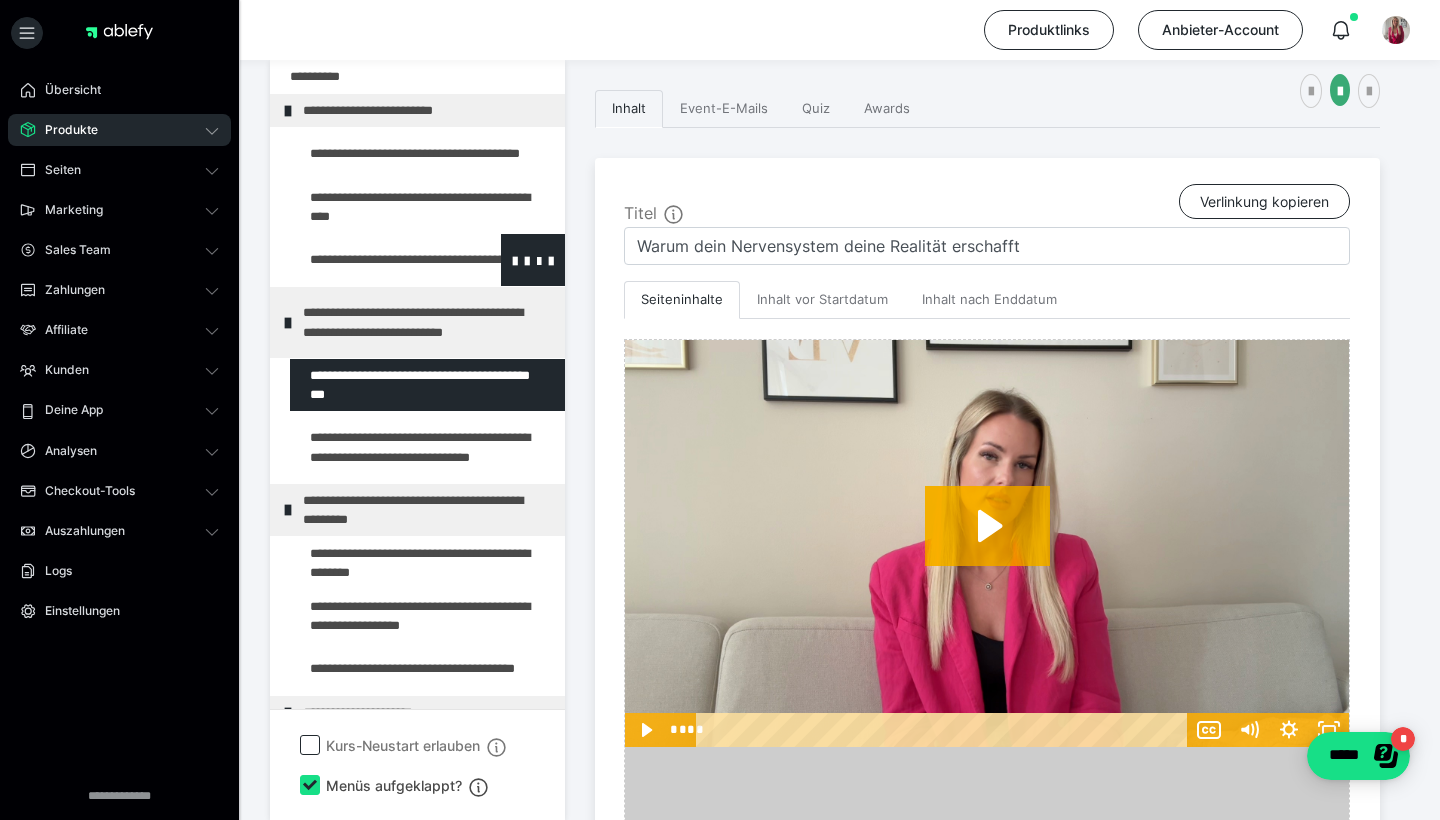 click at bounding box center (375, 260) 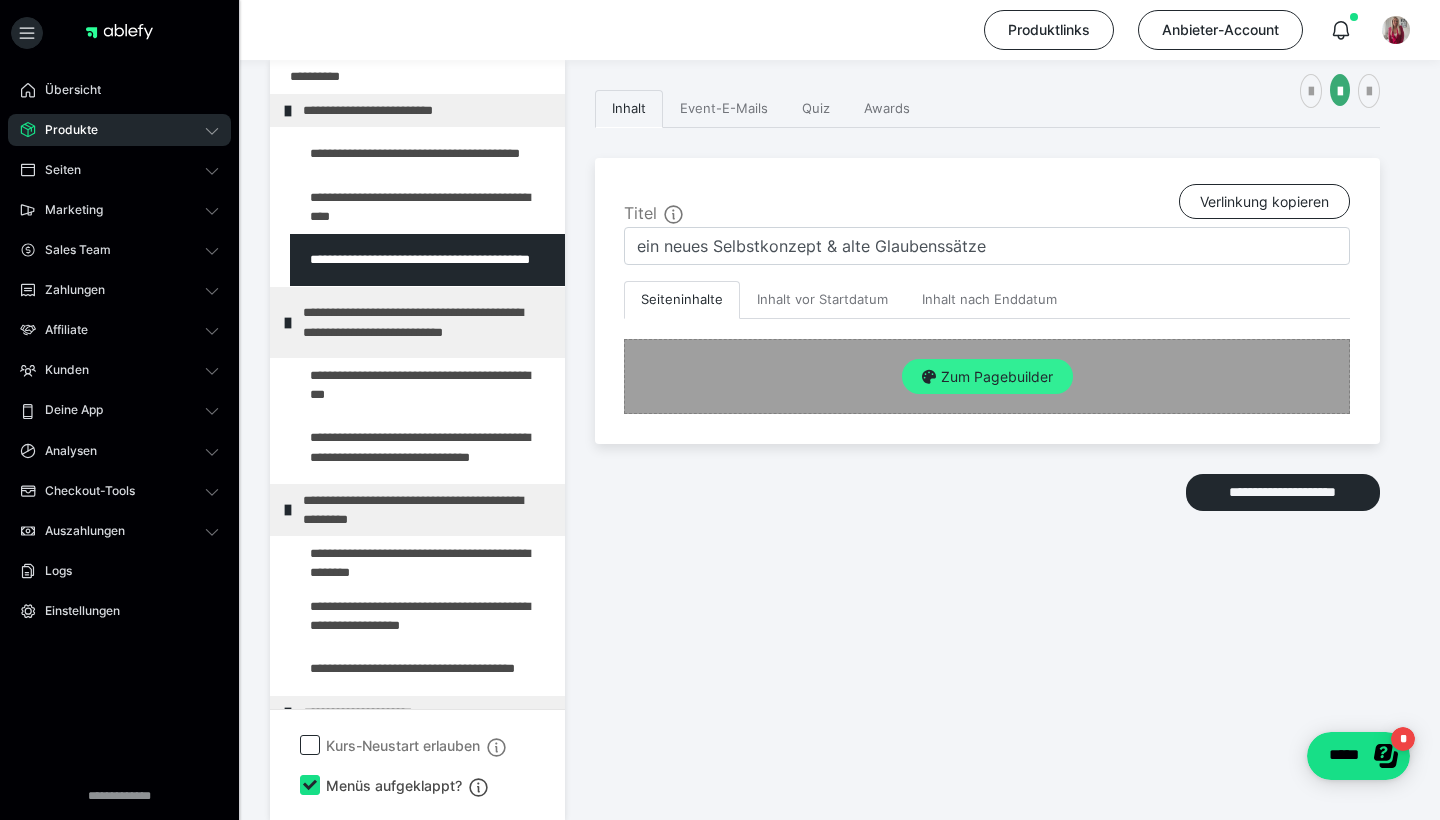click on "Zum Pagebuilder" at bounding box center [987, 377] 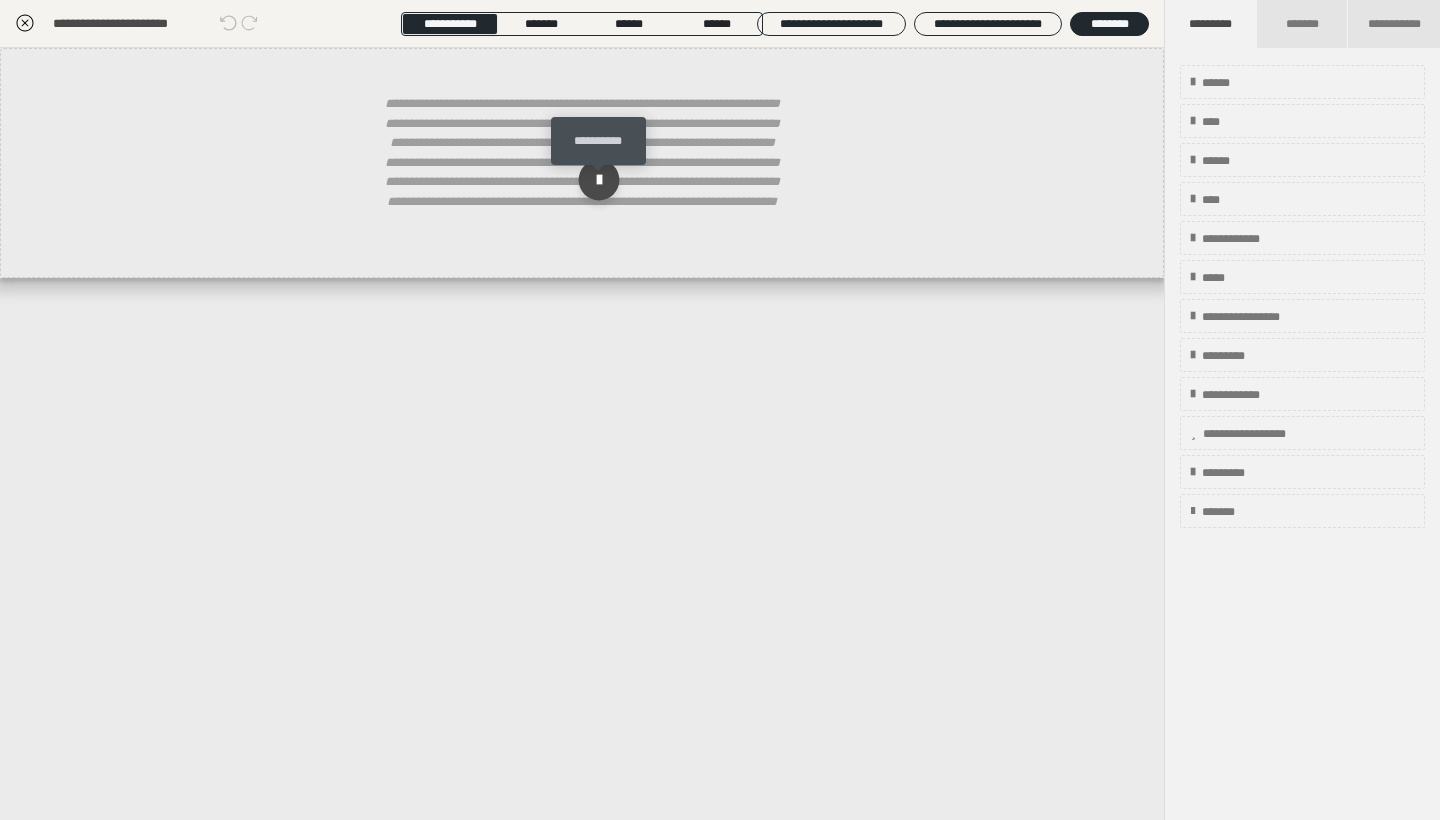 click at bounding box center [599, 180] 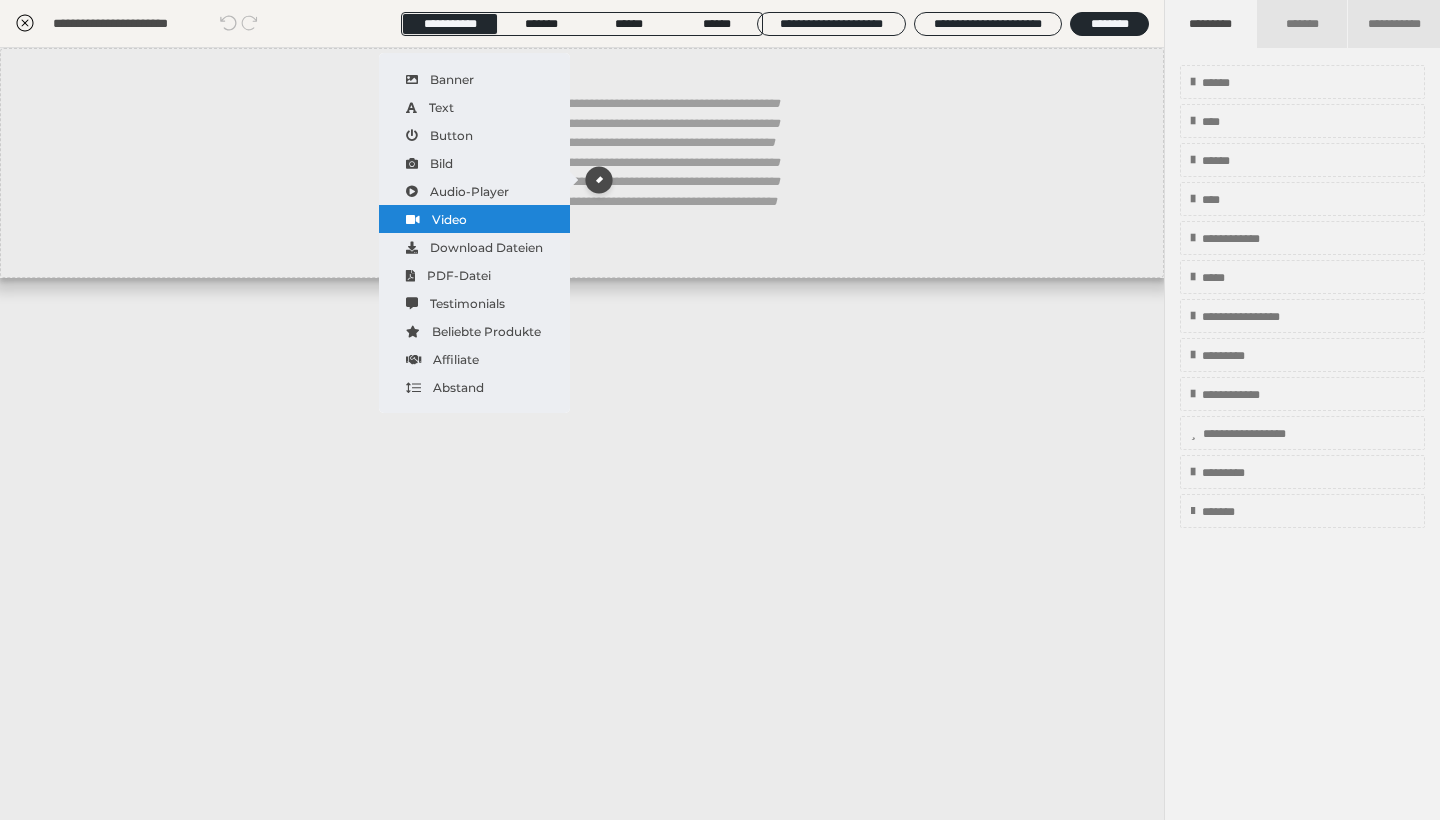 click on "Video" at bounding box center [474, 219] 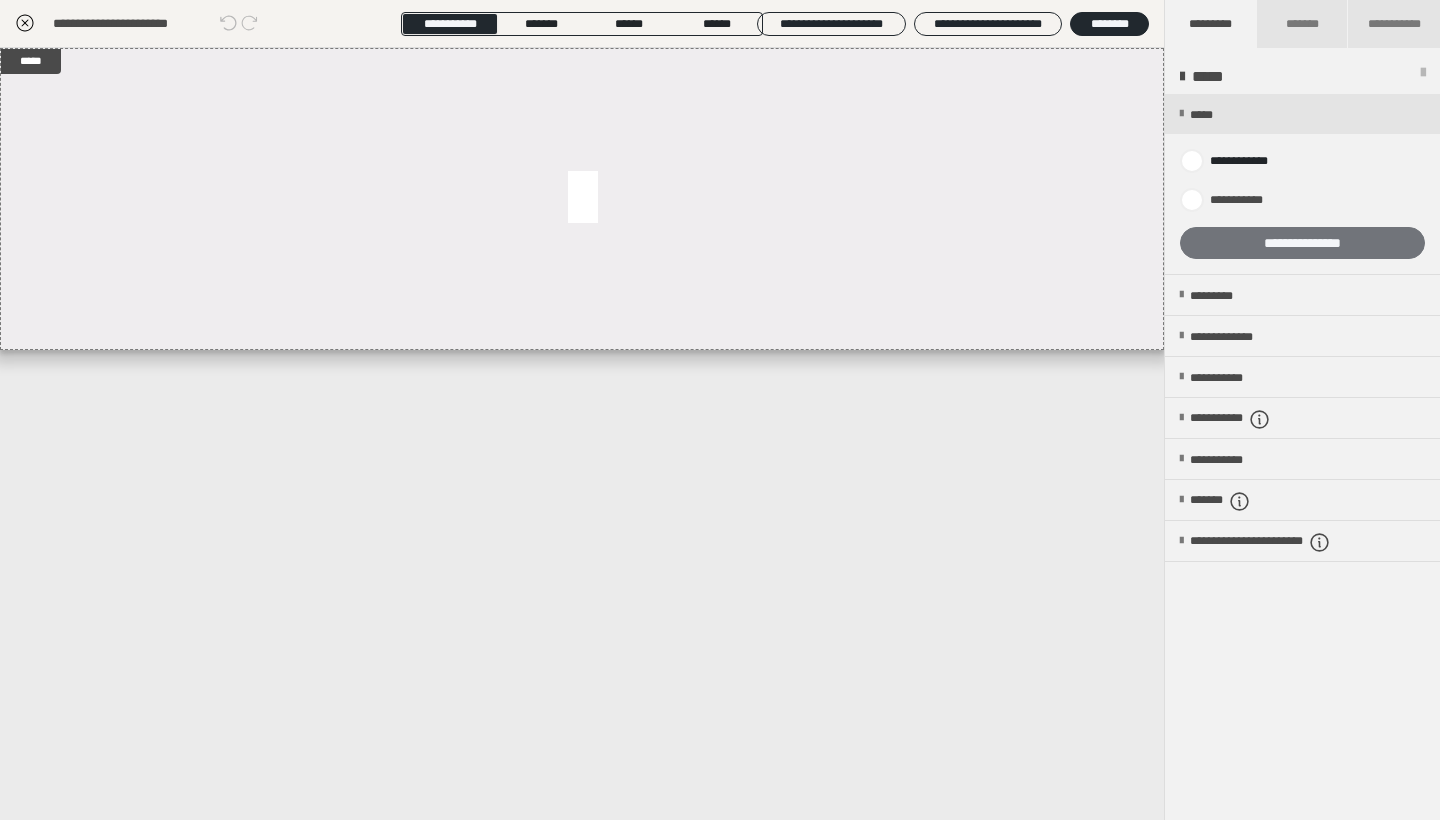 click on "**********" at bounding box center (1302, 243) 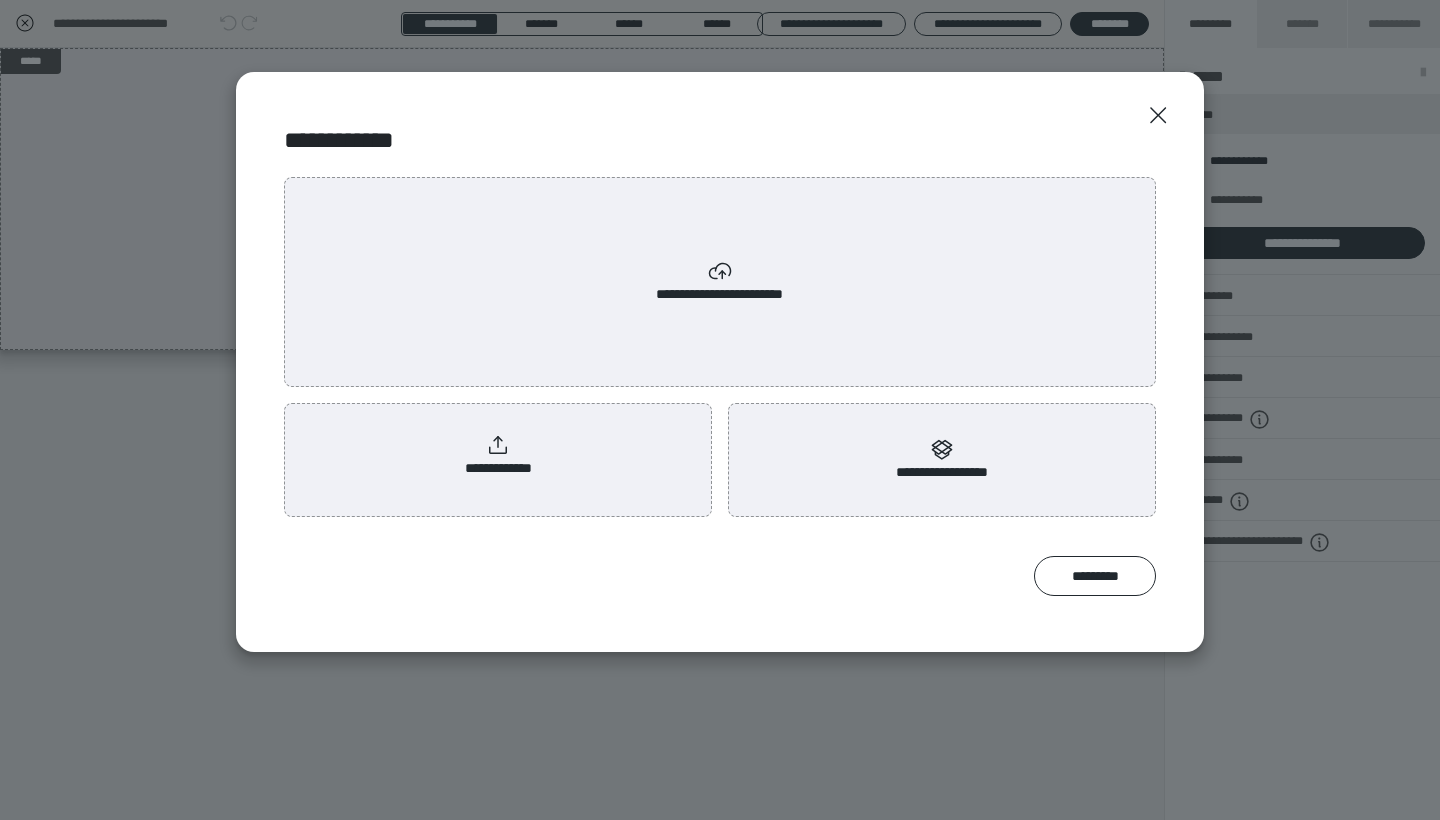 click on "**********" at bounding box center [498, 456] 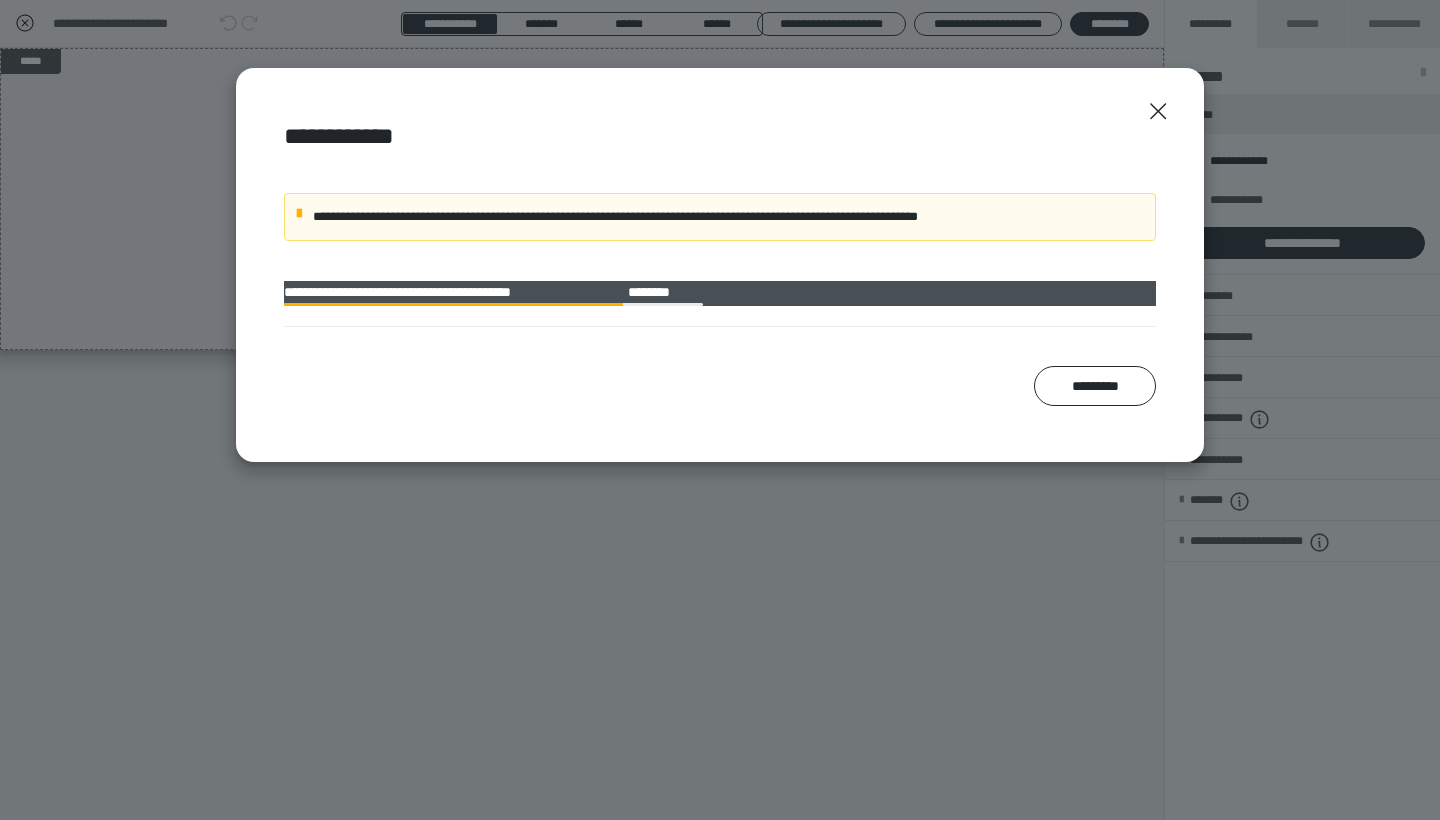 scroll, scrollTop: 5, scrollLeft: 0, axis: vertical 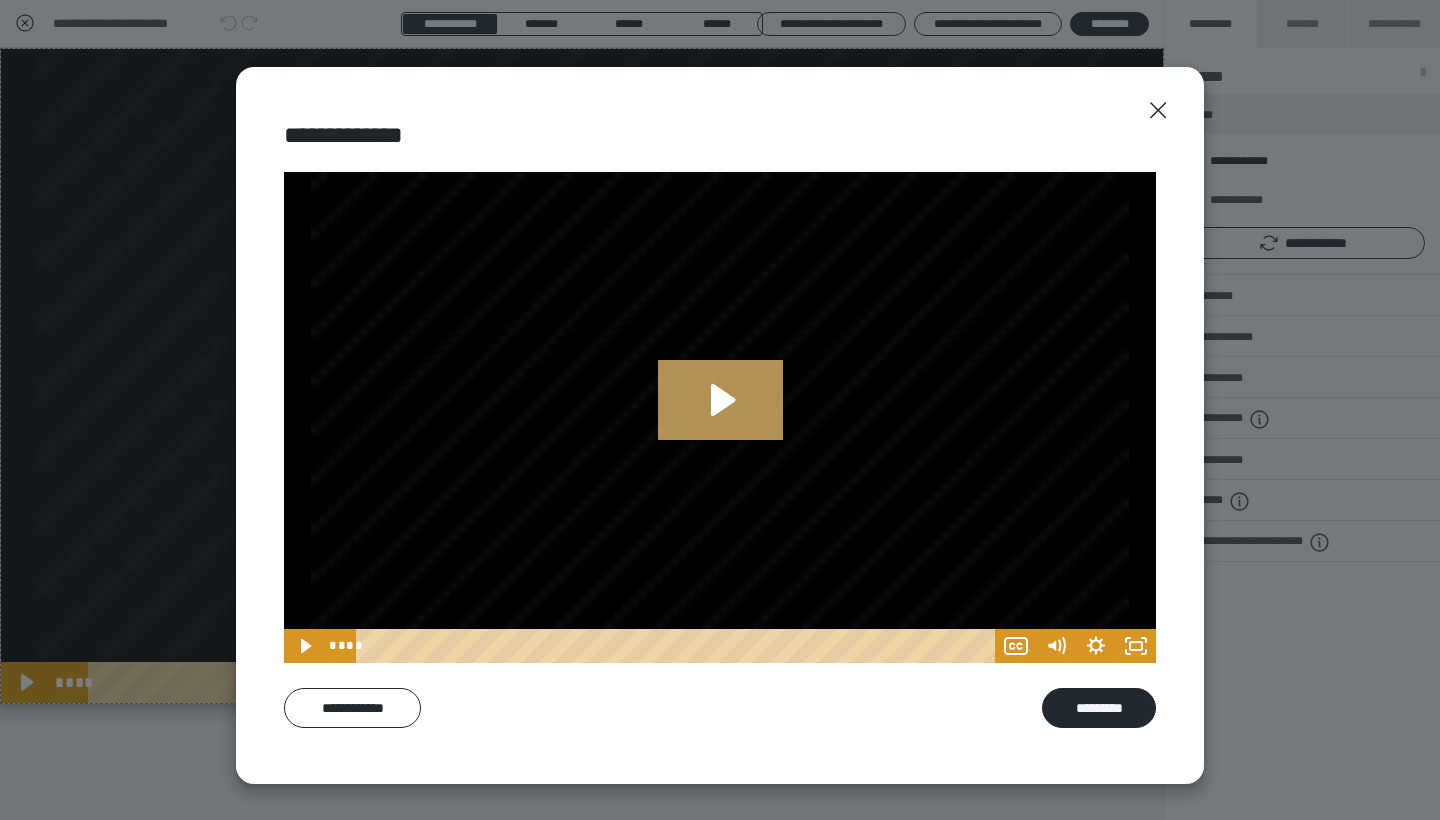click 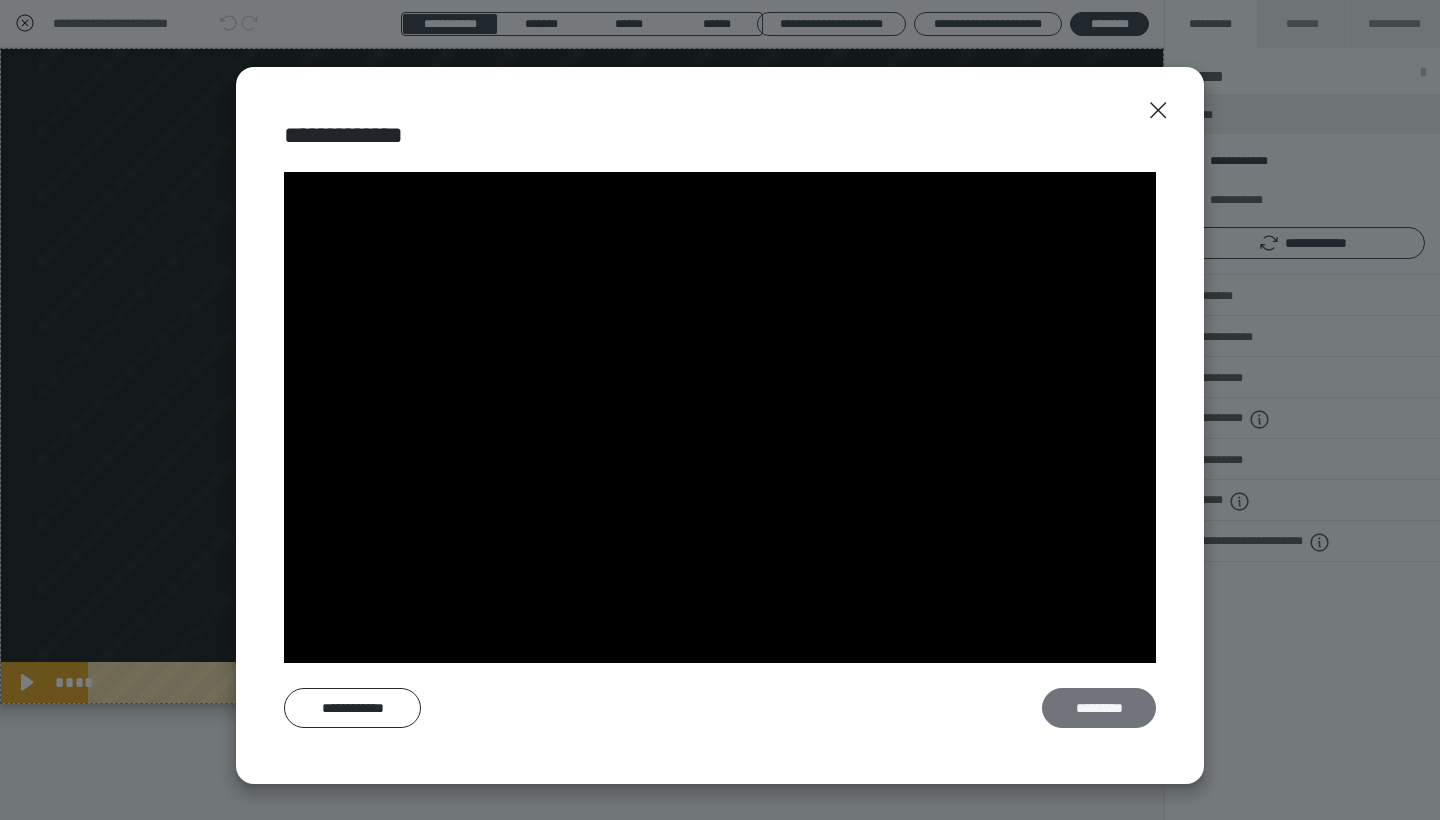 click on "*********" at bounding box center (1099, 708) 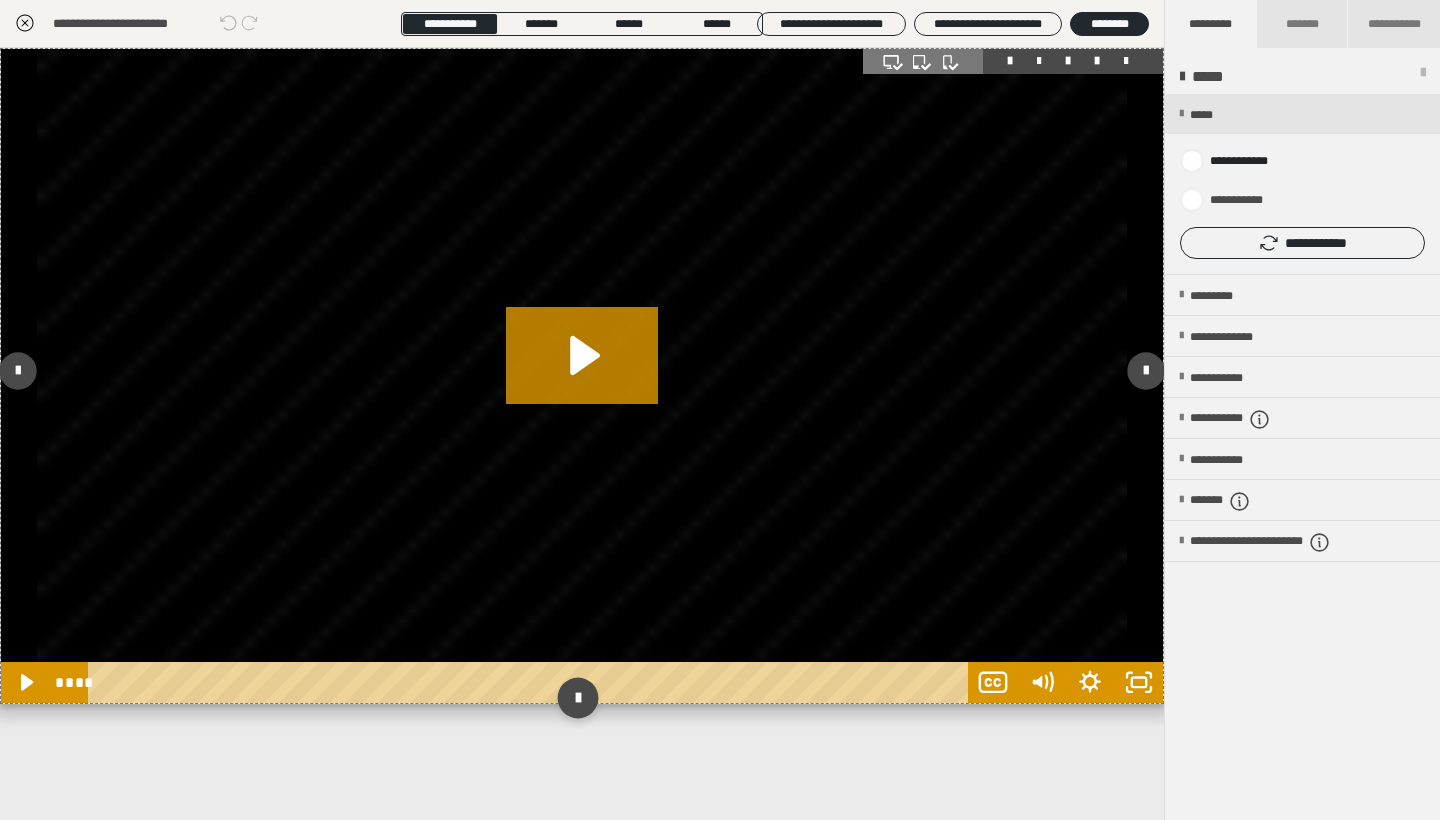 click at bounding box center (577, 698) 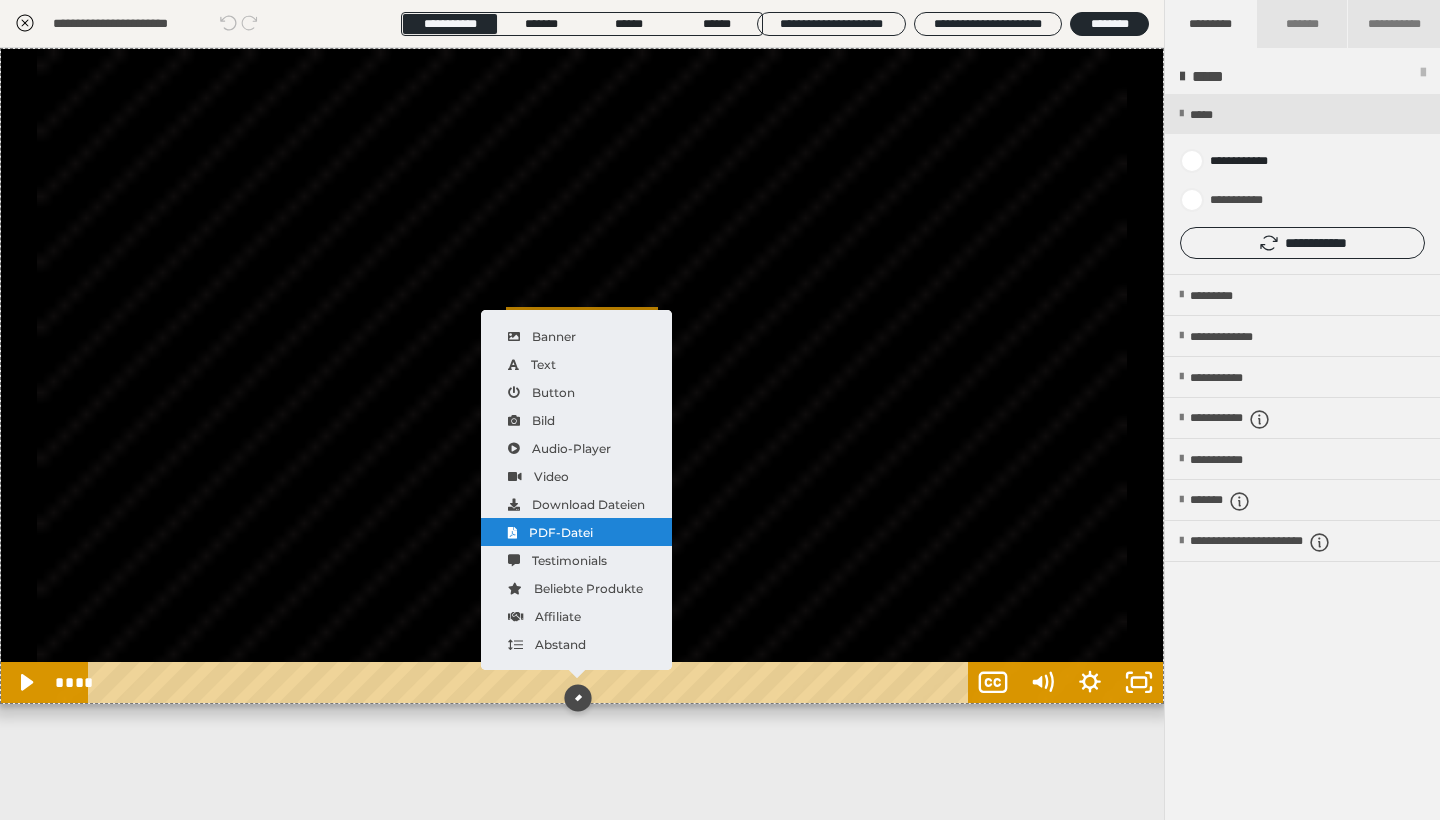click on "PDF-Datei" at bounding box center (576, 532) 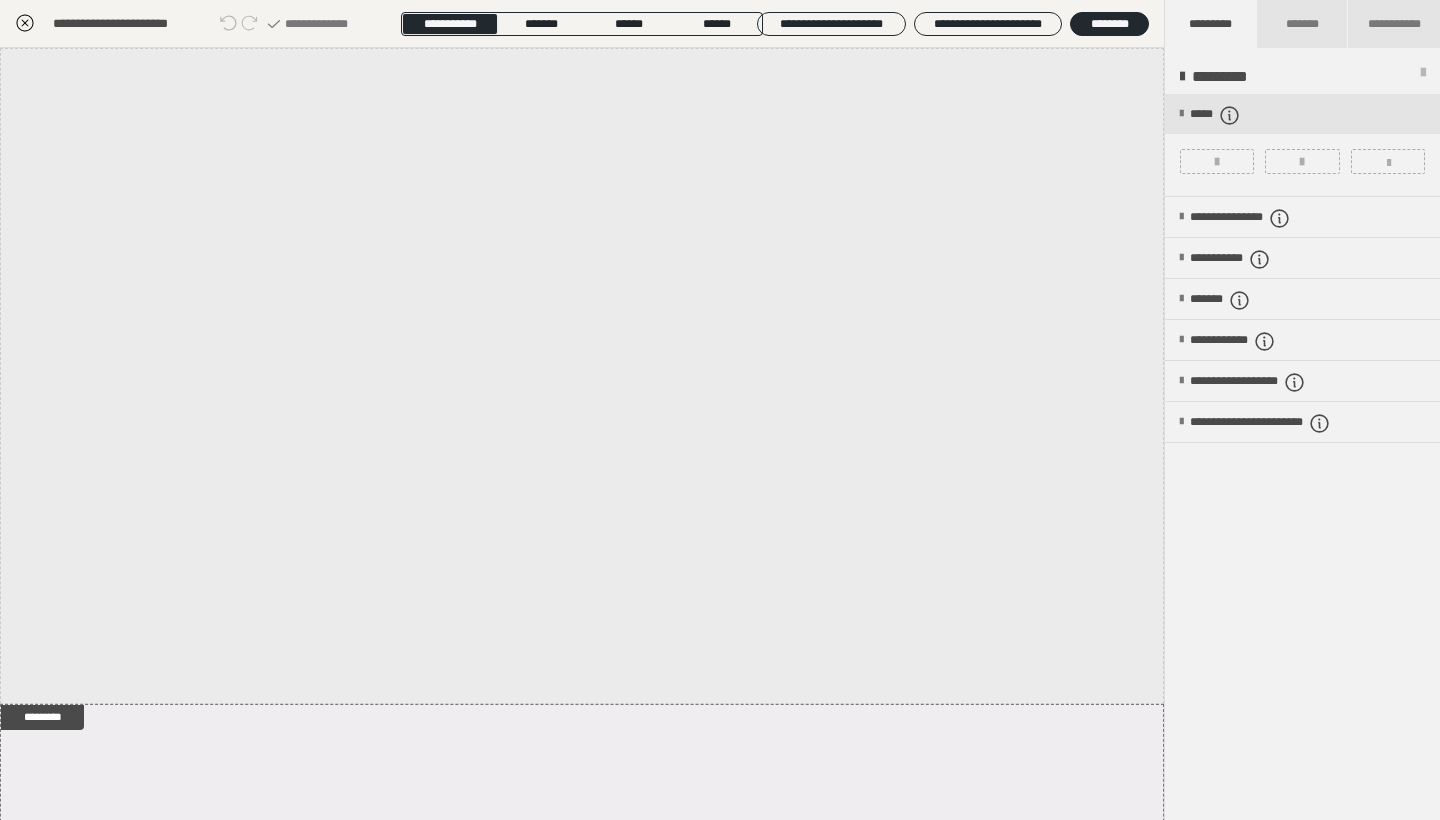 click on "*****" at bounding box center [1302, 145] 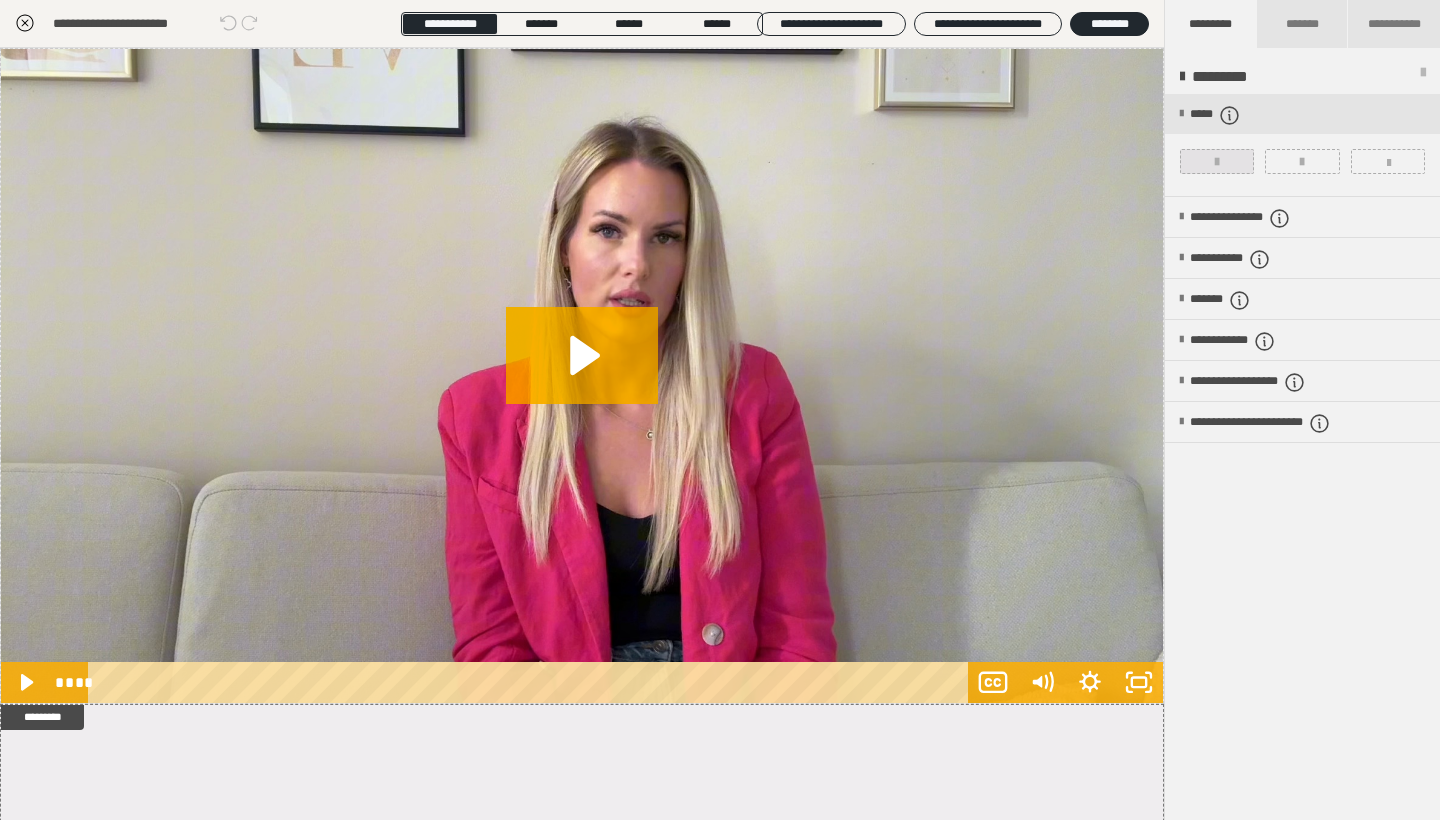 click at bounding box center (1217, 161) 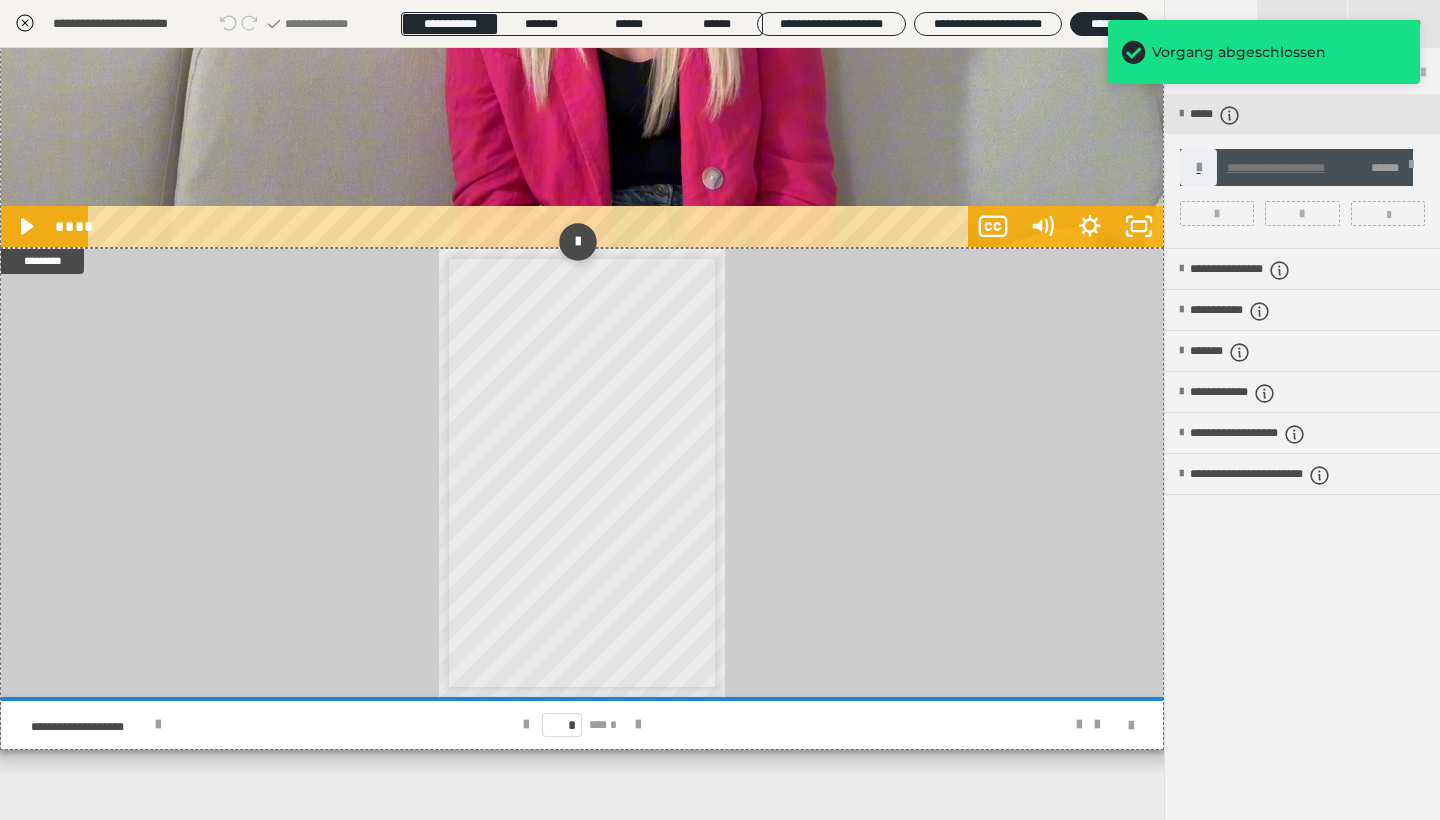 scroll, scrollTop: 456, scrollLeft: 0, axis: vertical 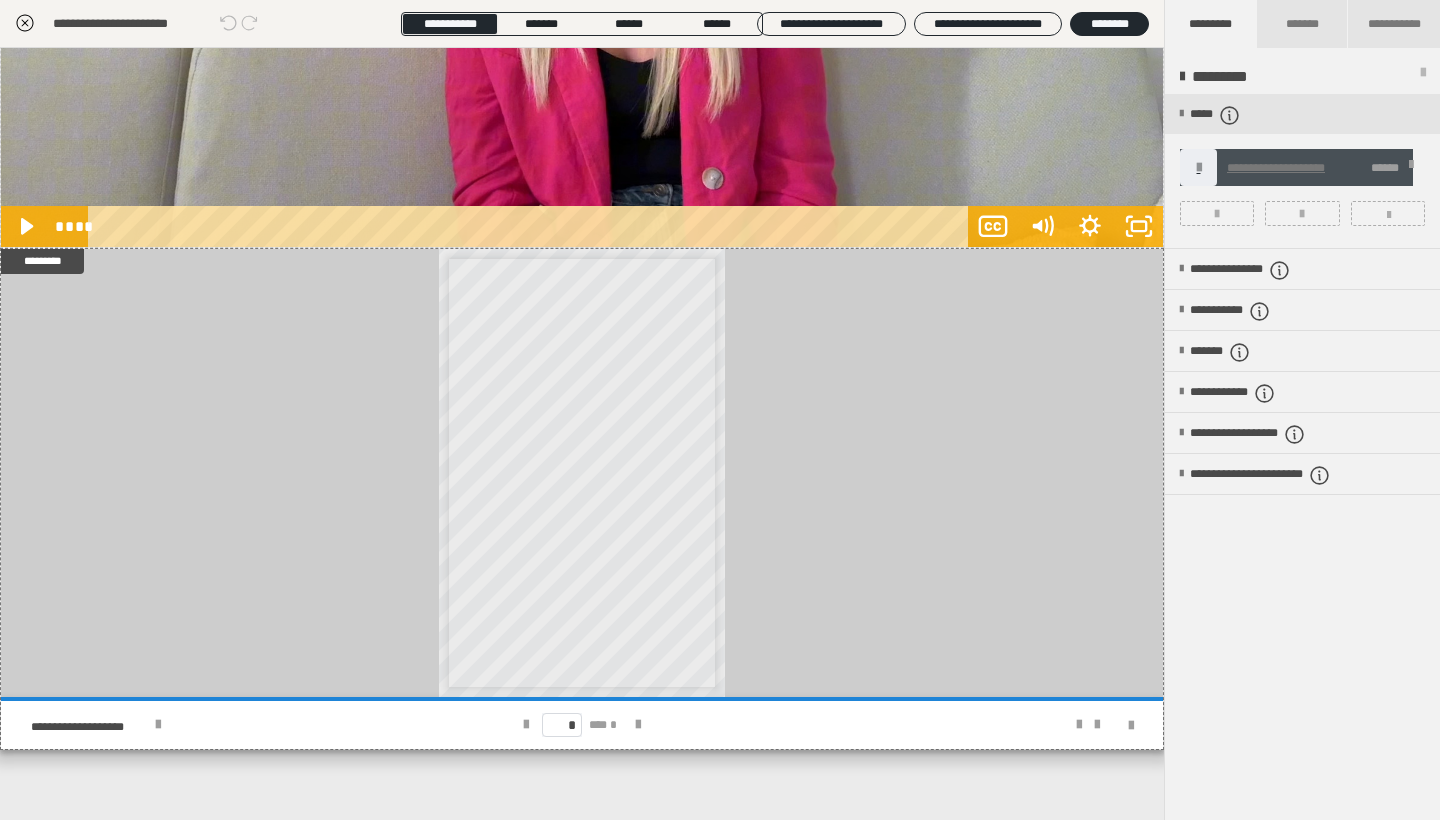 click 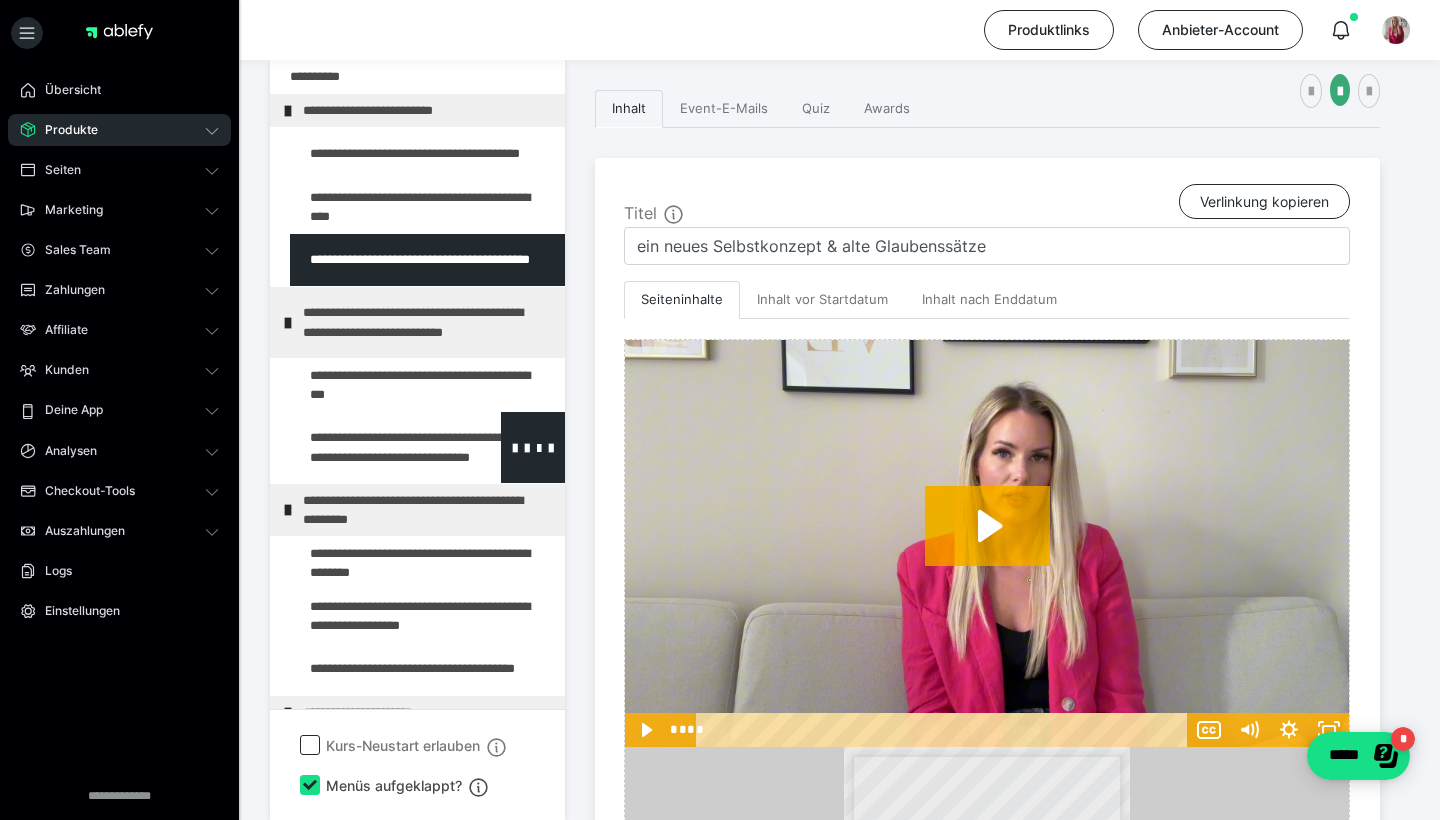 click at bounding box center (375, 447) 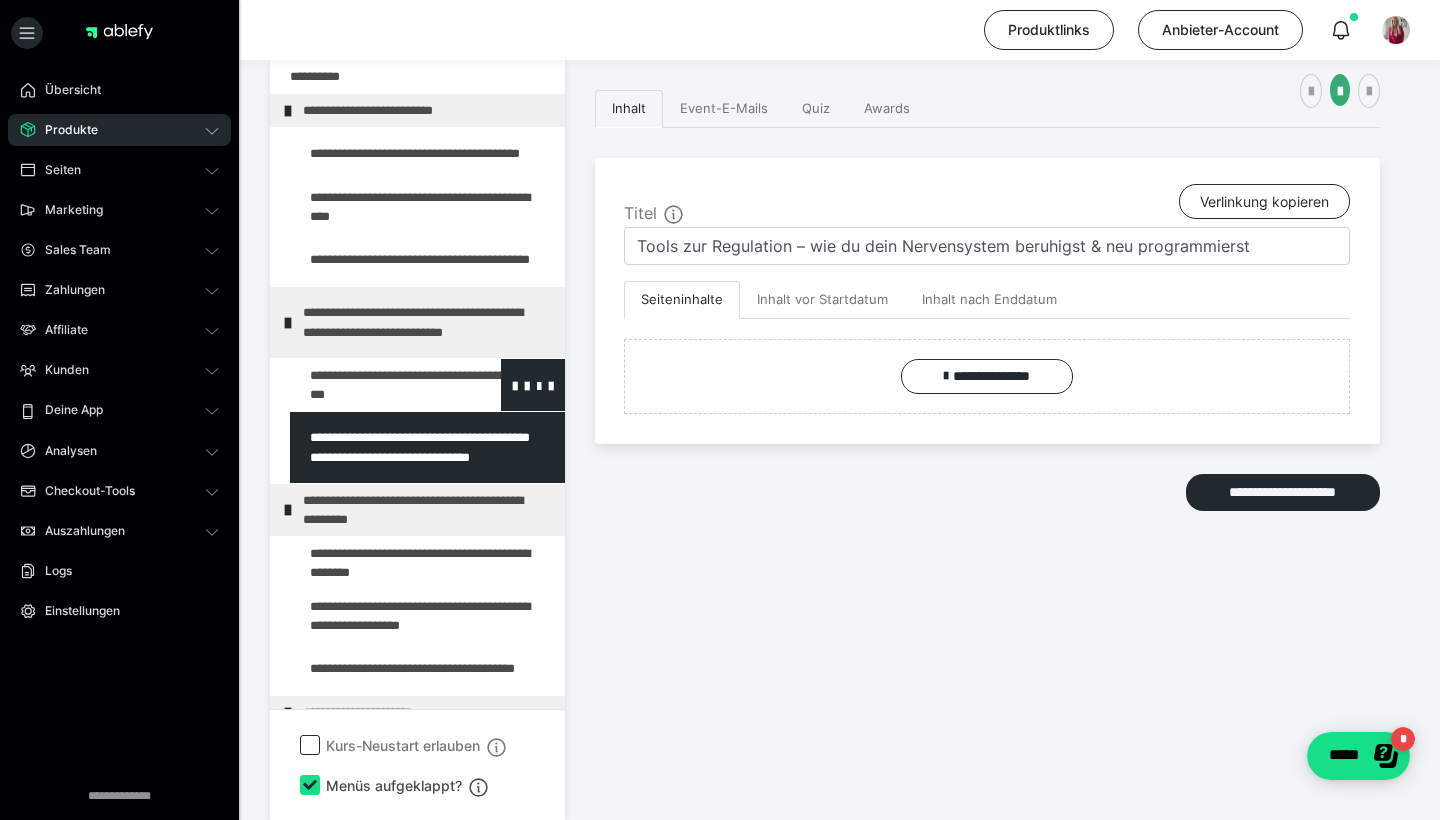 click at bounding box center [375, 385] 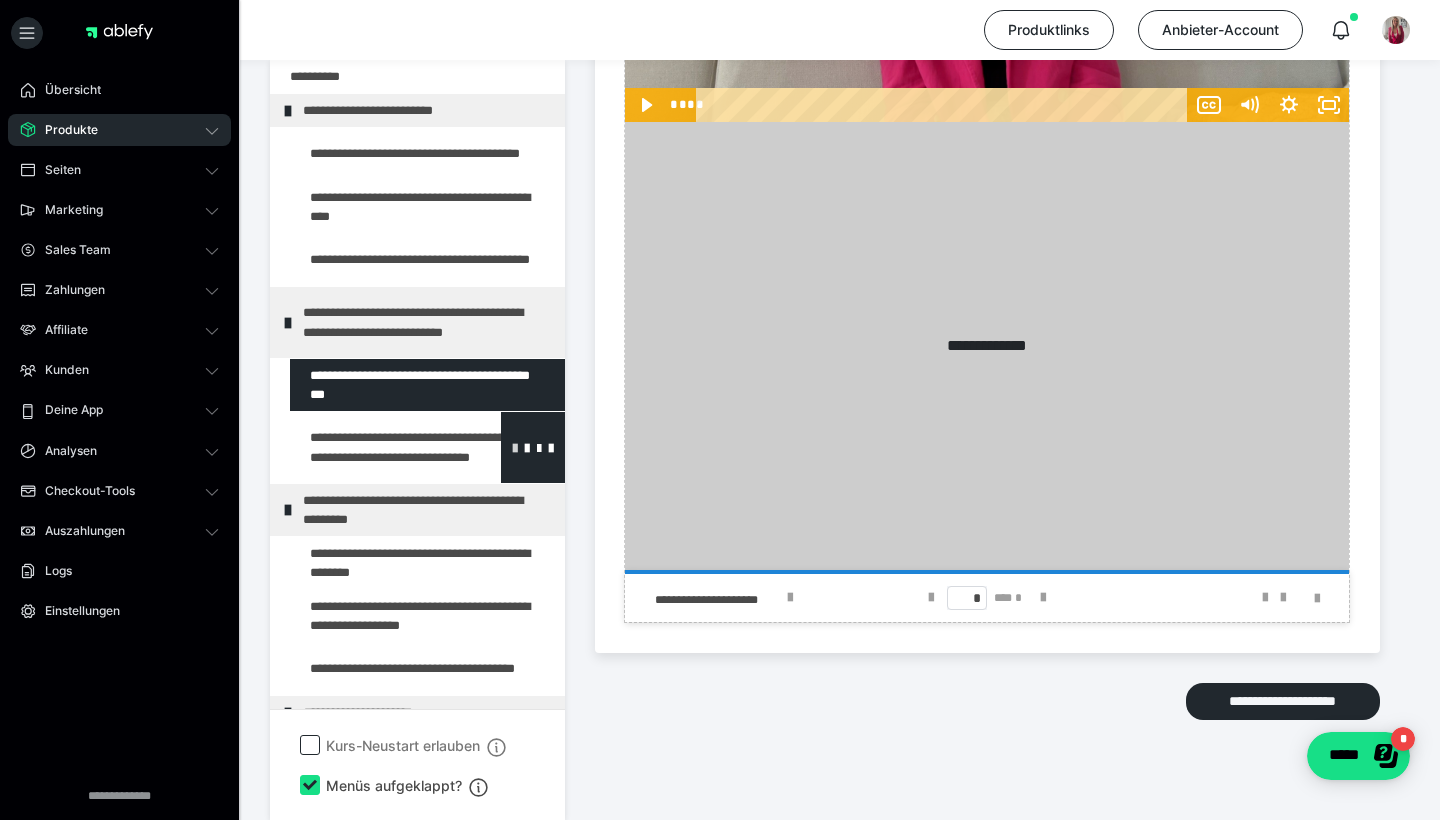 scroll, scrollTop: 997, scrollLeft: 0, axis: vertical 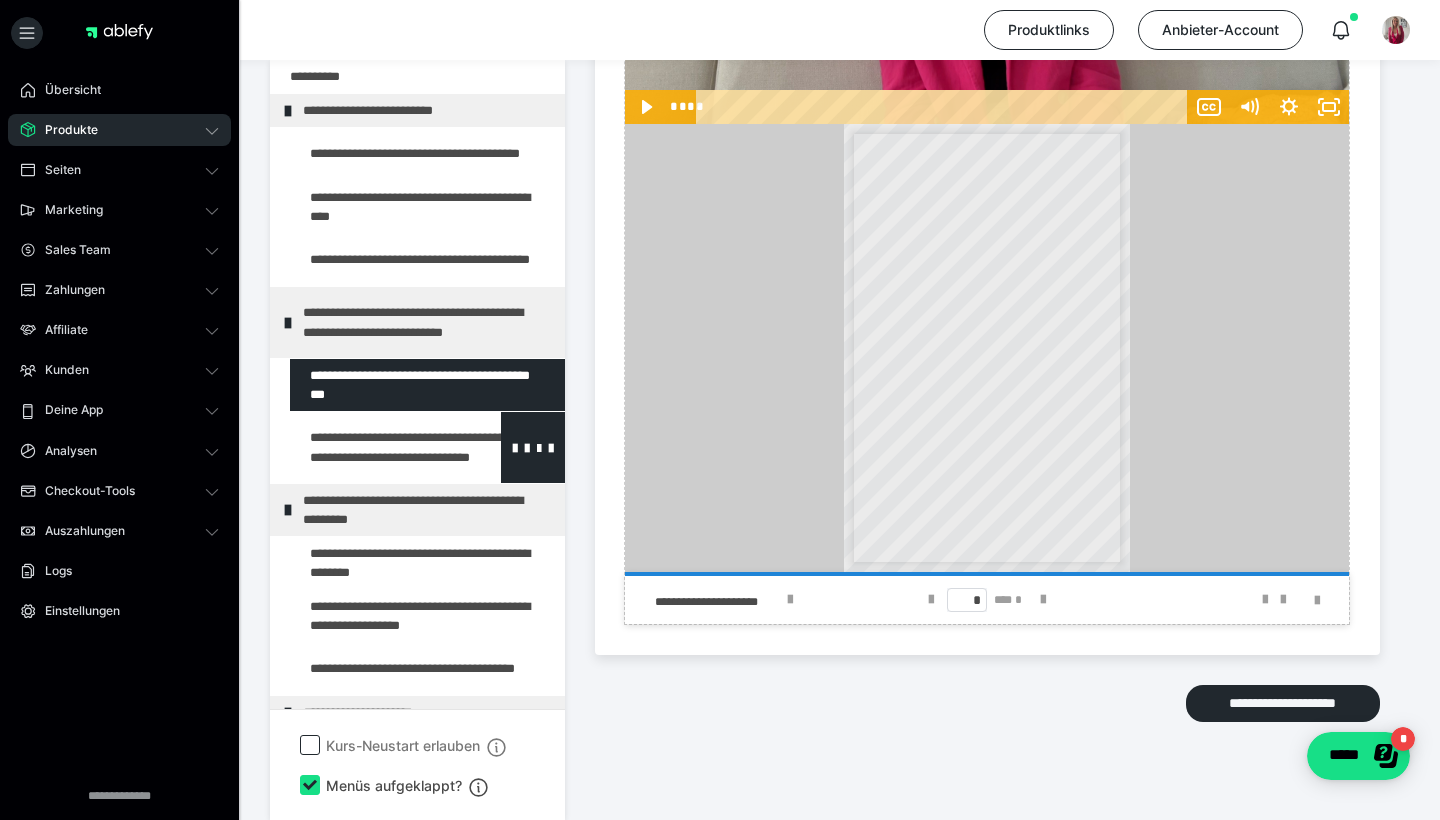 click at bounding box center (375, 447) 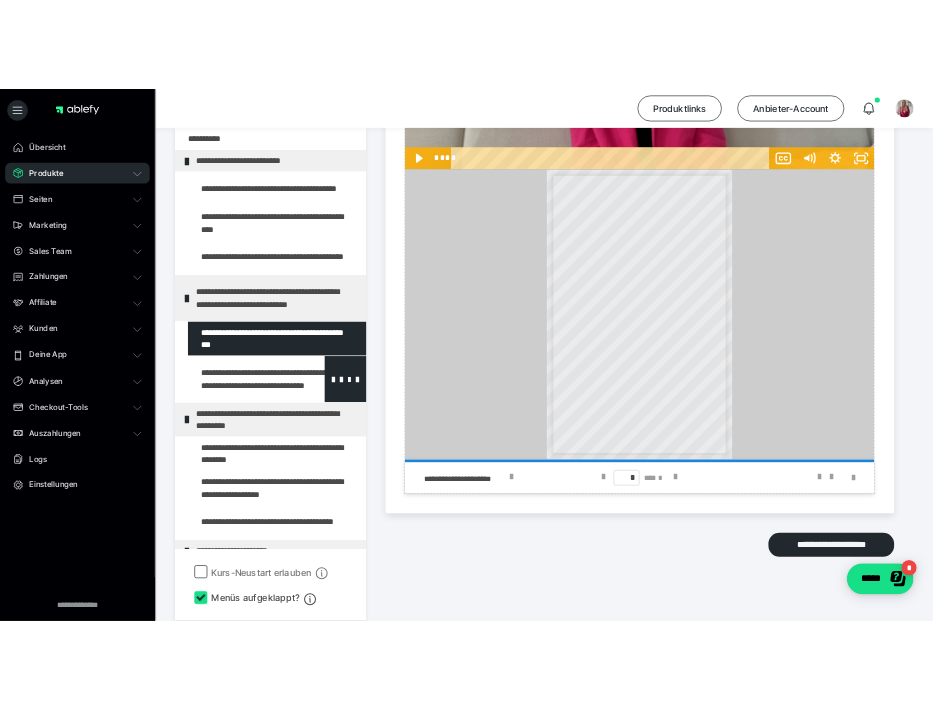 scroll, scrollTop: 374, scrollLeft: 0, axis: vertical 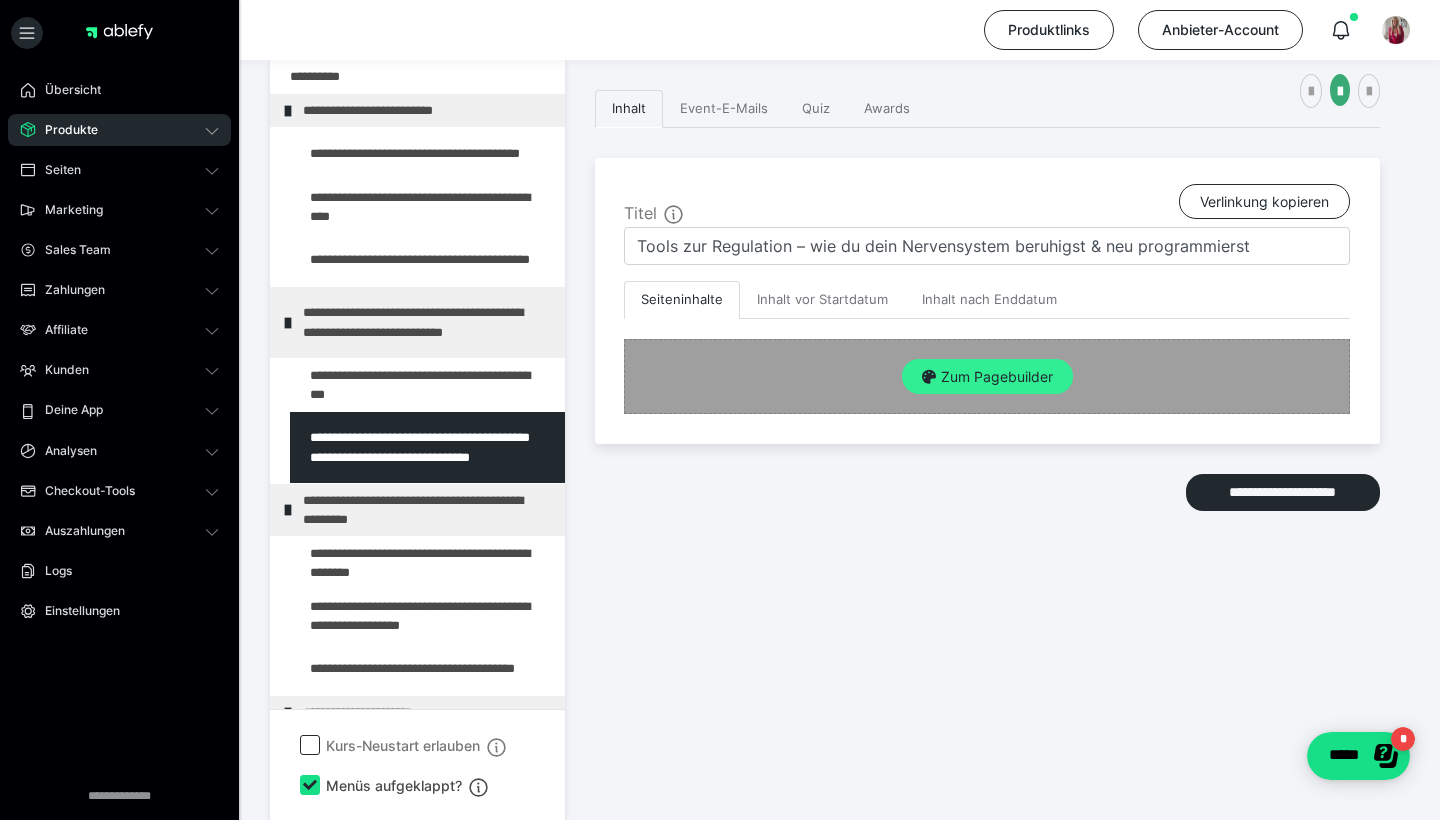 click on "Zum Pagebuilder" at bounding box center (987, 377) 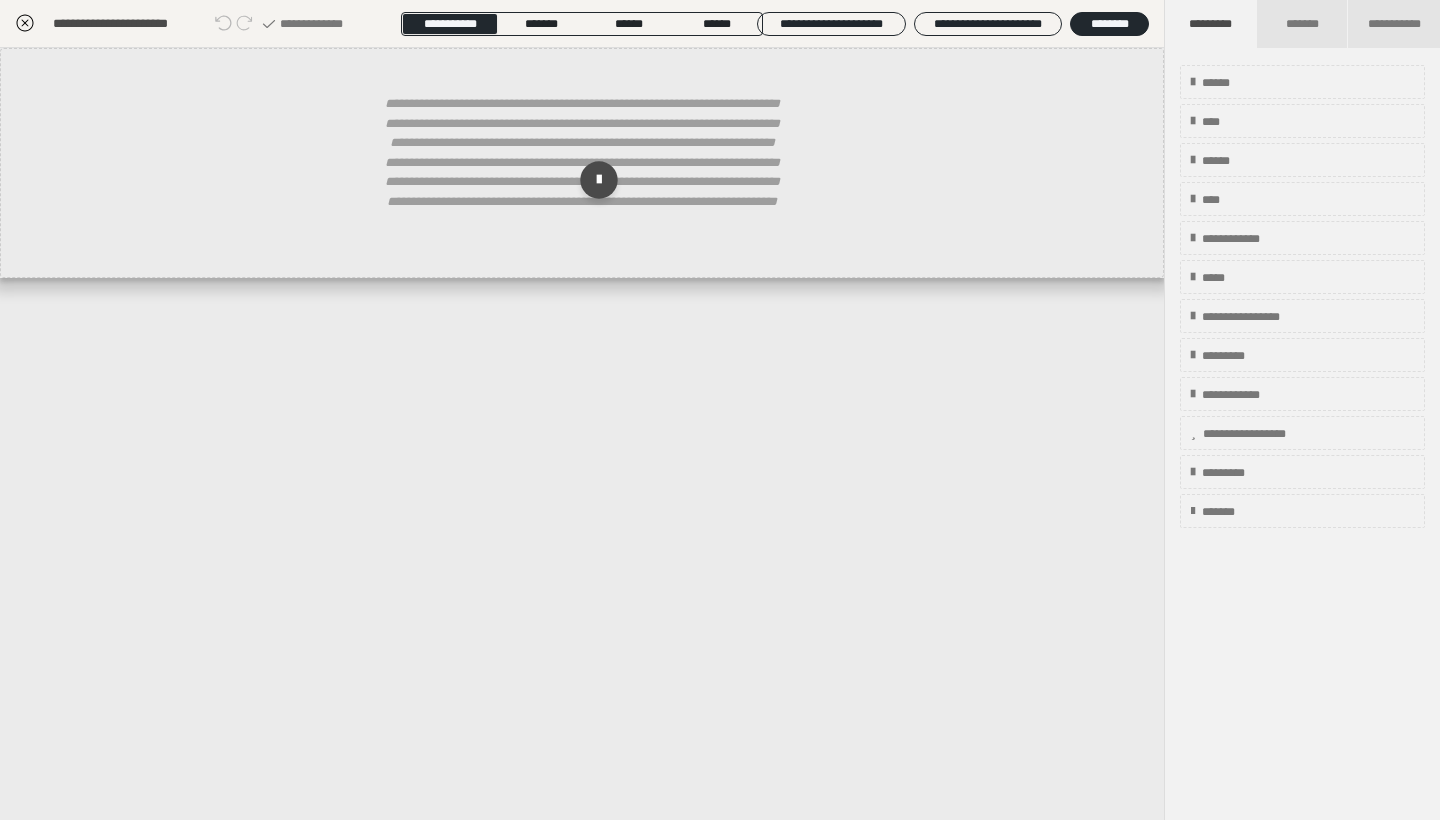 click on "**********" at bounding box center (582, 170) 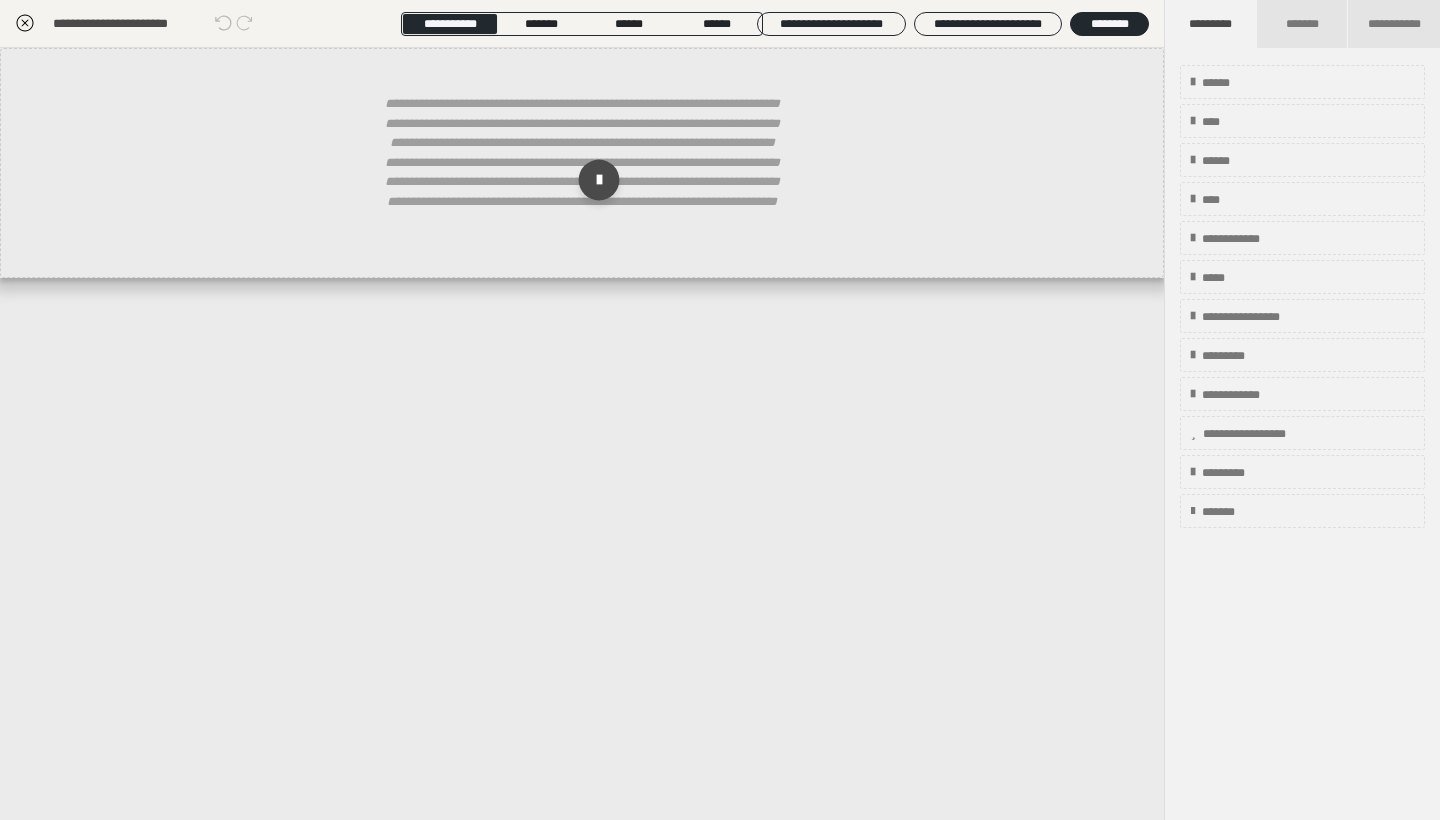 click at bounding box center [599, 180] 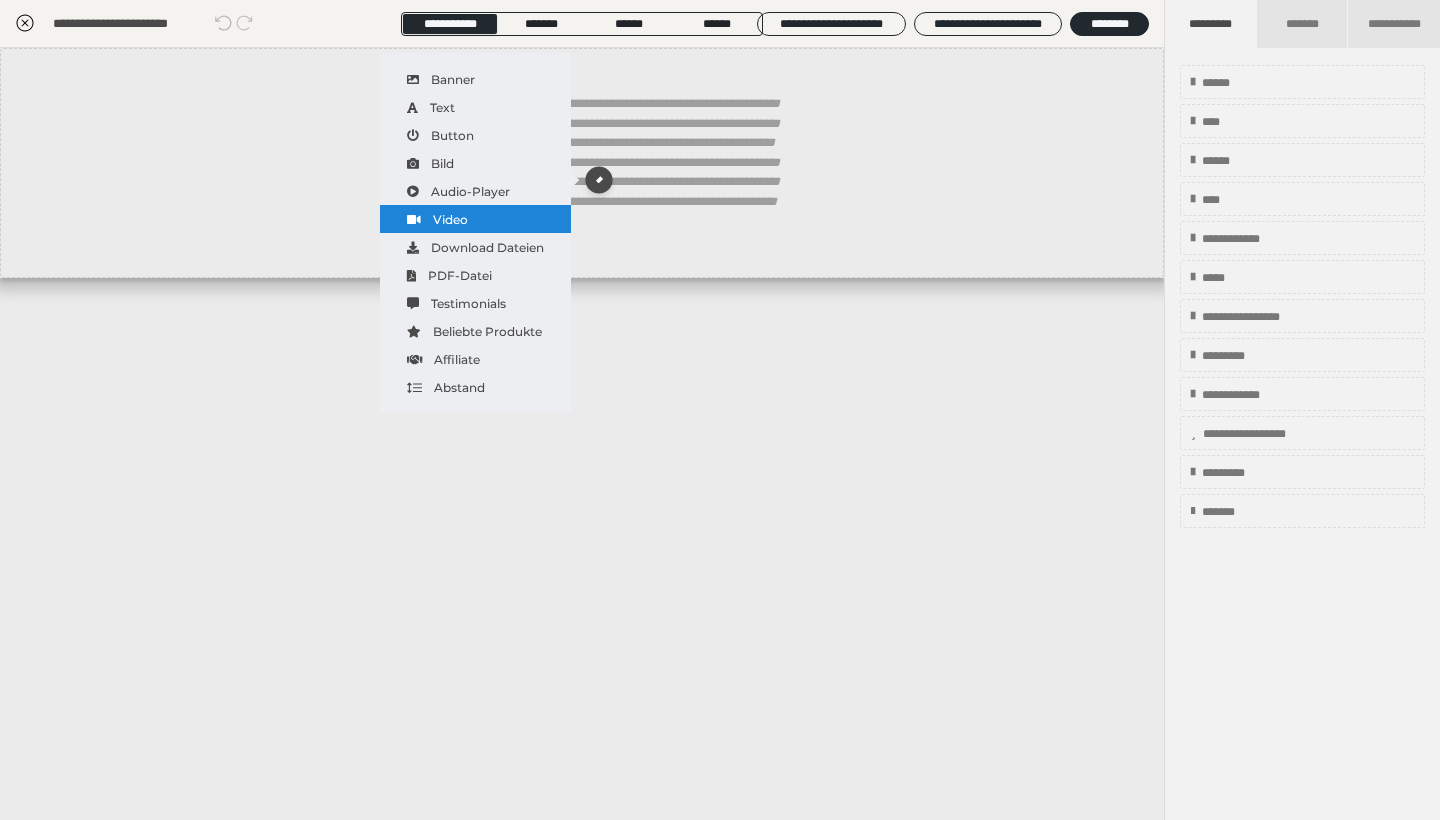 click on "Video" at bounding box center [475, 219] 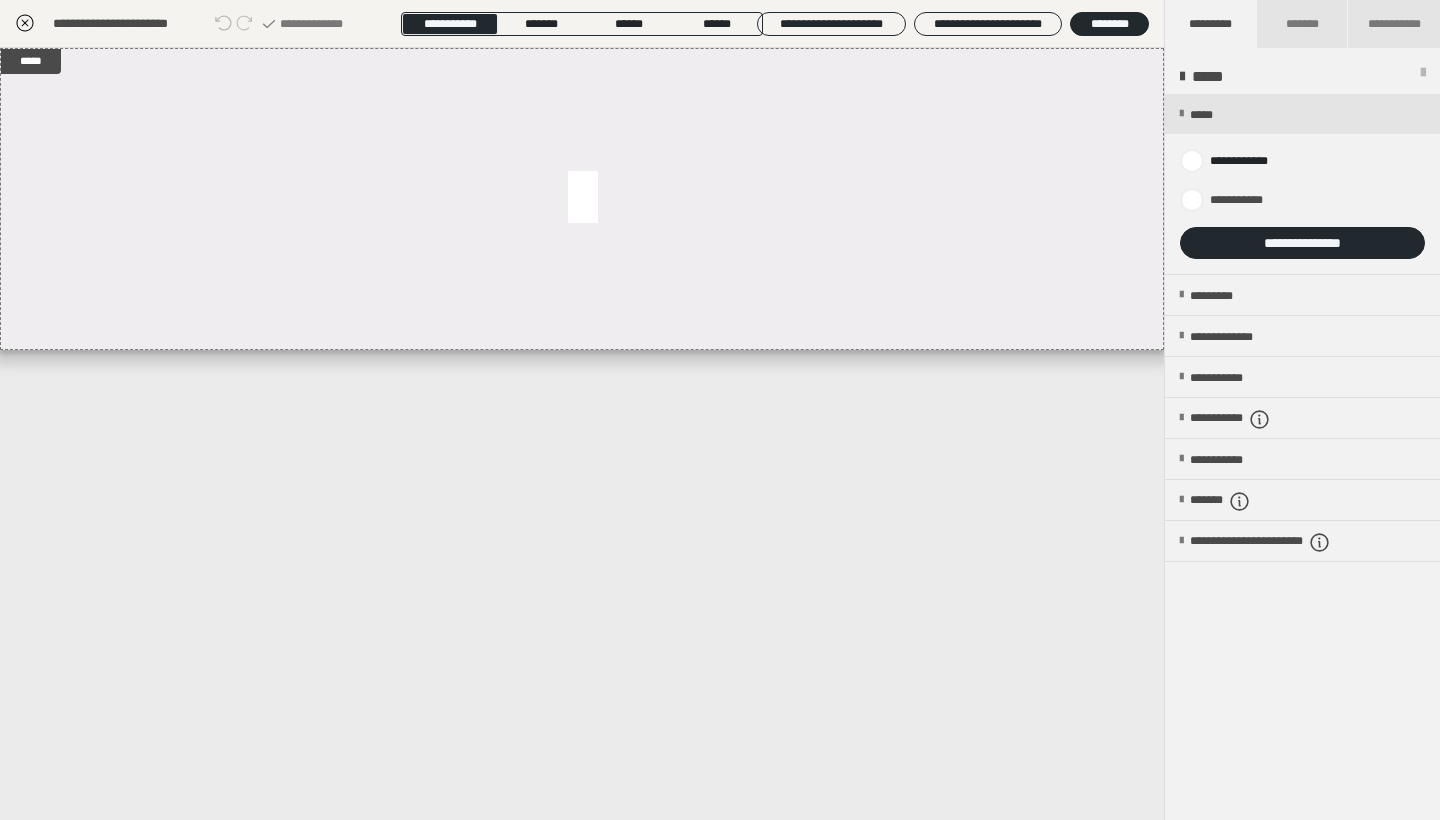 click at bounding box center (1302, 184) 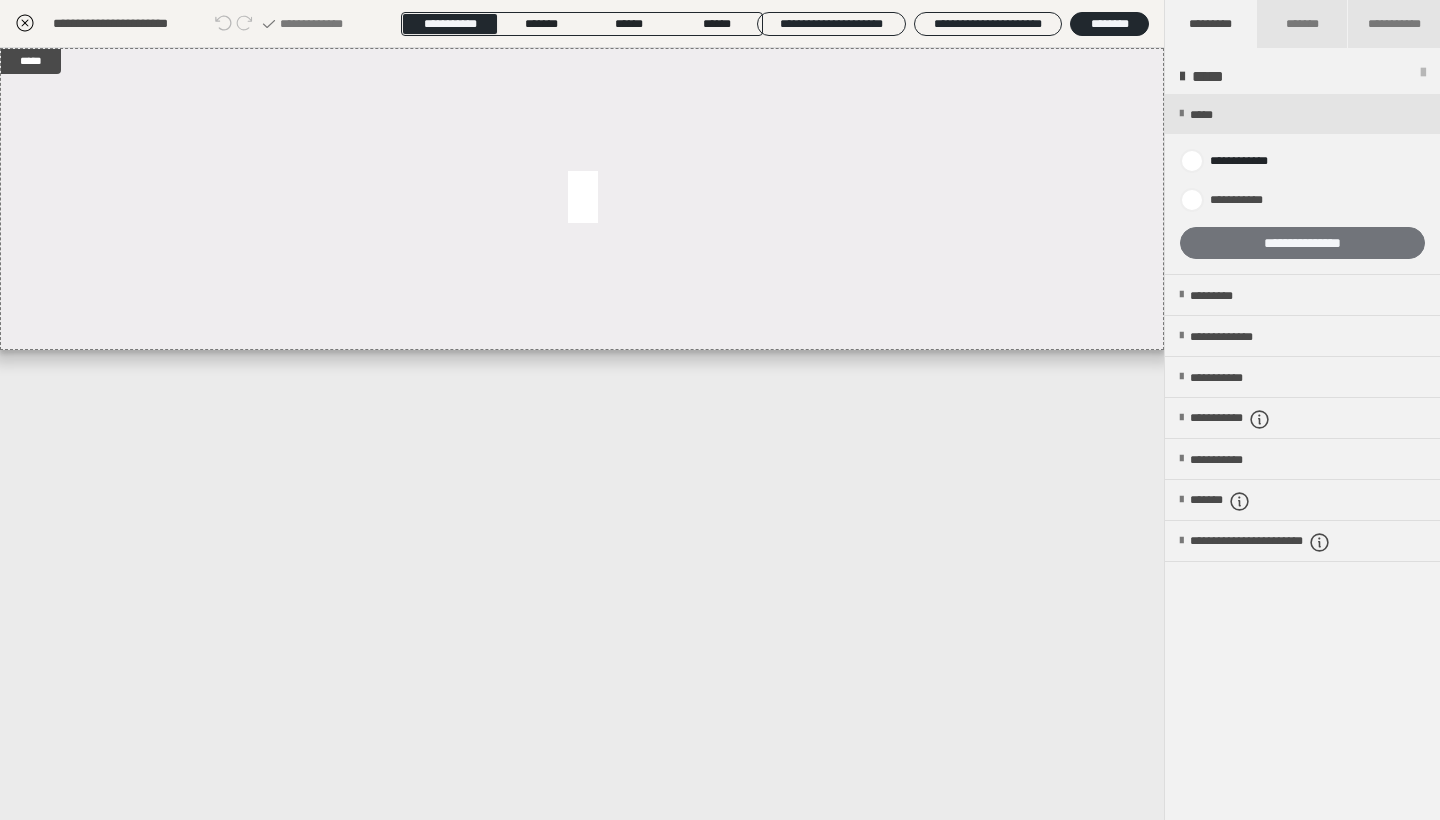click on "**********" at bounding box center (1302, 243) 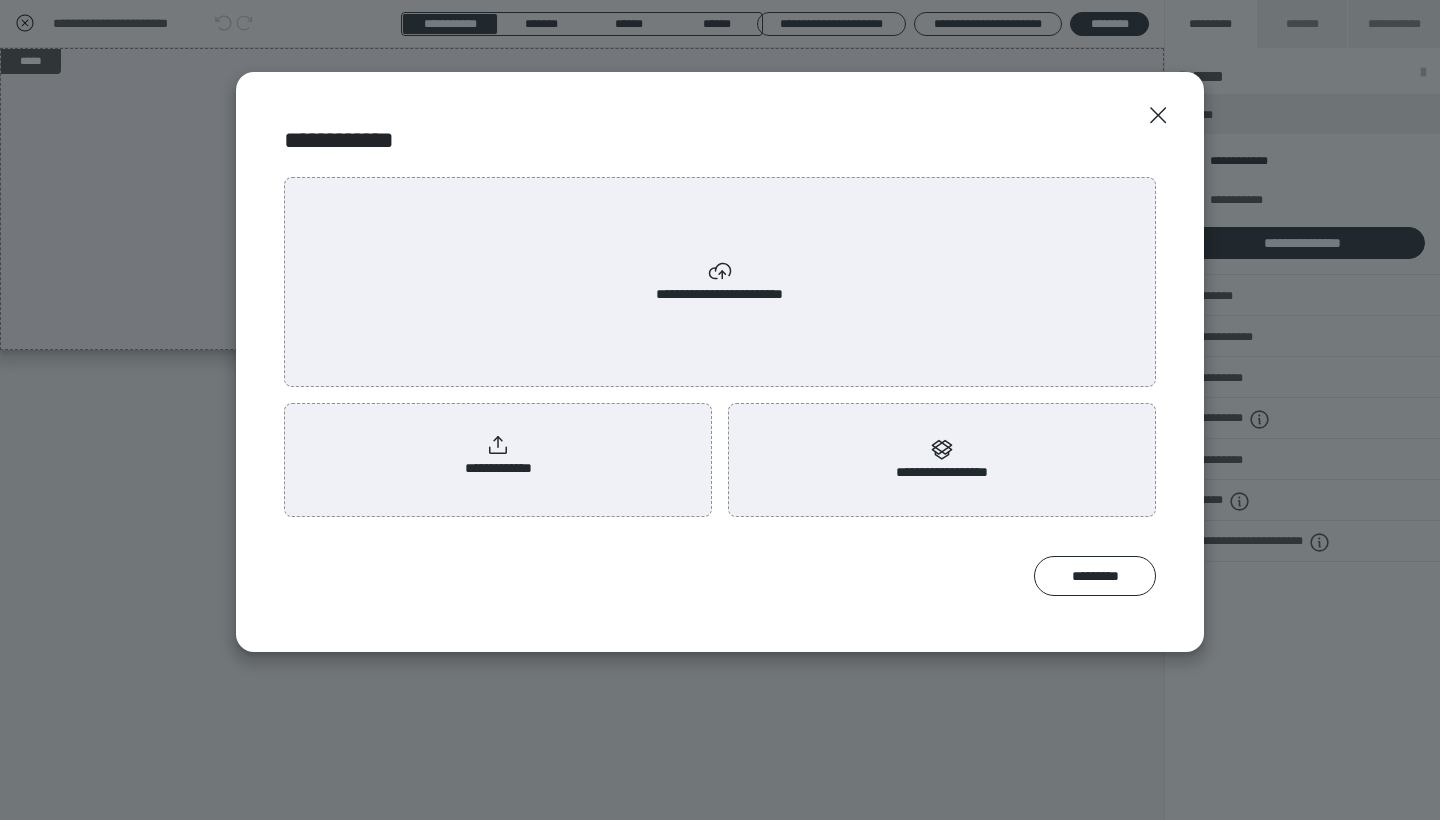 click on "**********" at bounding box center [498, 456] 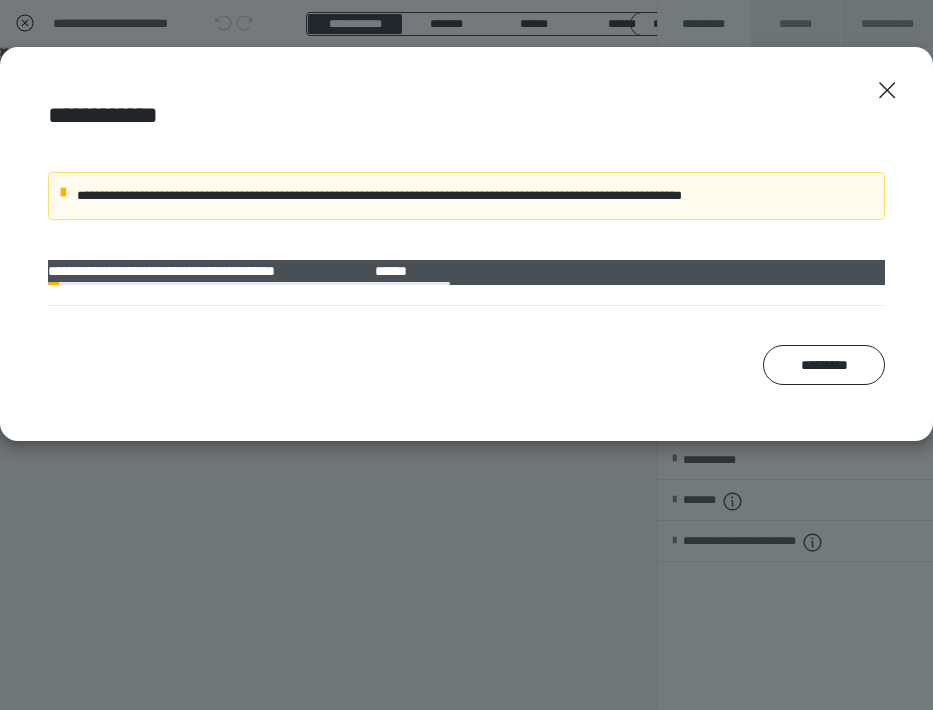 click on "**********" at bounding box center [466, 355] 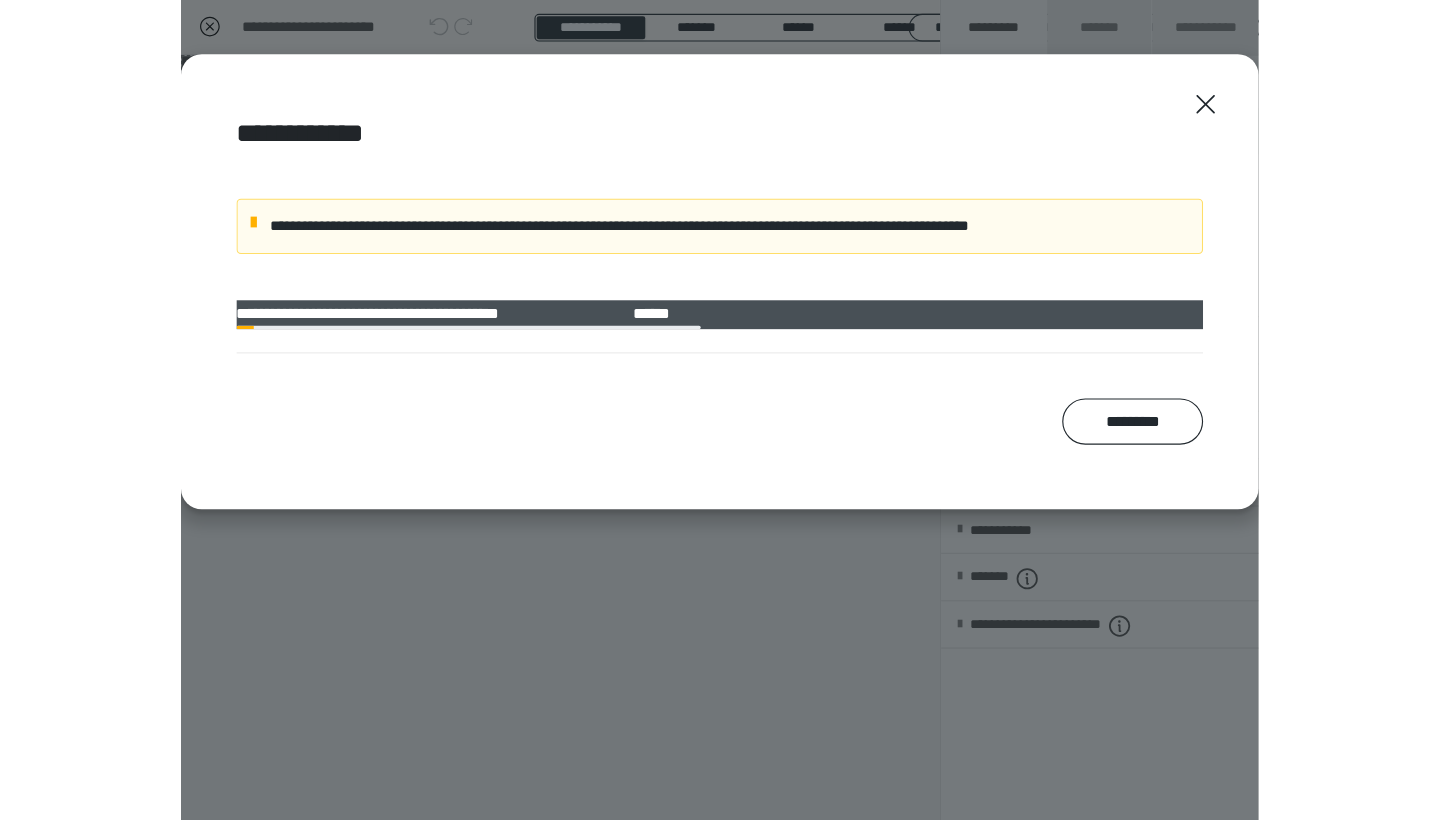 scroll, scrollTop: 327, scrollLeft: 0, axis: vertical 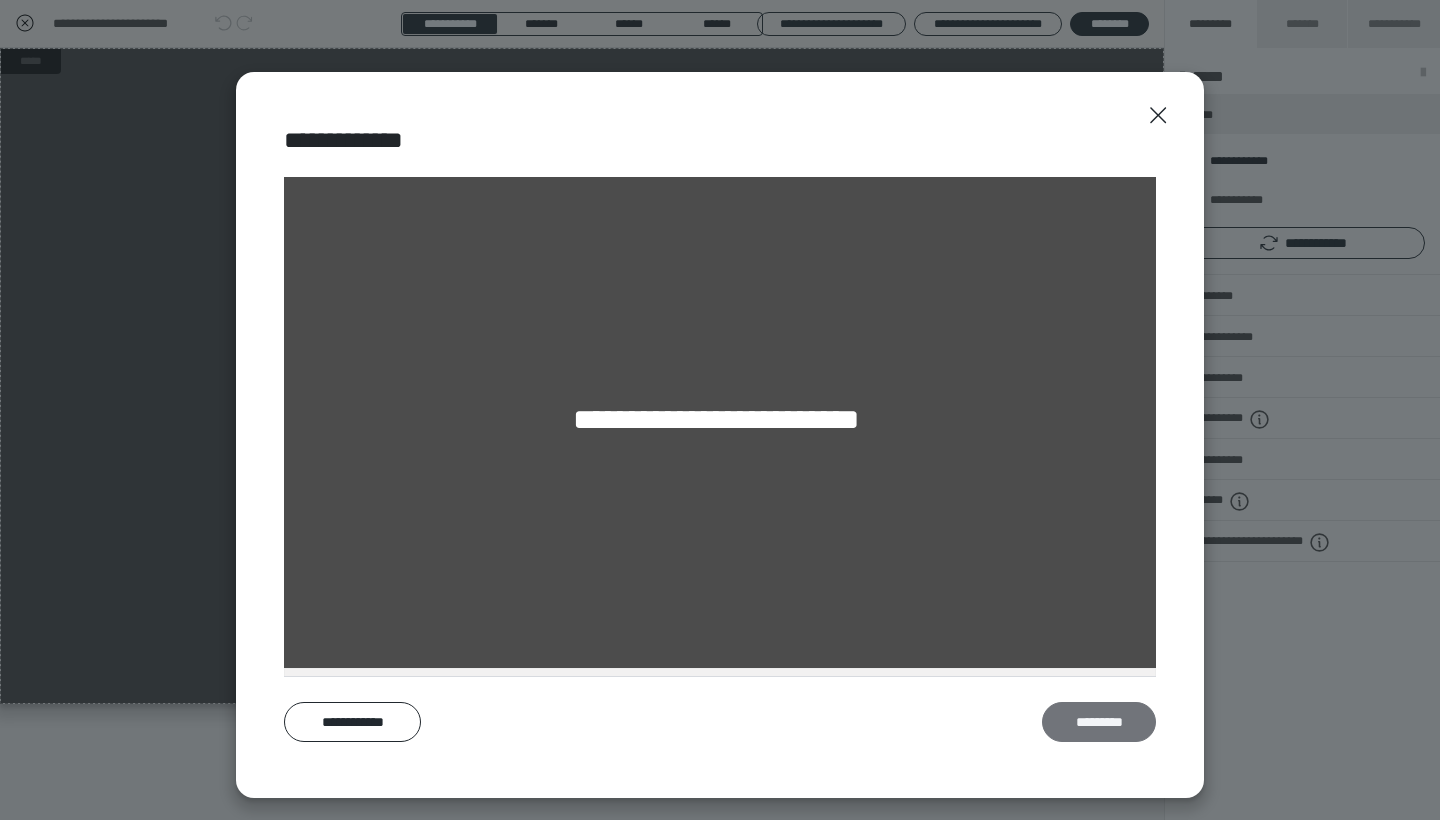 click on "*********" at bounding box center (1099, 722) 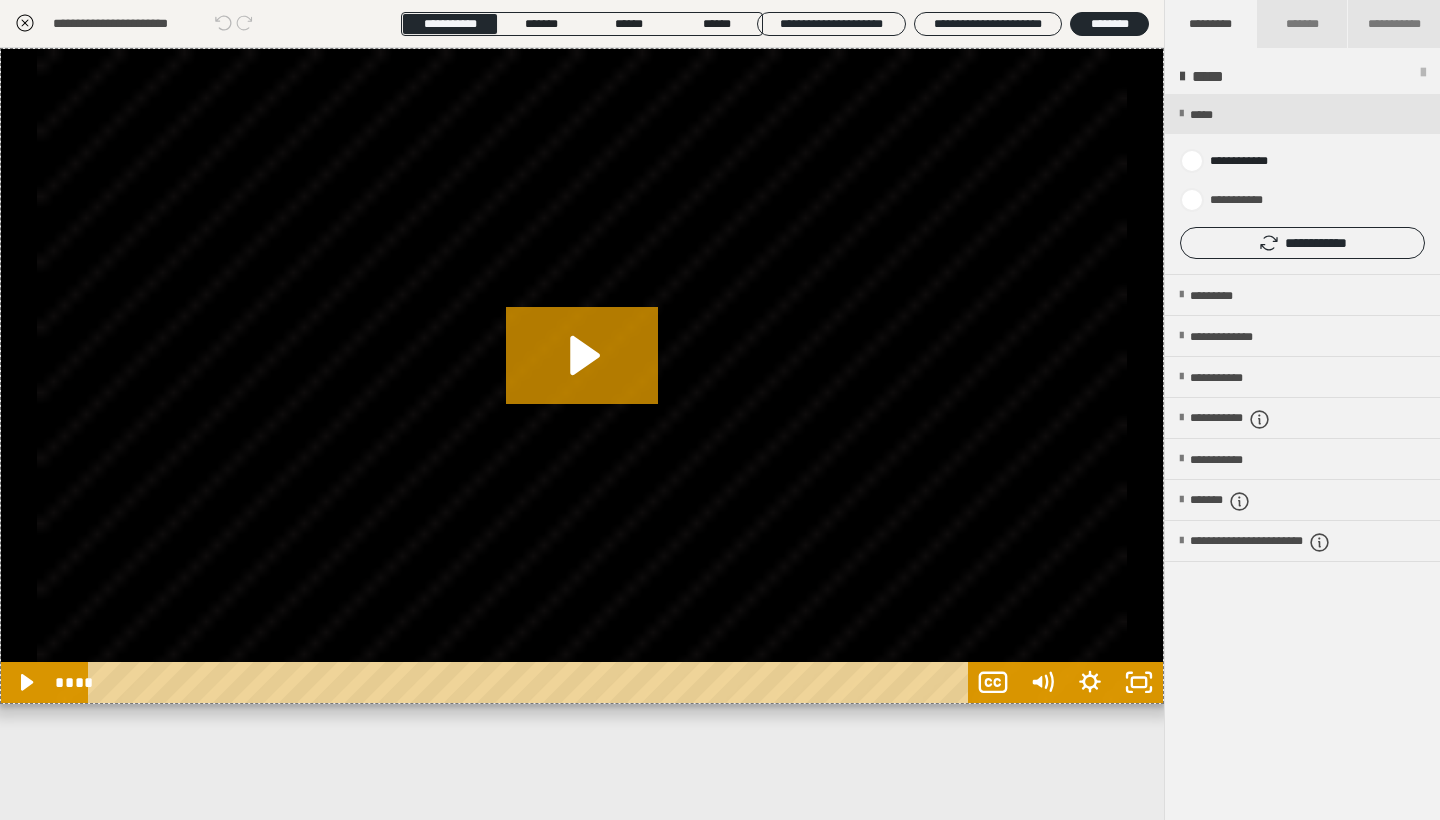 click 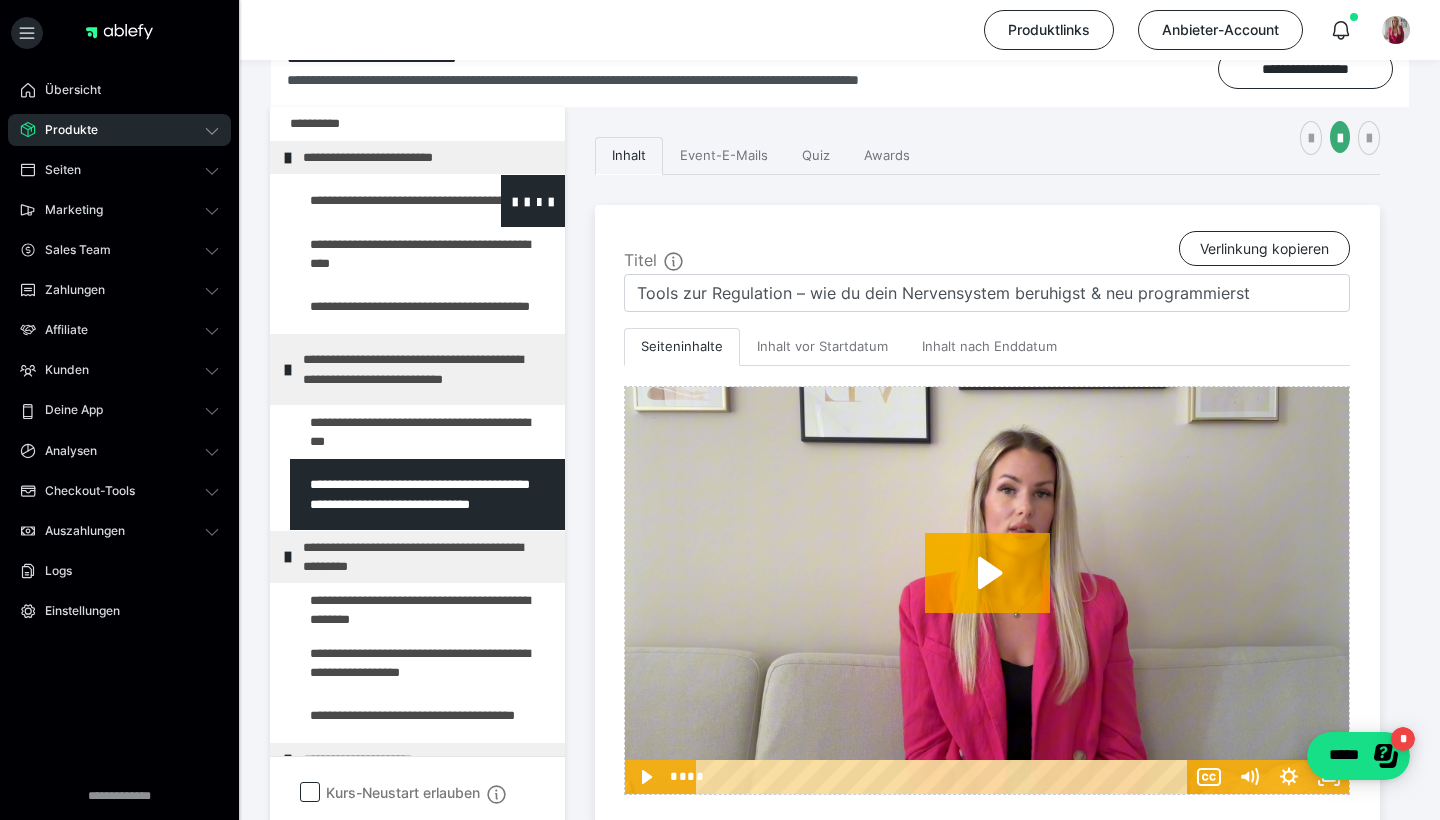 click at bounding box center (375, 201) 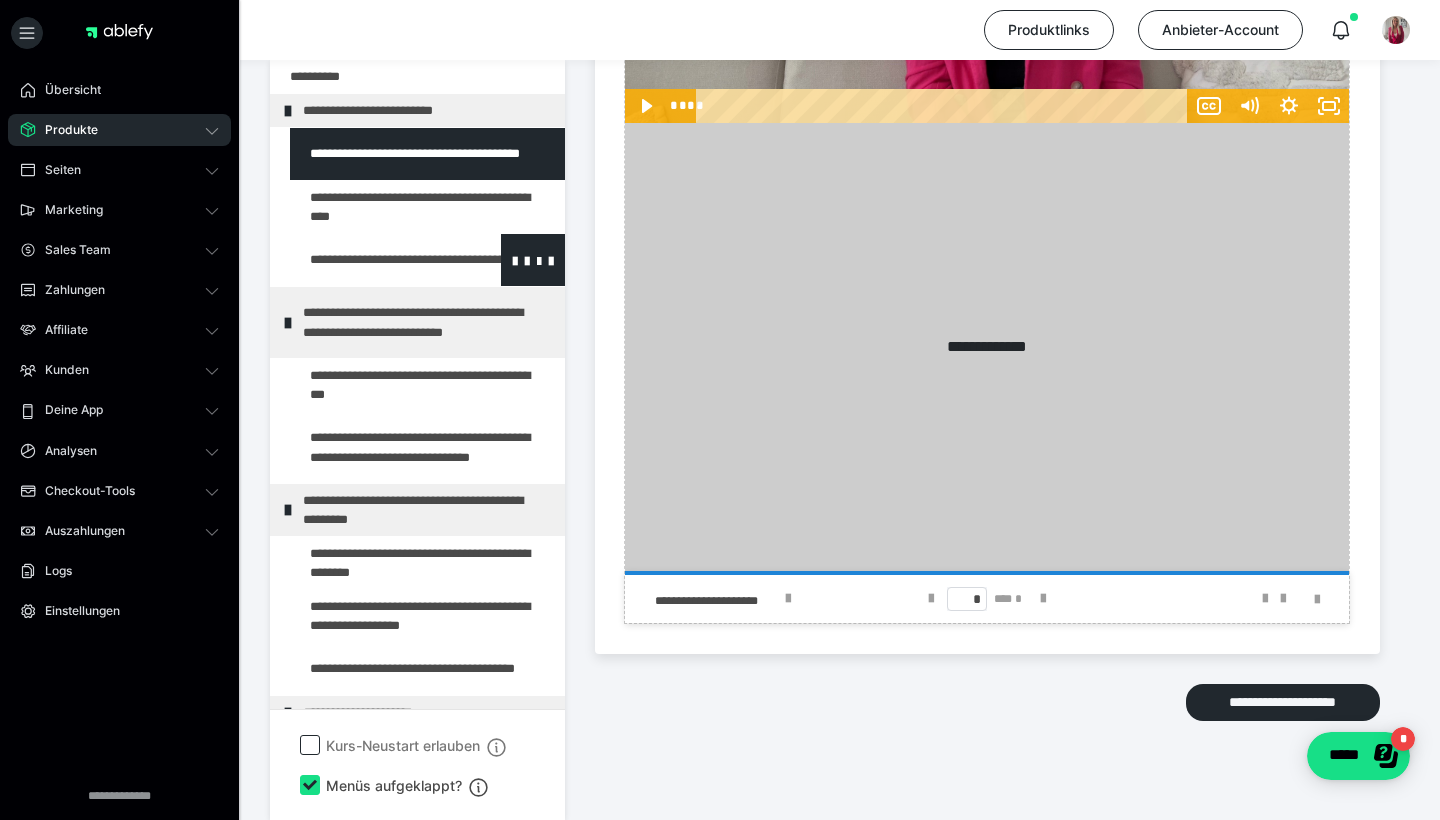 scroll, scrollTop: 997, scrollLeft: 0, axis: vertical 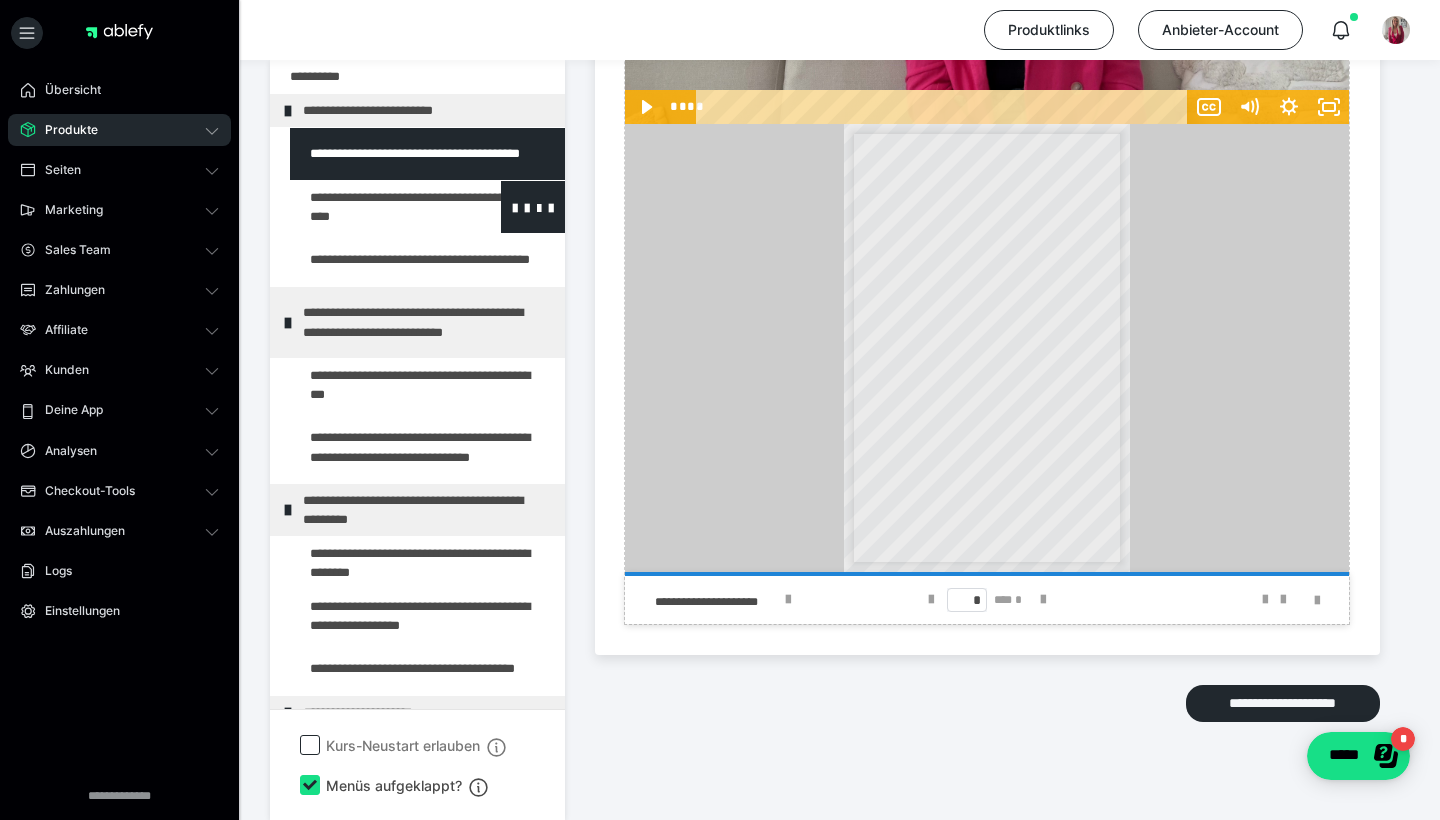 click at bounding box center (375, 207) 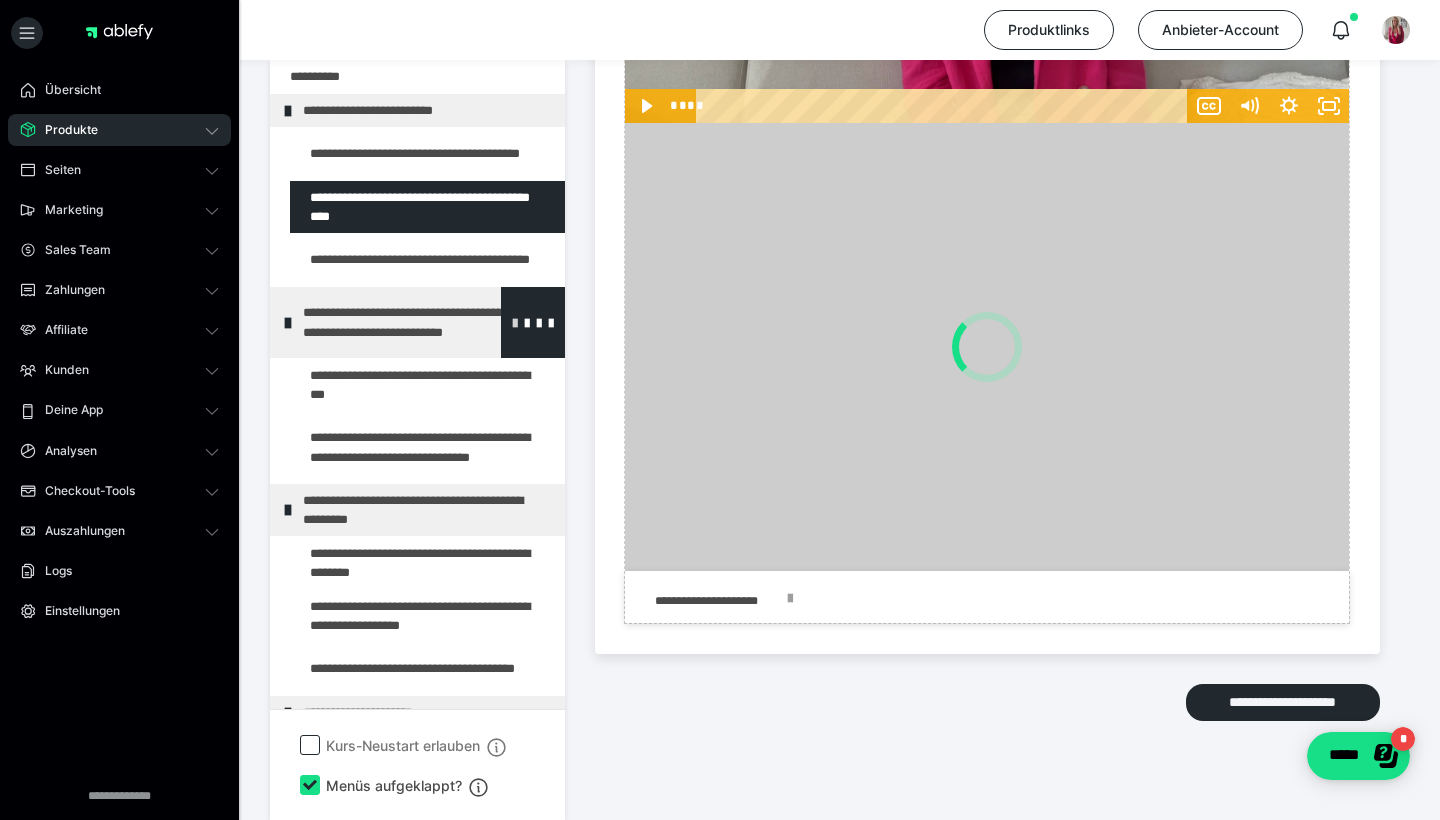 scroll, scrollTop: 997, scrollLeft: 0, axis: vertical 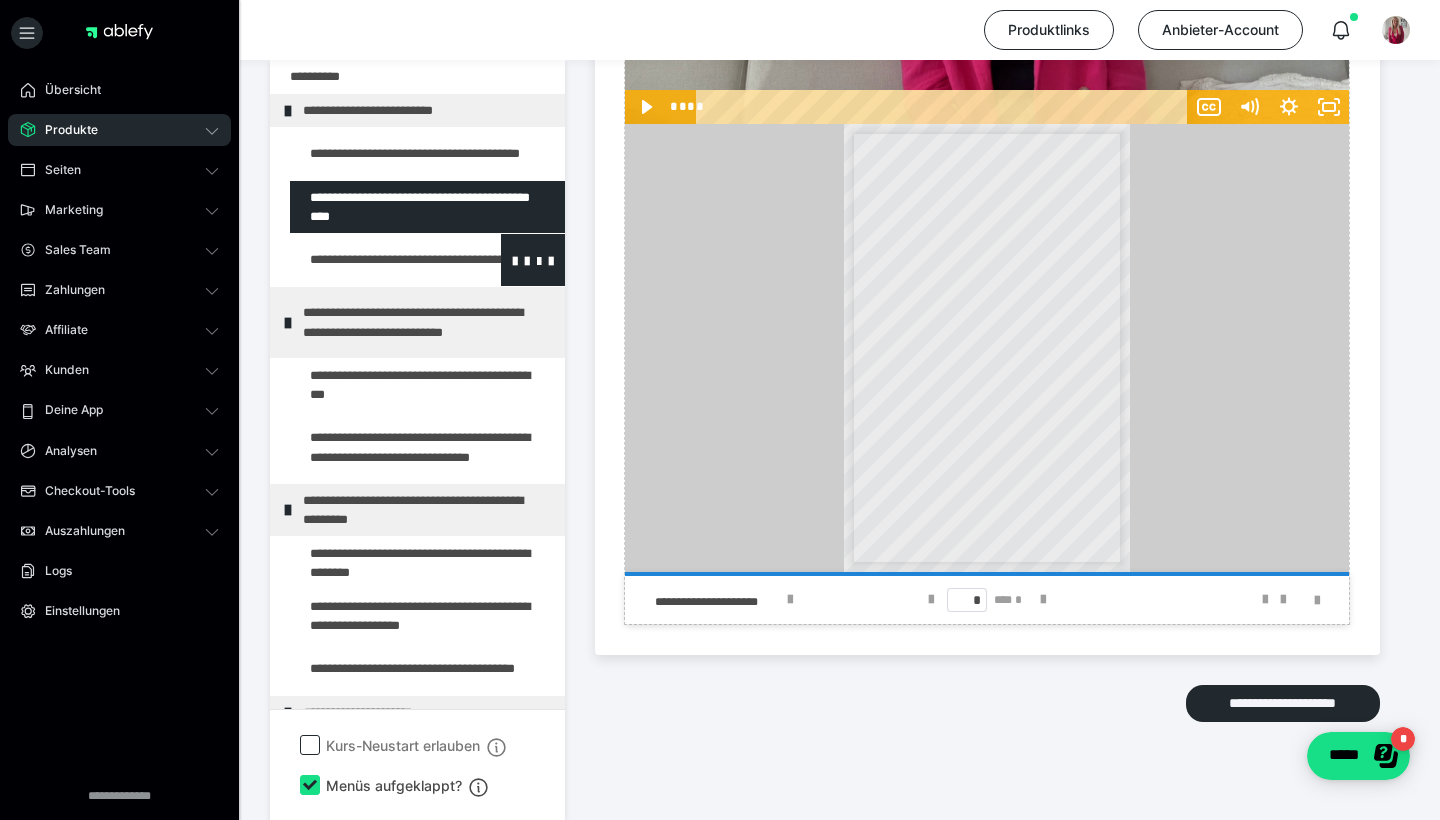 click at bounding box center (375, 260) 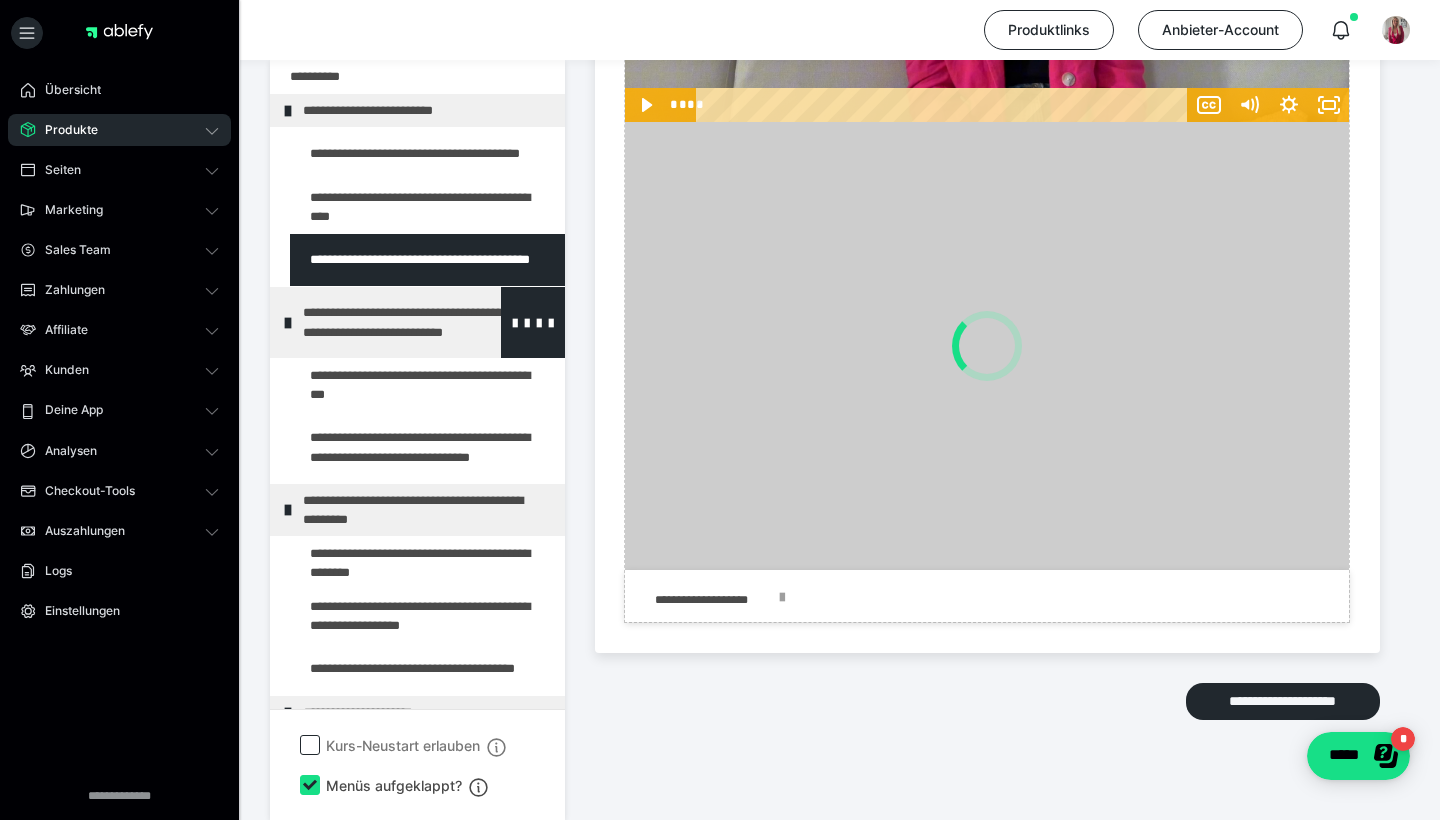 scroll, scrollTop: 997, scrollLeft: 0, axis: vertical 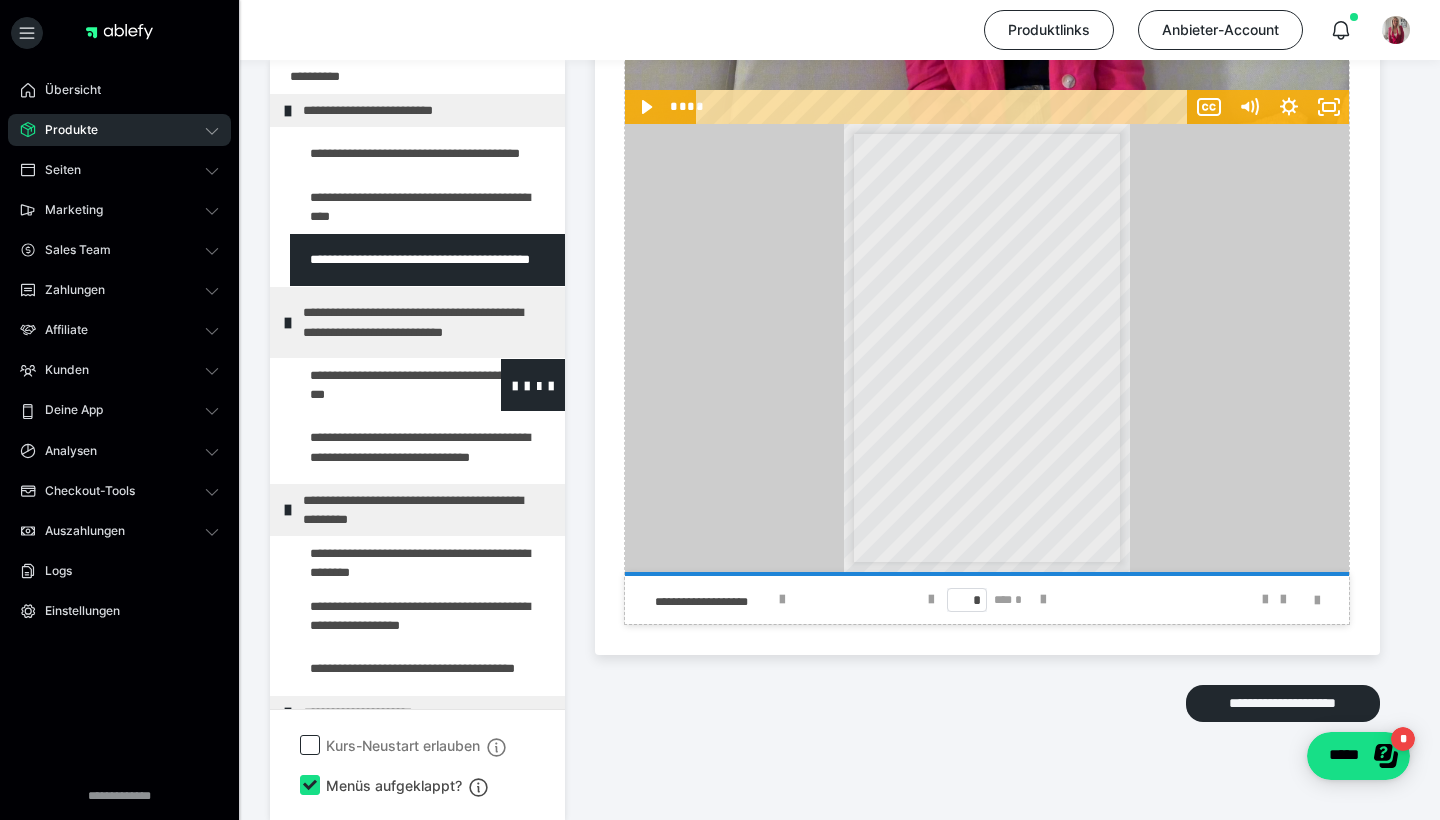 click at bounding box center [375, 385] 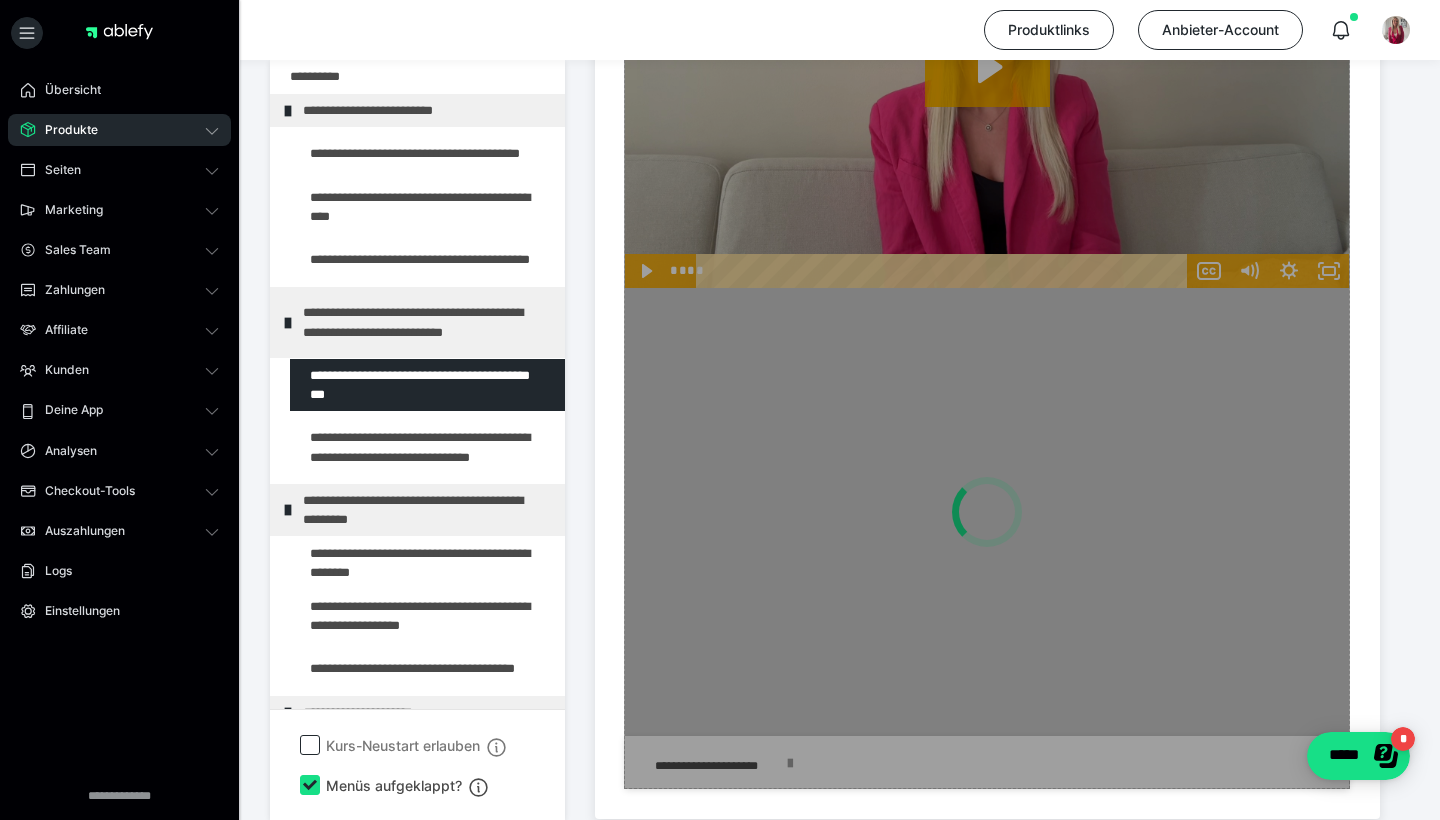 scroll, scrollTop: 843, scrollLeft: 0, axis: vertical 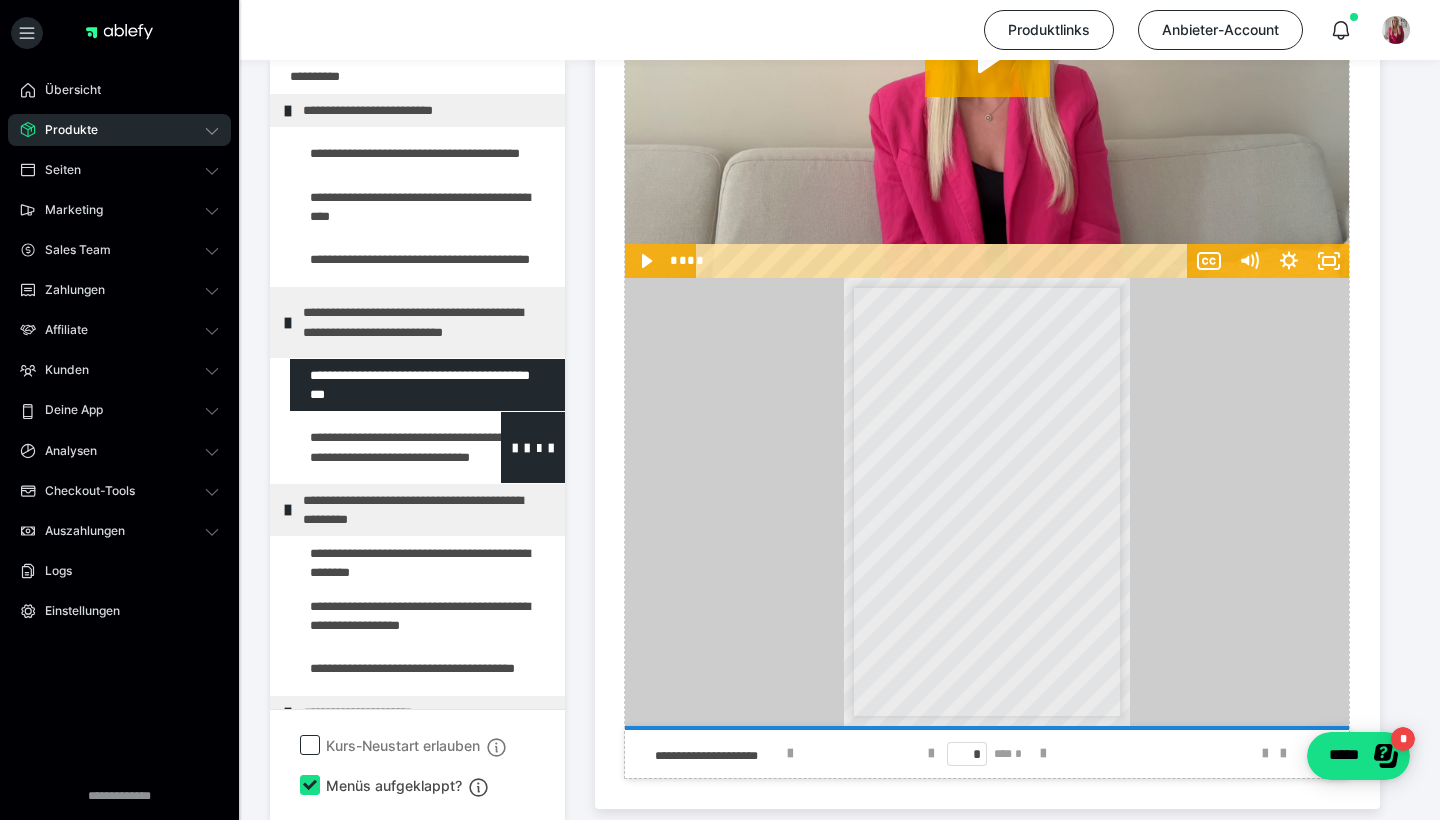 click at bounding box center (375, 447) 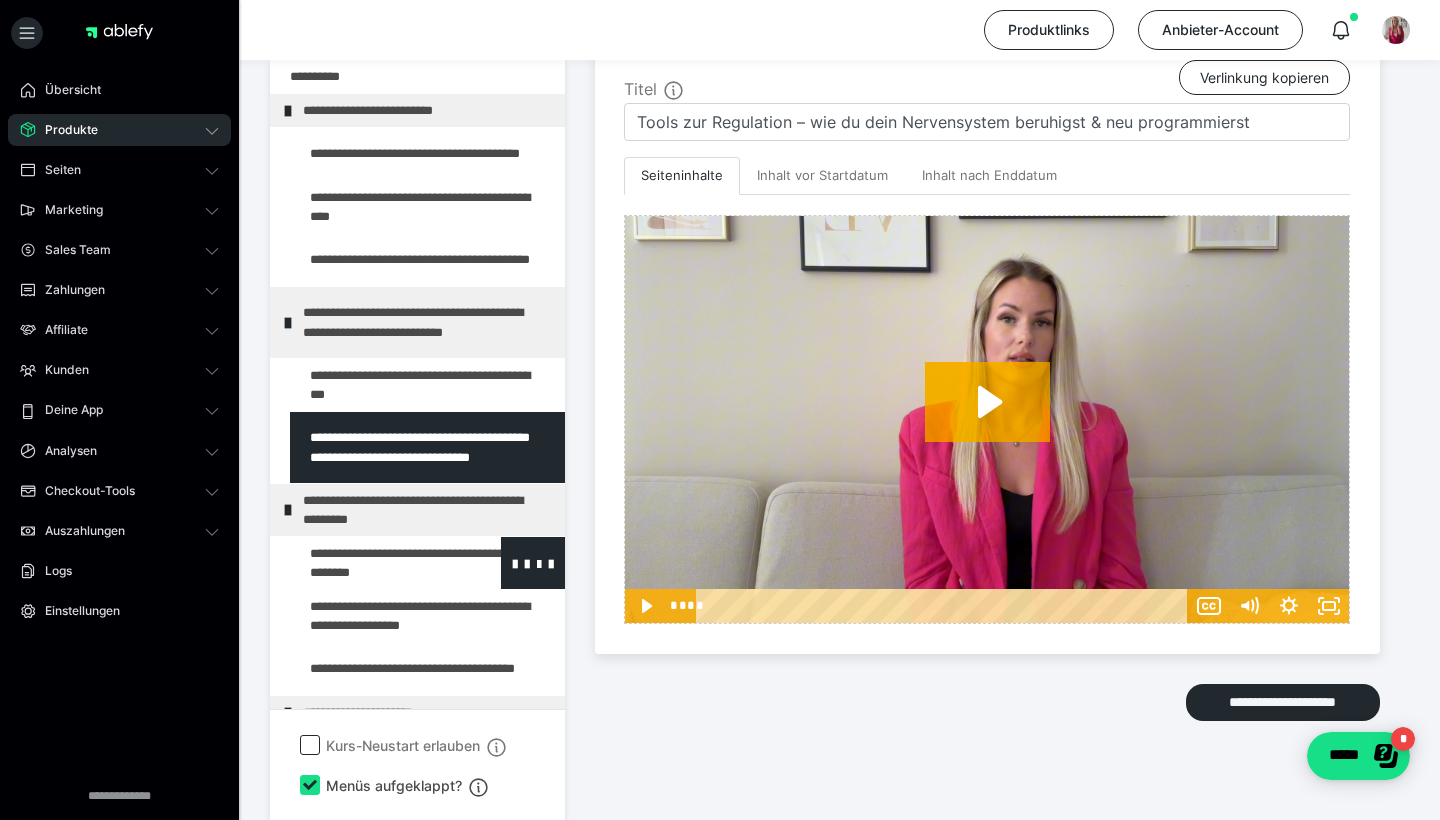scroll, scrollTop: 497, scrollLeft: 0, axis: vertical 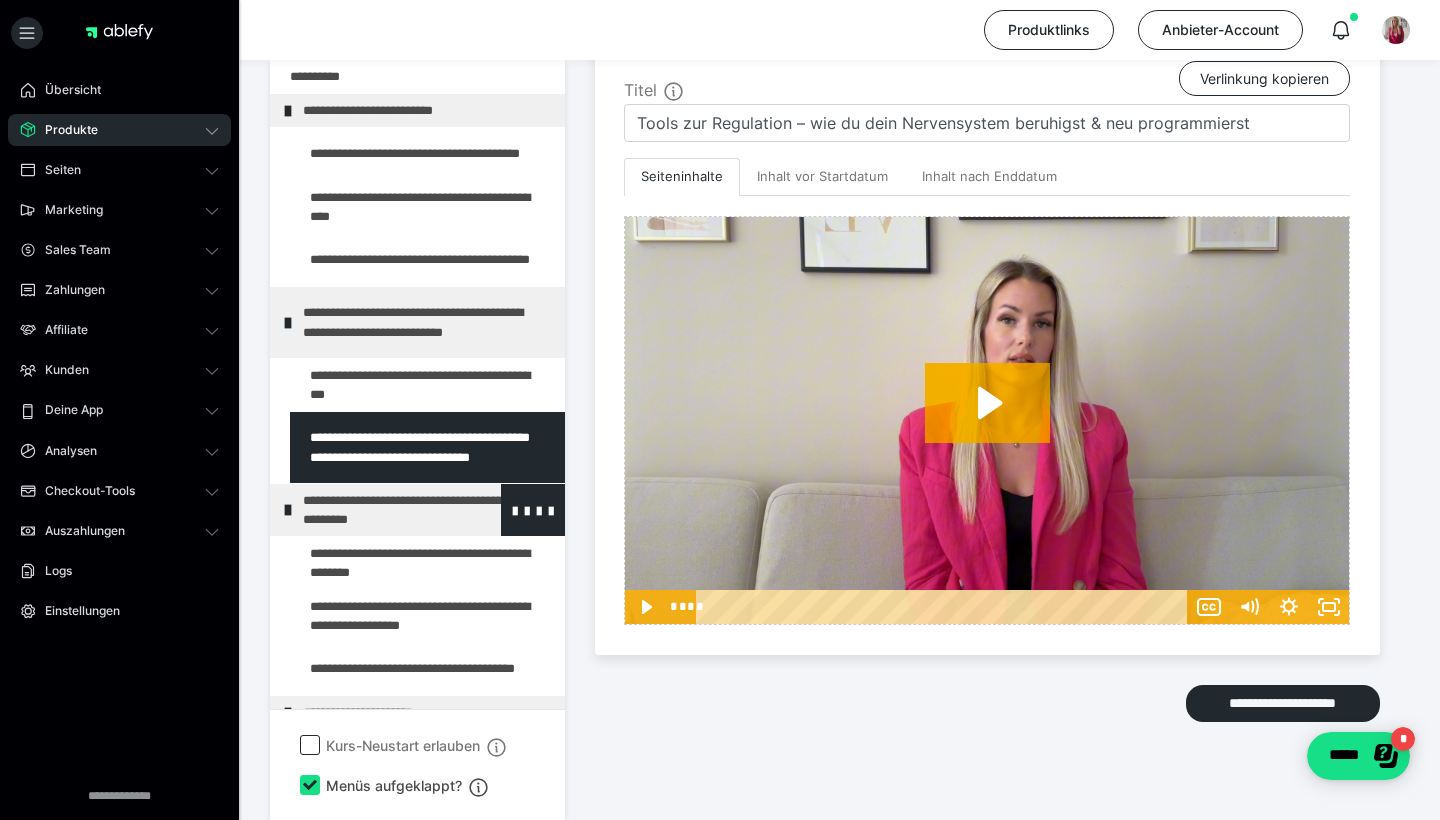click on "**********" at bounding box center [426, 510] 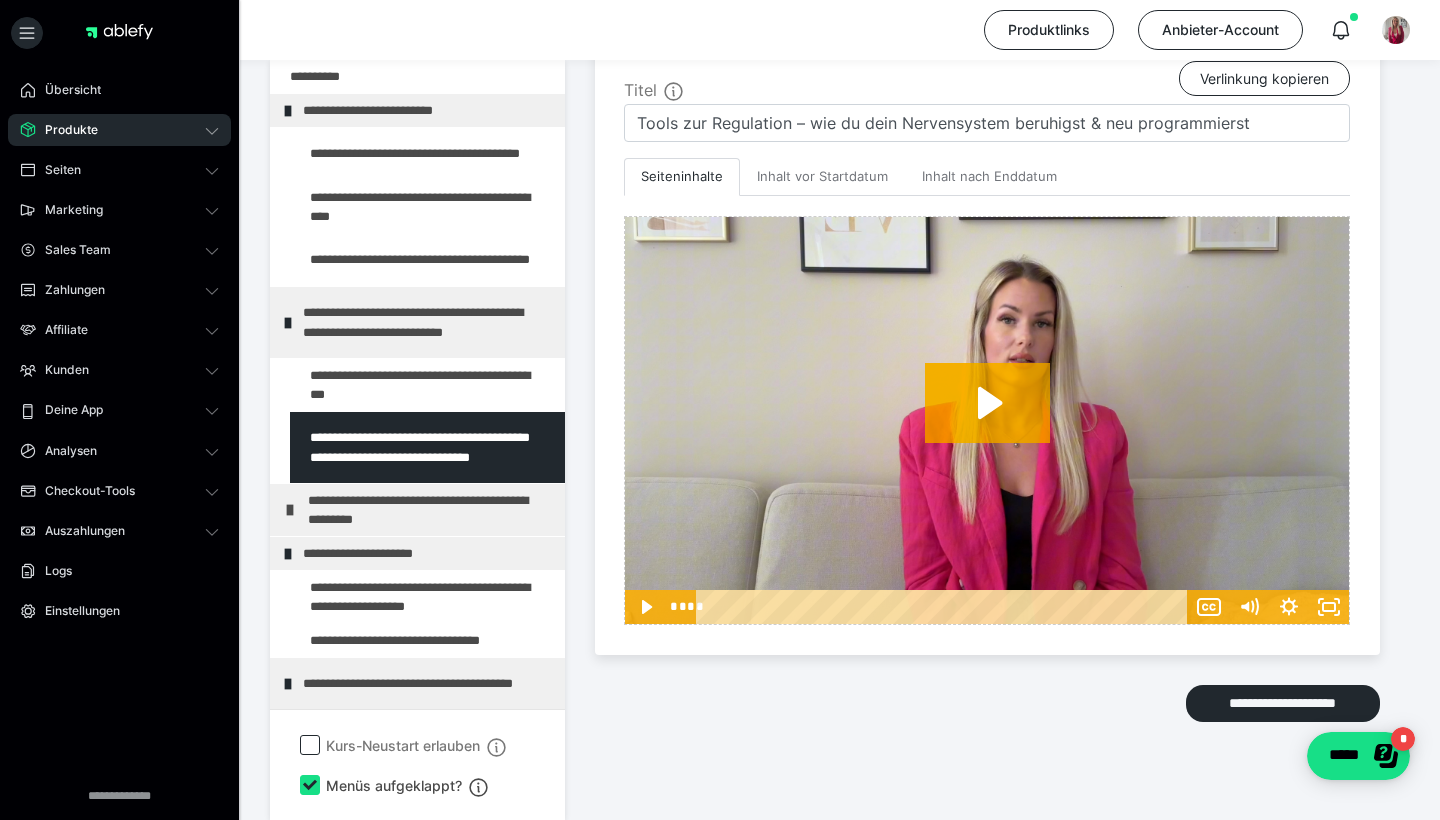 click on "**********" at bounding box center [431, 510] 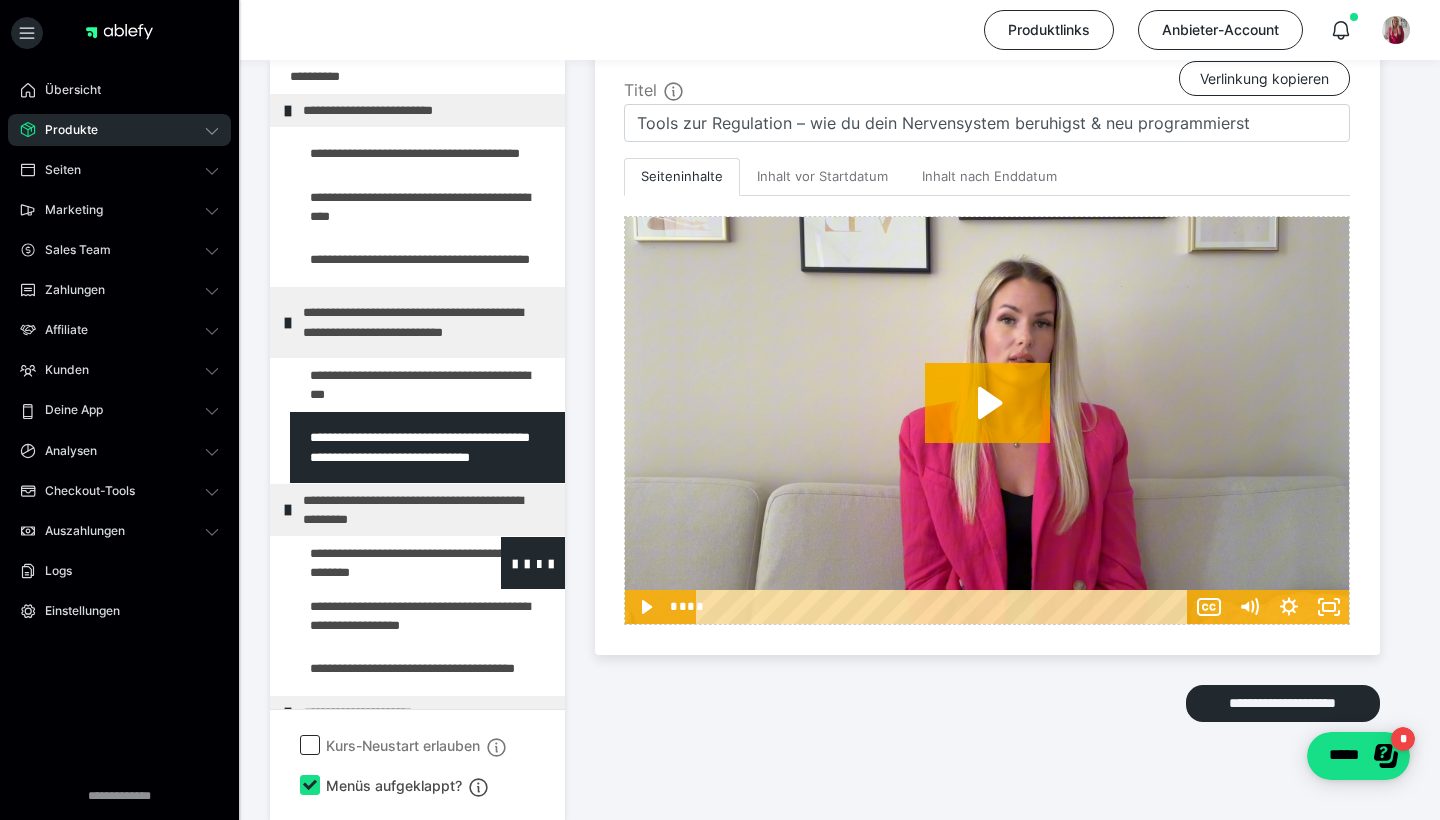 click at bounding box center (375, 563) 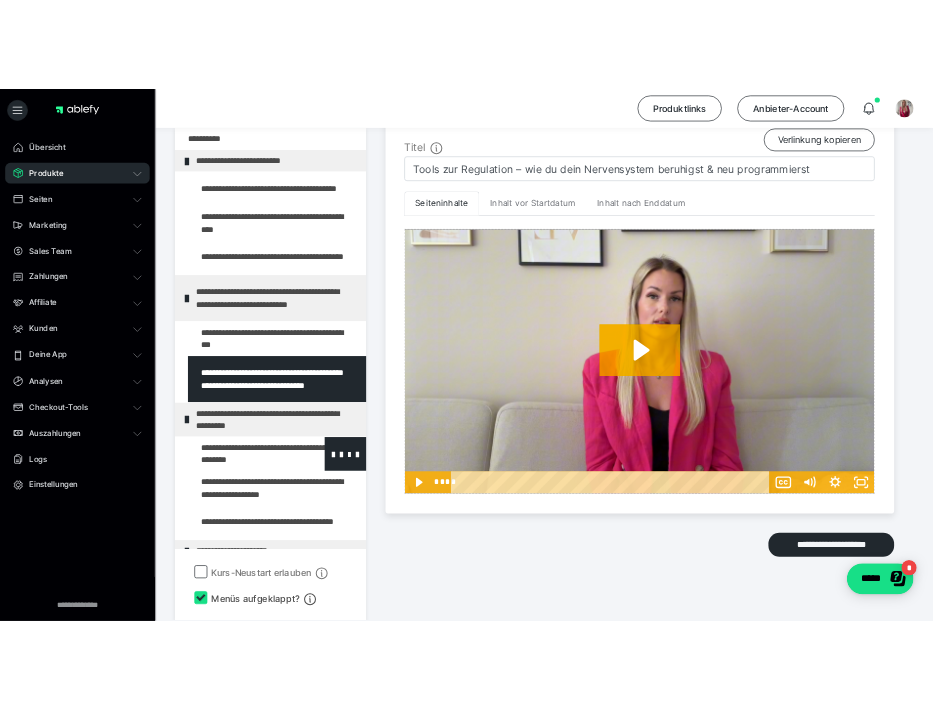 scroll, scrollTop: 374, scrollLeft: 0, axis: vertical 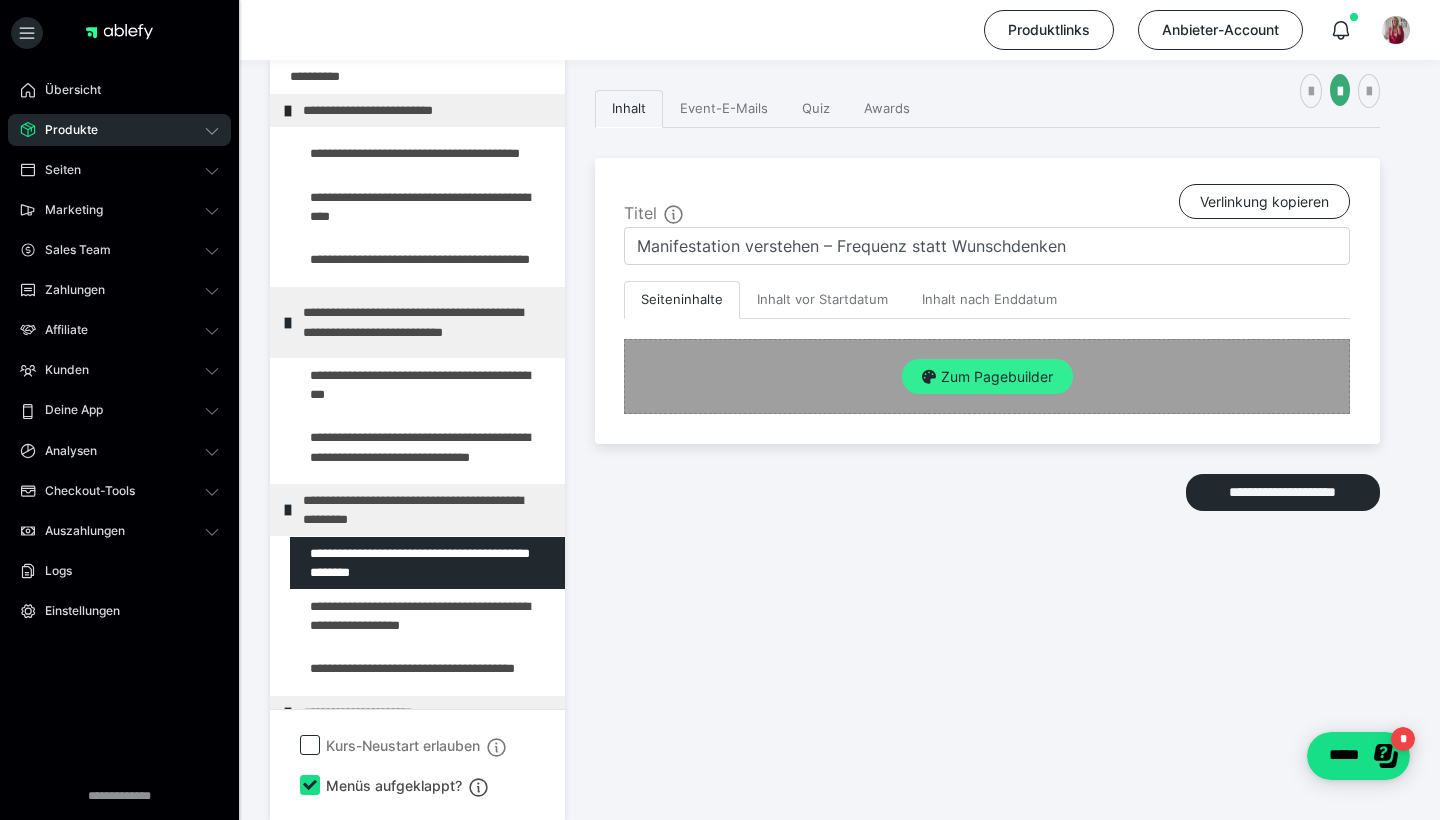 click on "Zum Pagebuilder" at bounding box center [987, 377] 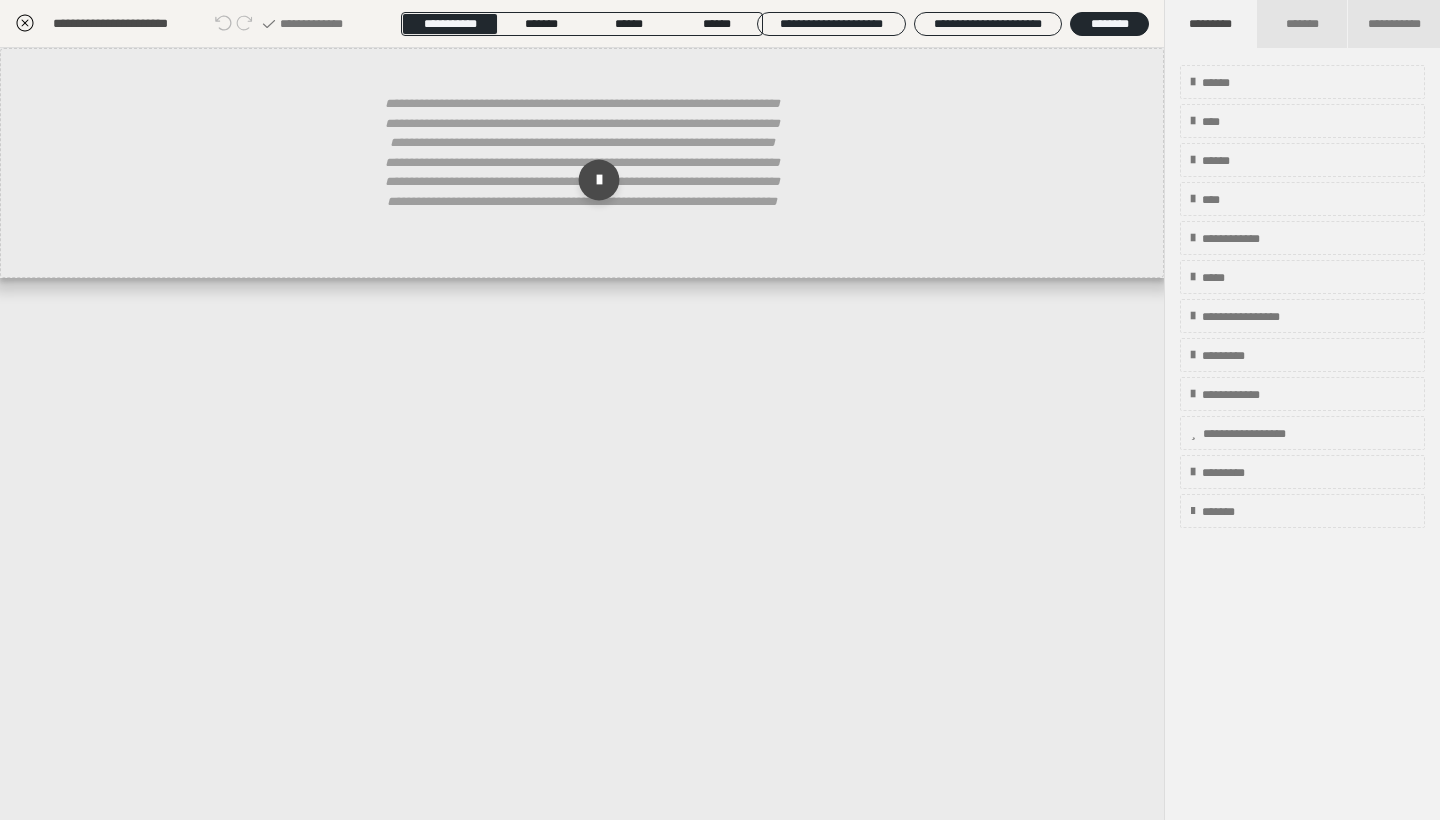 click at bounding box center [599, 180] 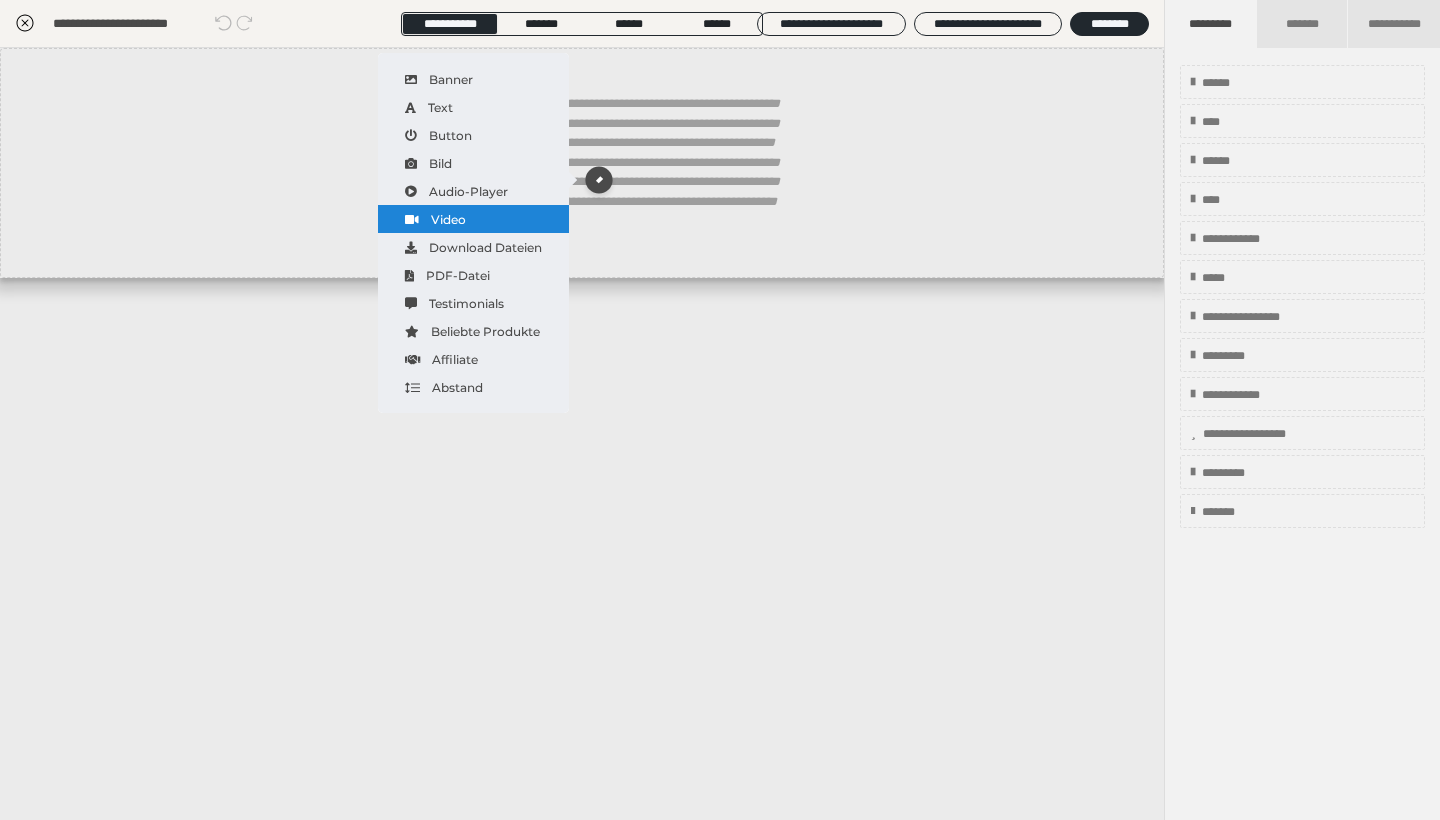 click on "Video" at bounding box center (473, 219) 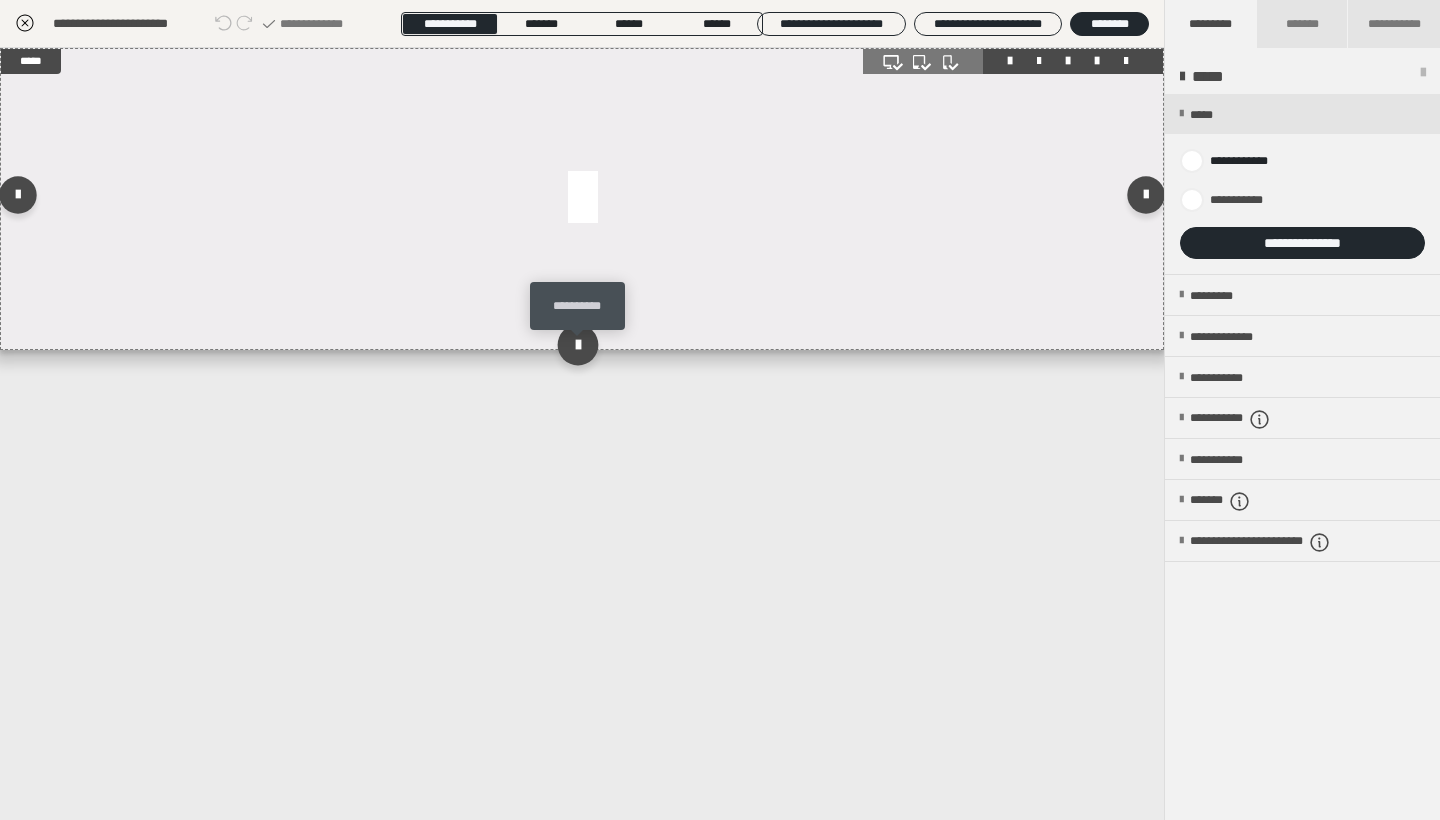 click at bounding box center [577, 344] 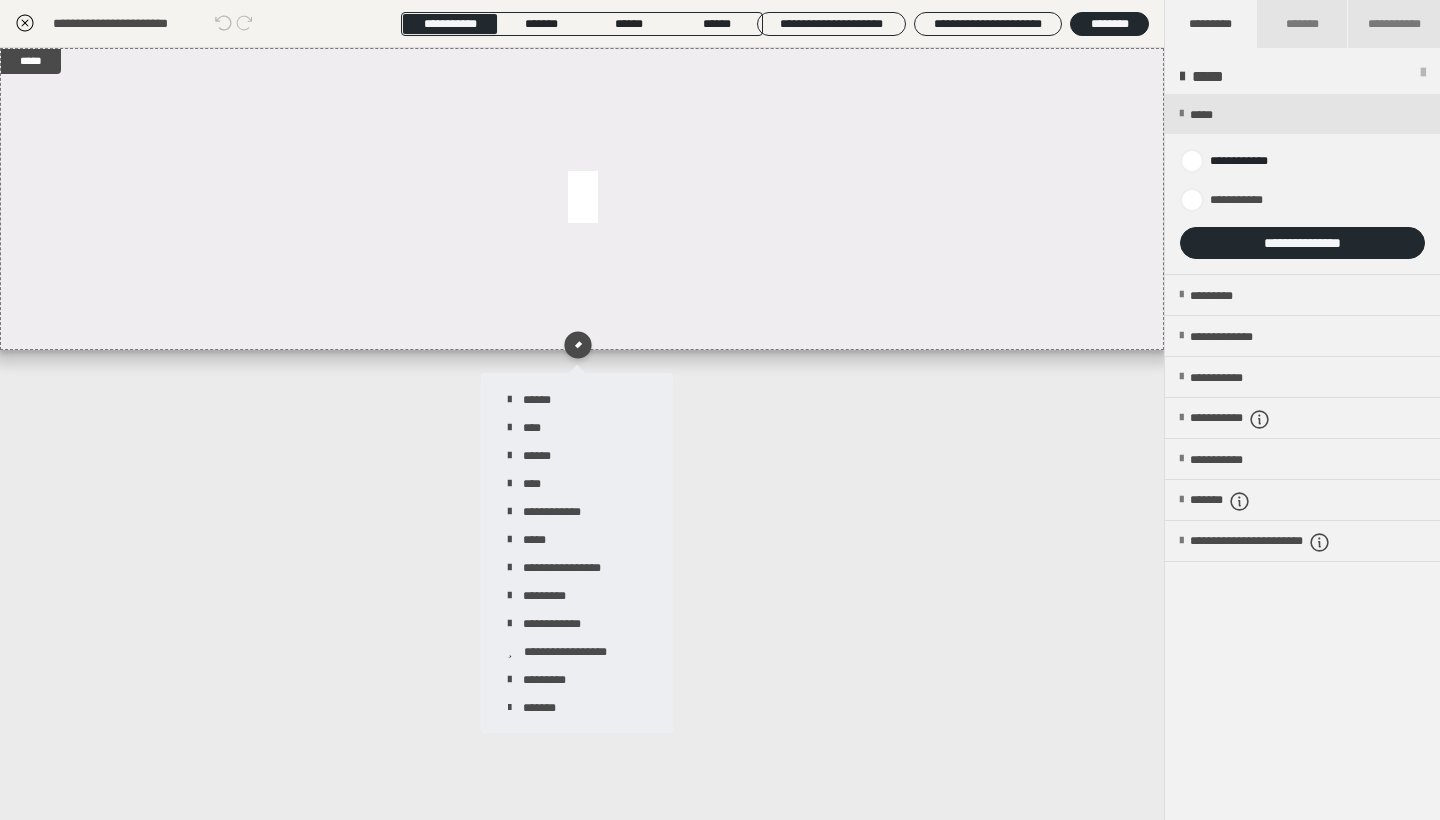 click on "*********" at bounding box center (577, 595) 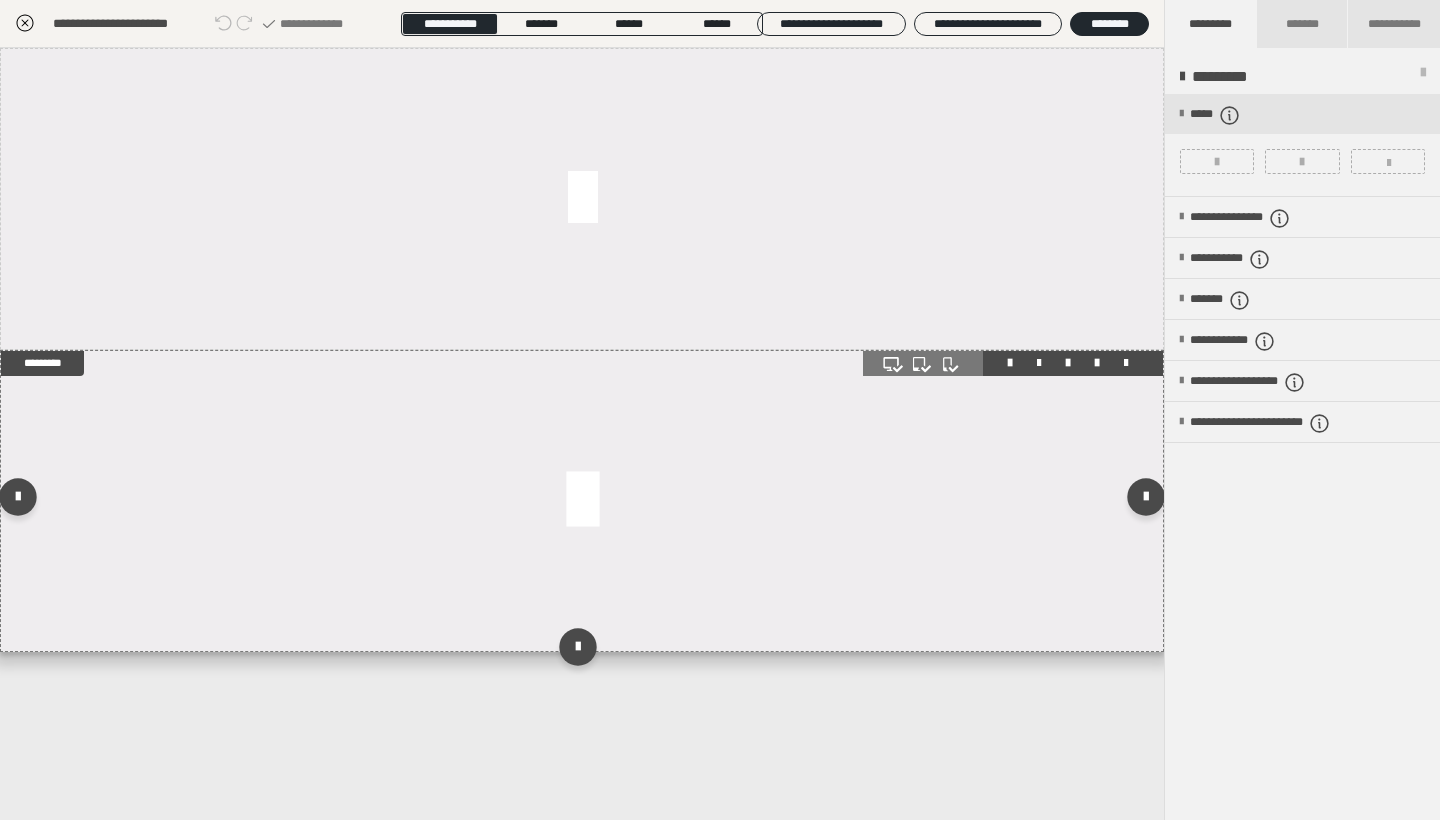 click at bounding box center [582, 501] 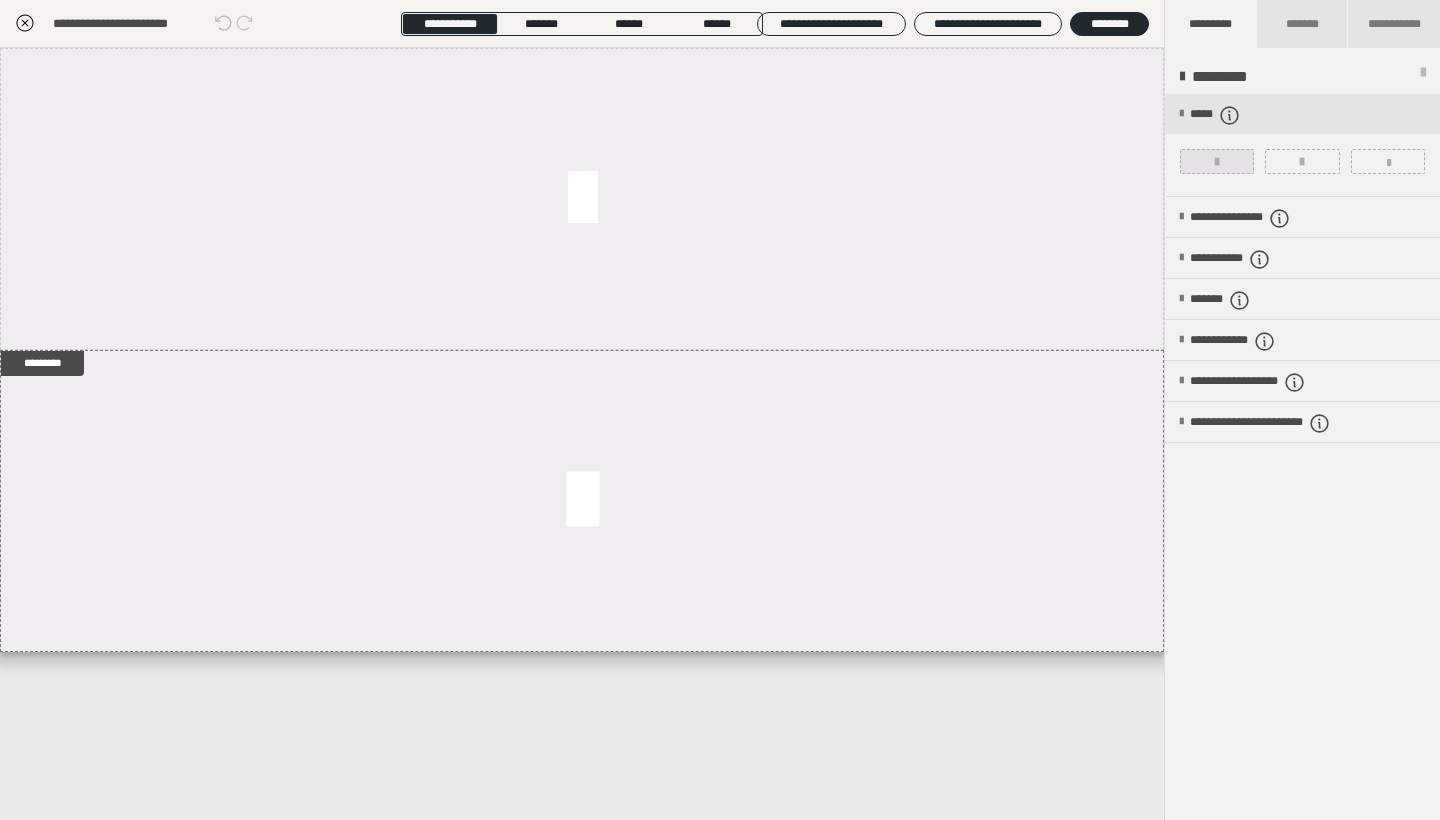 click at bounding box center [1217, 161] 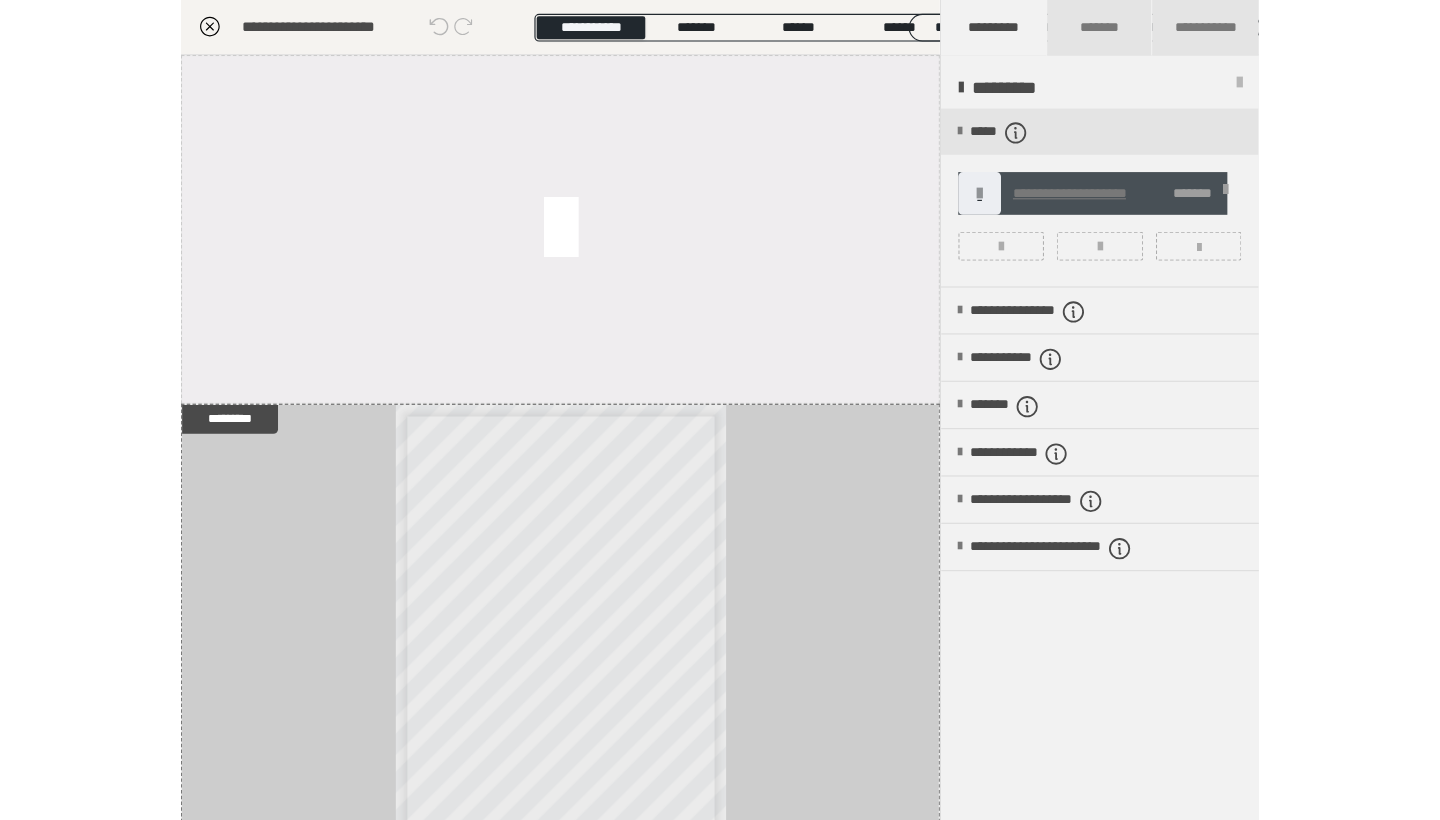 scroll, scrollTop: 327, scrollLeft: 0, axis: vertical 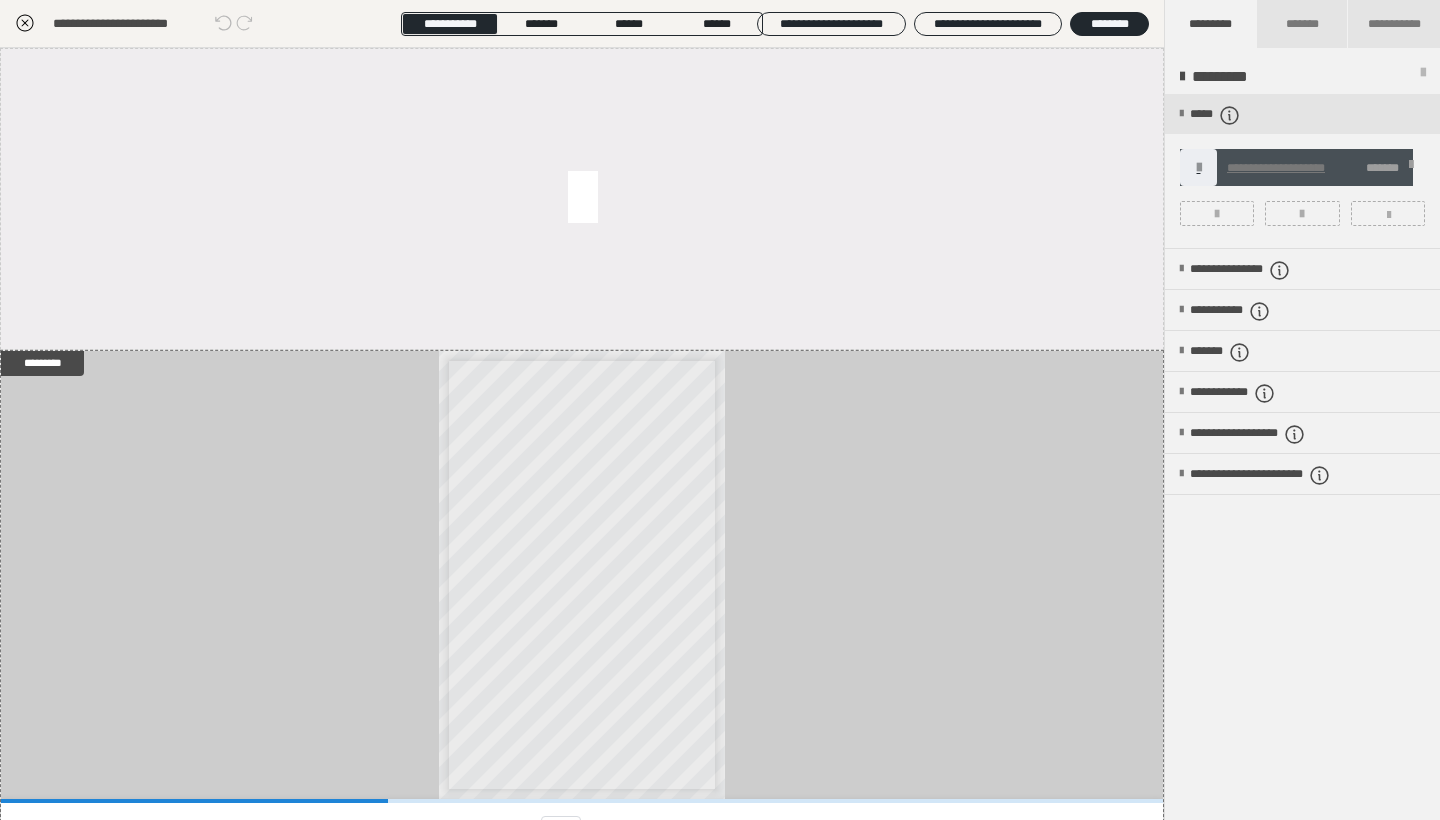 click 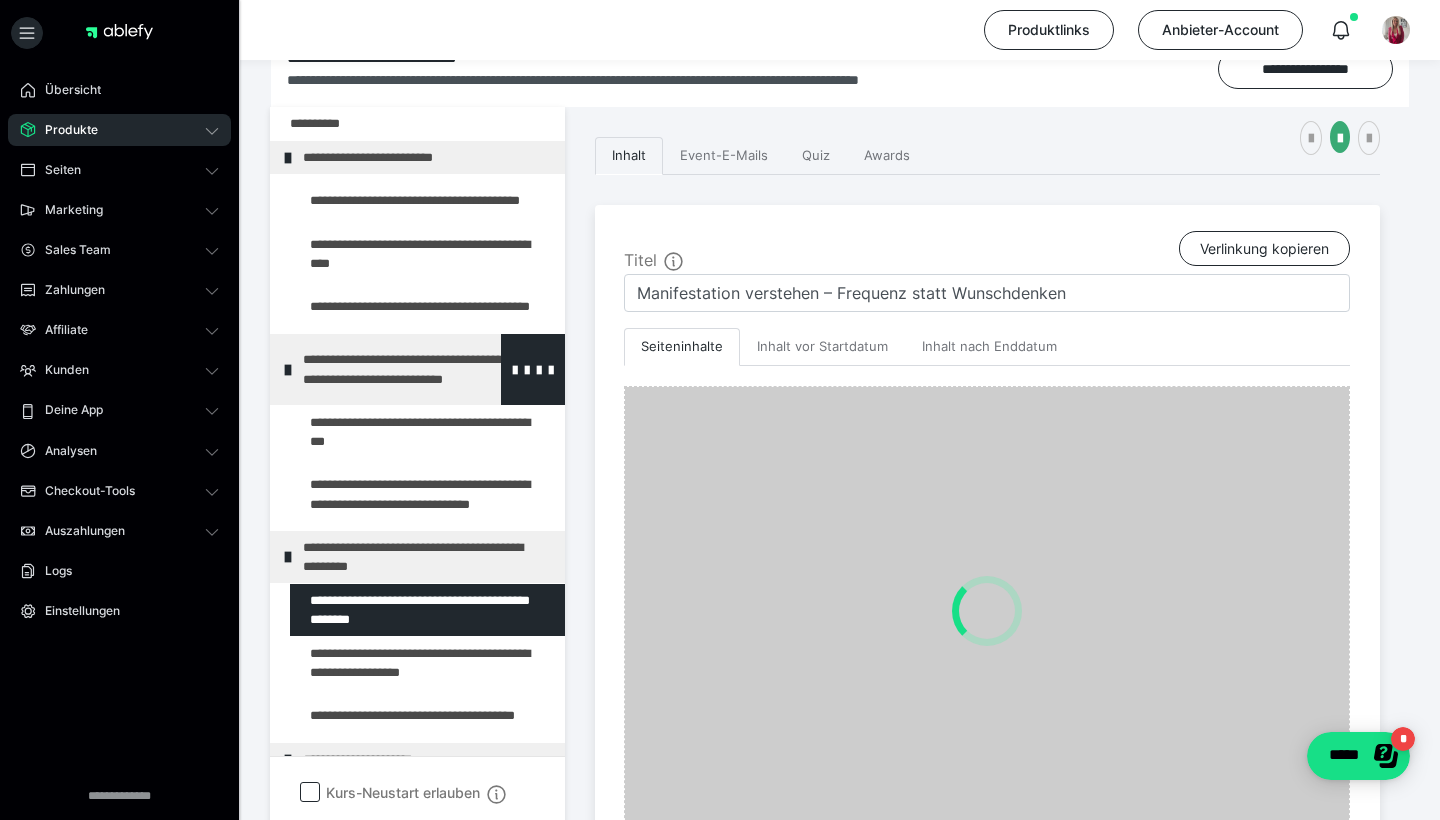 click on "**********" at bounding box center (417, 369) 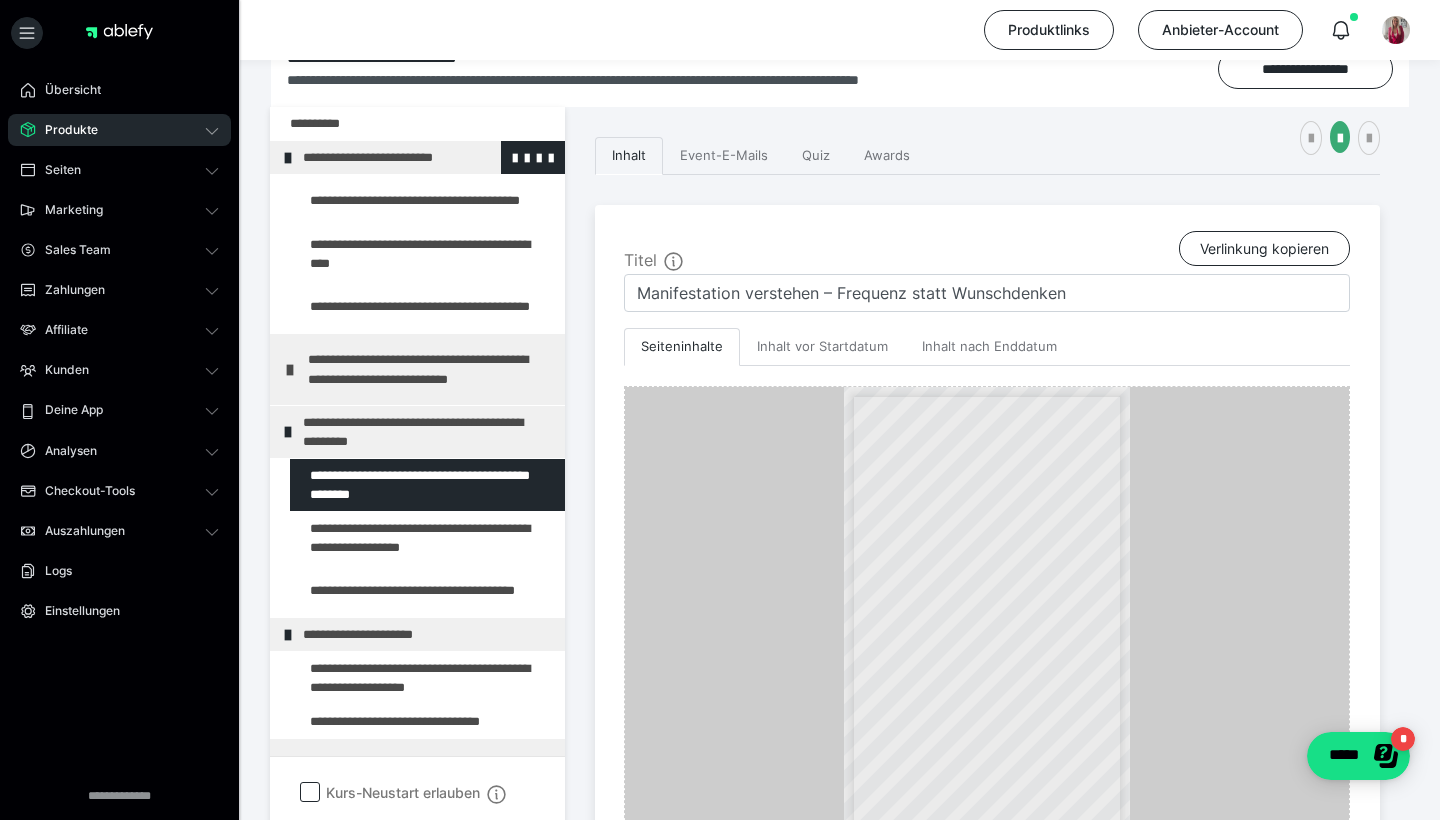 click at bounding box center (288, 158) 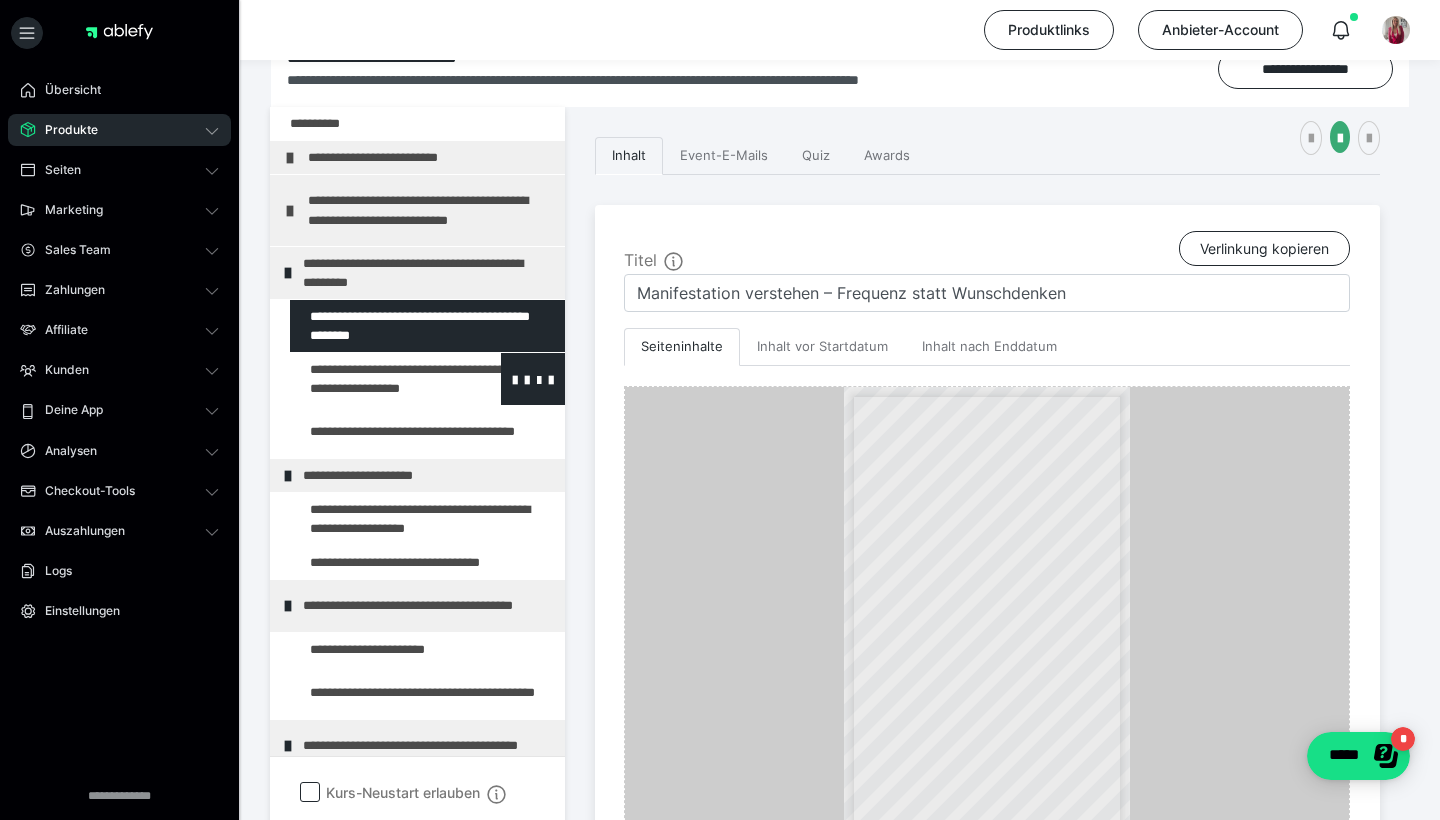 click at bounding box center (375, 379) 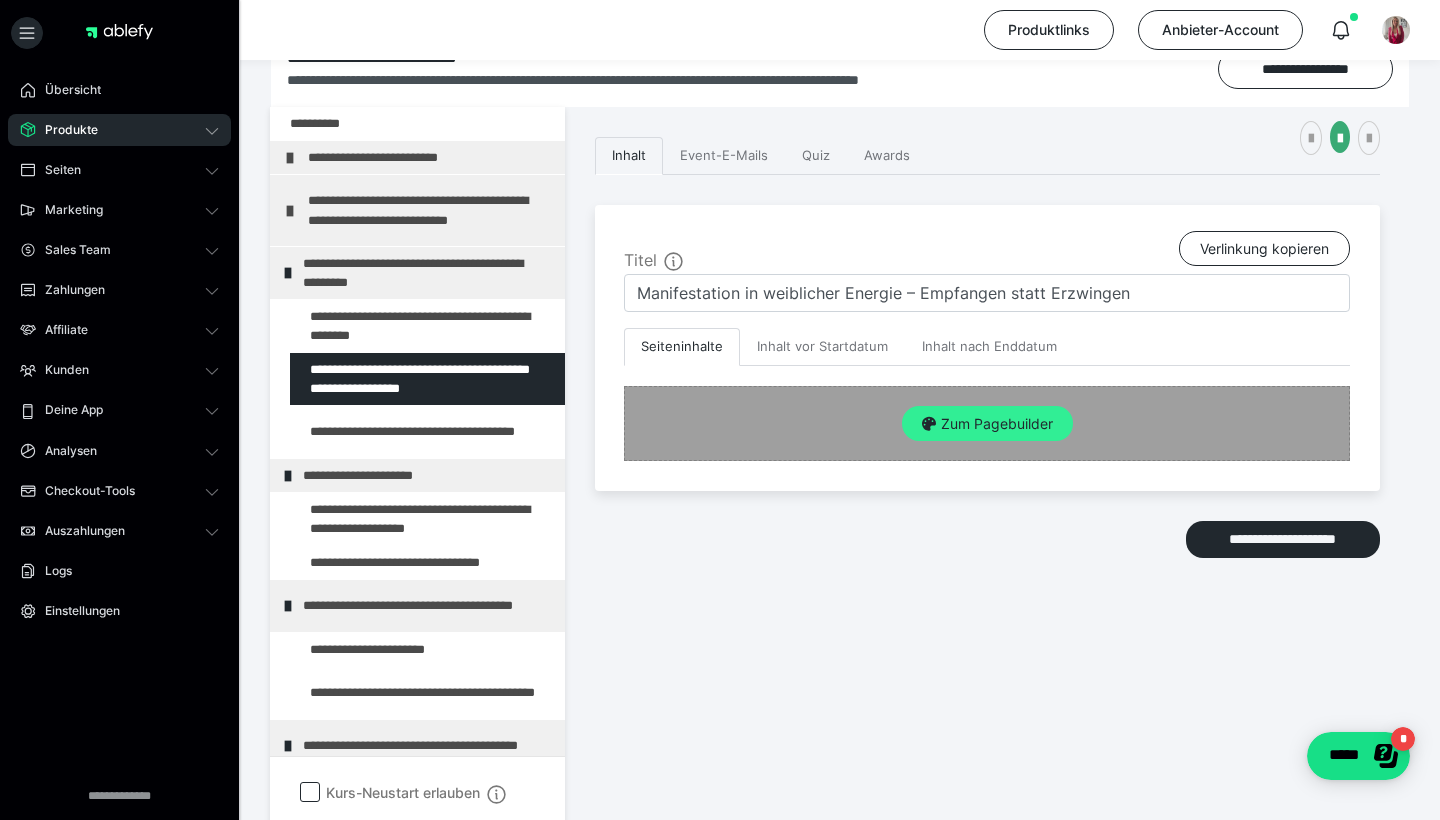 click on "Zum Pagebuilder" at bounding box center [987, 424] 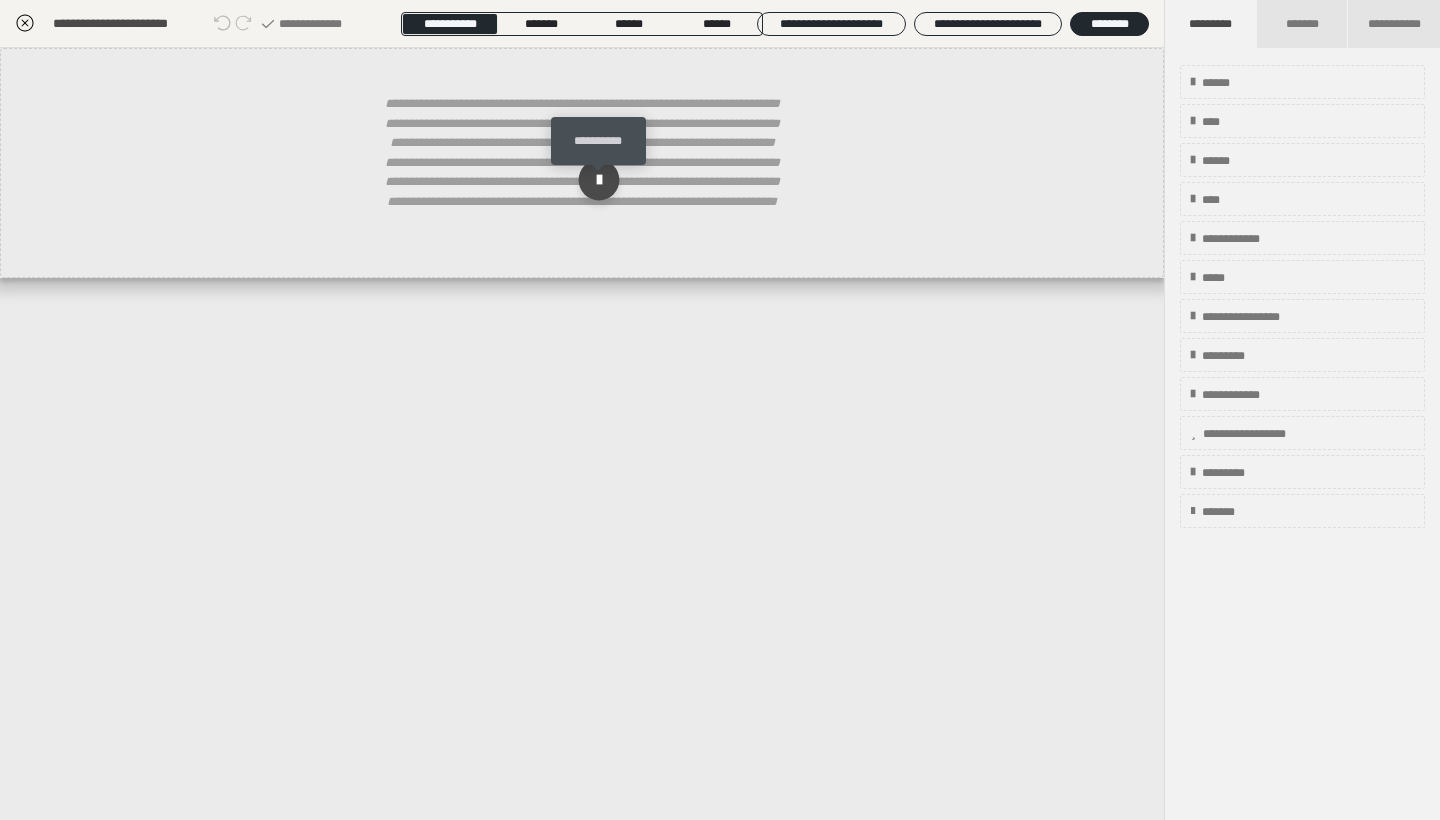click at bounding box center [599, 180] 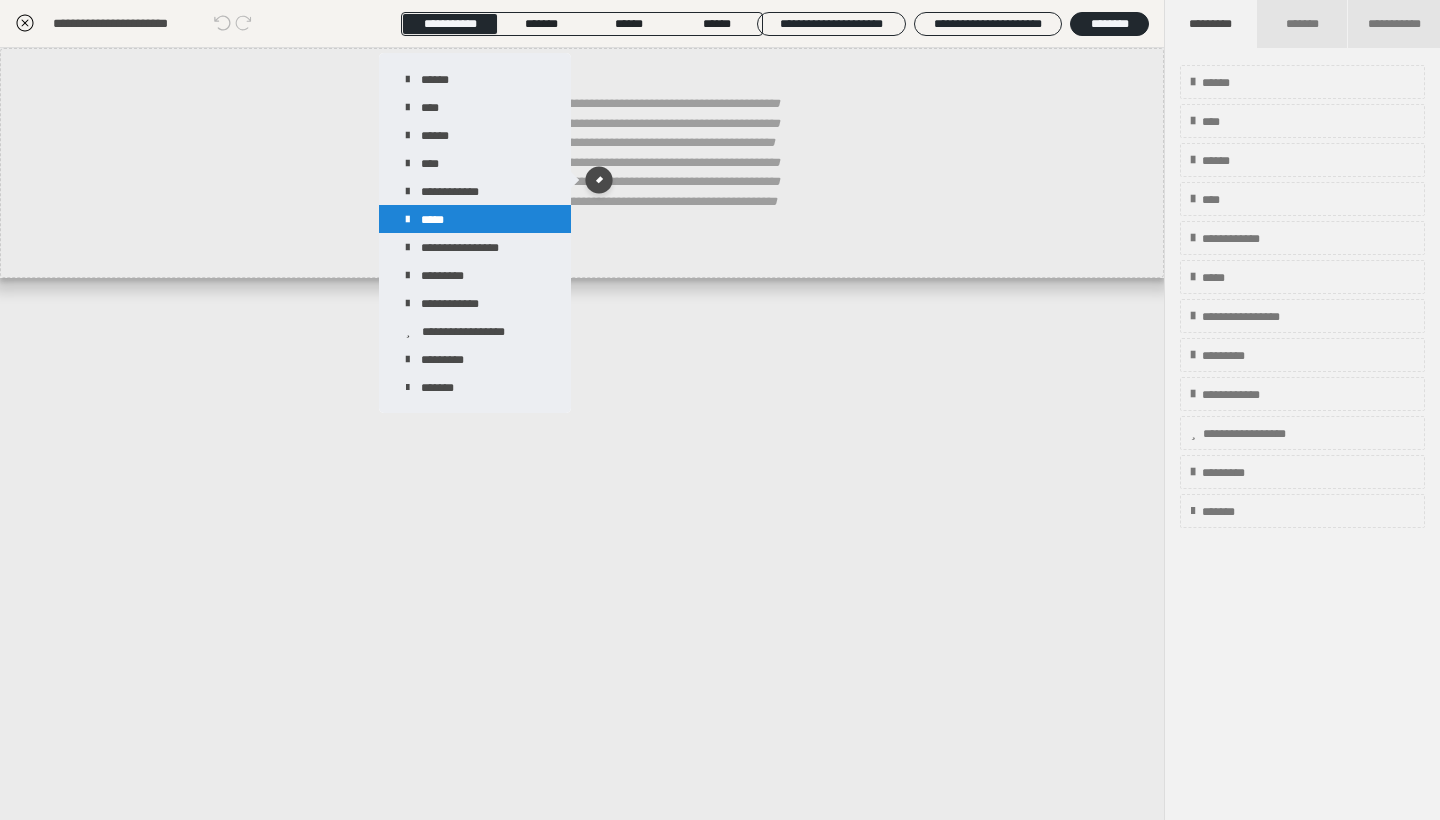 click on "*****" at bounding box center (475, 219) 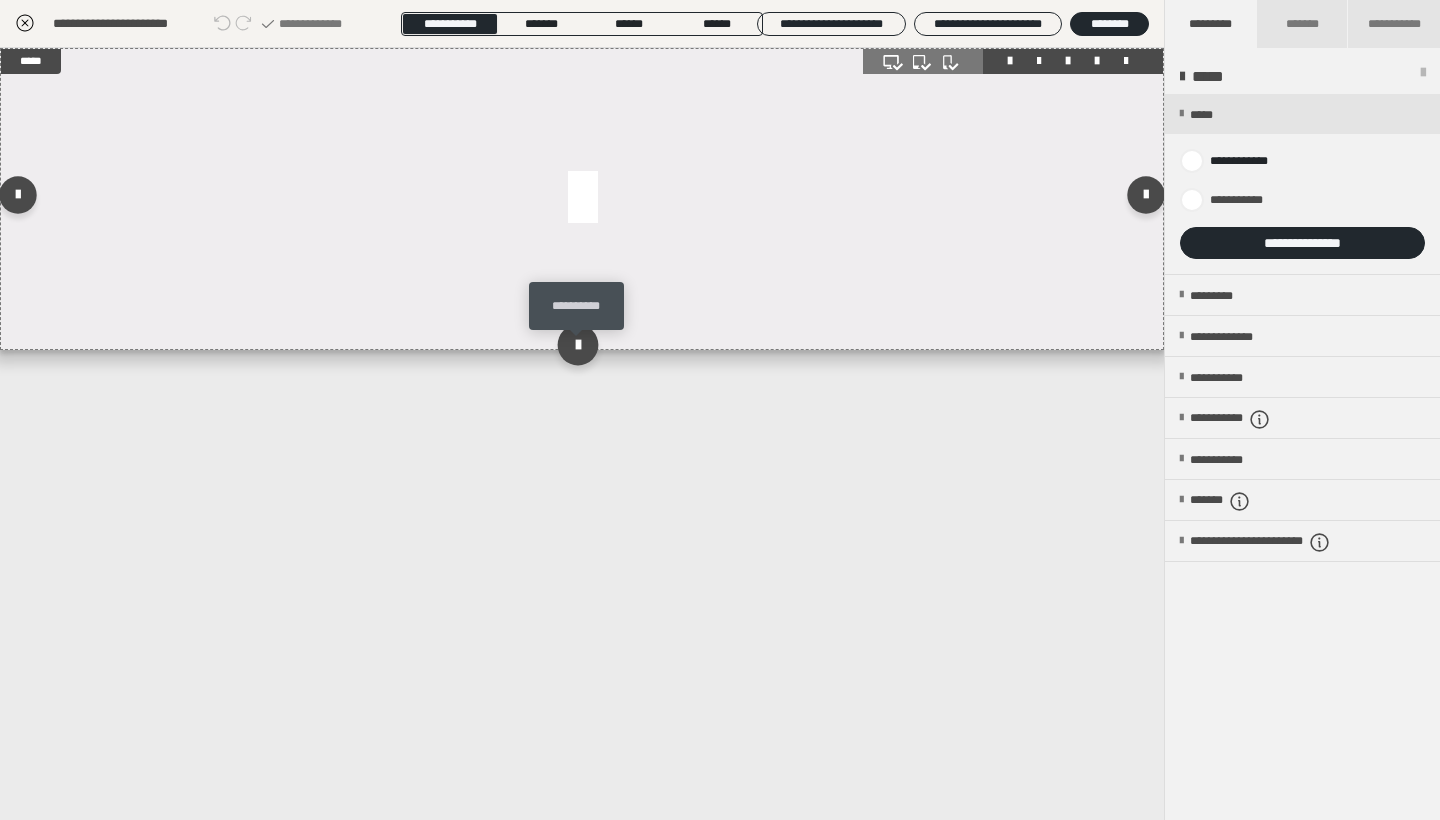 click at bounding box center (577, 344) 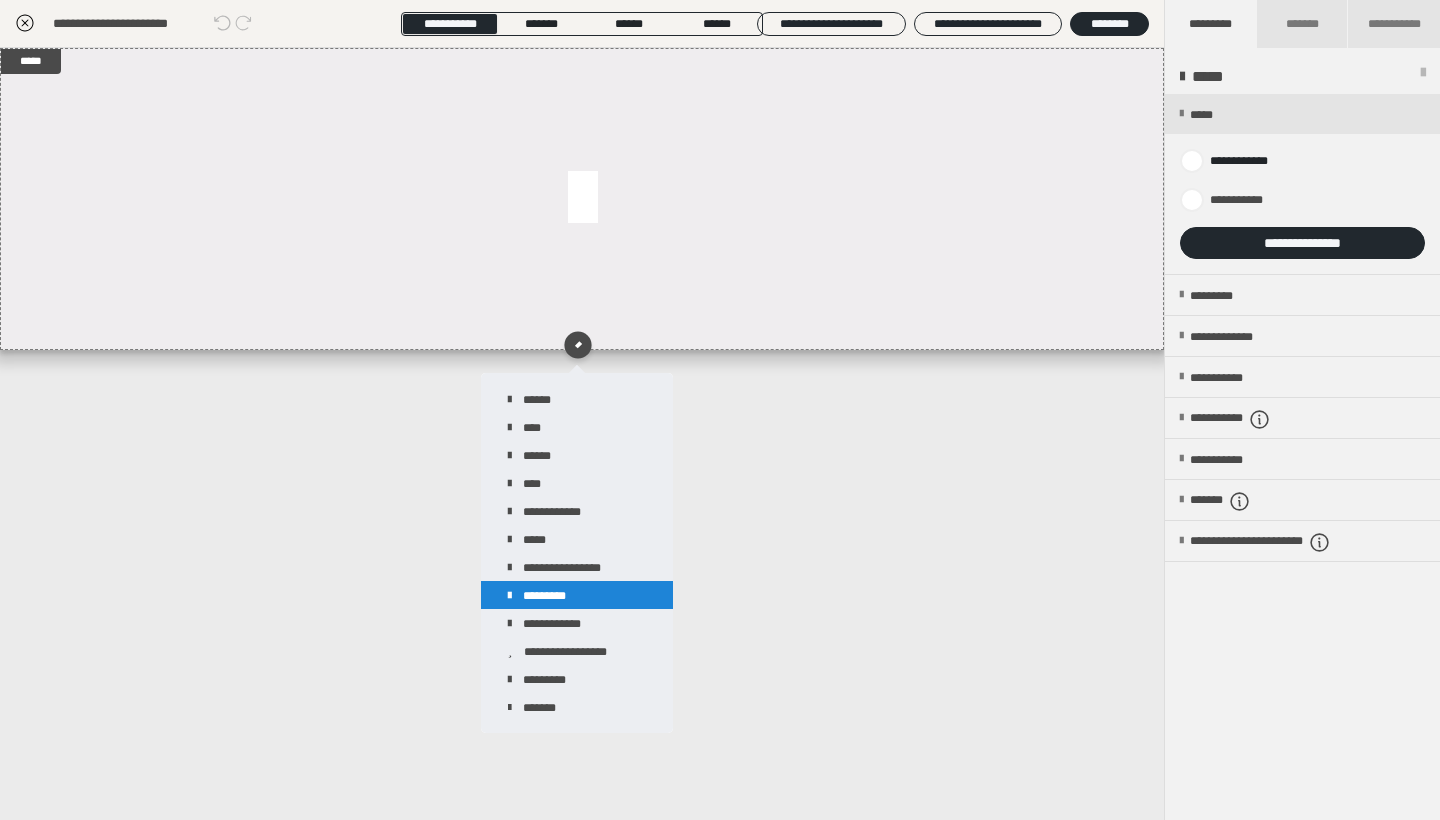 click on "*********" at bounding box center [577, 595] 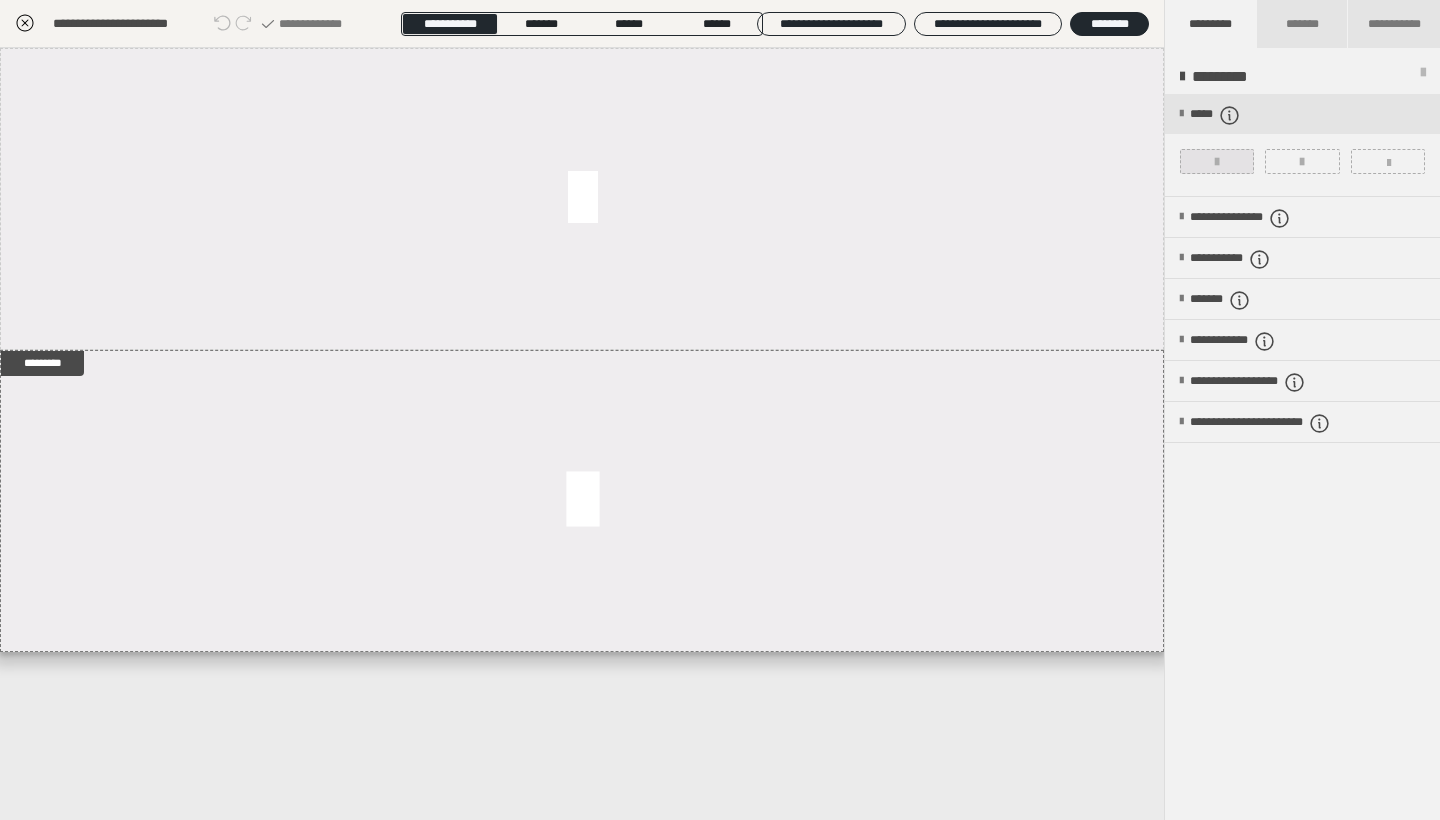 click at bounding box center [1217, 162] 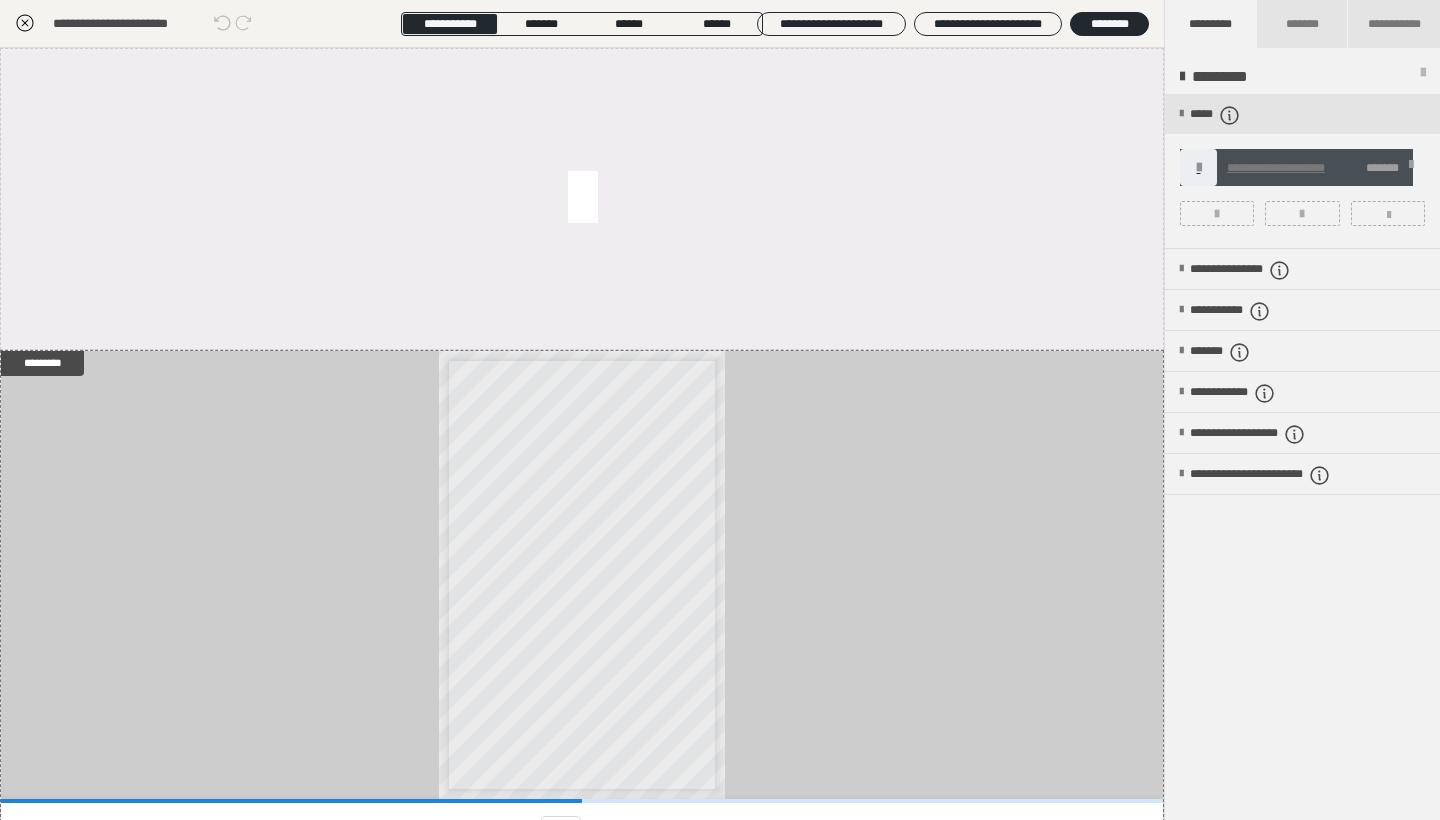 click 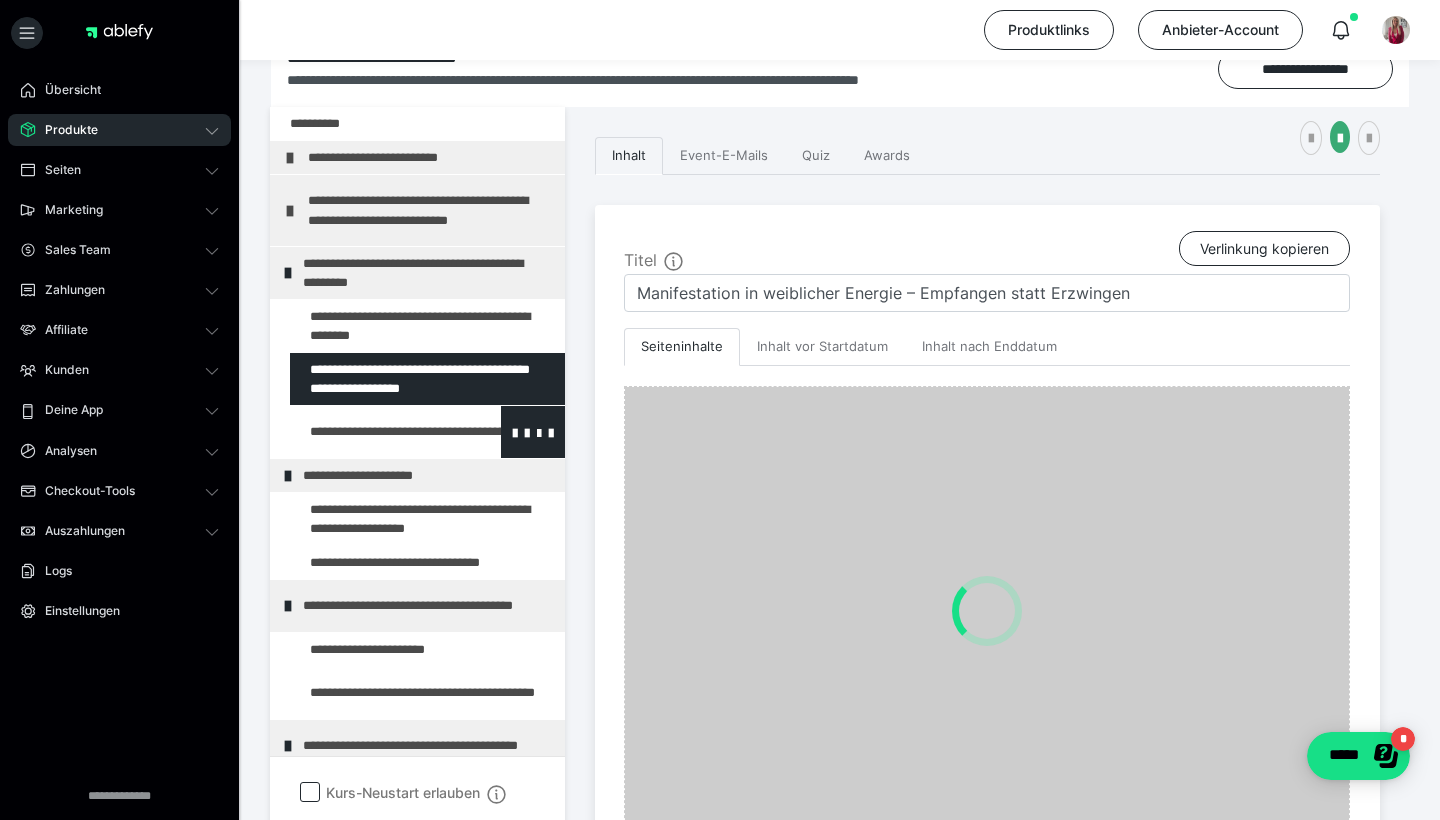 click at bounding box center (375, 432) 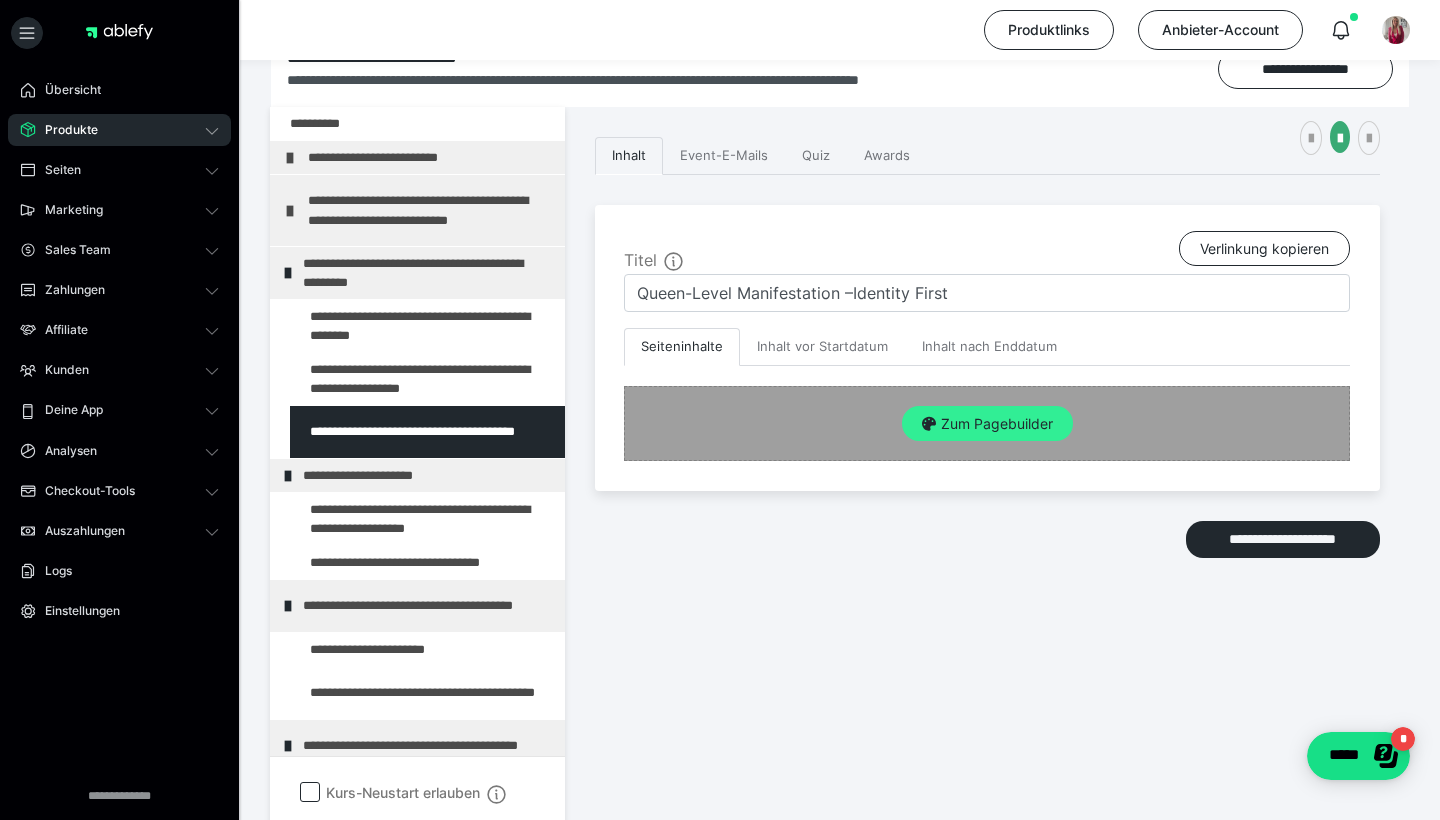 click at bounding box center [929, 424] 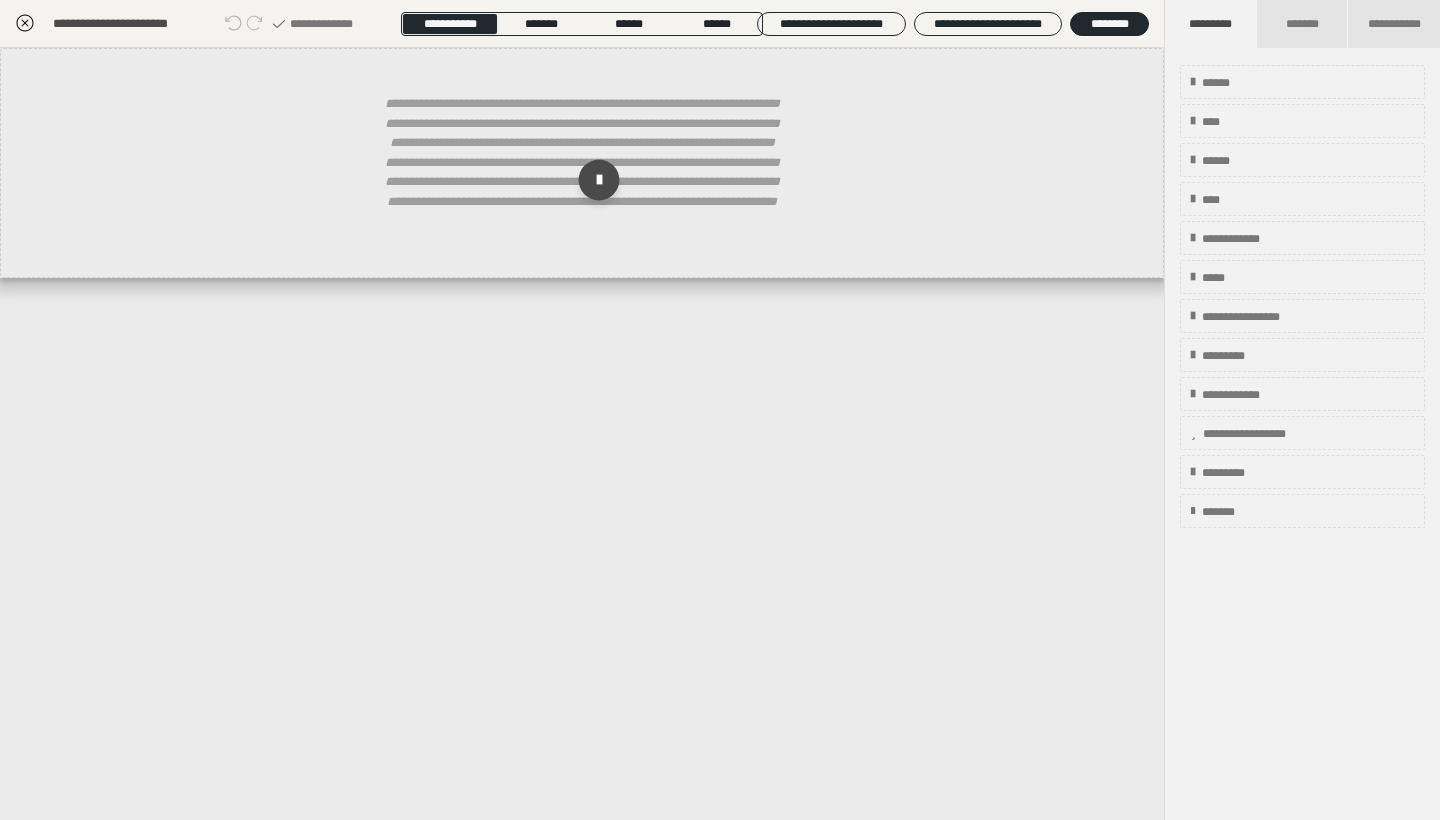 click at bounding box center [599, 180] 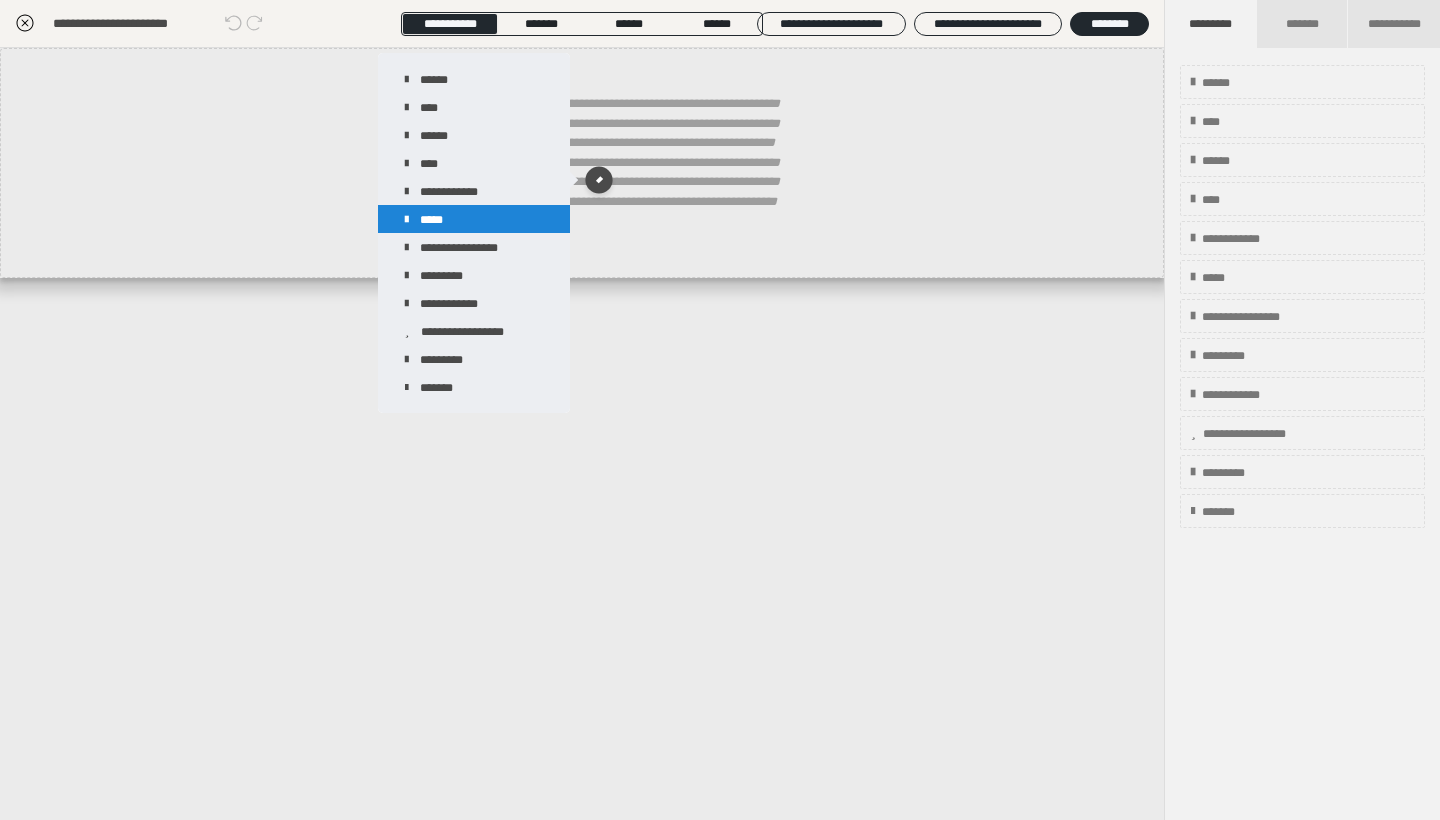 click on "*****" at bounding box center [474, 219] 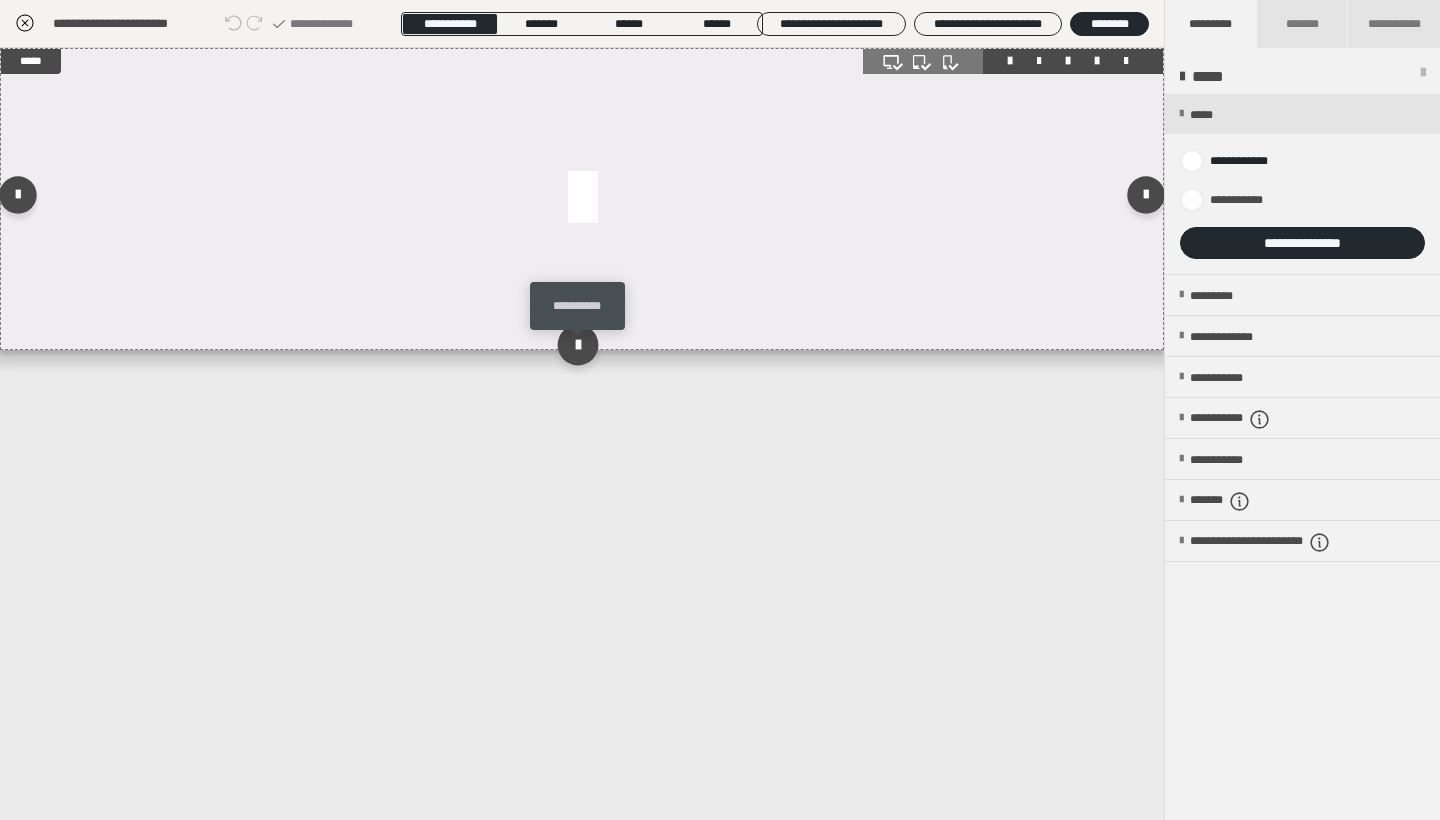 click at bounding box center (577, 344) 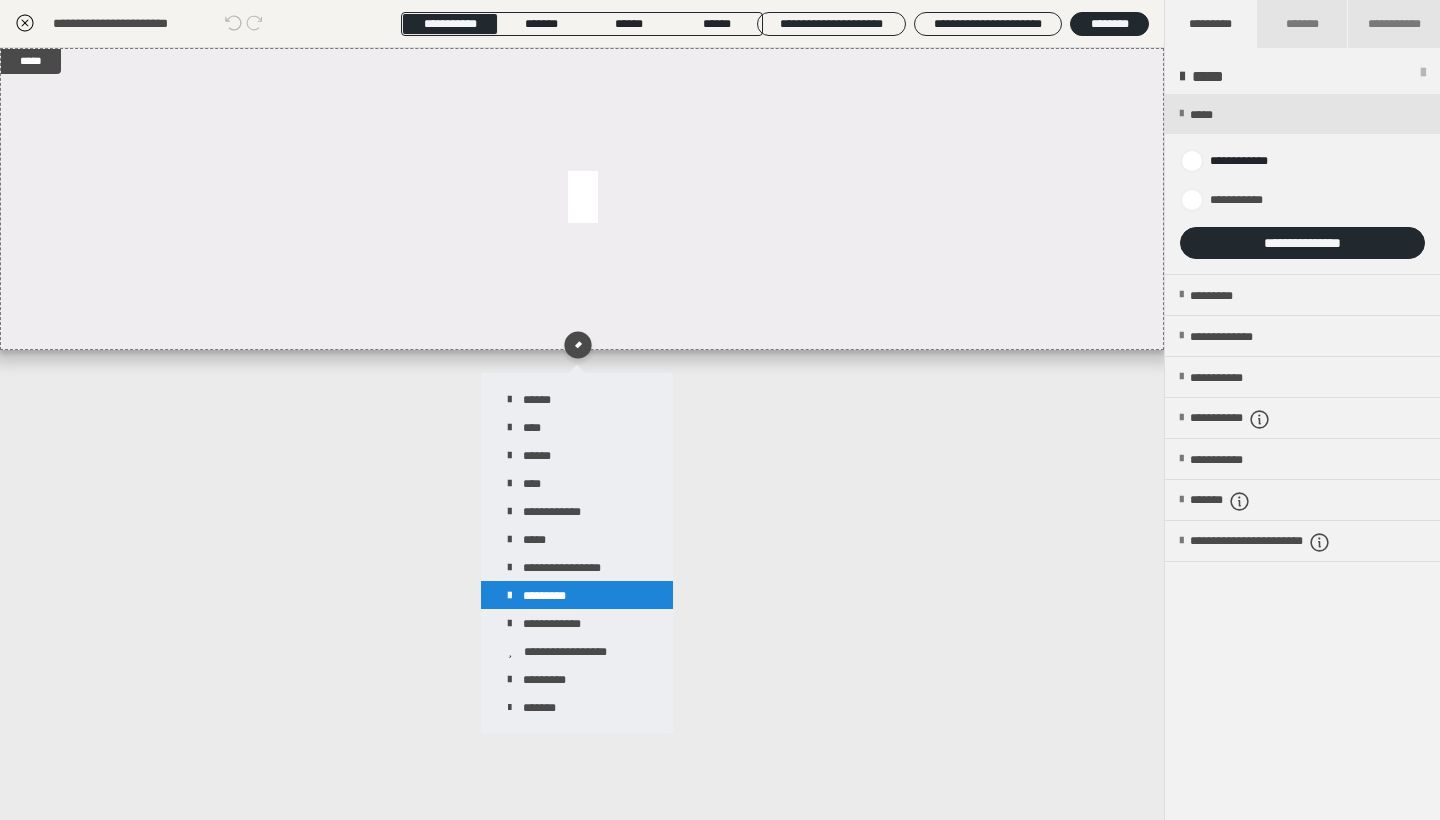 click on "*********" at bounding box center [577, 595] 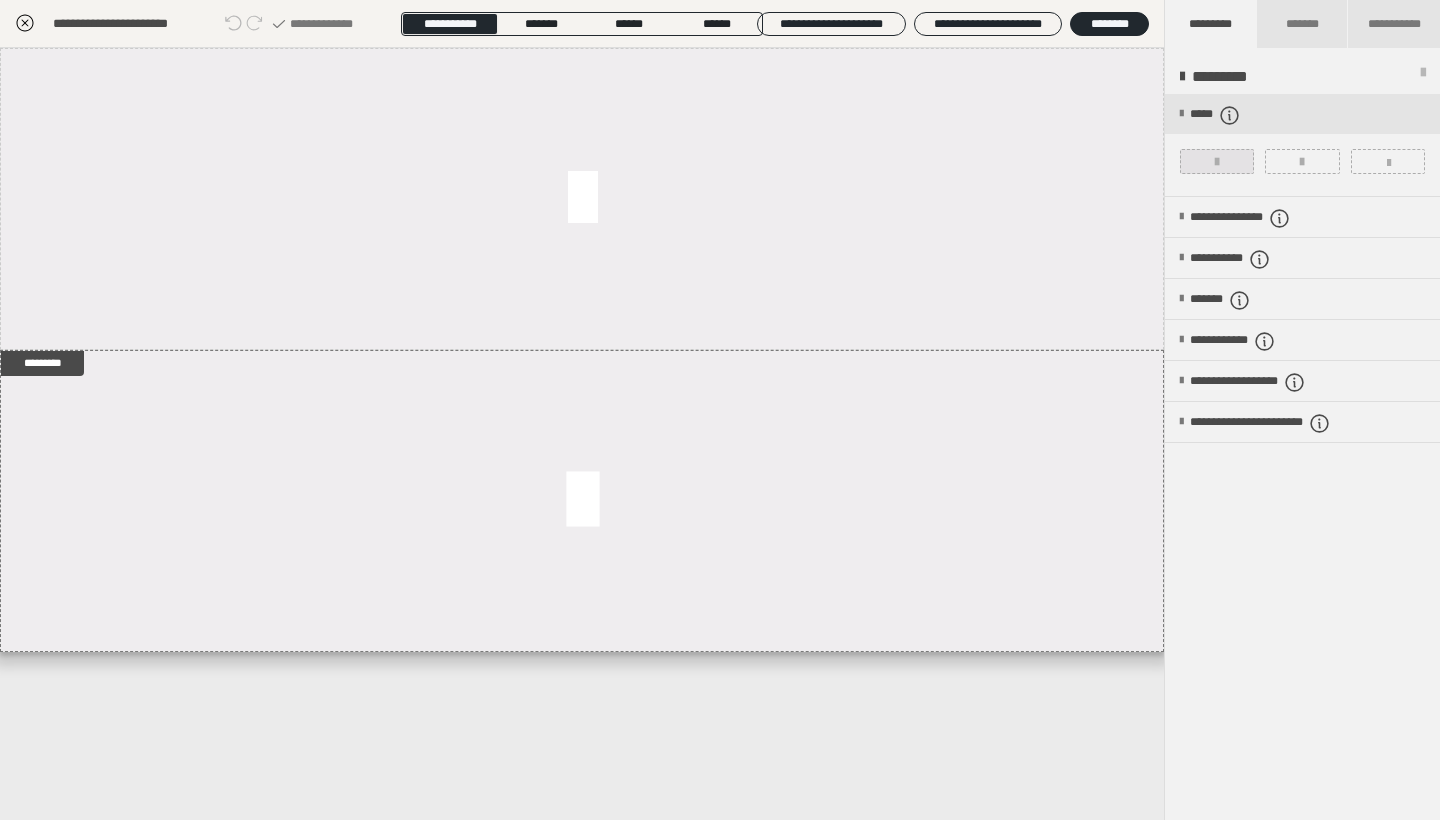 click at bounding box center (1217, 161) 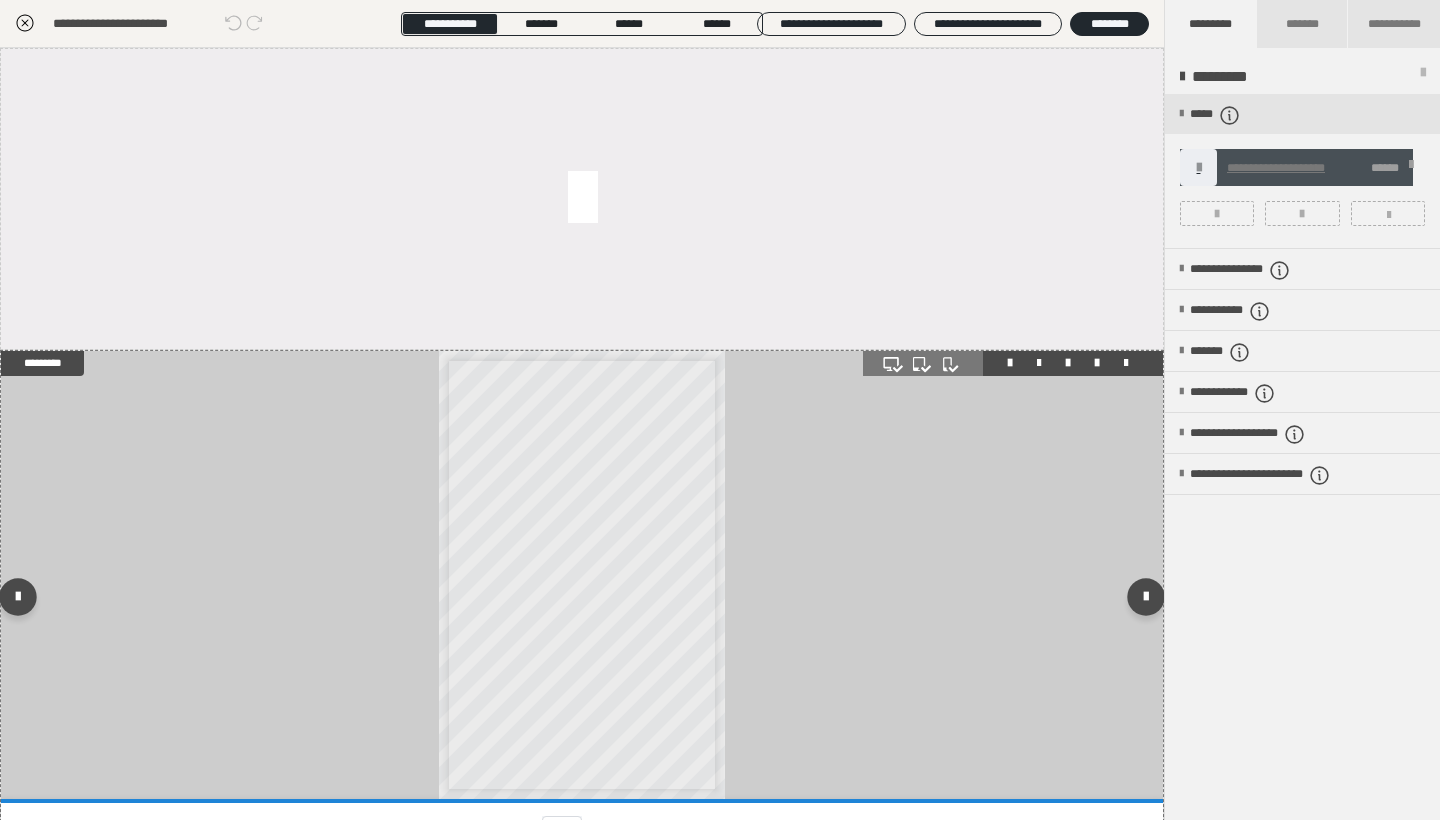 click on "**********" at bounding box center [581, 446] 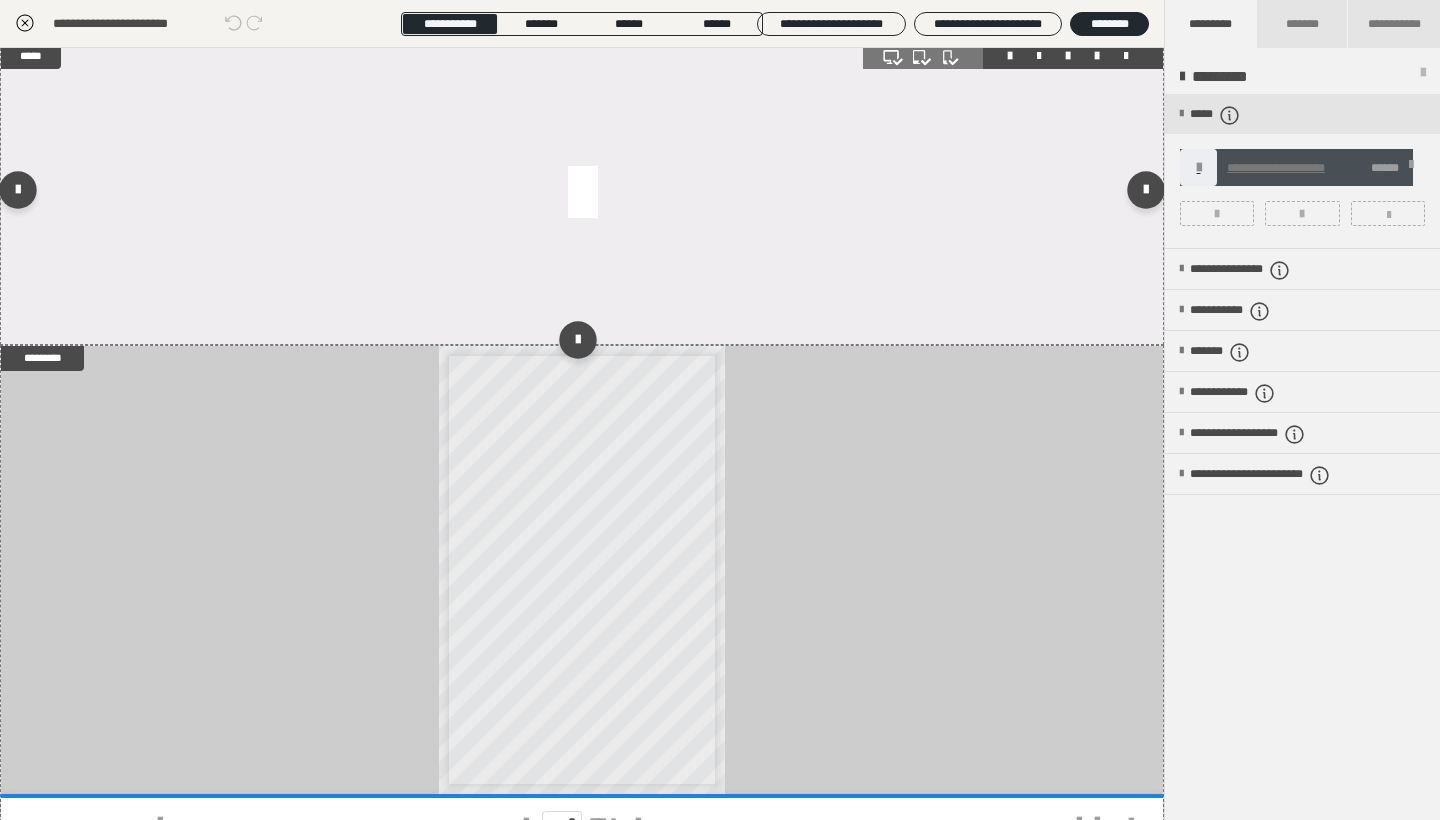 scroll, scrollTop: 11, scrollLeft: 0, axis: vertical 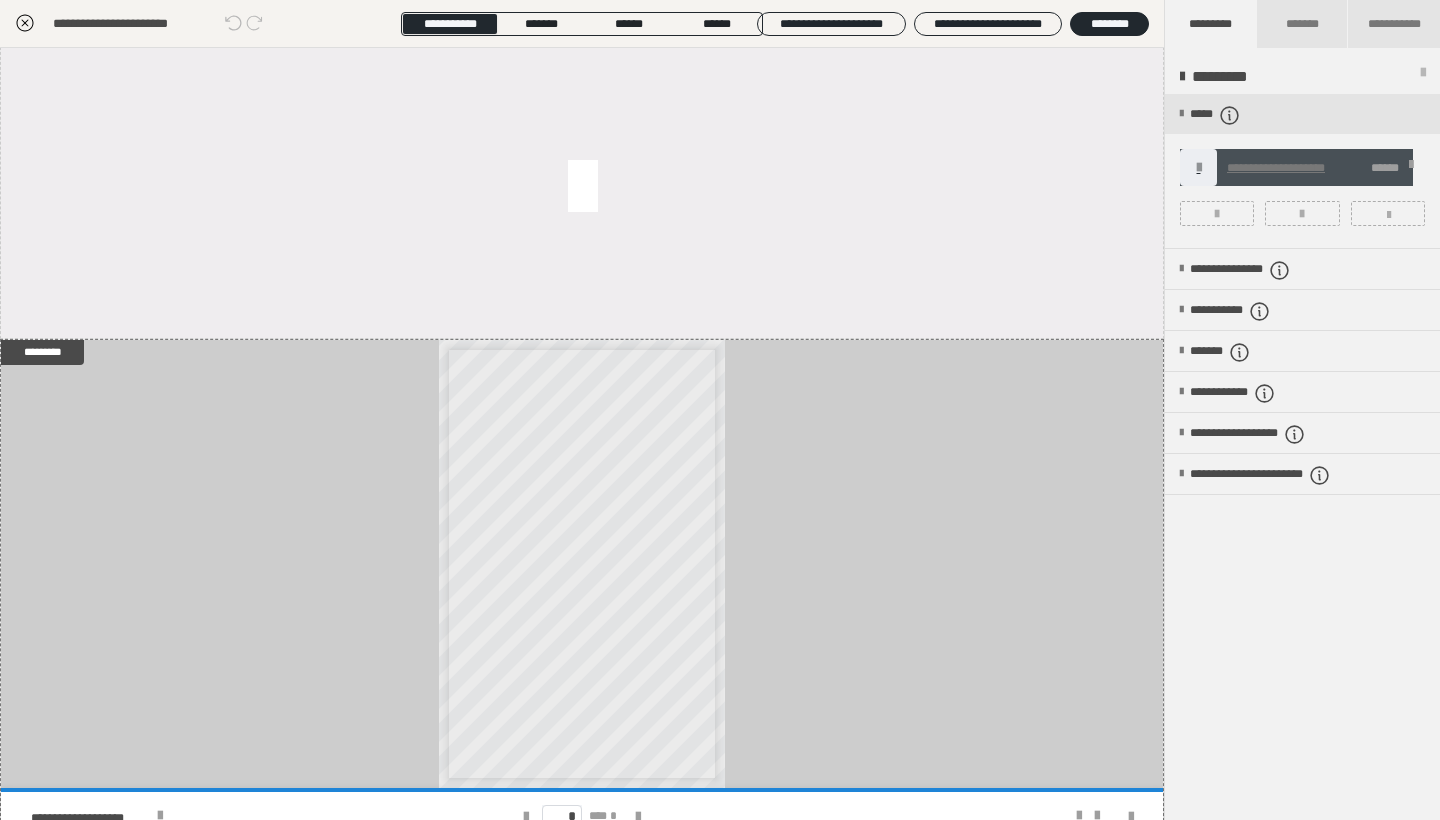 click 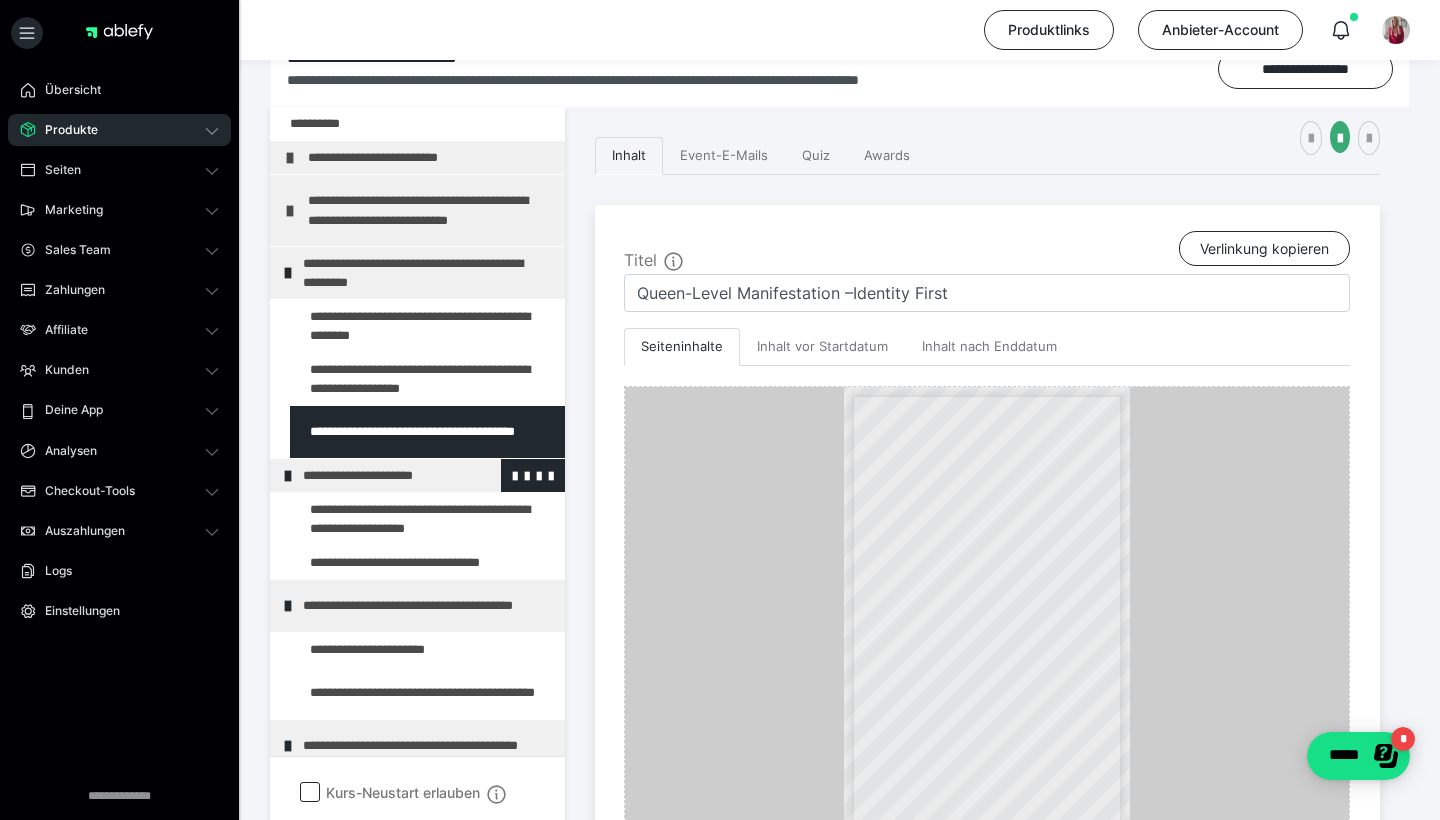 click on "**********" at bounding box center [426, 475] 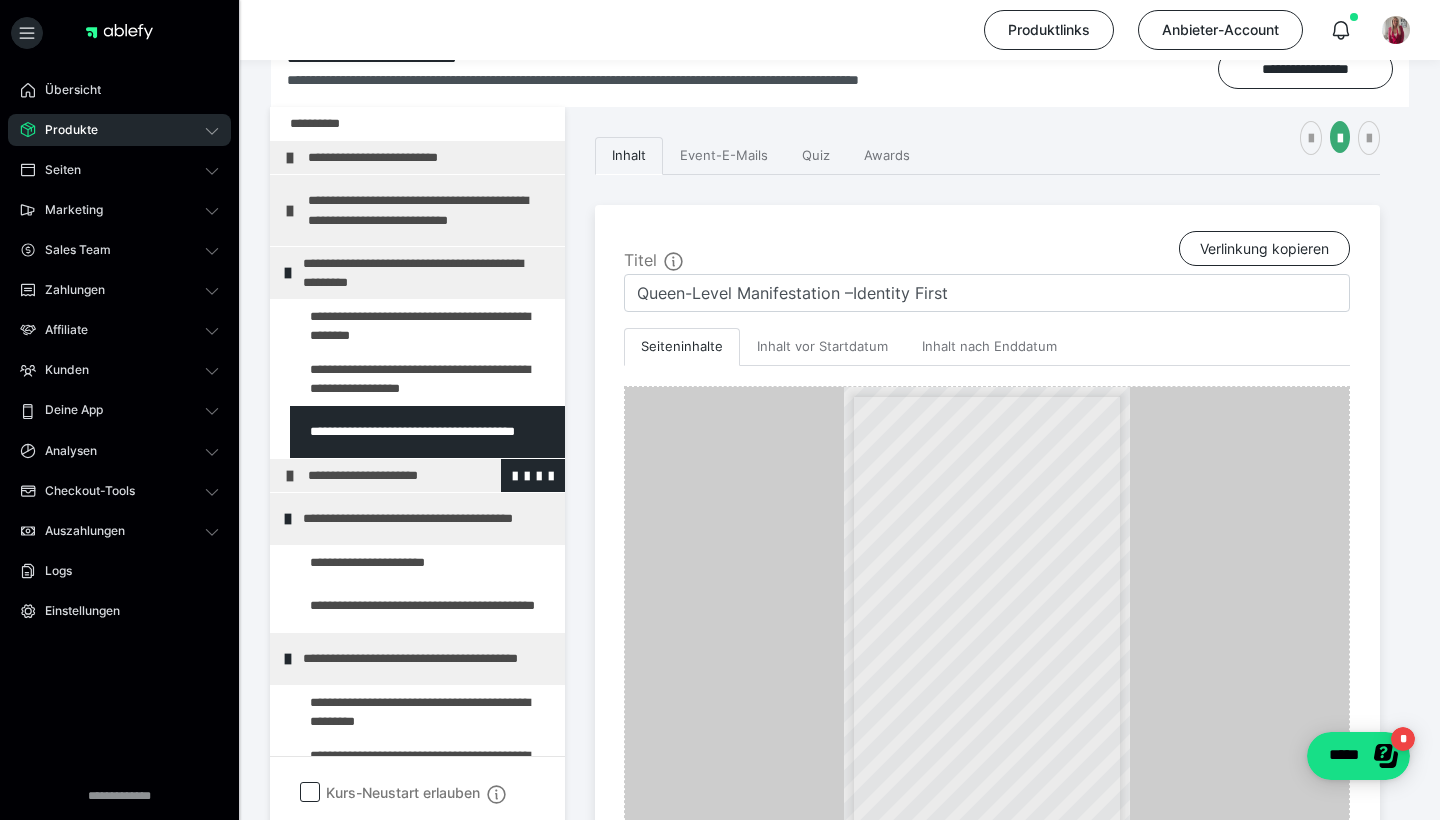 click on "**********" at bounding box center (431, 475) 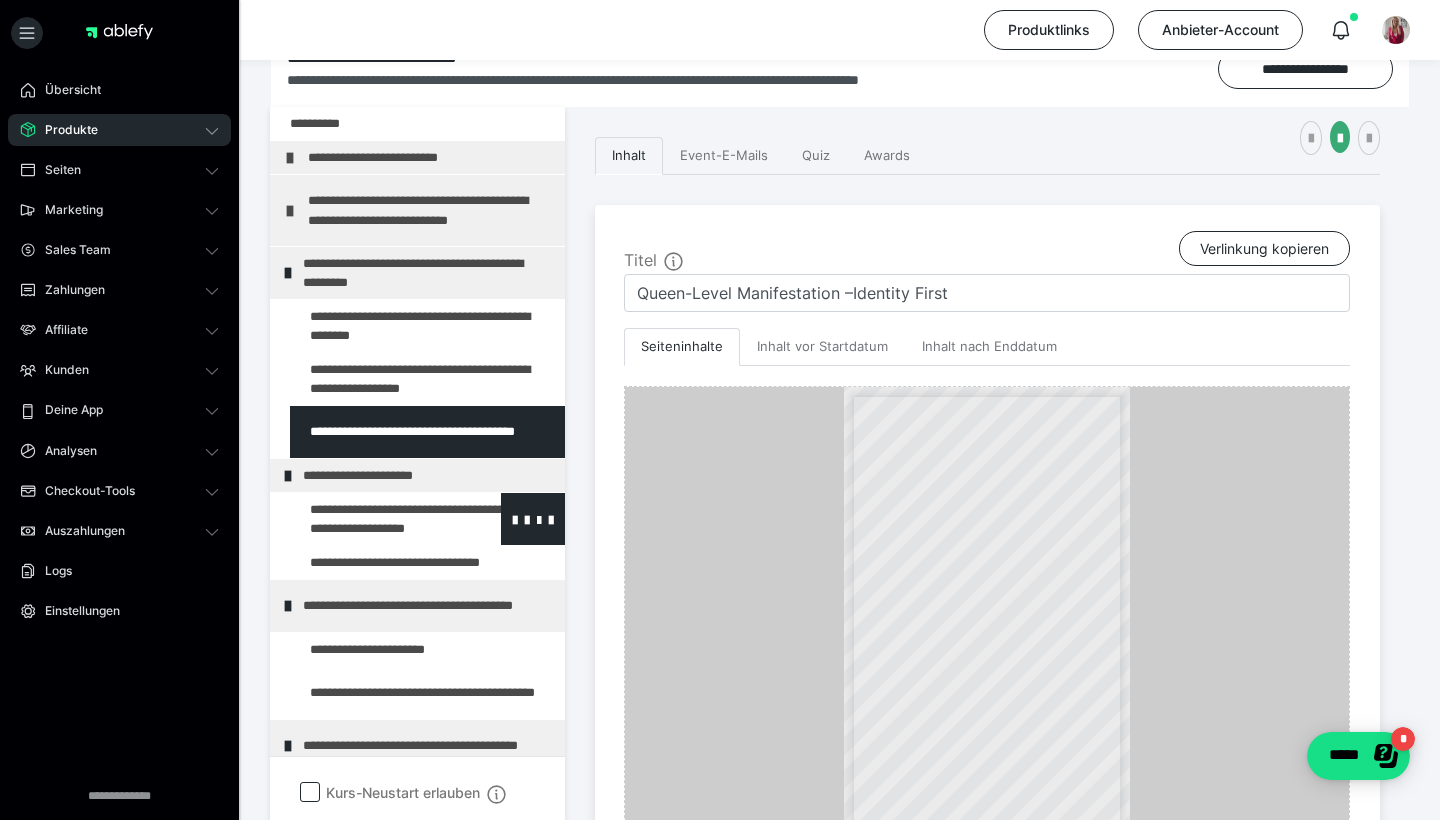 click at bounding box center (375, 519) 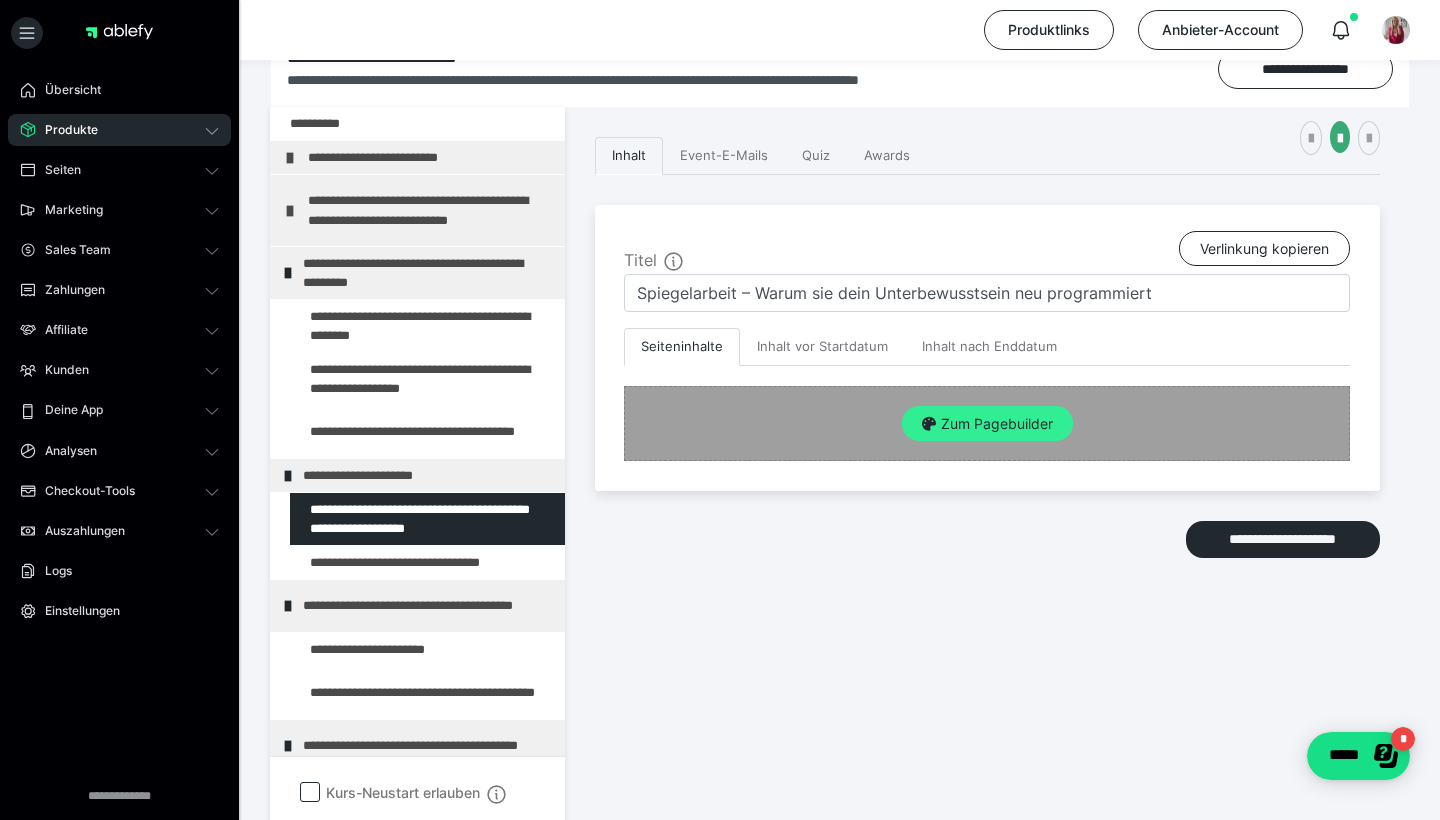 click on "Zum Pagebuilder" at bounding box center [987, 424] 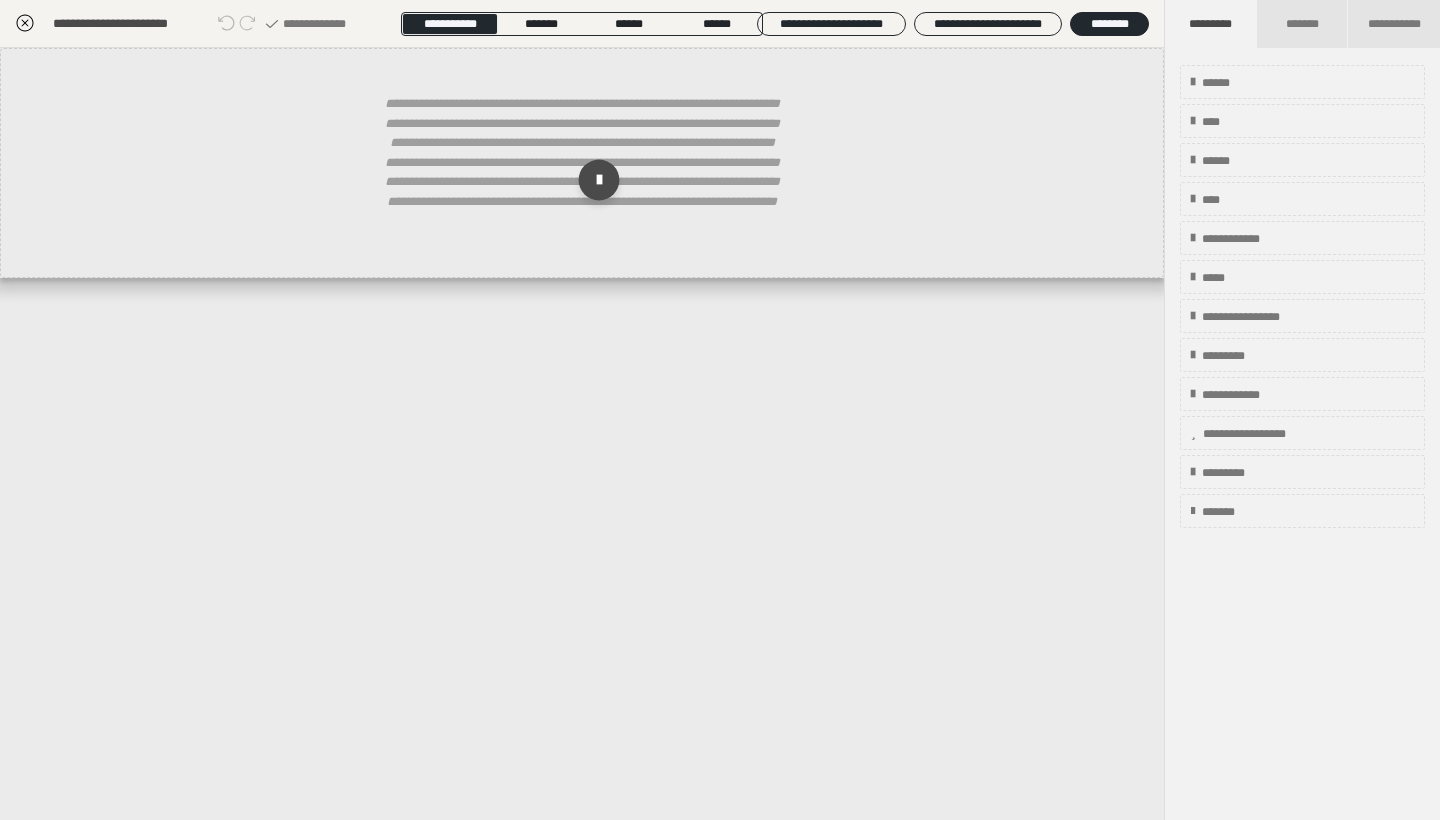 click at bounding box center (599, 180) 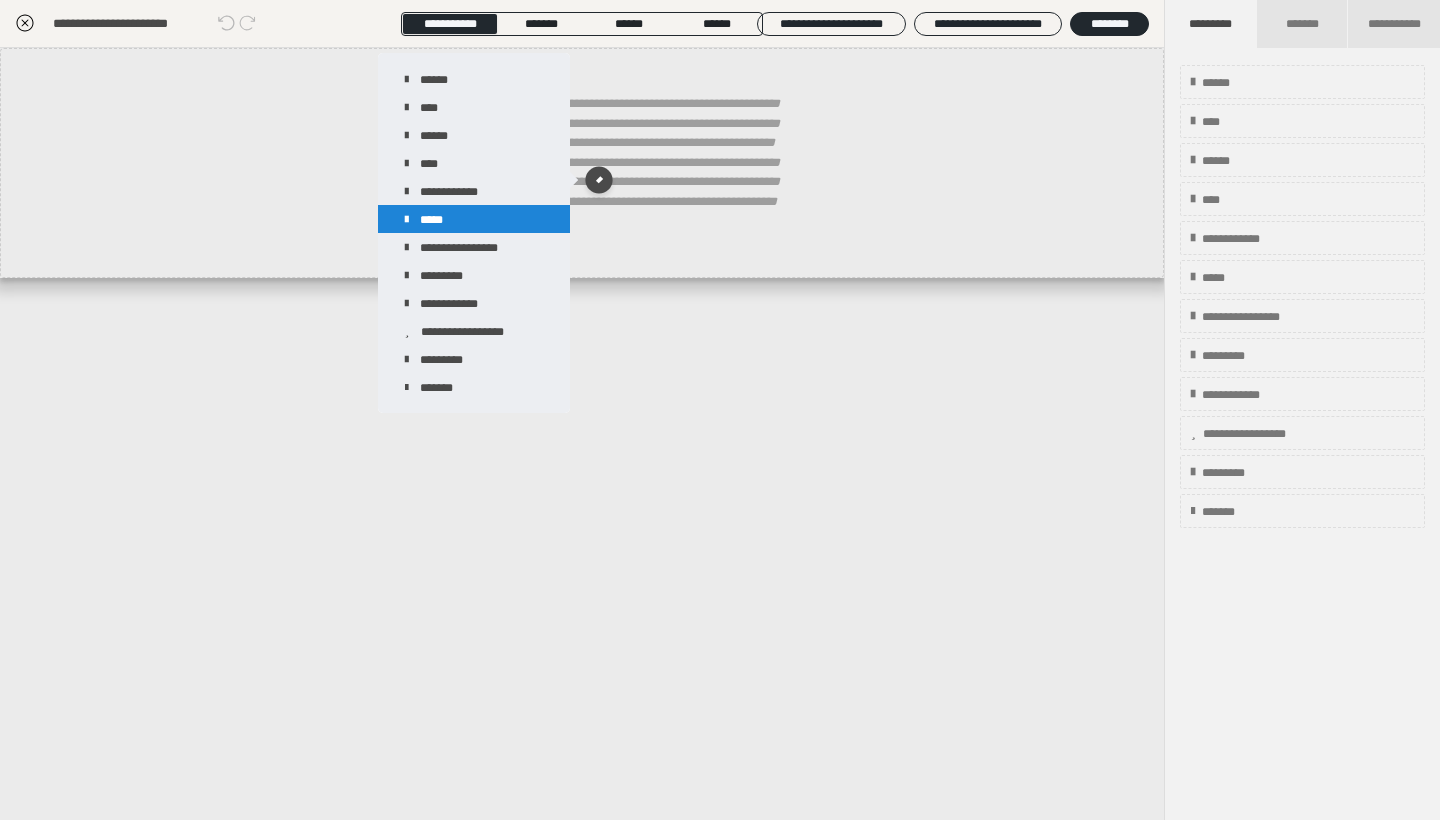 click on "*****" at bounding box center [474, 219] 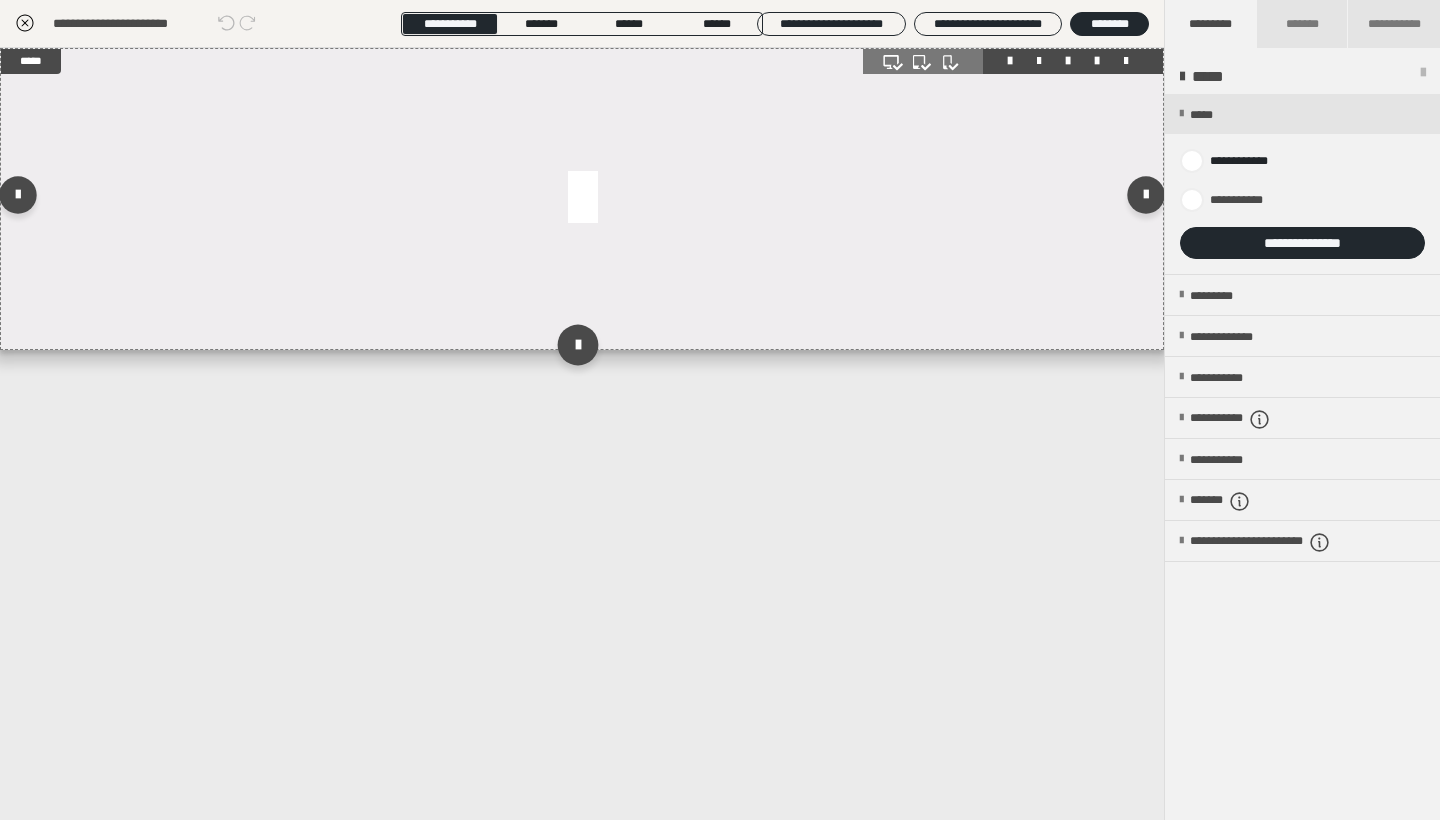 click at bounding box center [577, 344] 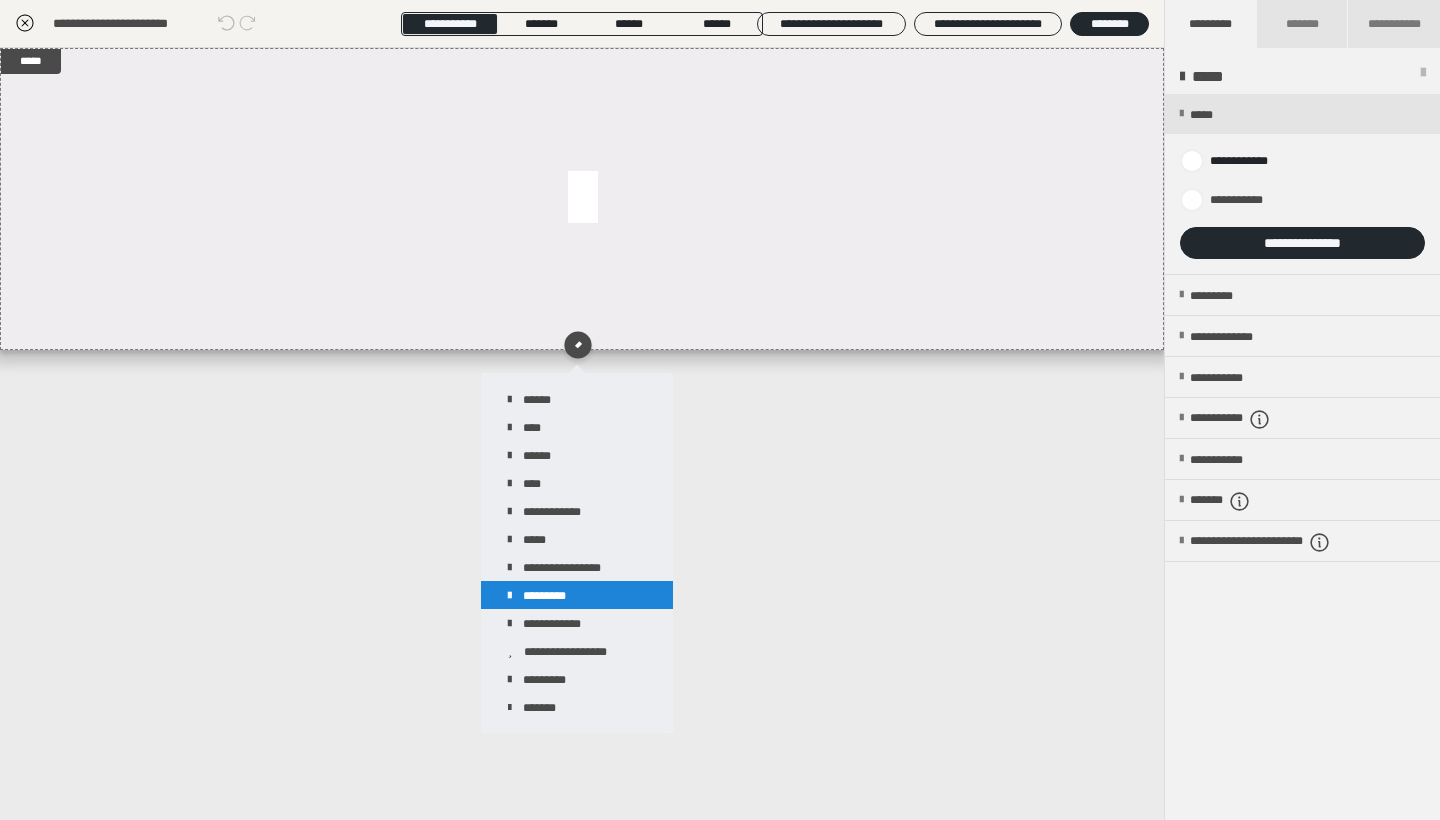 click on "*********" at bounding box center [577, 595] 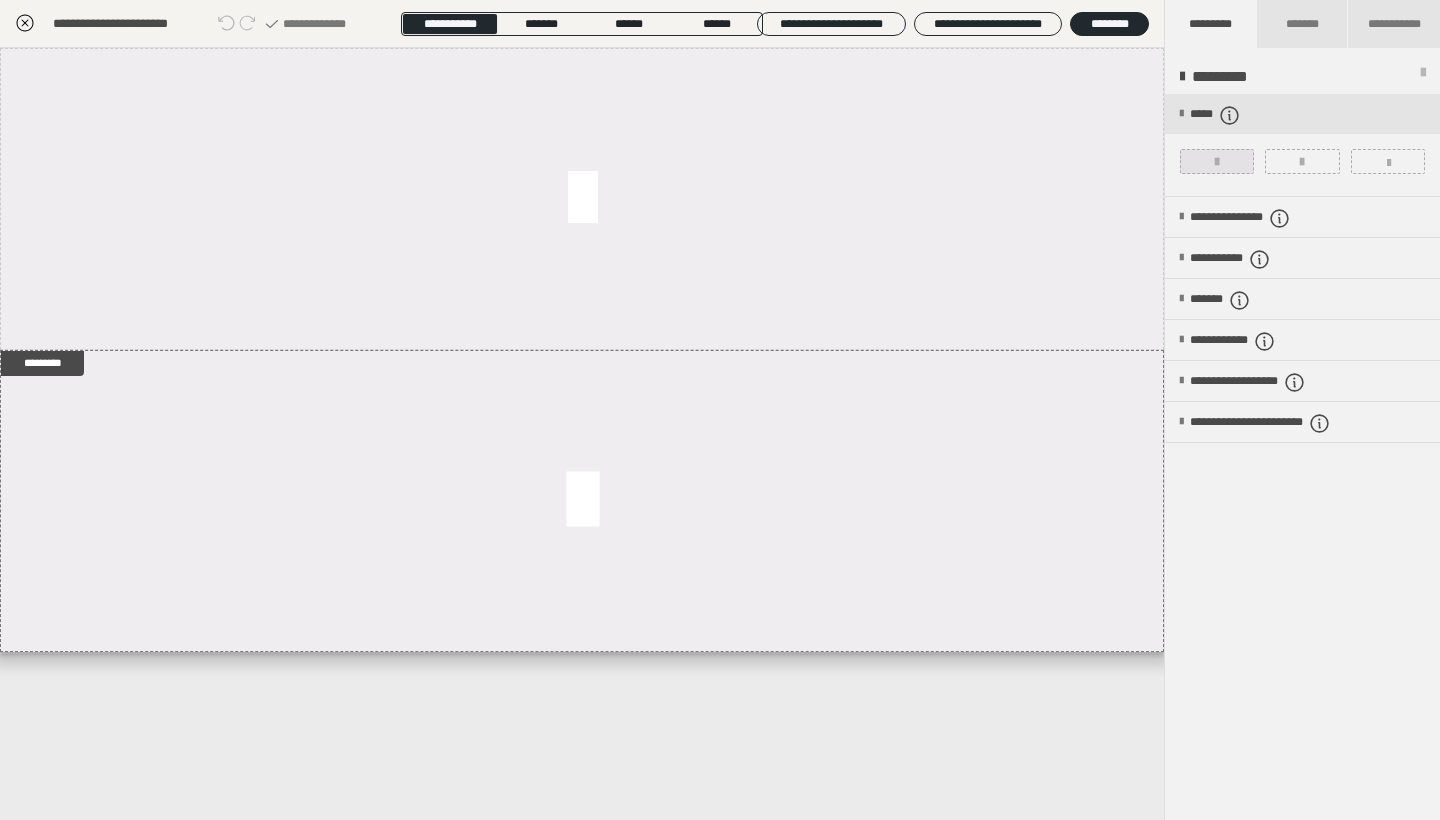 click at bounding box center (1217, 161) 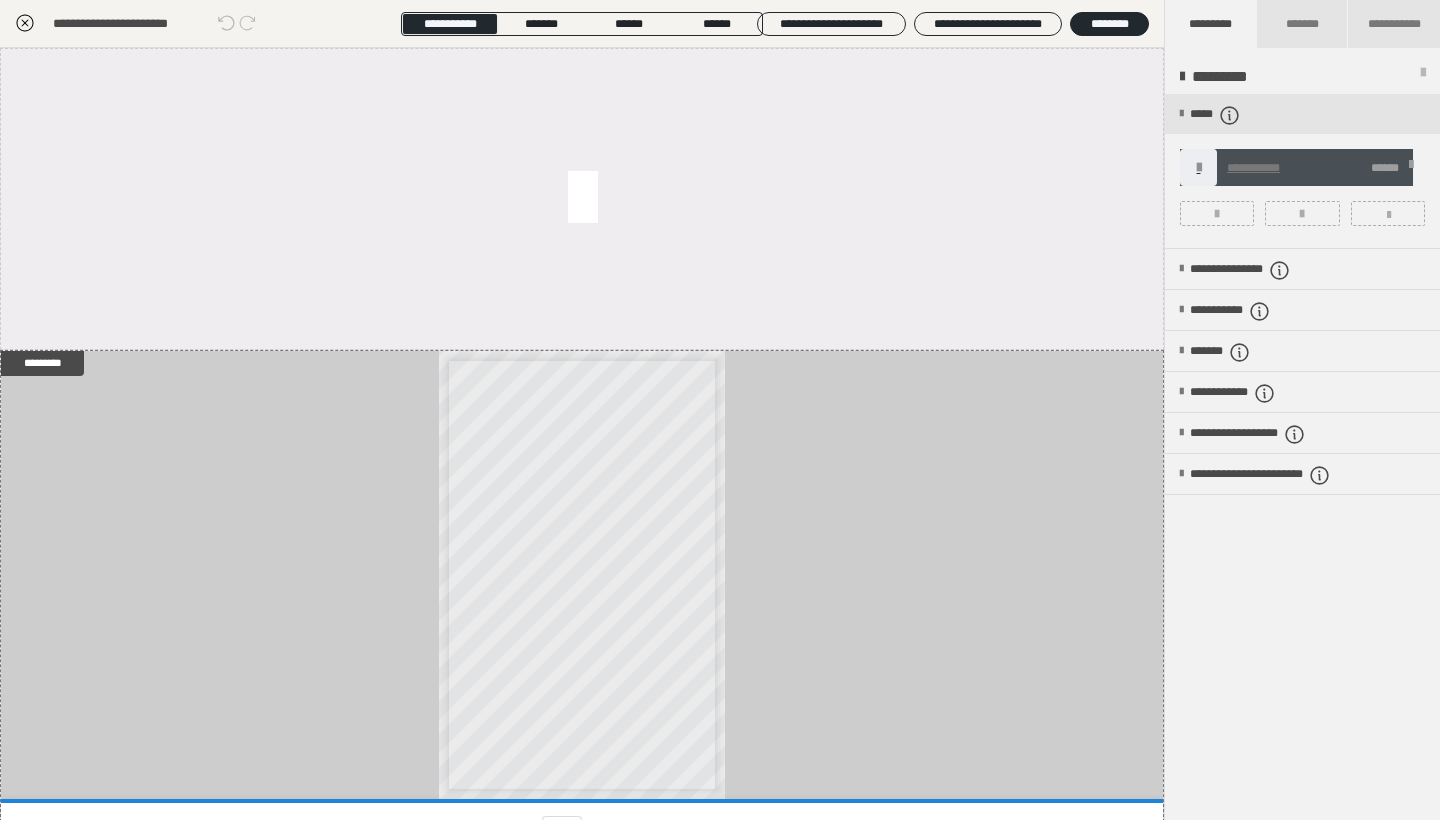 click 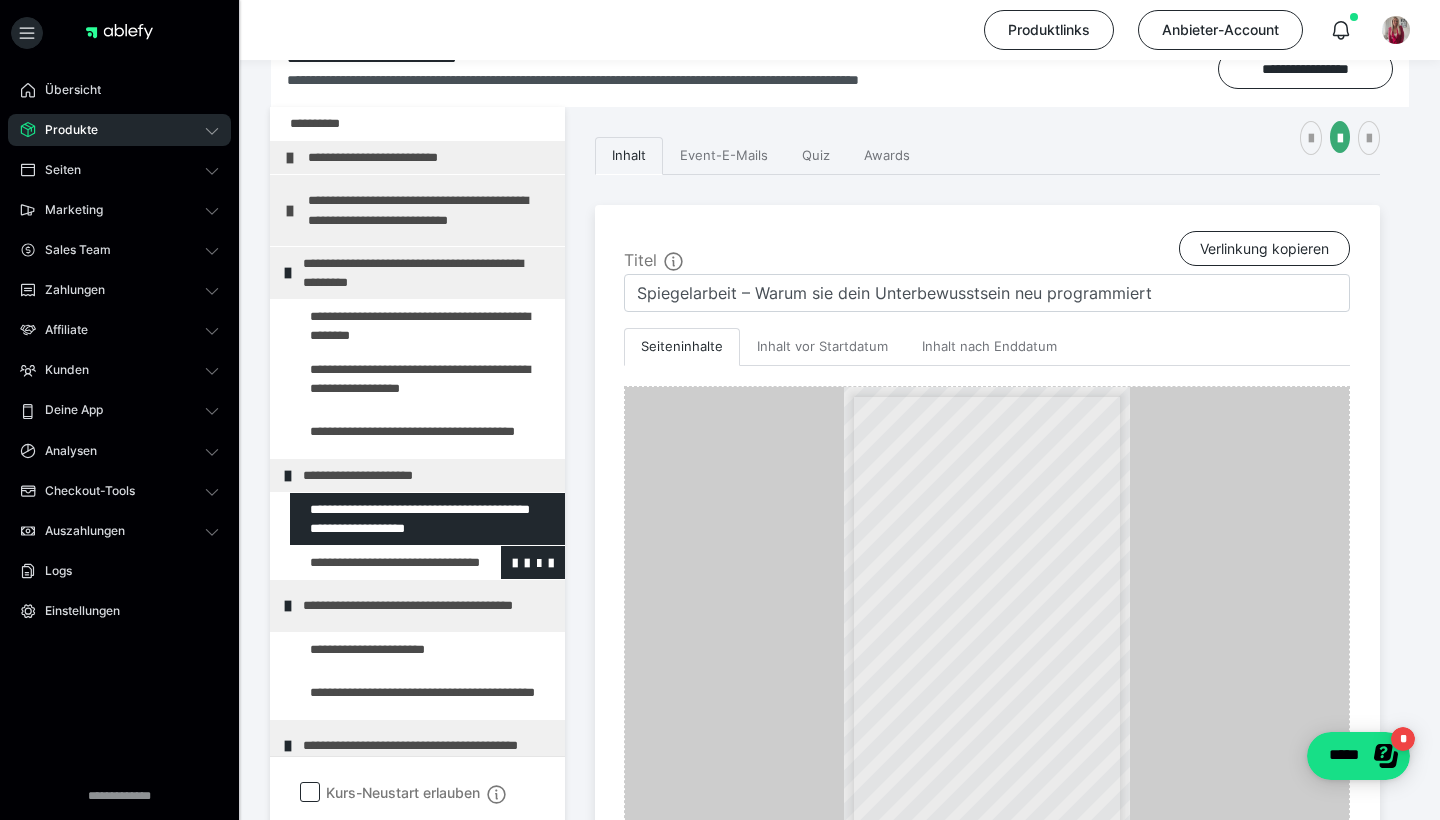 click at bounding box center [375, 562] 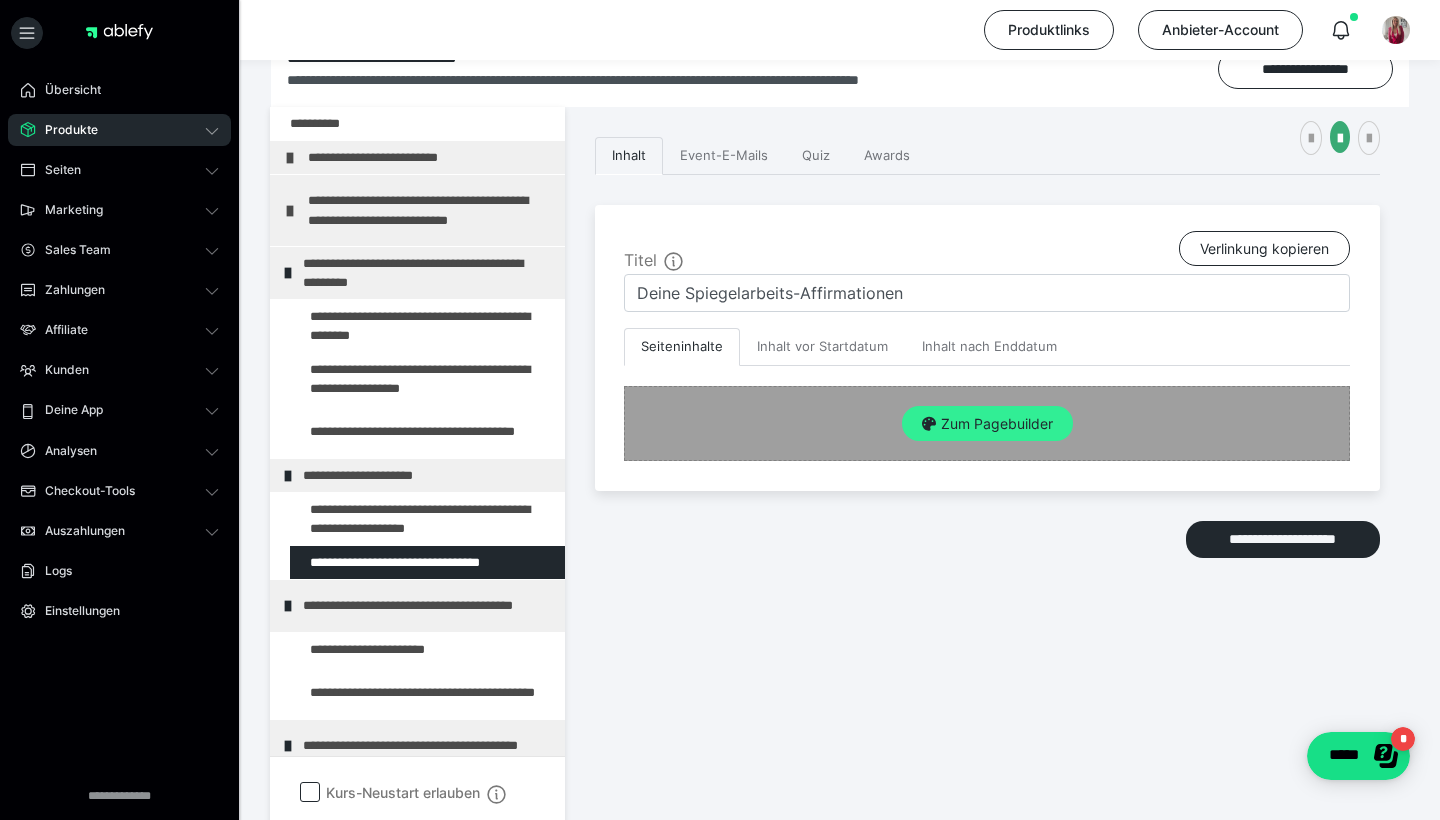 click on "Zum Pagebuilder" at bounding box center (987, 424) 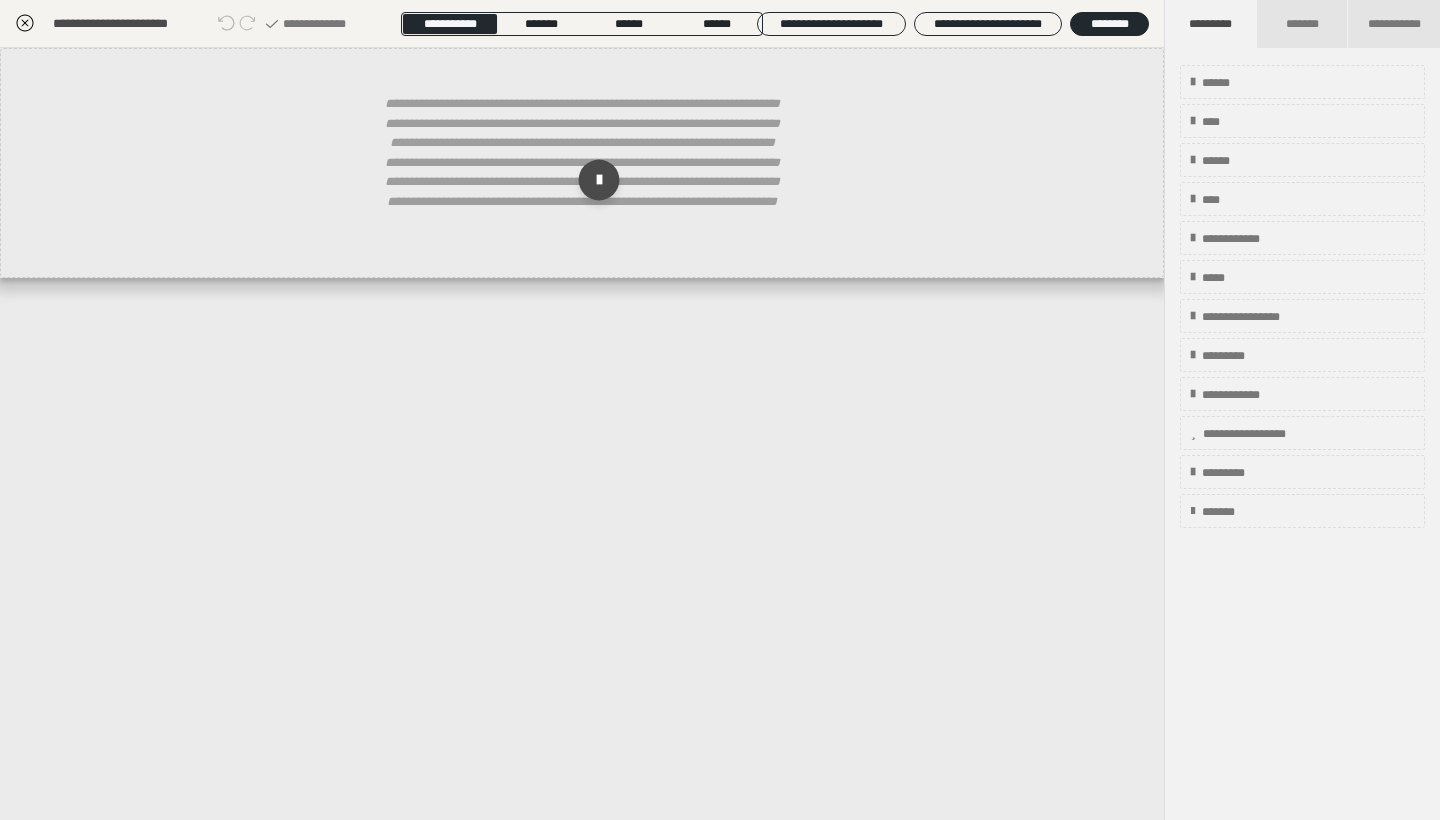 click at bounding box center (599, 180) 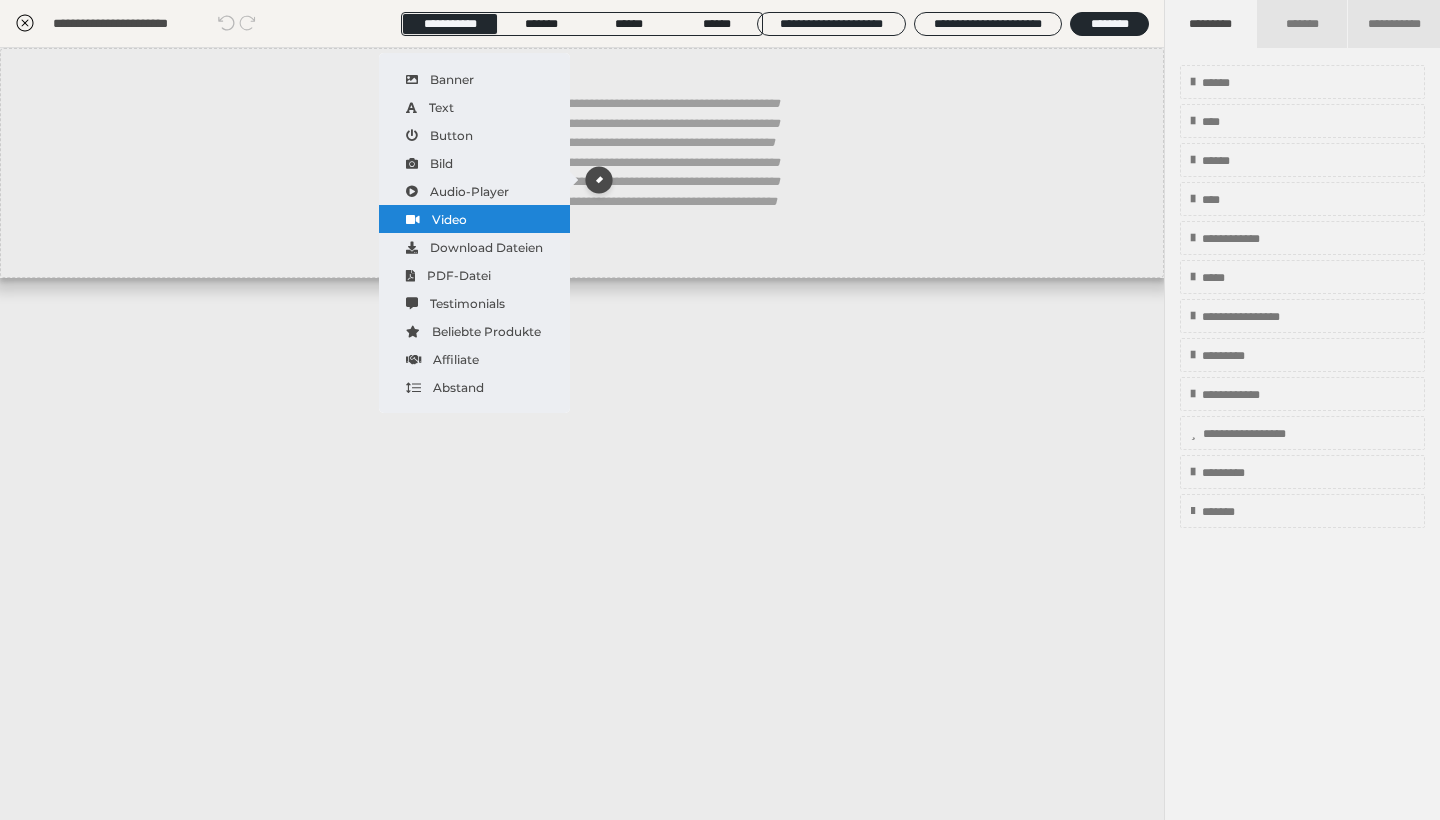 click on "Video" at bounding box center [474, 219] 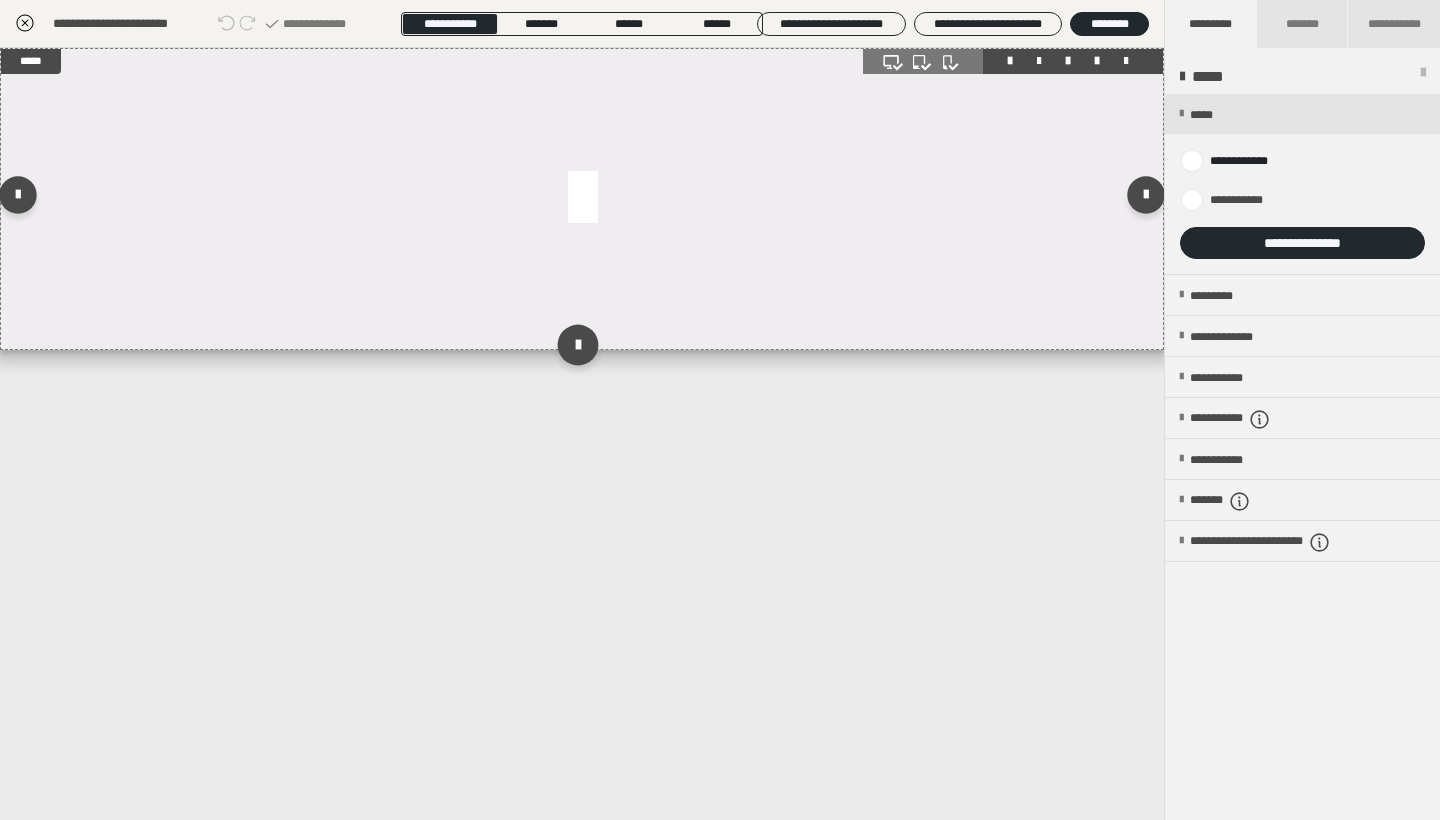 click at bounding box center (577, 344) 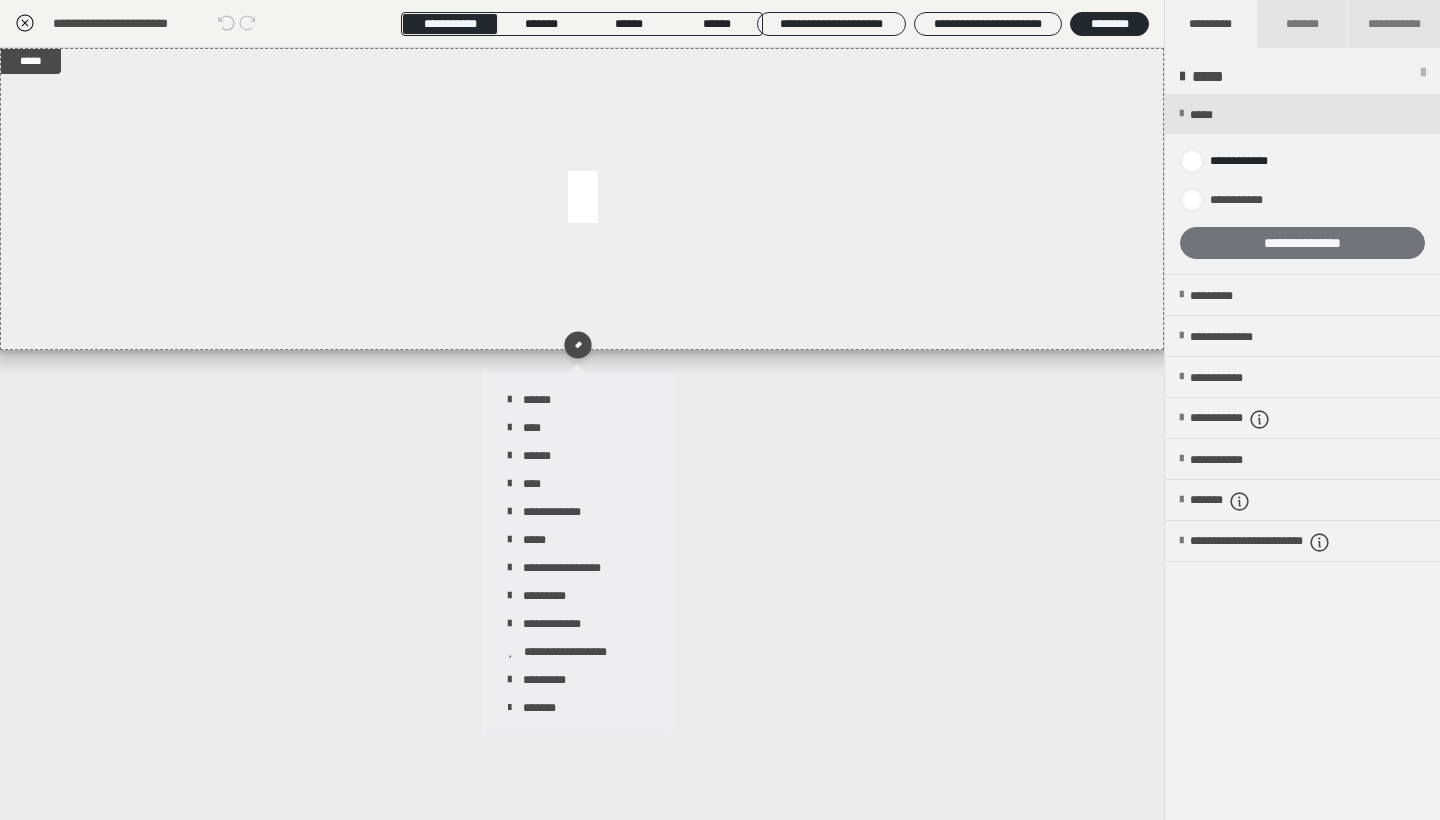 click on "**********" at bounding box center [1302, 243] 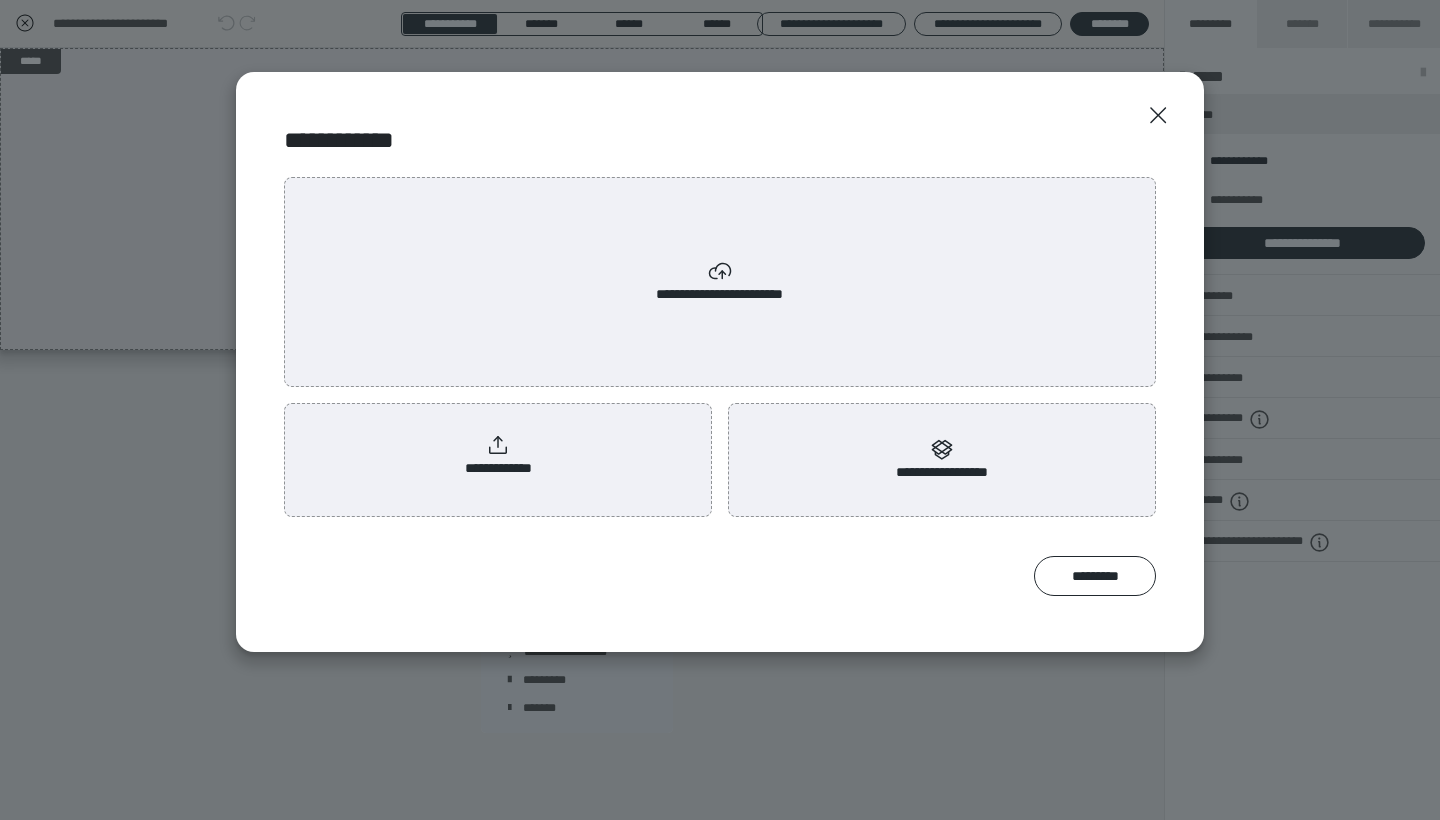 click on "**********" at bounding box center [498, 456] 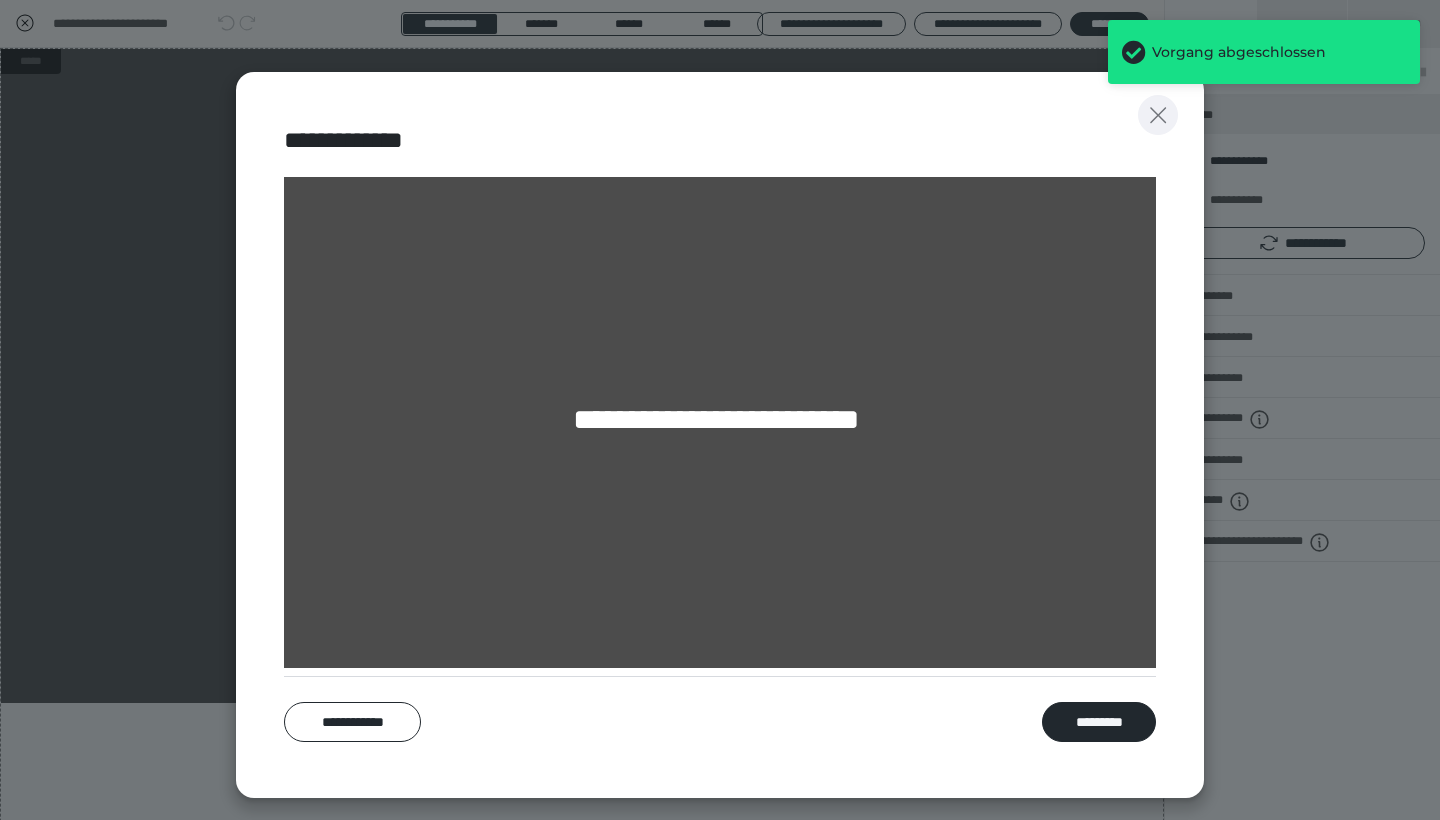 click at bounding box center [1158, 115] 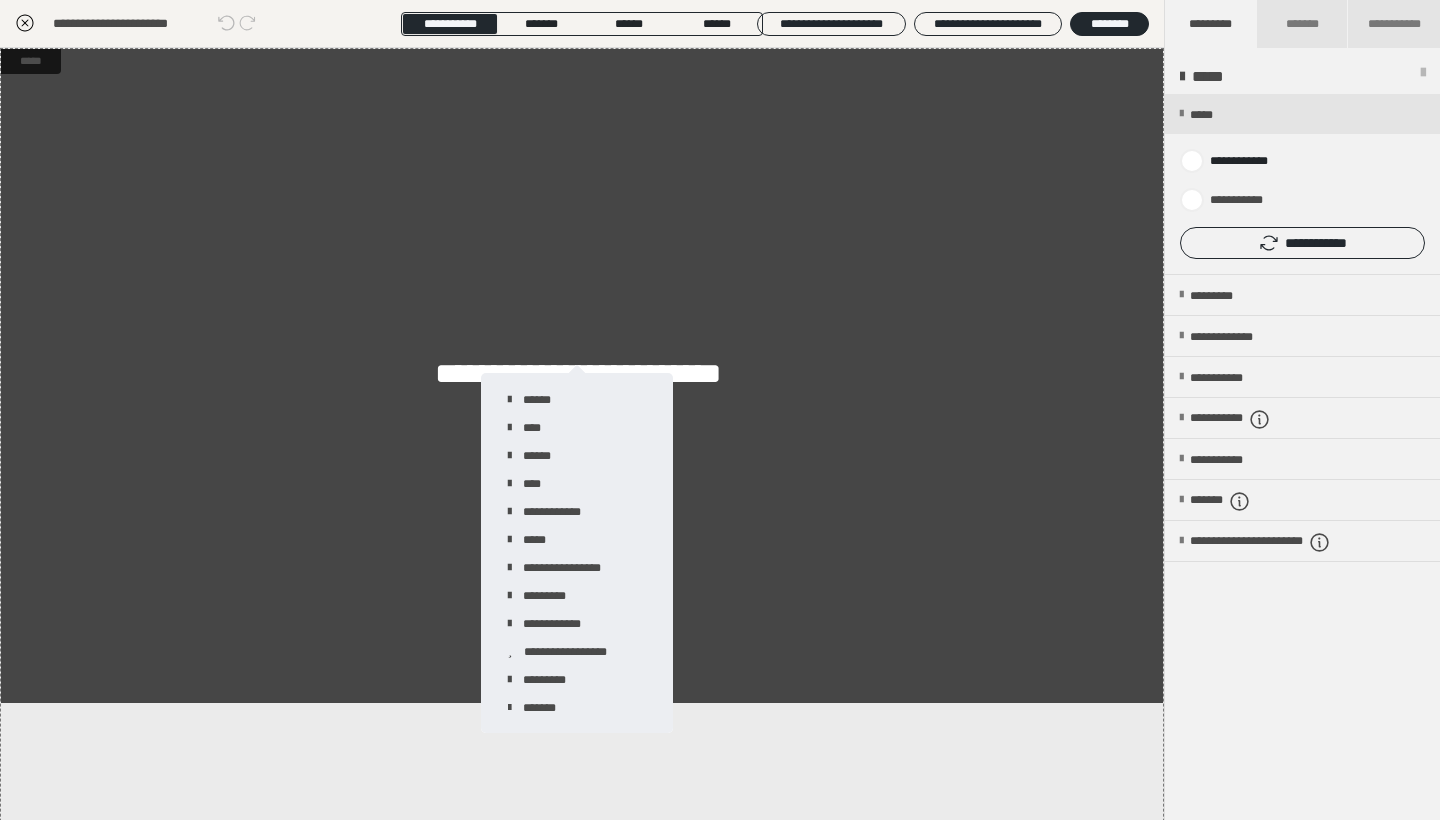 click 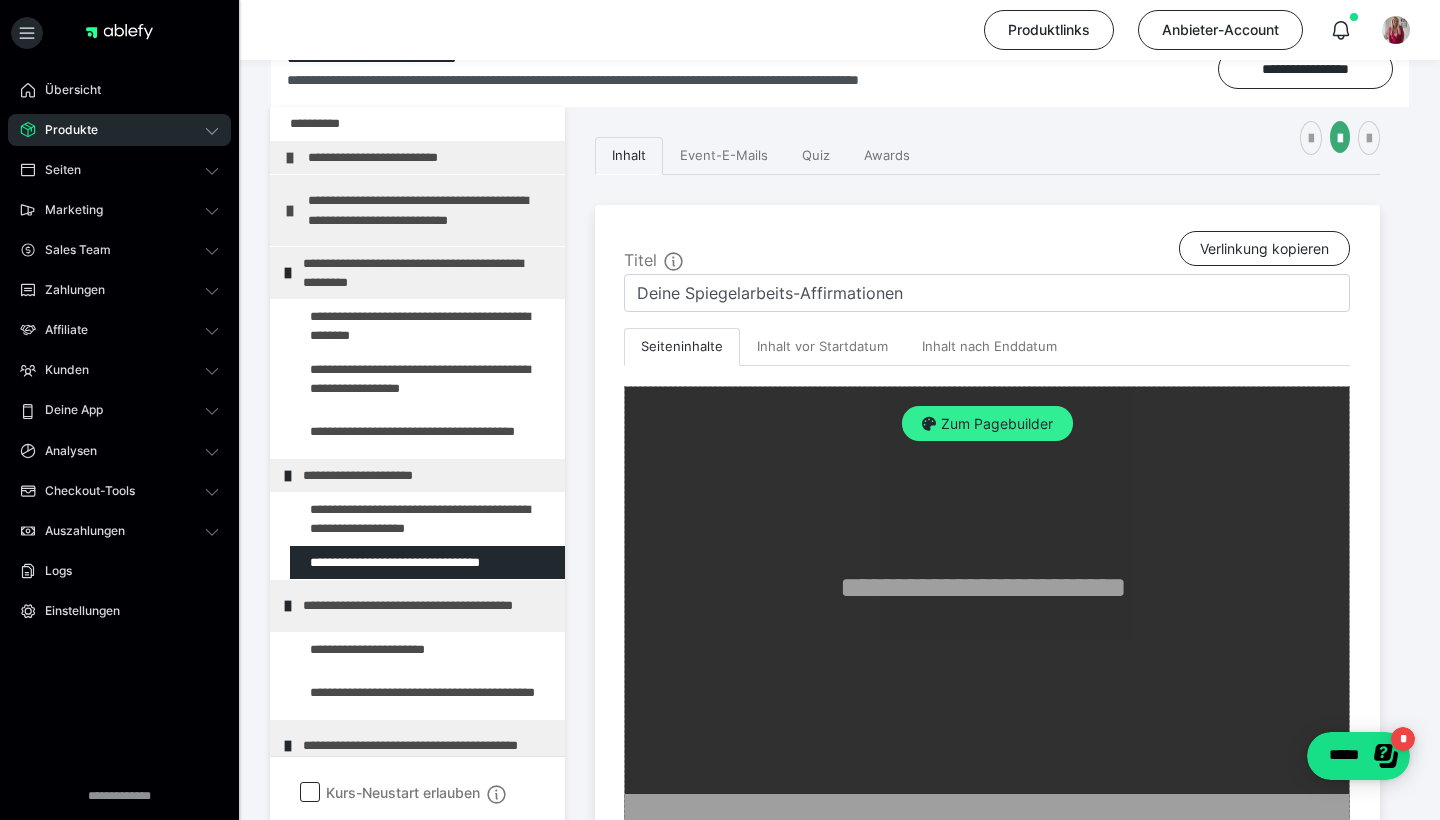 click on "Zum Pagebuilder" at bounding box center (987, 424) 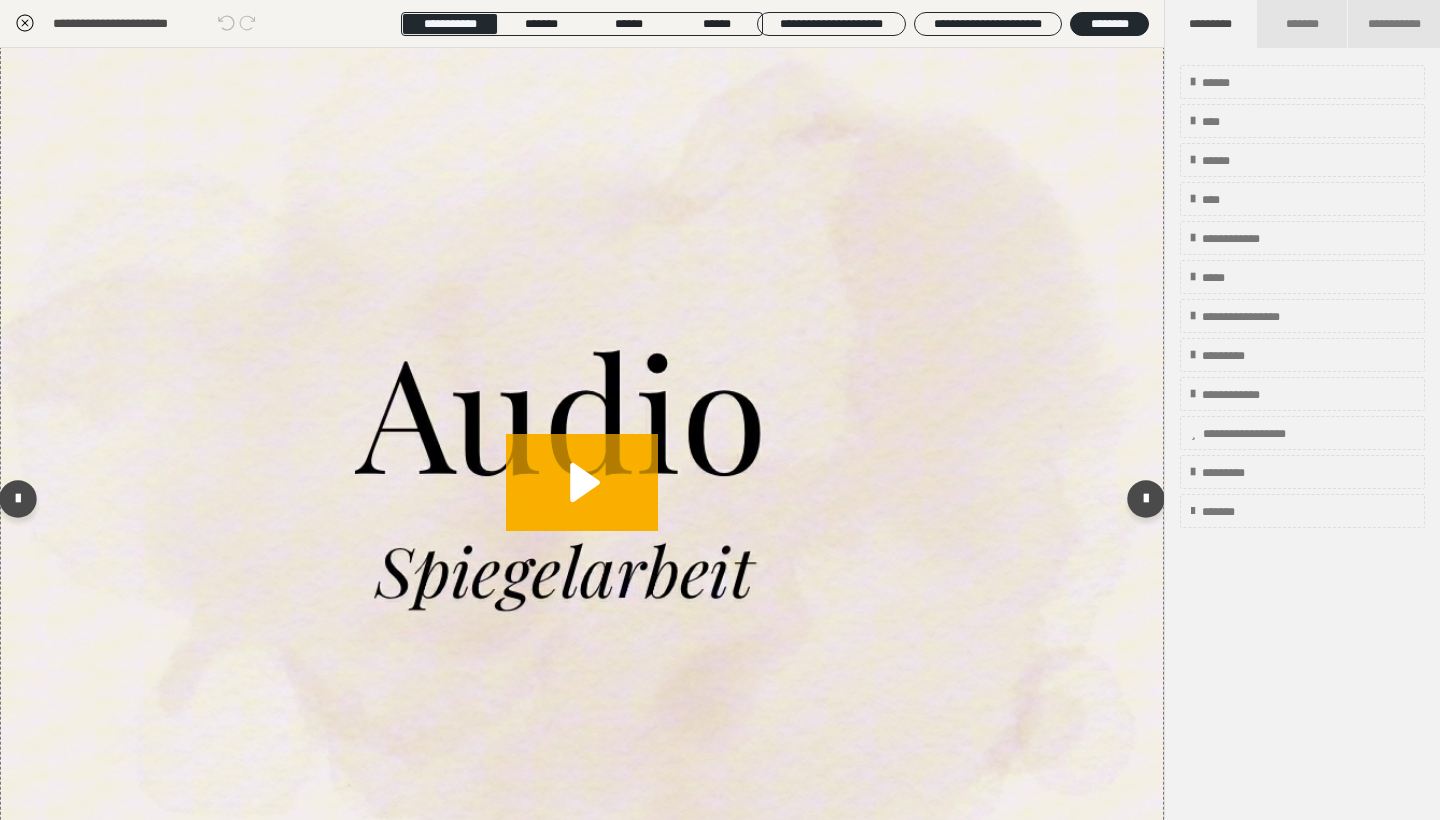 scroll, scrollTop: 218, scrollLeft: 0, axis: vertical 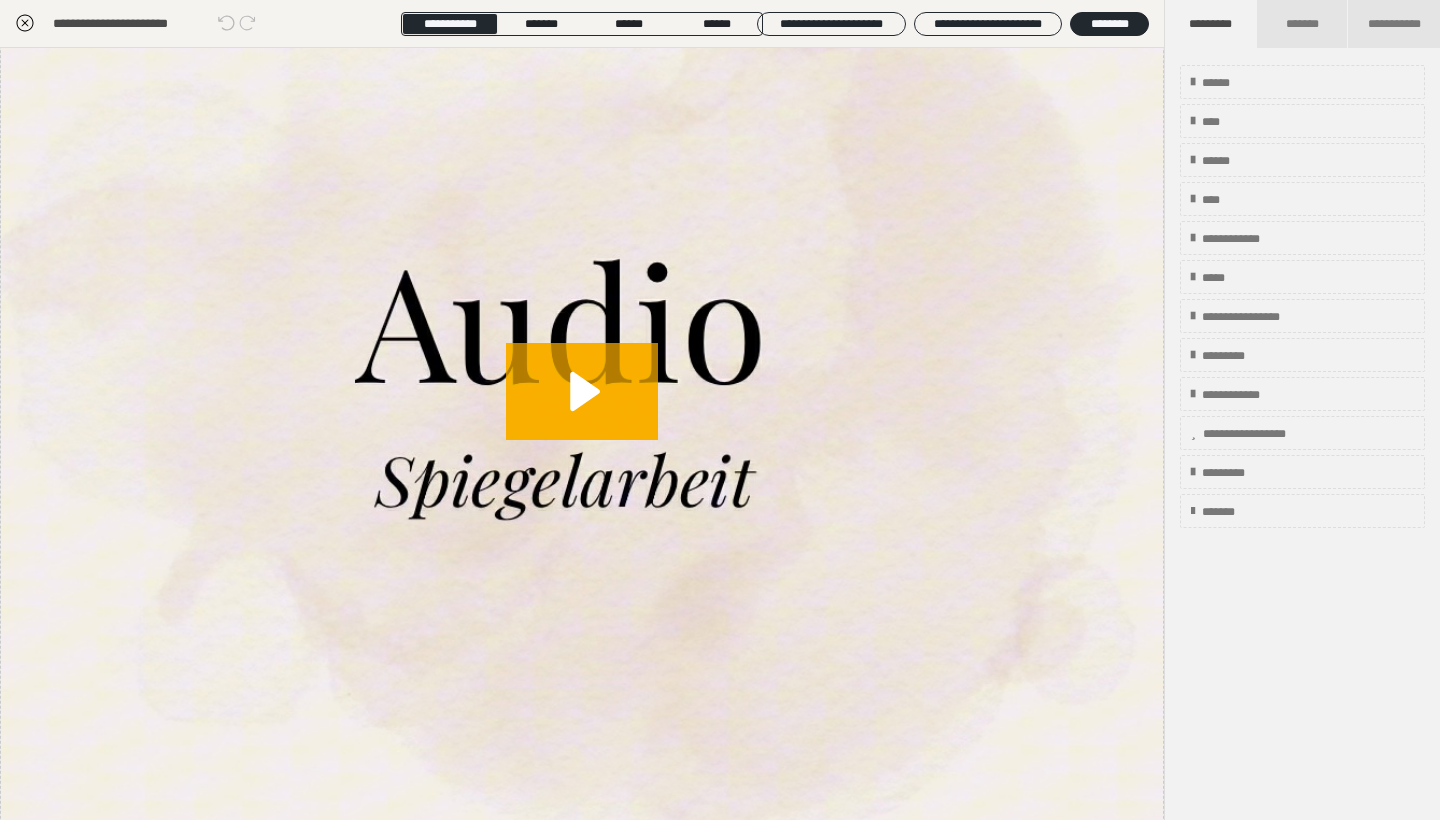 click 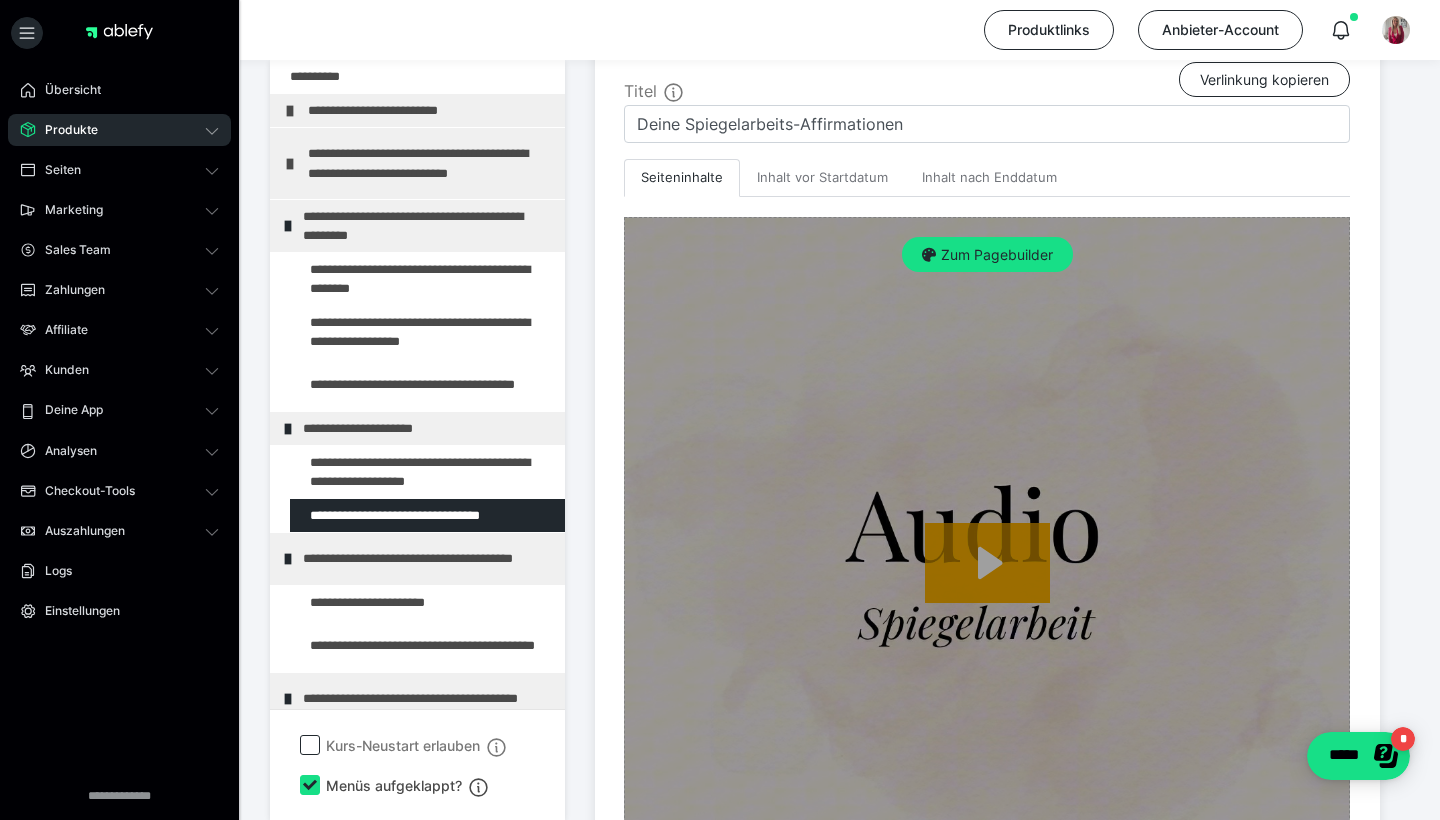 scroll, scrollTop: 572, scrollLeft: 0, axis: vertical 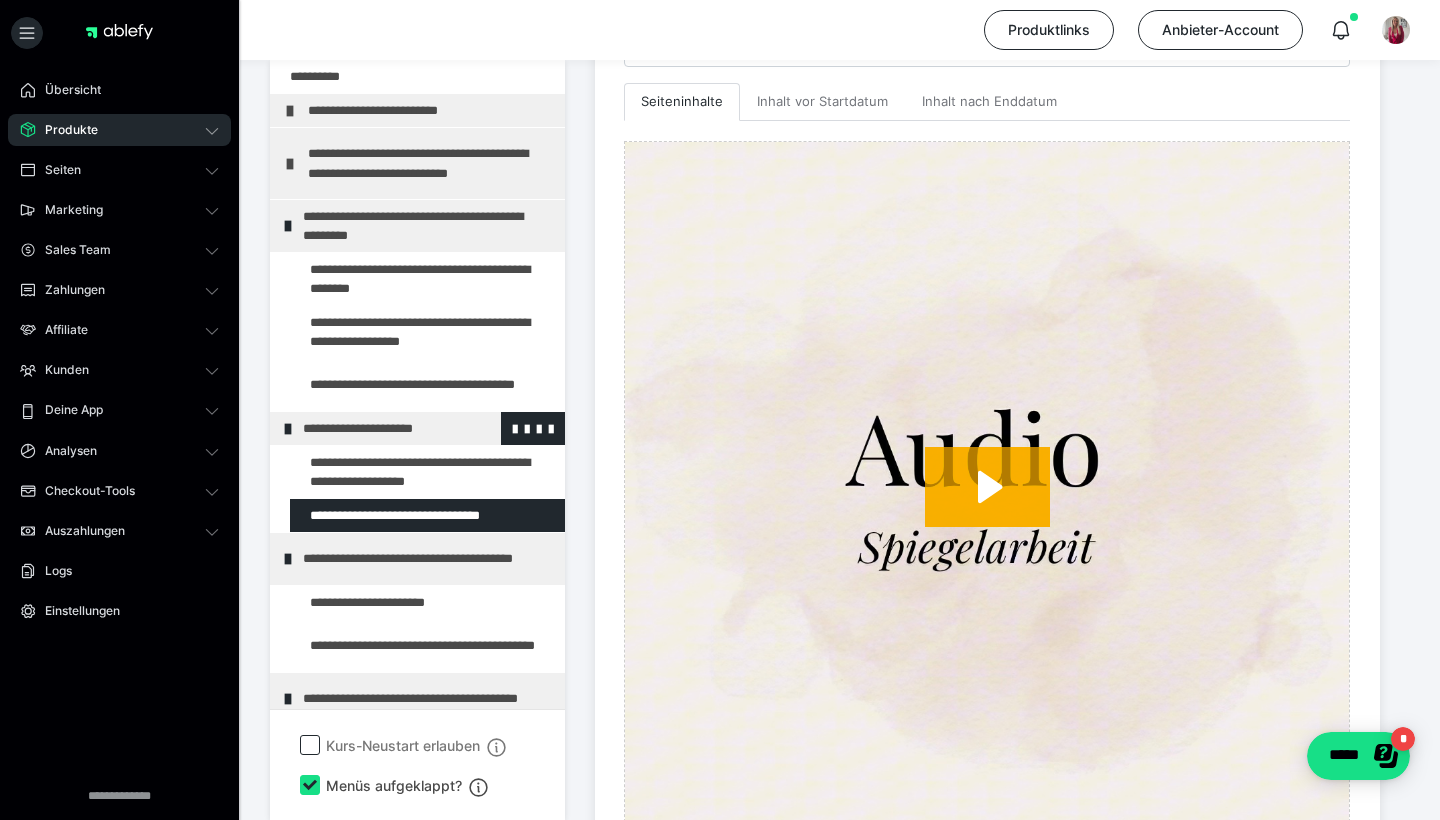 click on "**********" at bounding box center (426, 428) 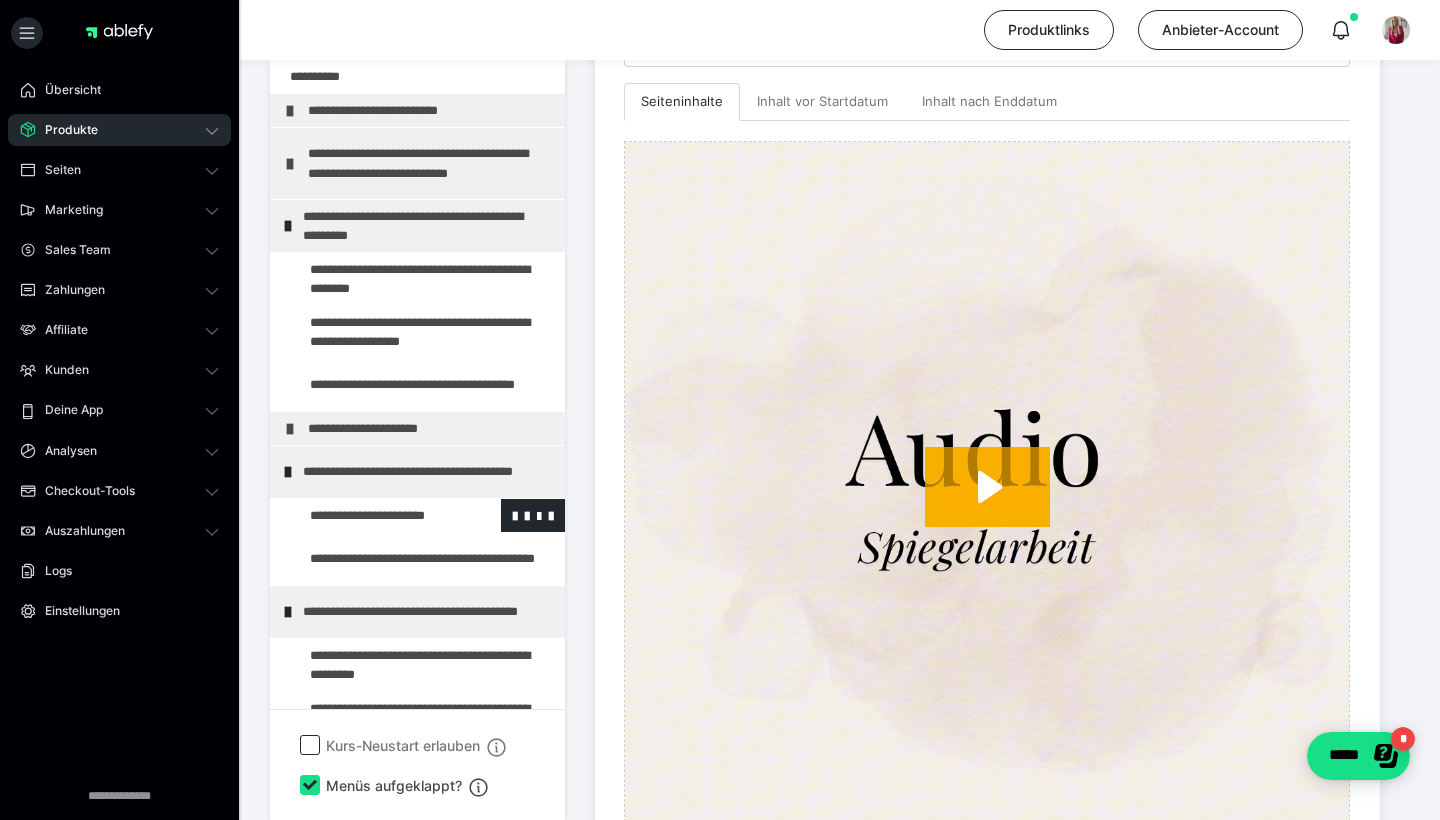 click at bounding box center [375, 515] 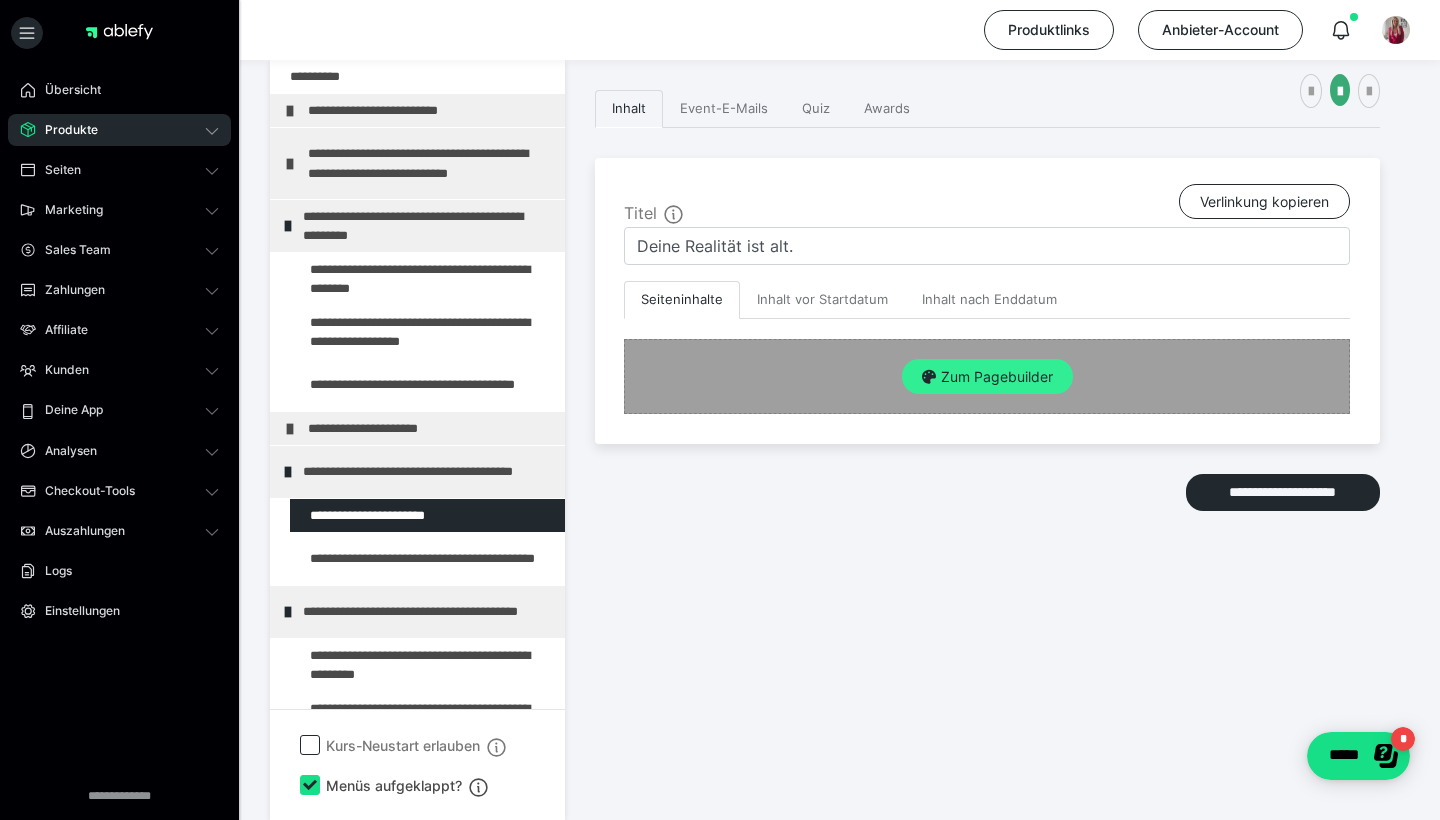 click on "Zum Pagebuilder" at bounding box center [987, 377] 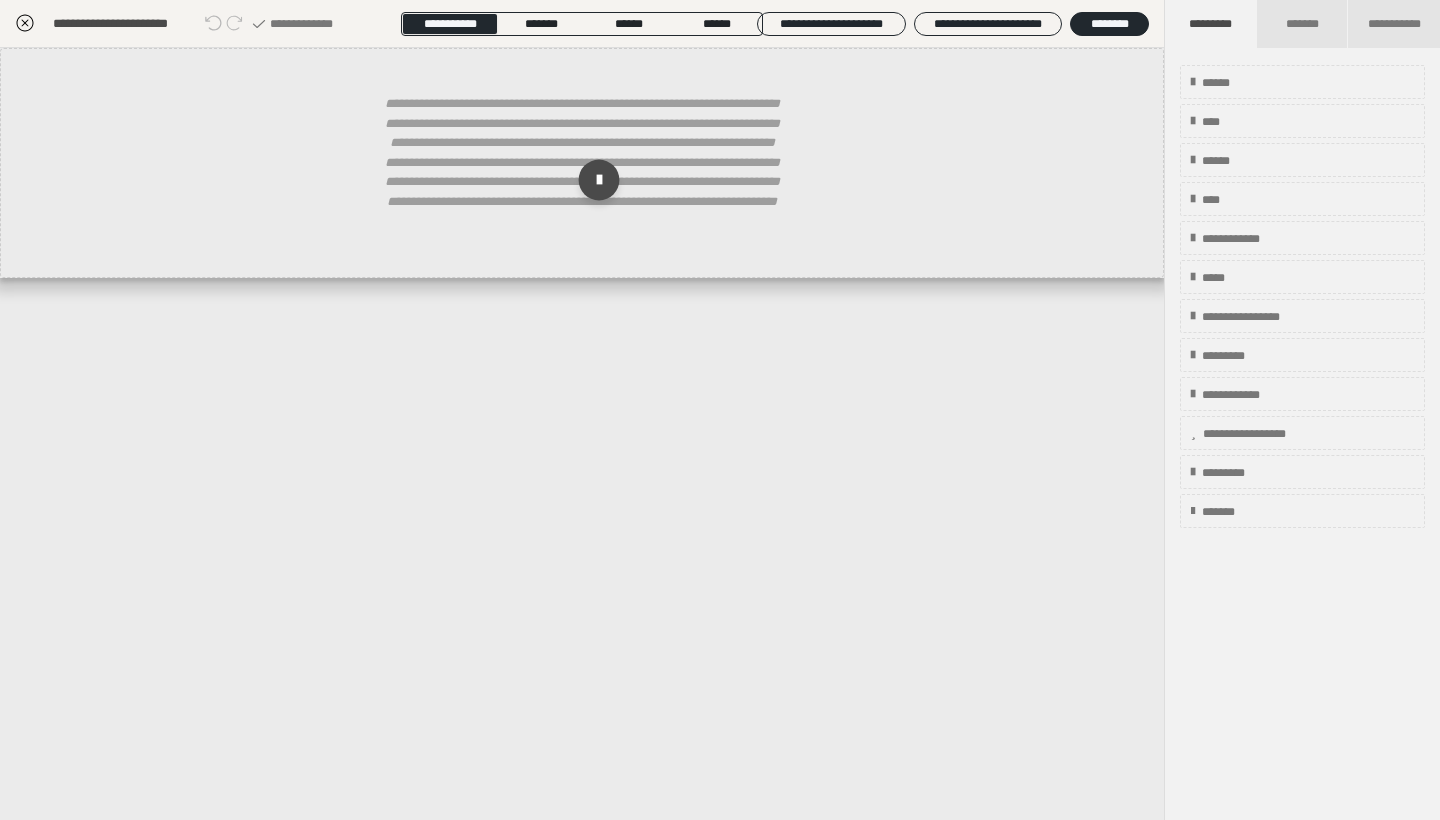 click at bounding box center [599, 180] 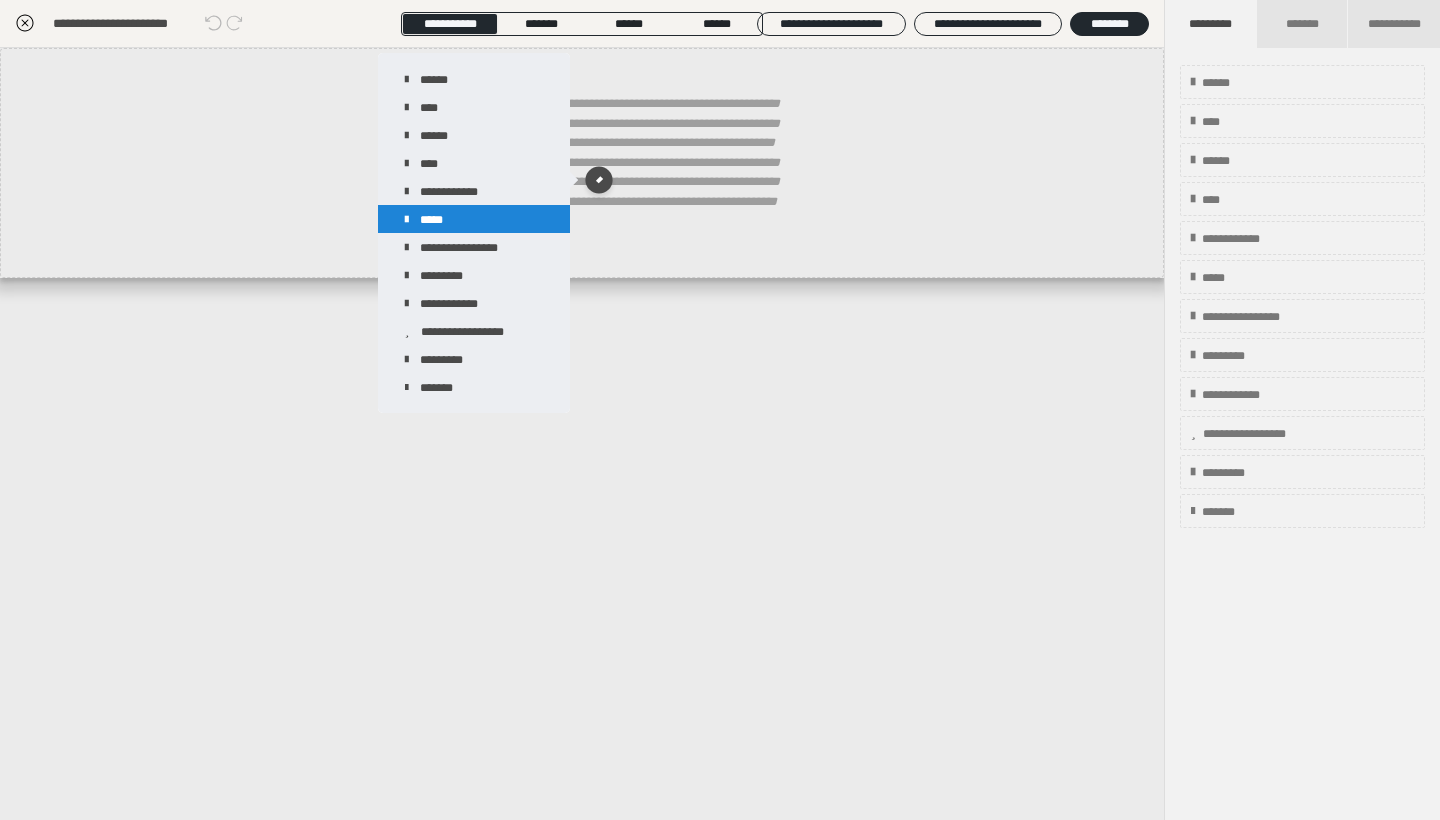click on "*****" at bounding box center (474, 219) 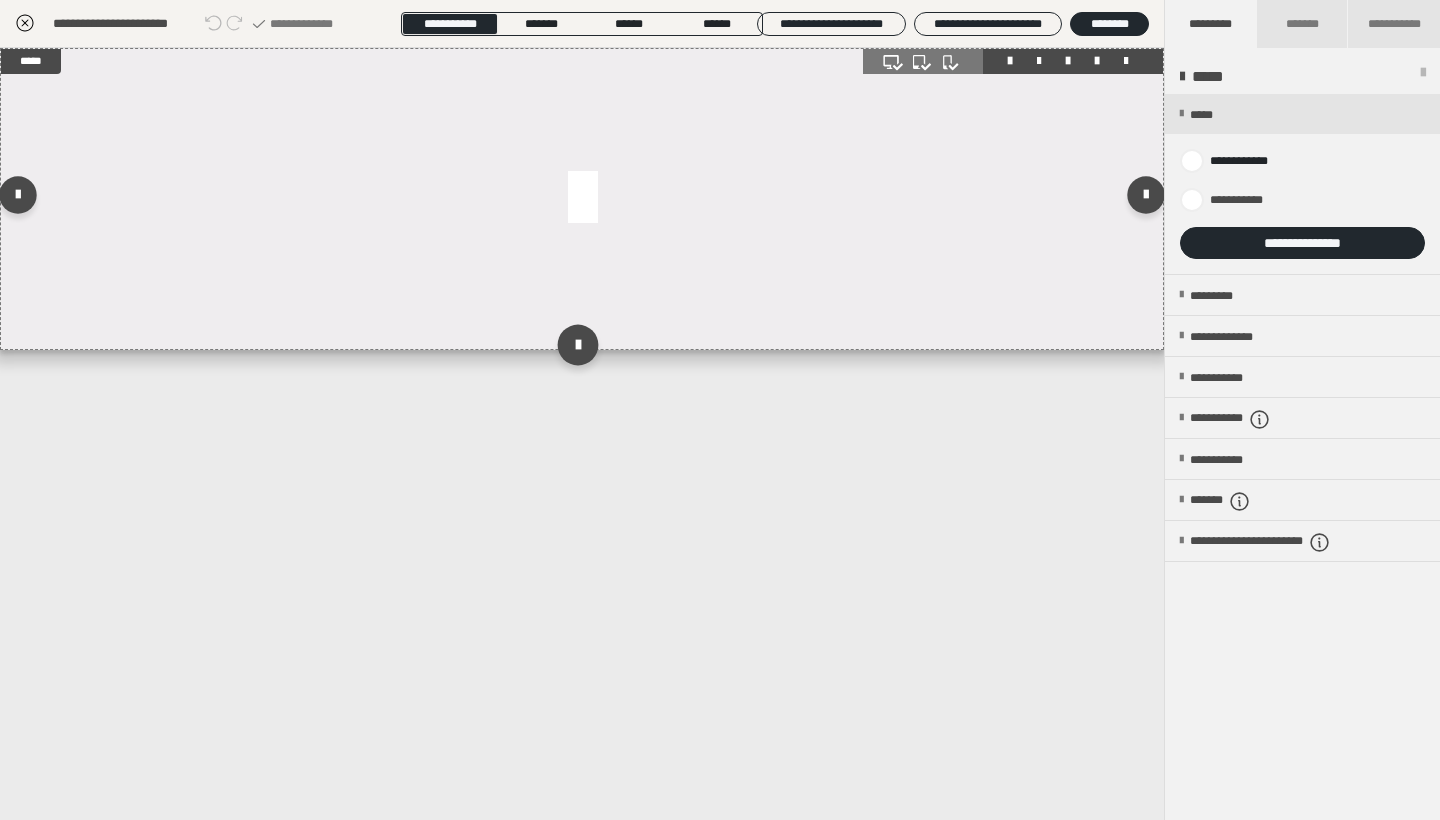click at bounding box center (577, 344) 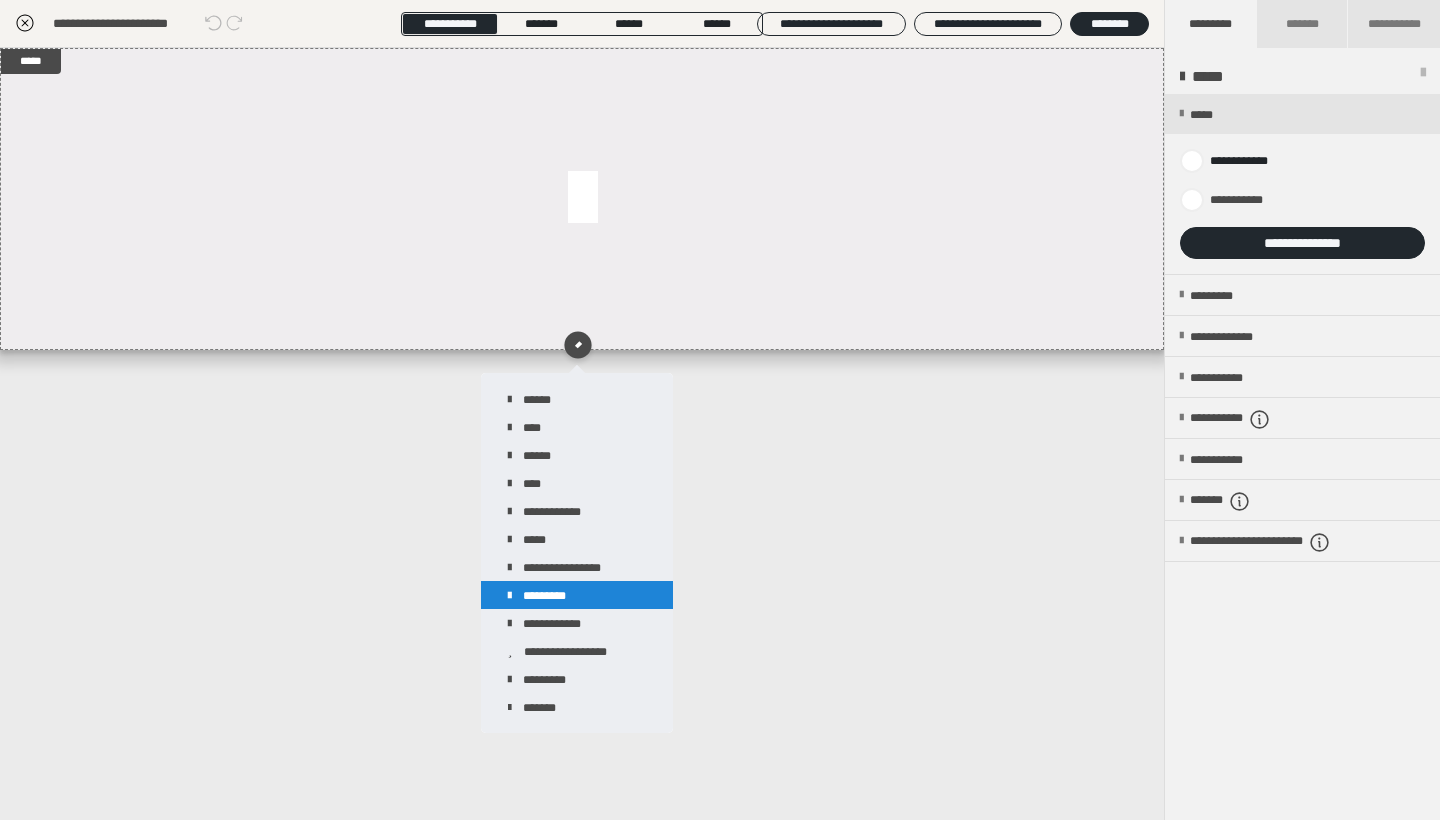 click on "*********" at bounding box center (577, 595) 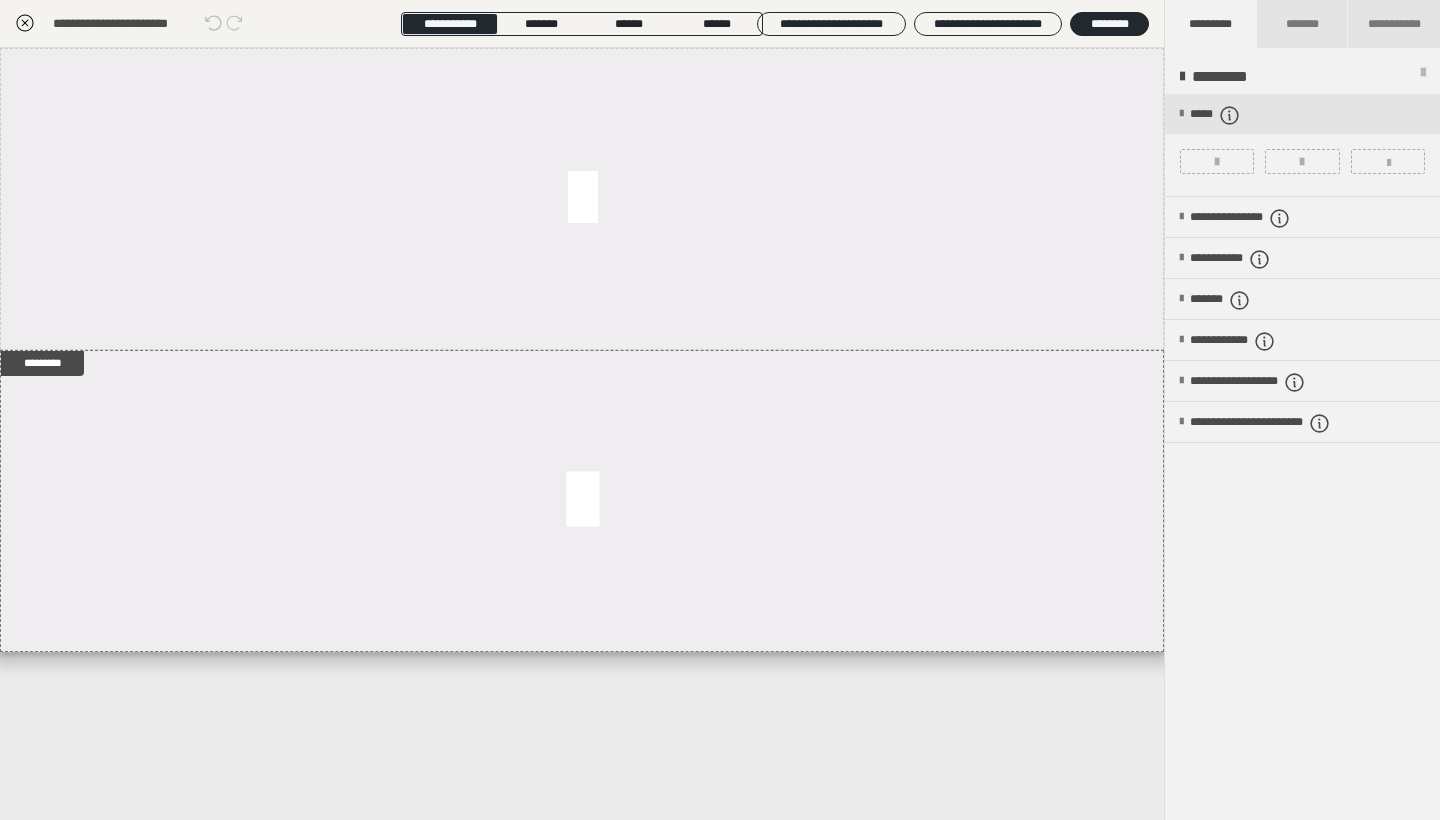 click on "*****" at bounding box center (1302, 145) 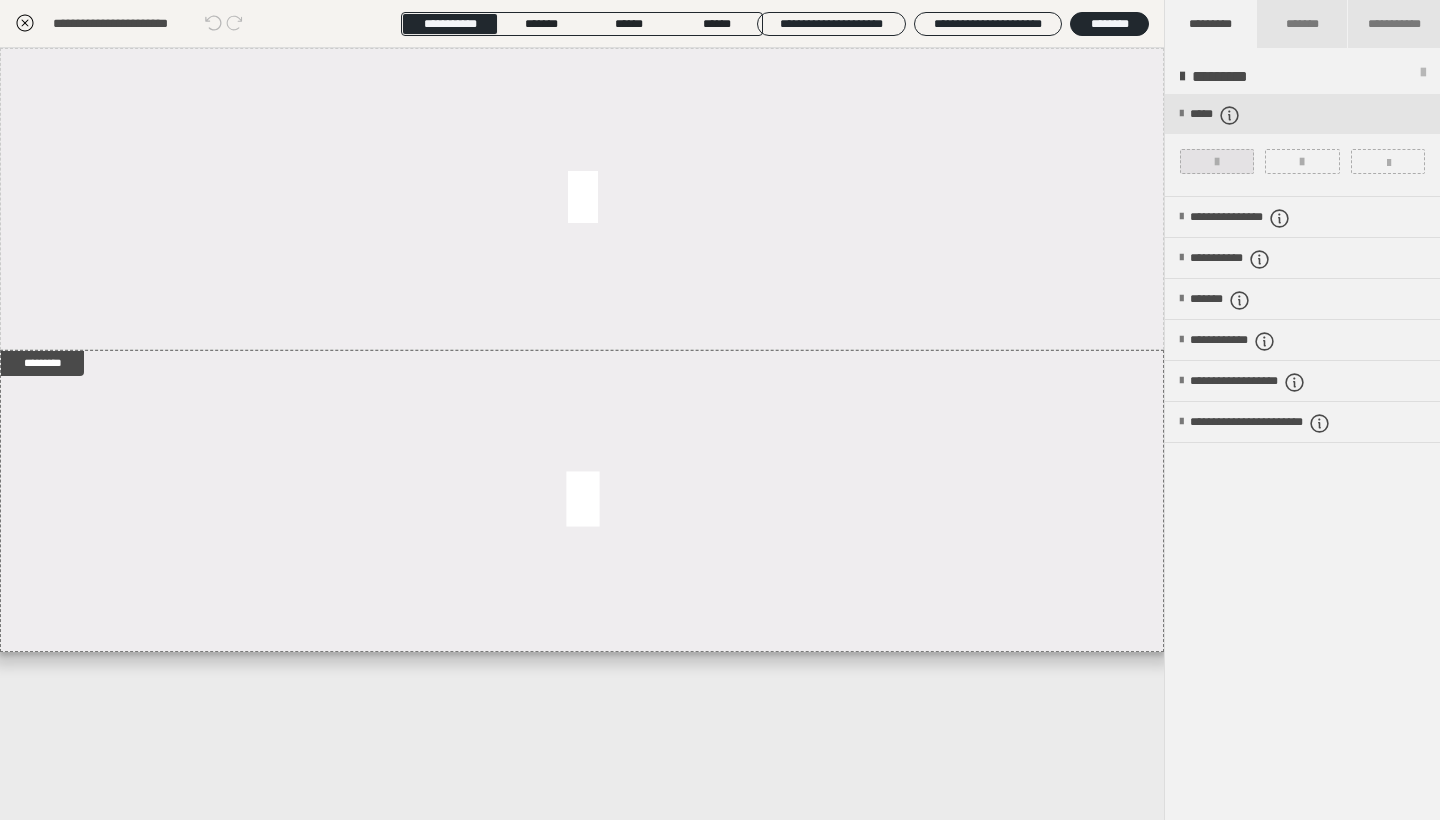click at bounding box center (1217, 161) 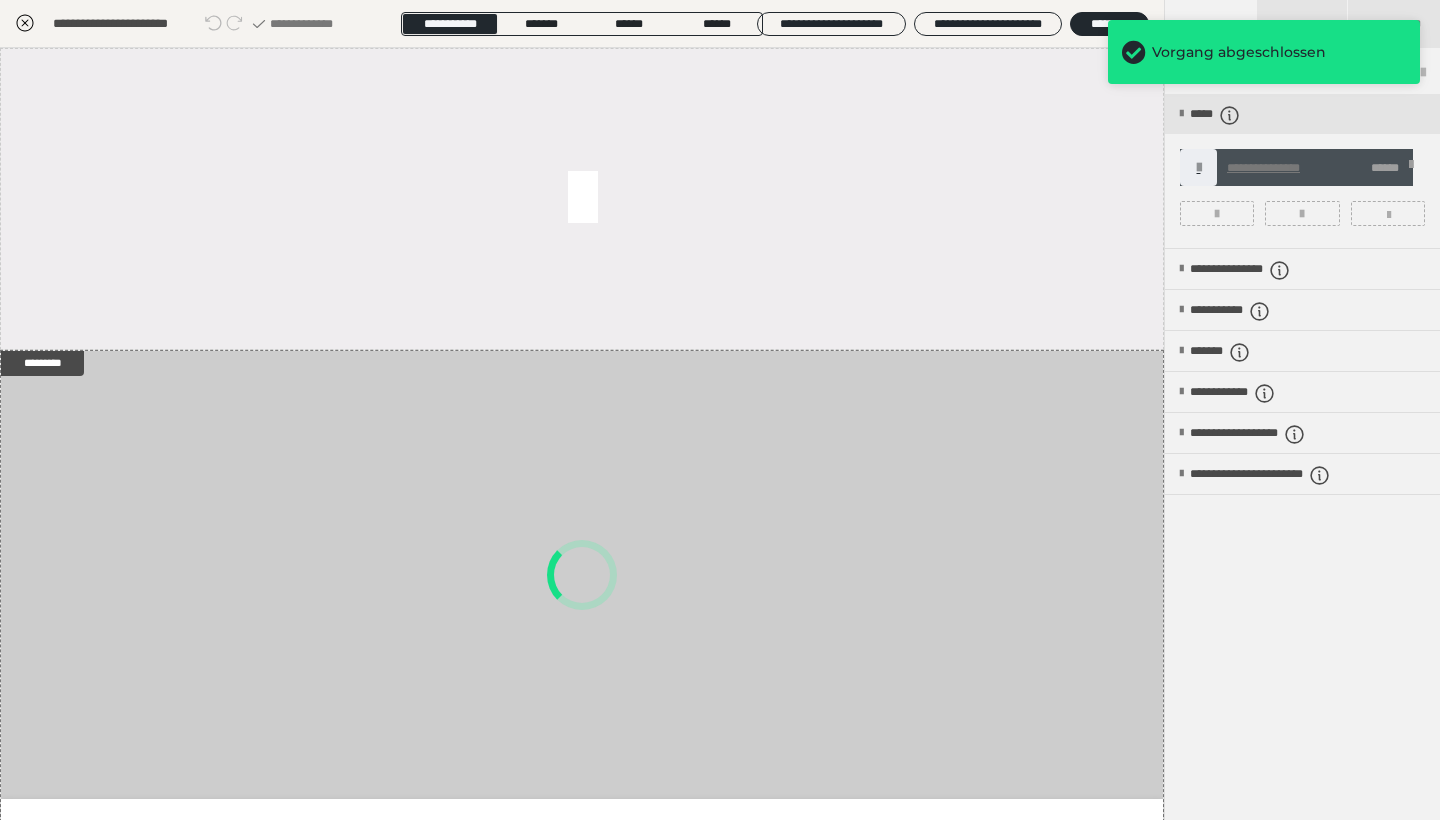 click 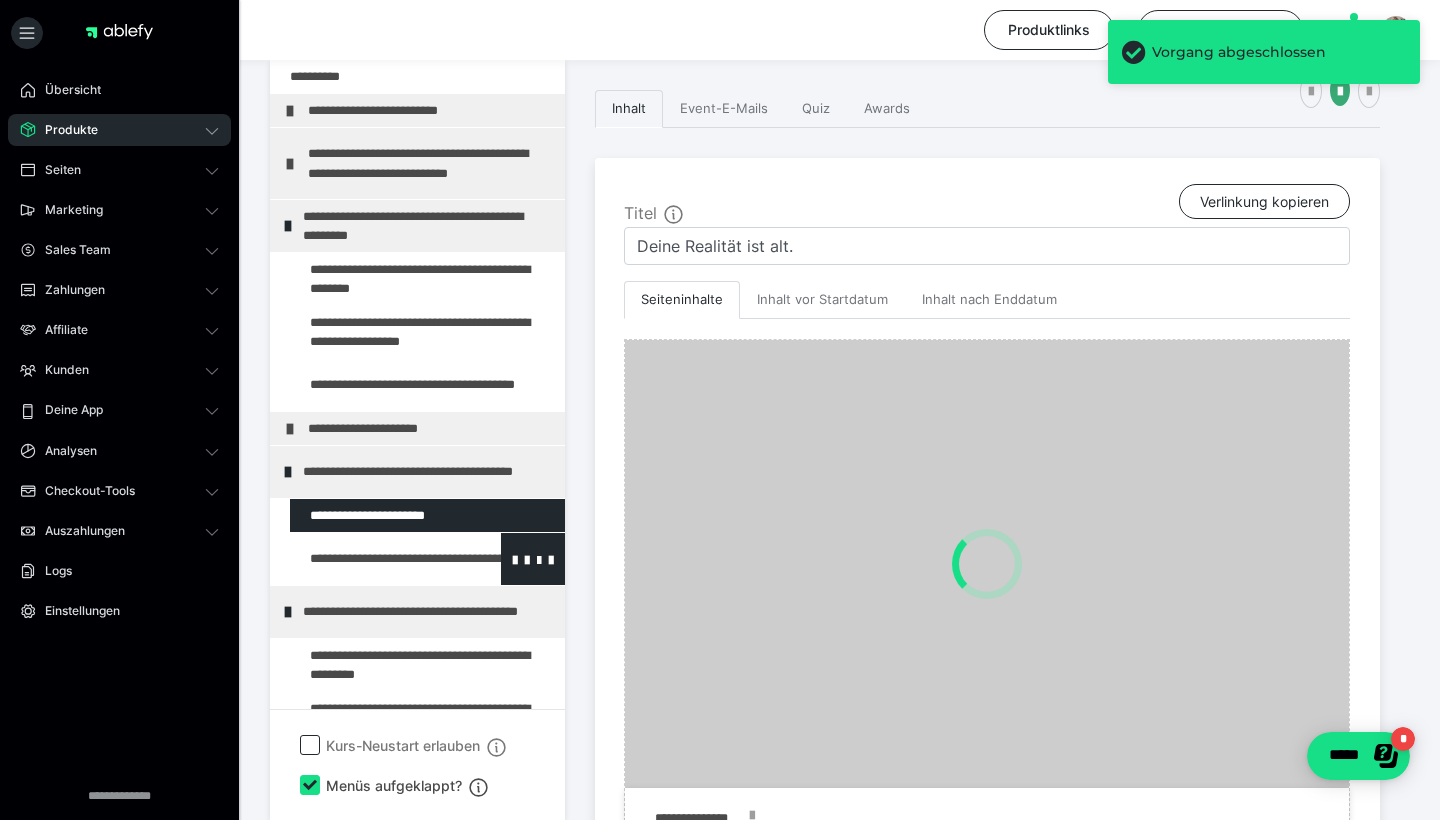 click at bounding box center [375, 559] 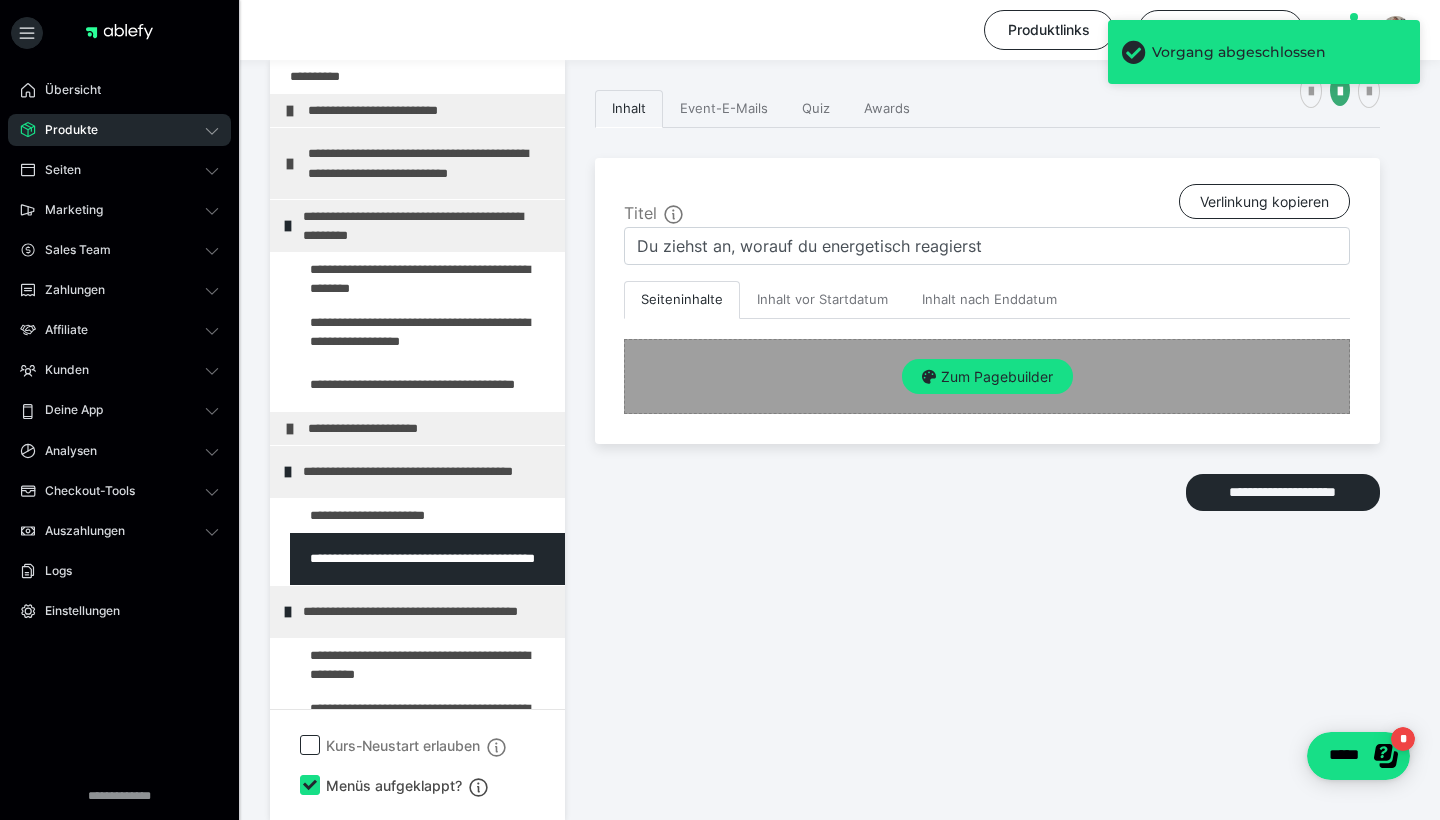 click on "Zum Pagebuilder" at bounding box center (987, 376) 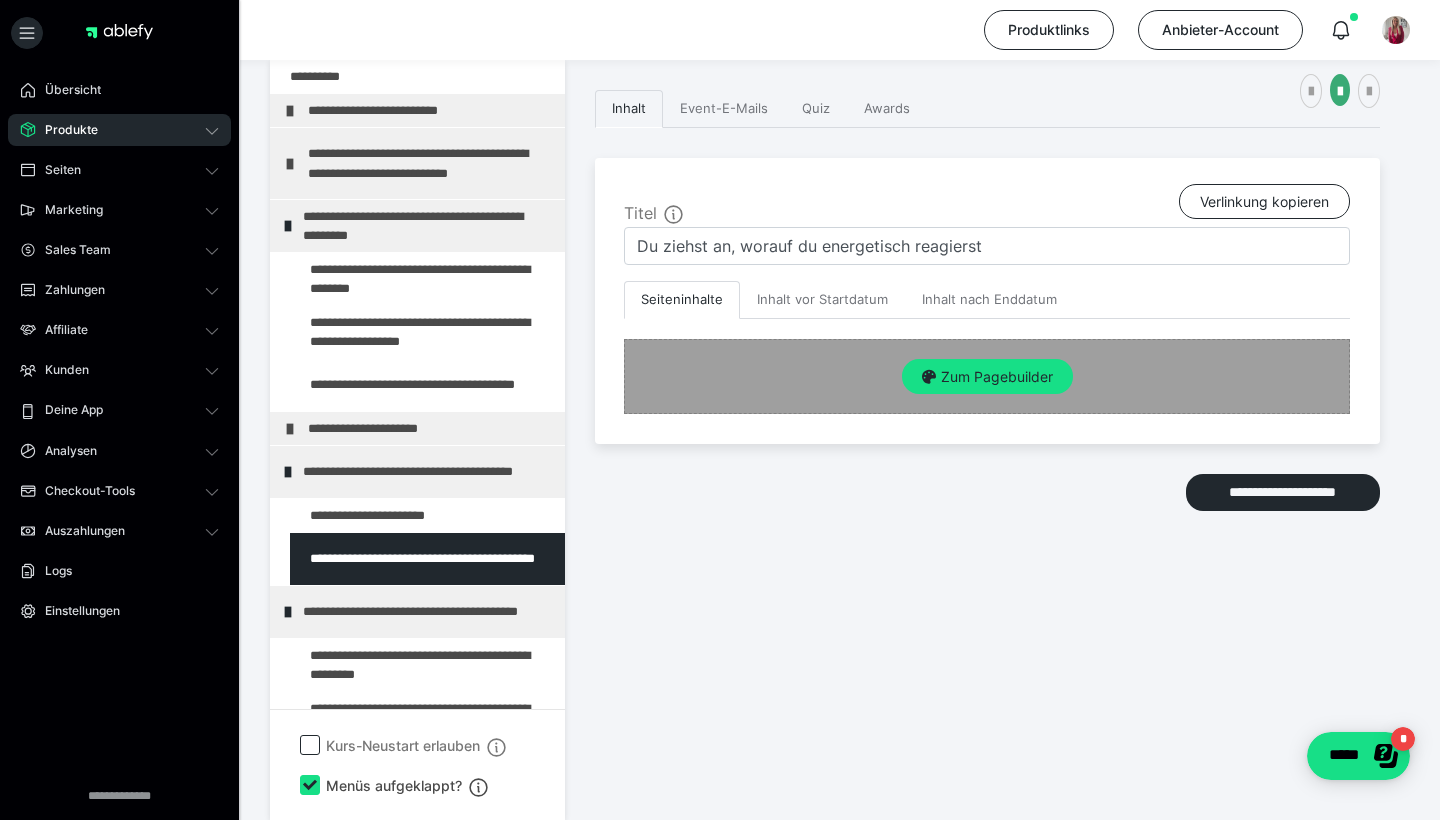 click on "Zum Pagebuilder" at bounding box center [987, 376] 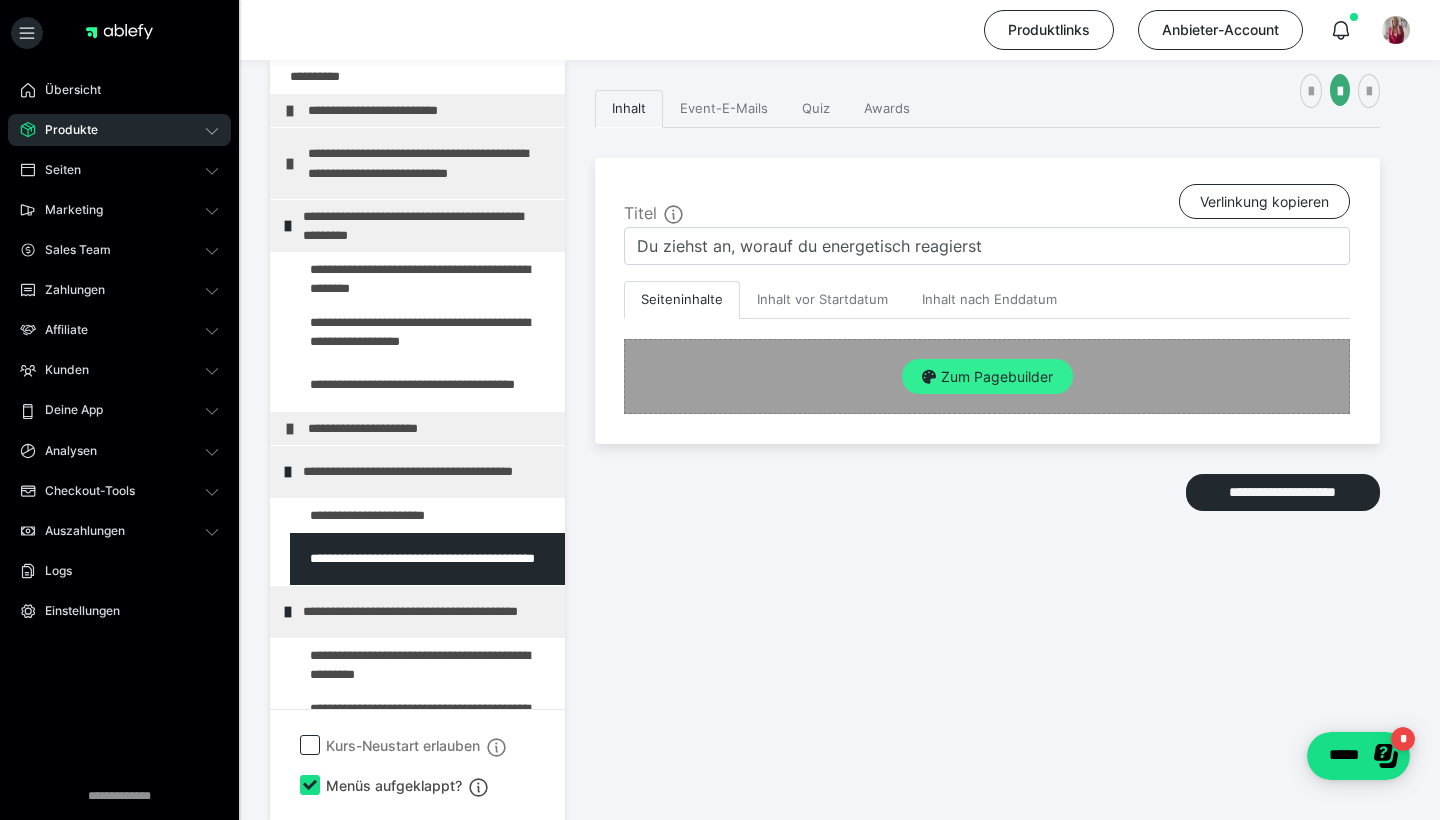 click on "Zum Pagebuilder" at bounding box center (987, 377) 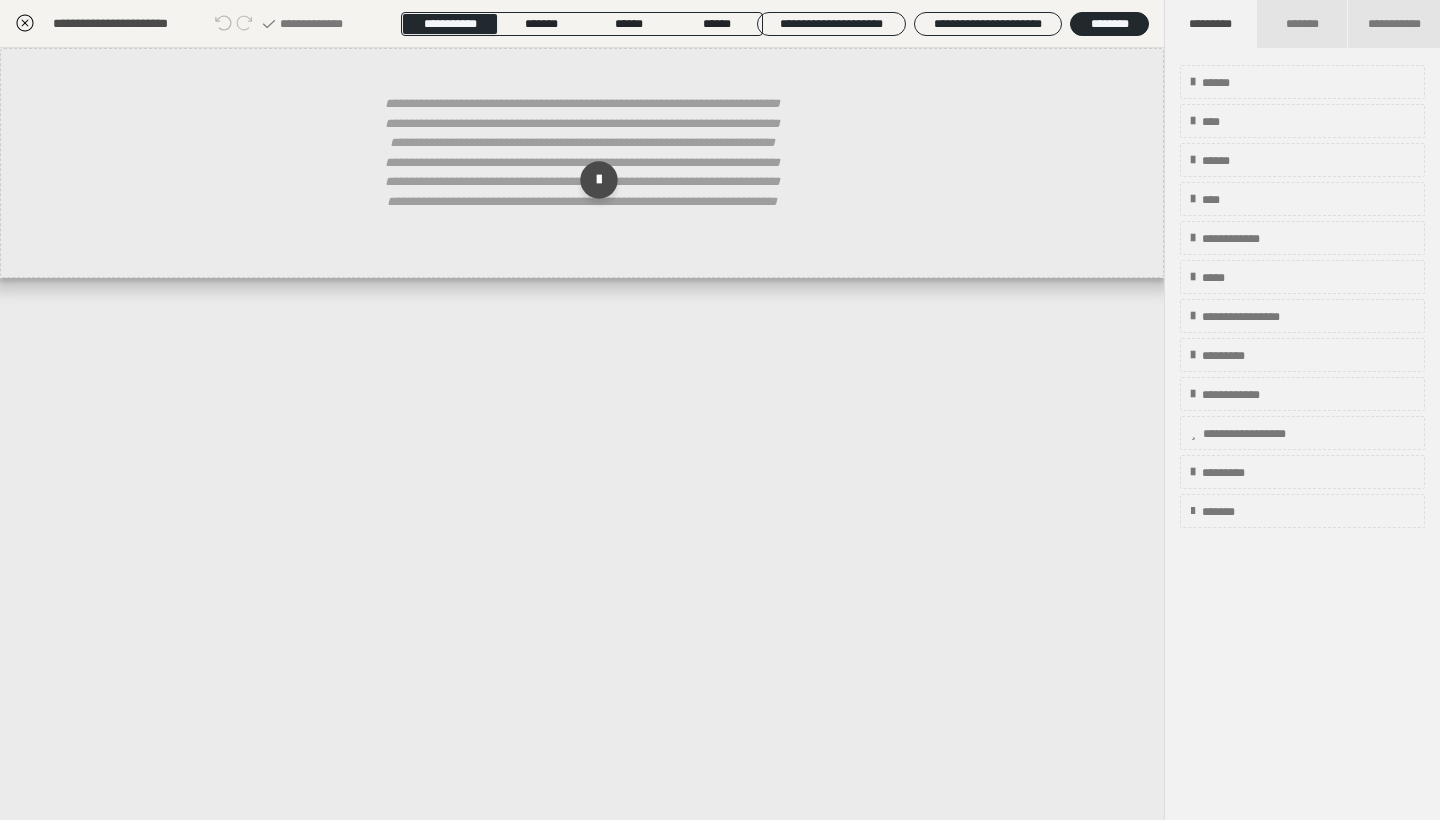 click on "**********" at bounding box center [582, 170] 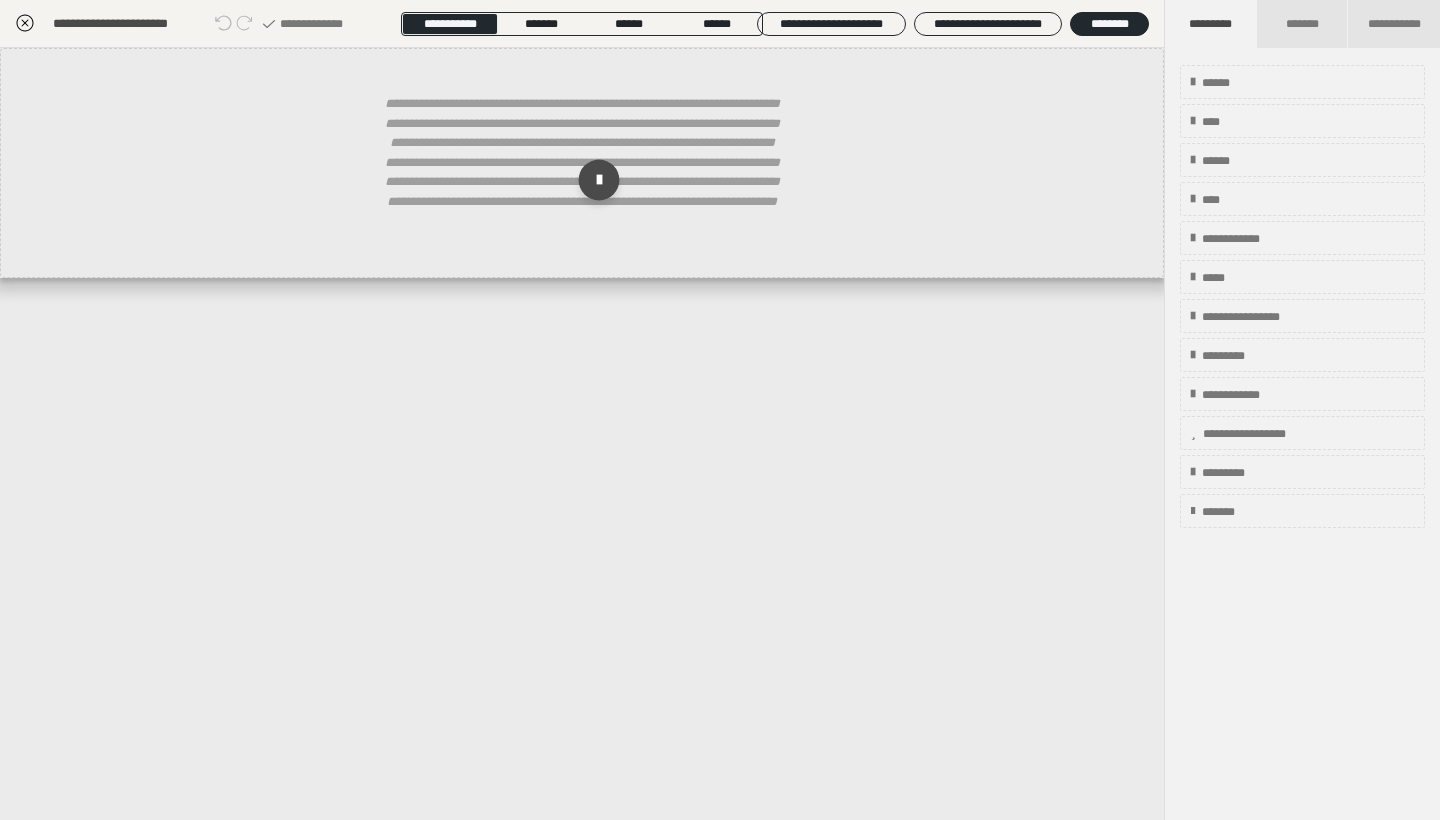 click at bounding box center [599, 180] 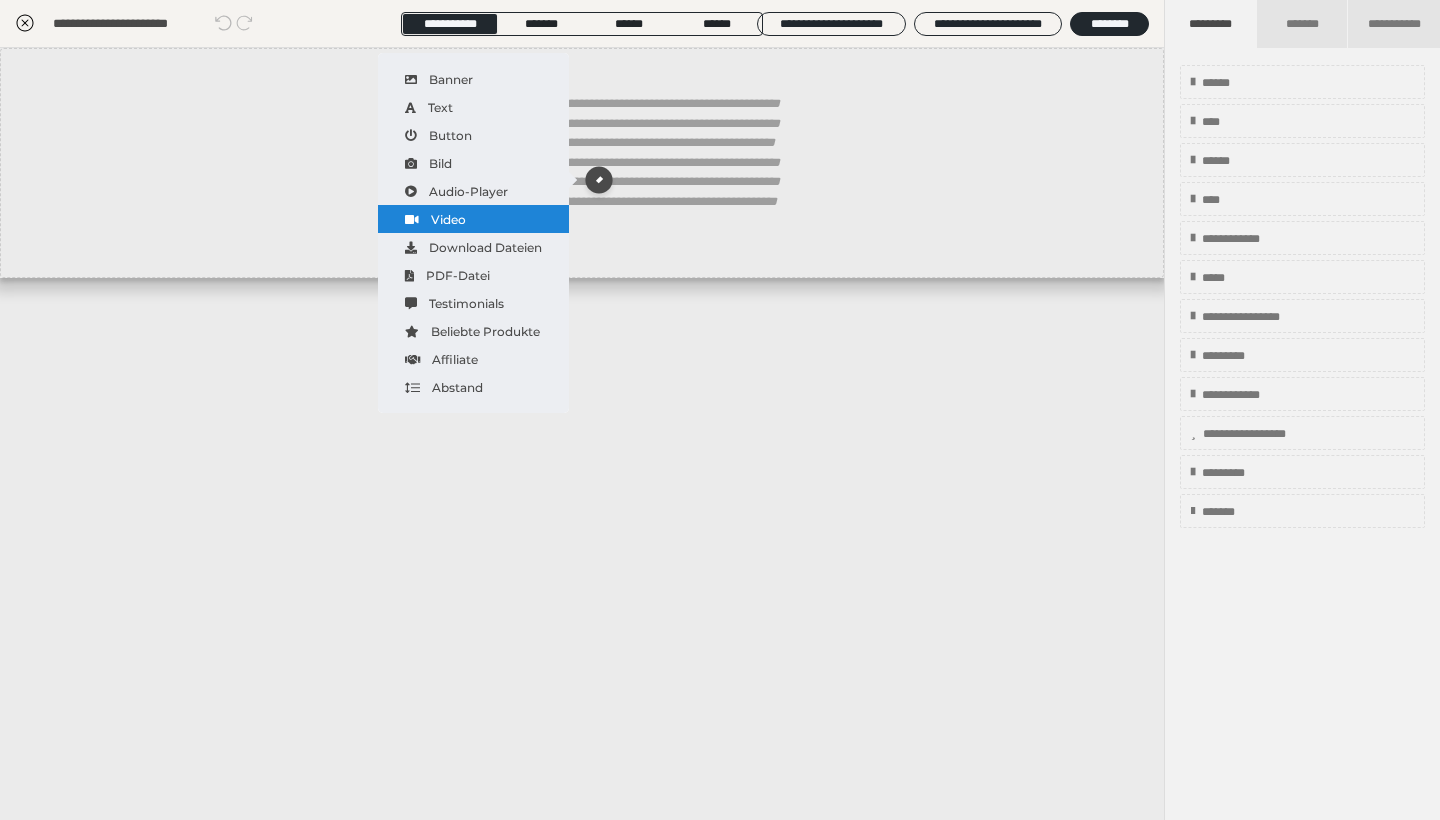 click on "Video" at bounding box center [473, 219] 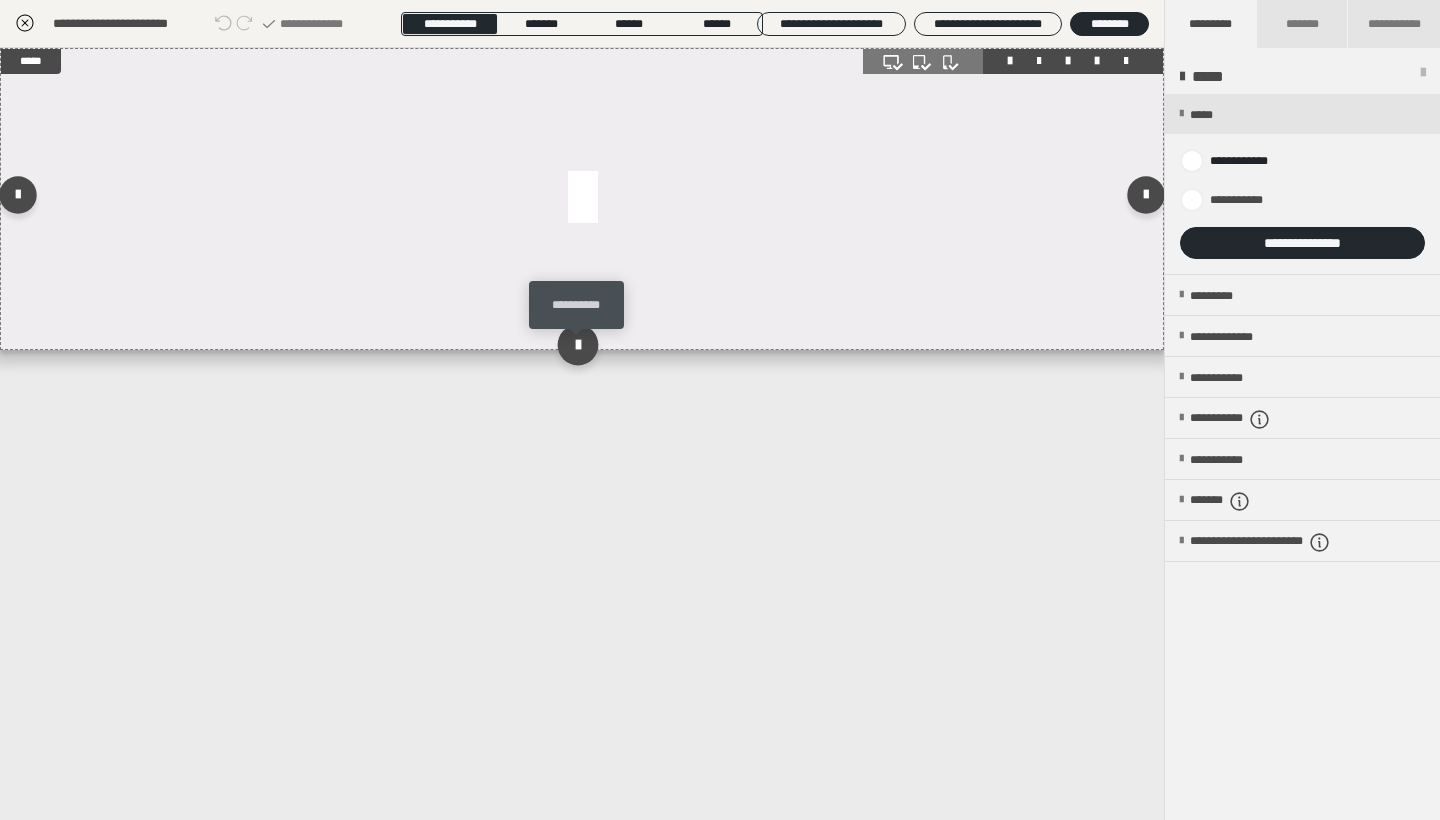click at bounding box center (577, 344) 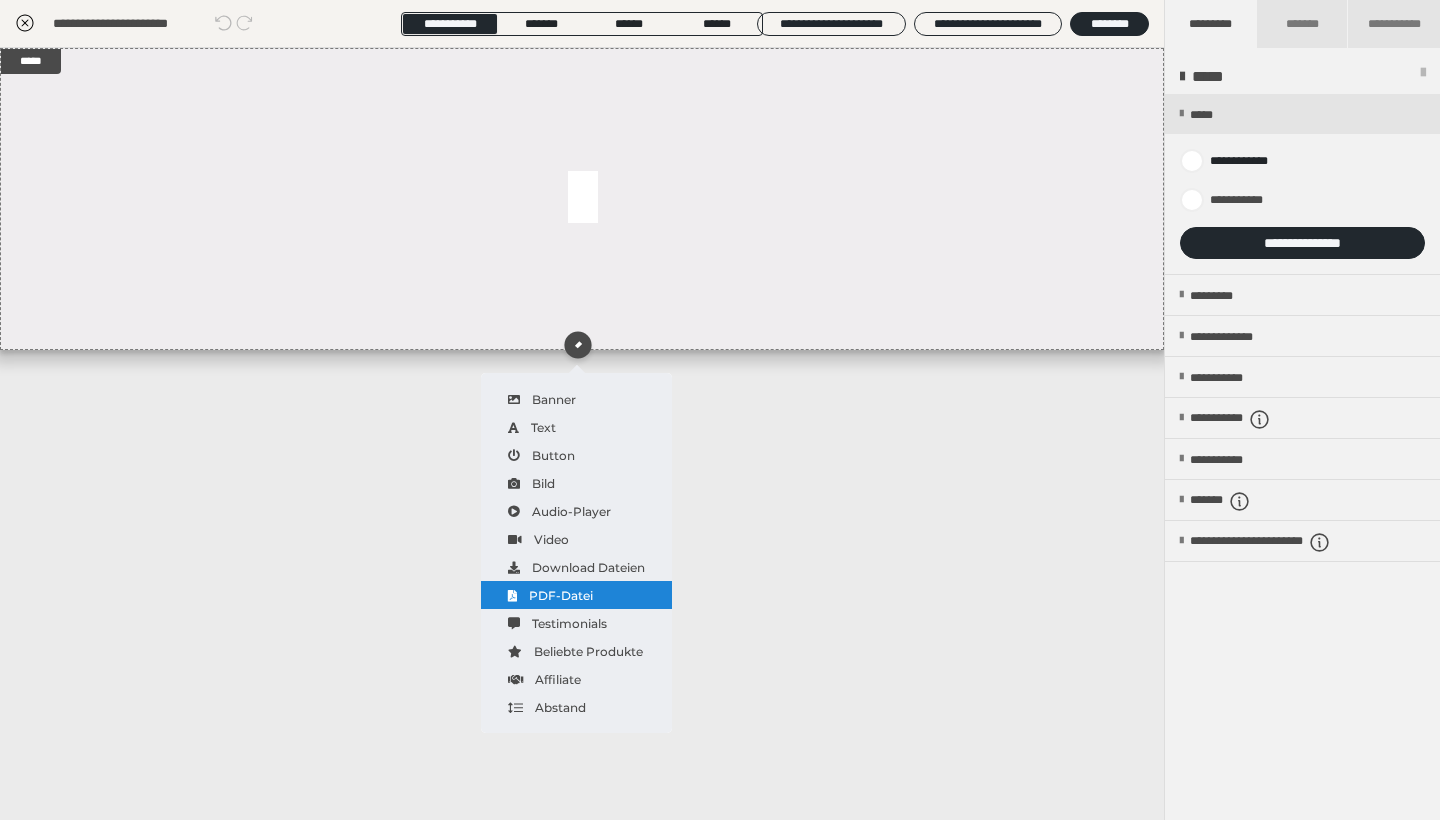 click on "PDF-Datei" at bounding box center (576, 595) 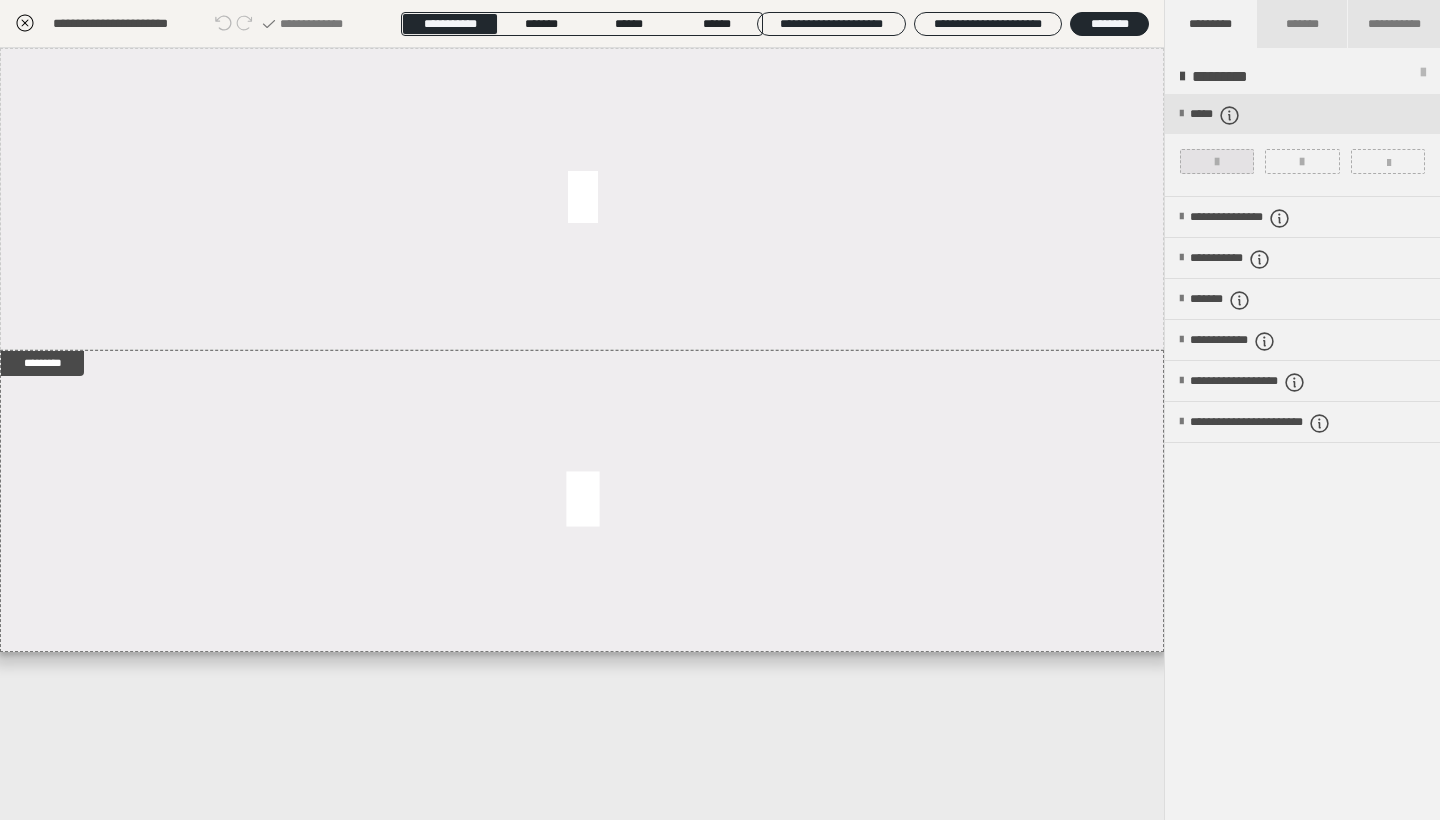 click at bounding box center [1217, 161] 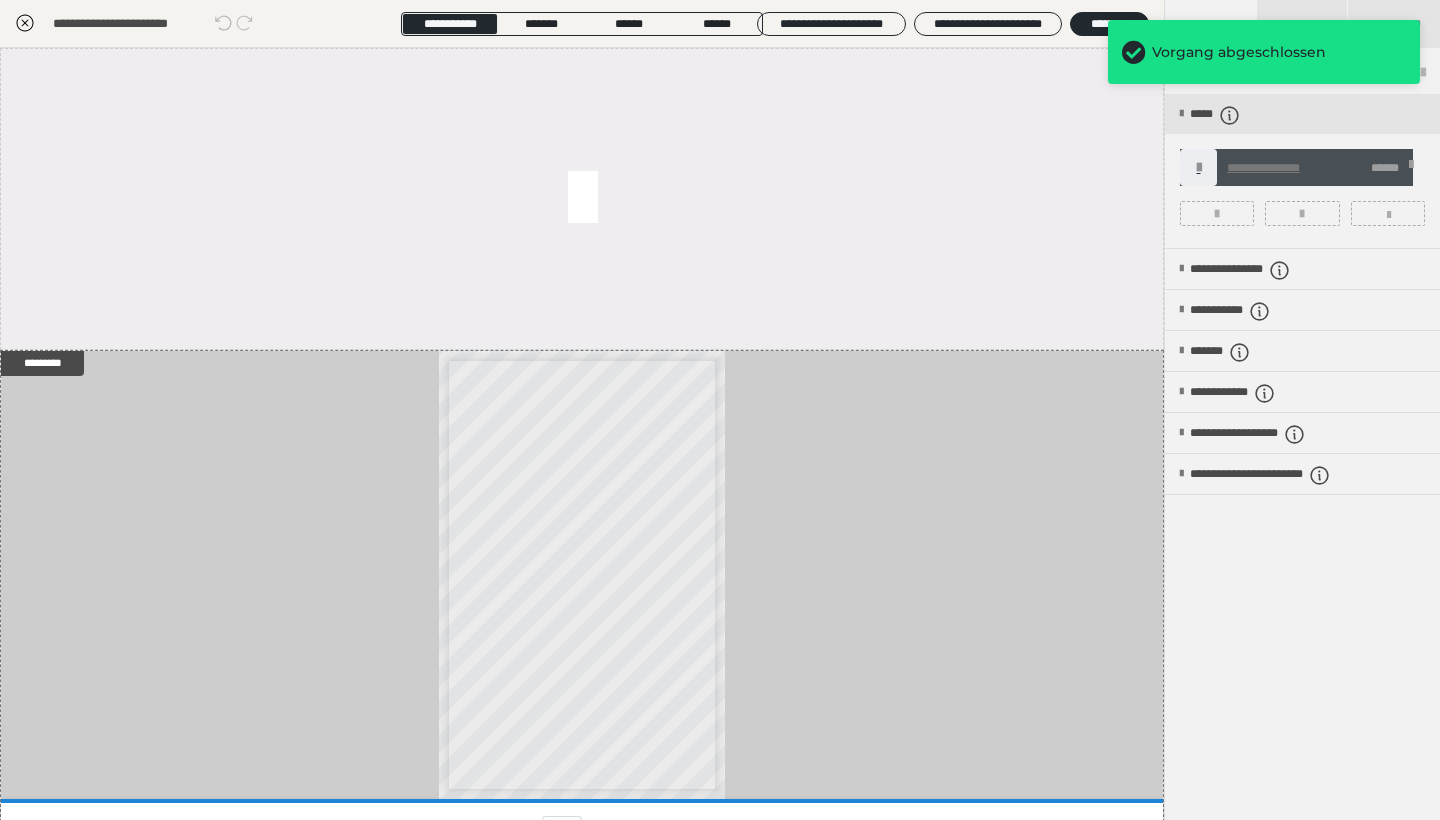 click 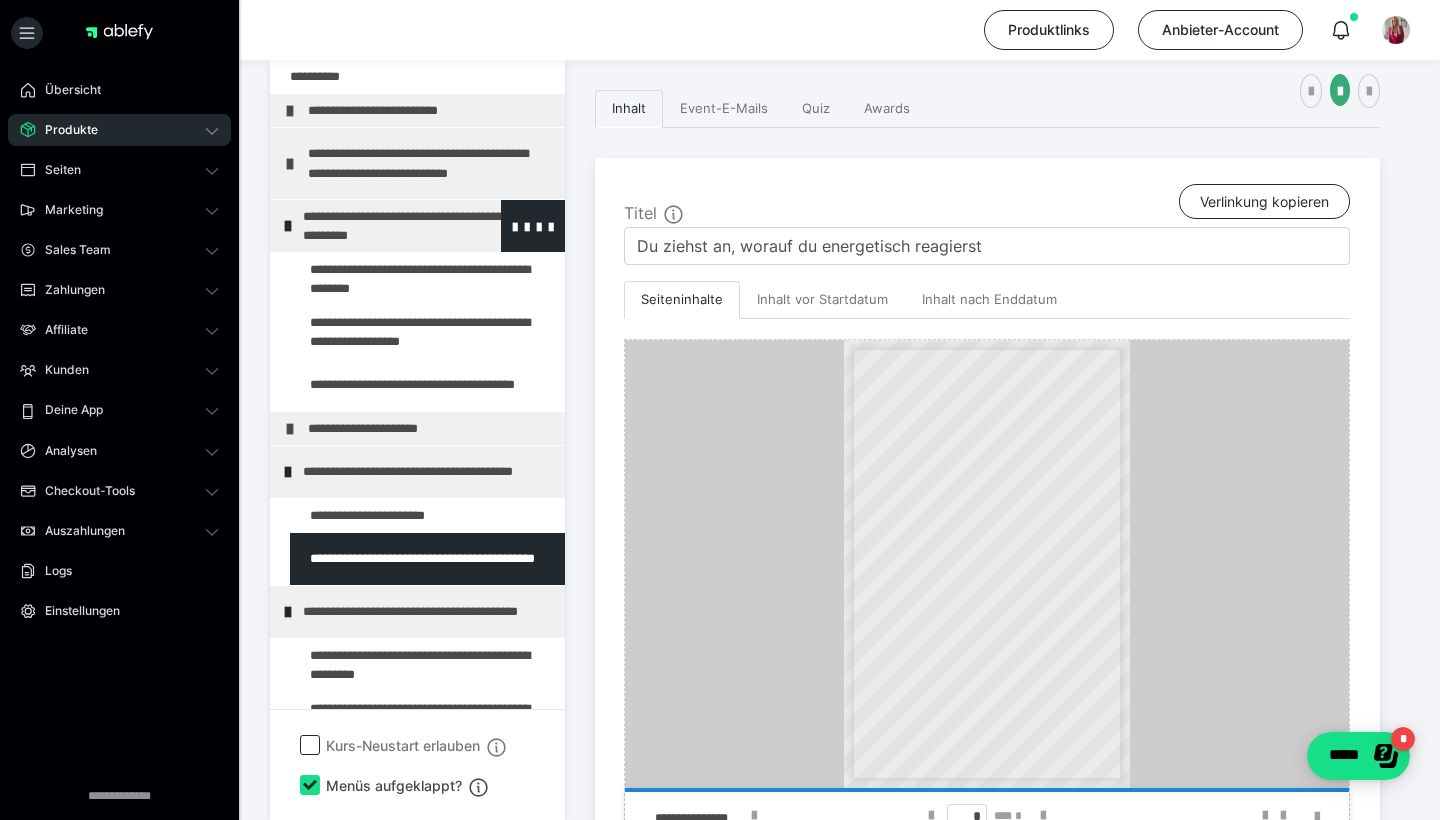 click on "**********" at bounding box center (417, 226) 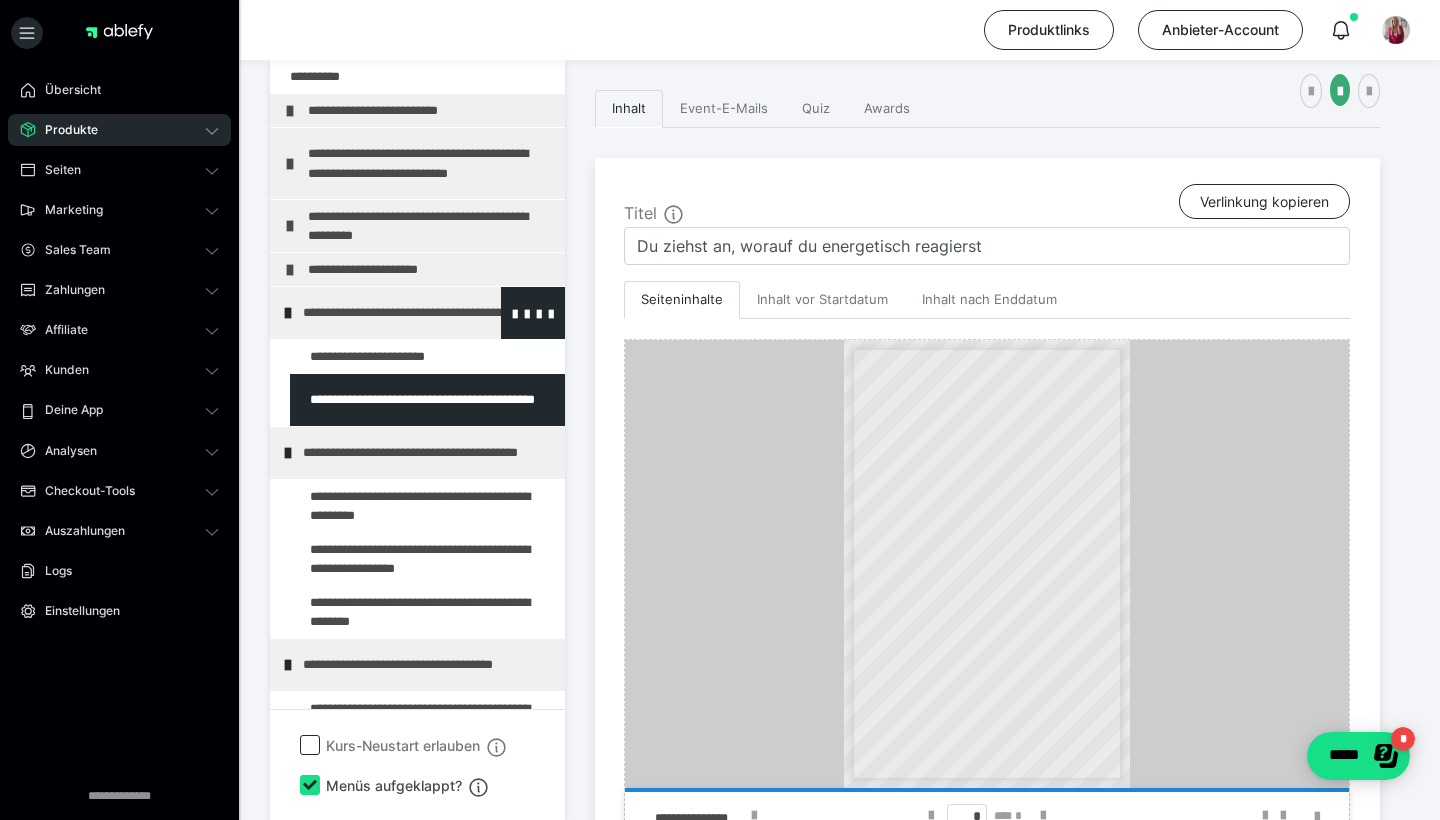 click at bounding box center [288, 313] 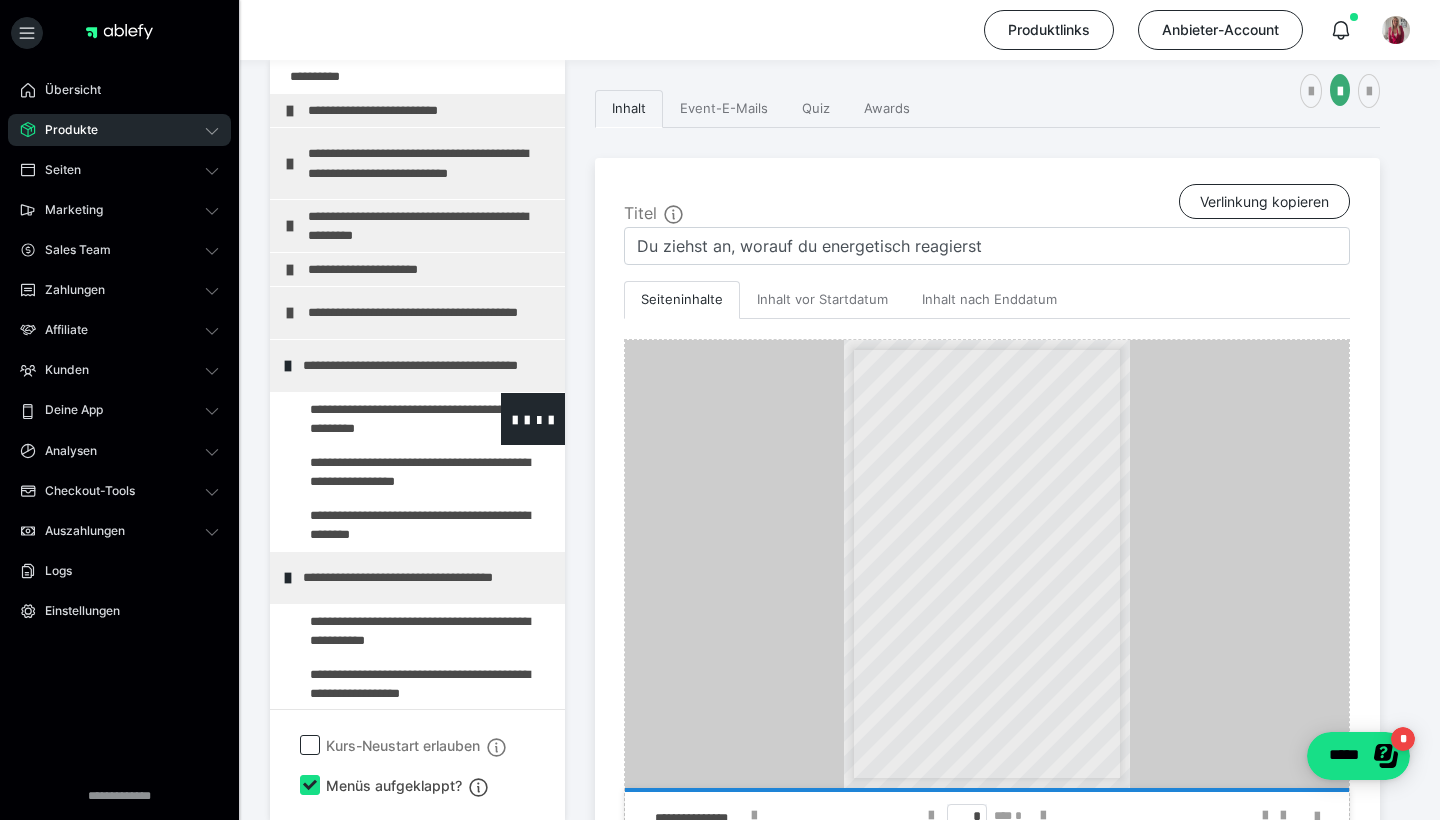 click at bounding box center [375, 419] 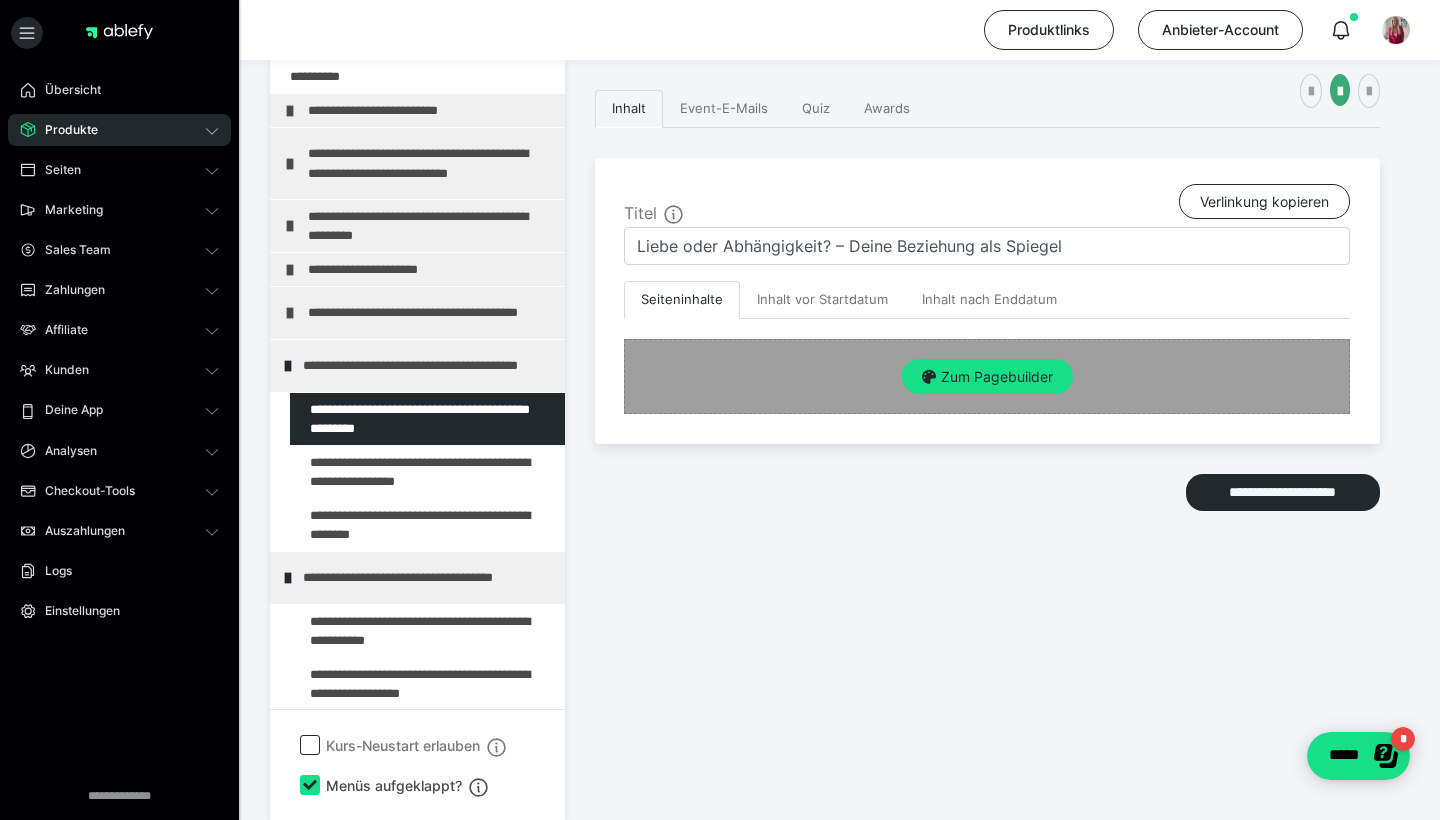 click on "Zum Pagebuilder" at bounding box center [987, 377] 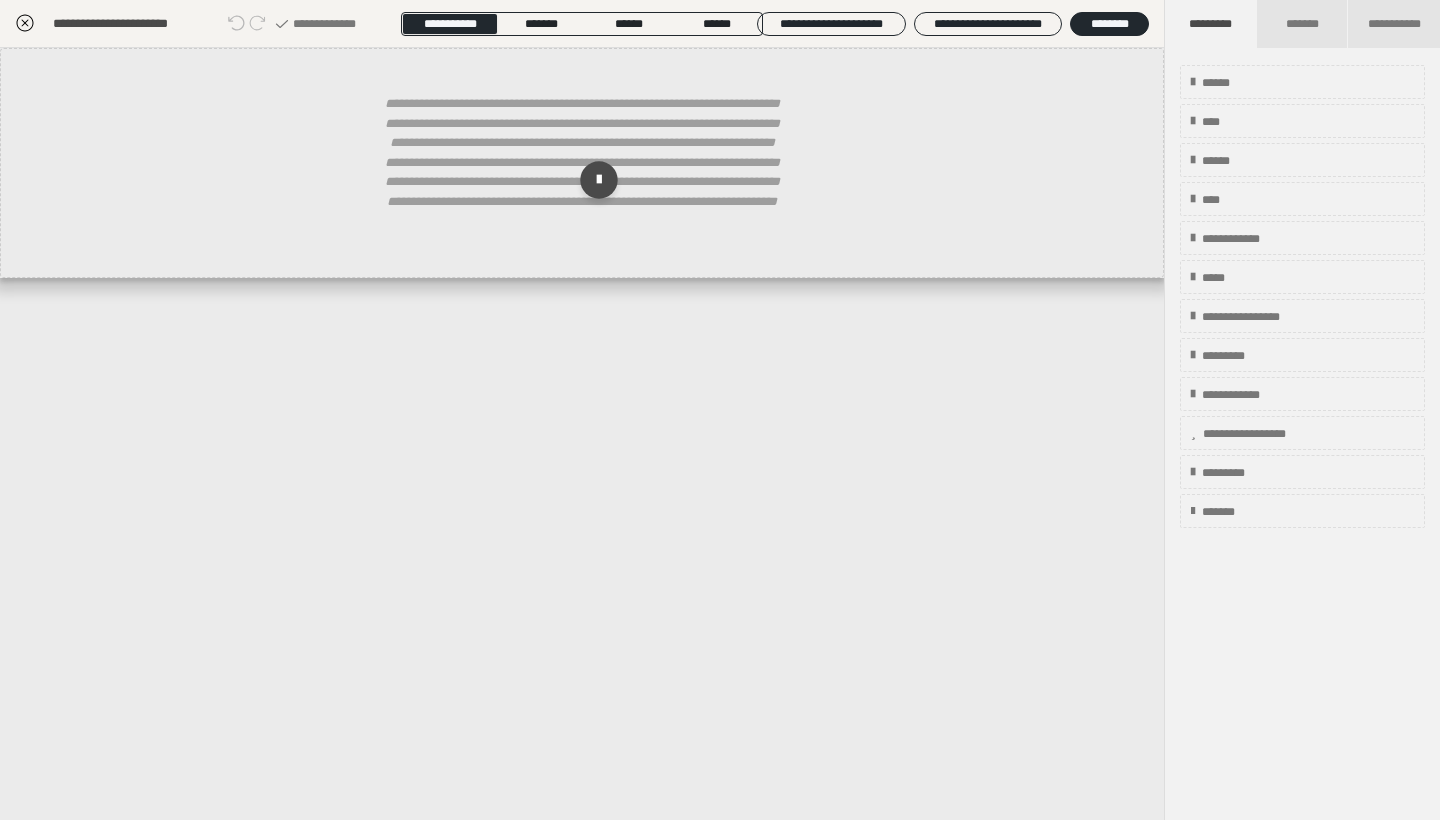 click on "**********" at bounding box center [582, 170] 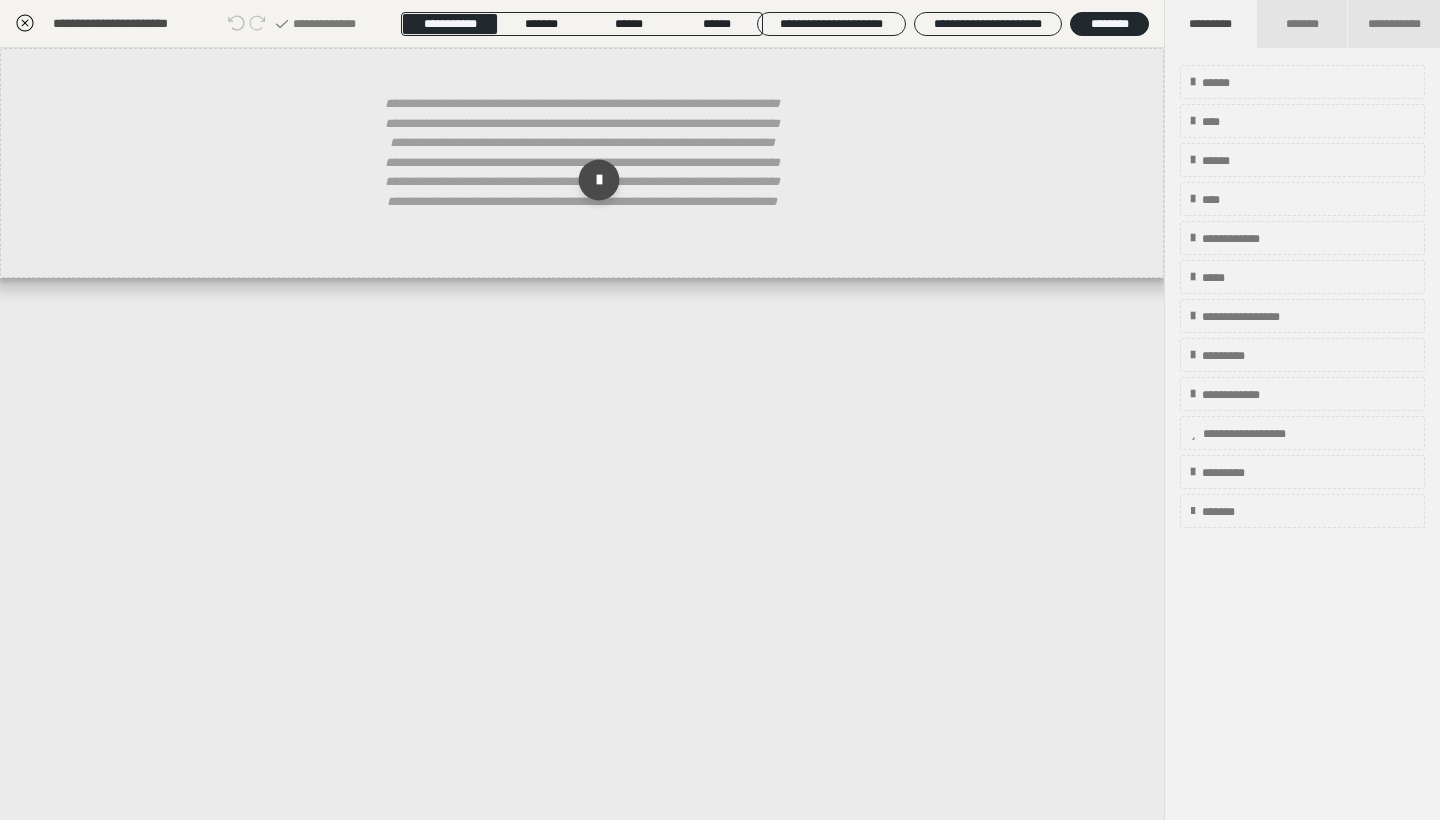 click at bounding box center [599, 180] 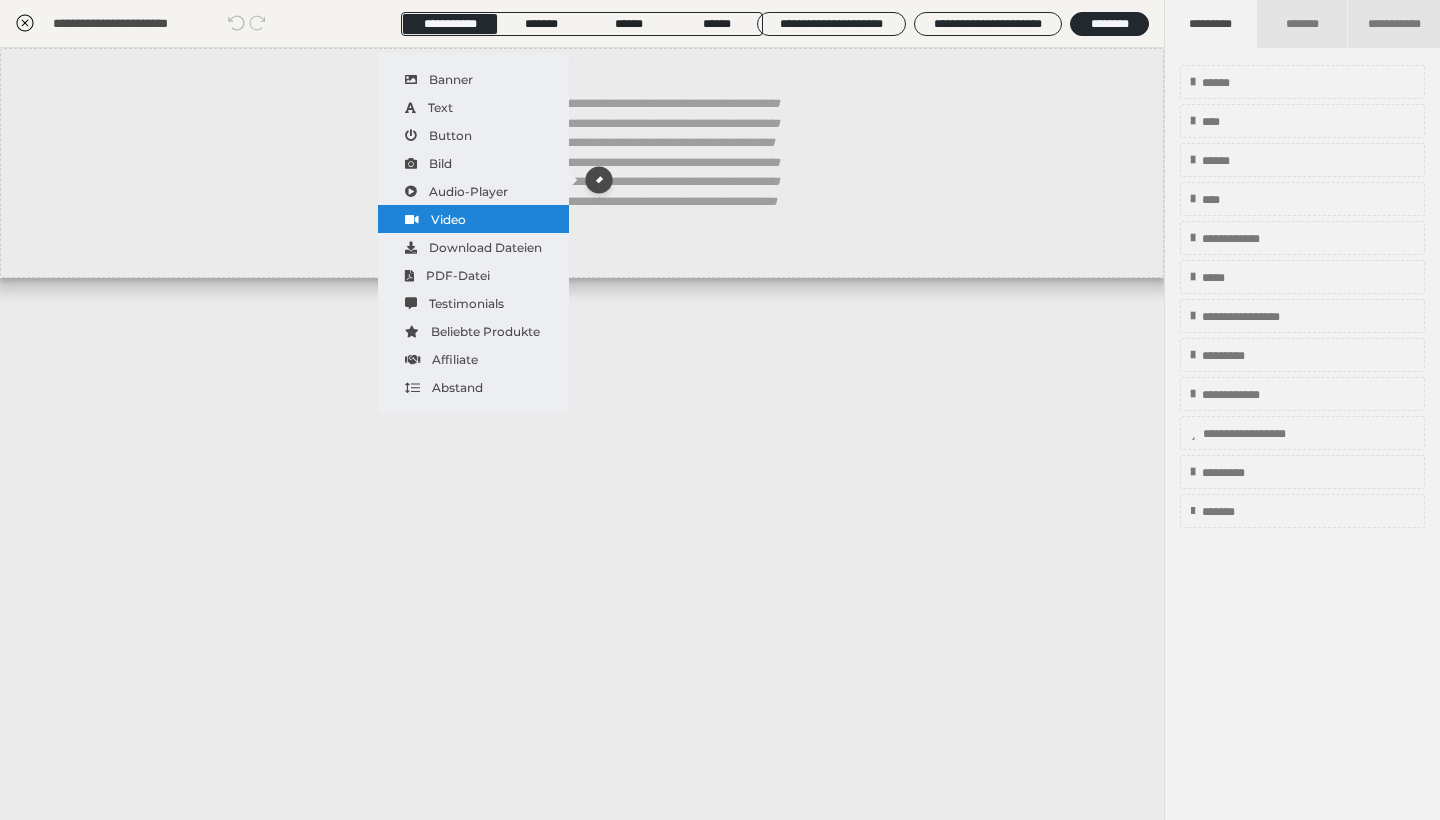 click on "Video" at bounding box center [473, 219] 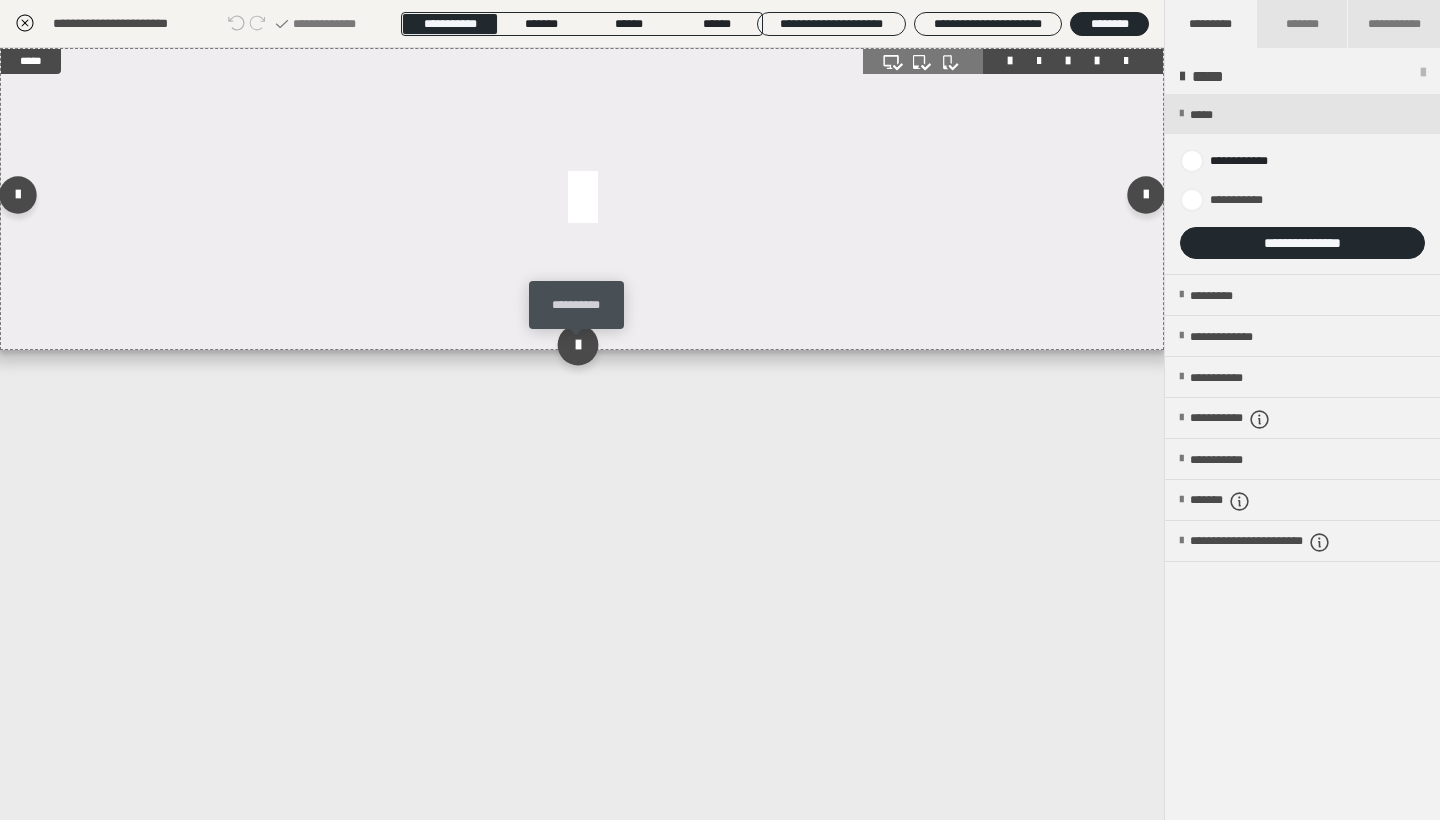 click at bounding box center (577, 344) 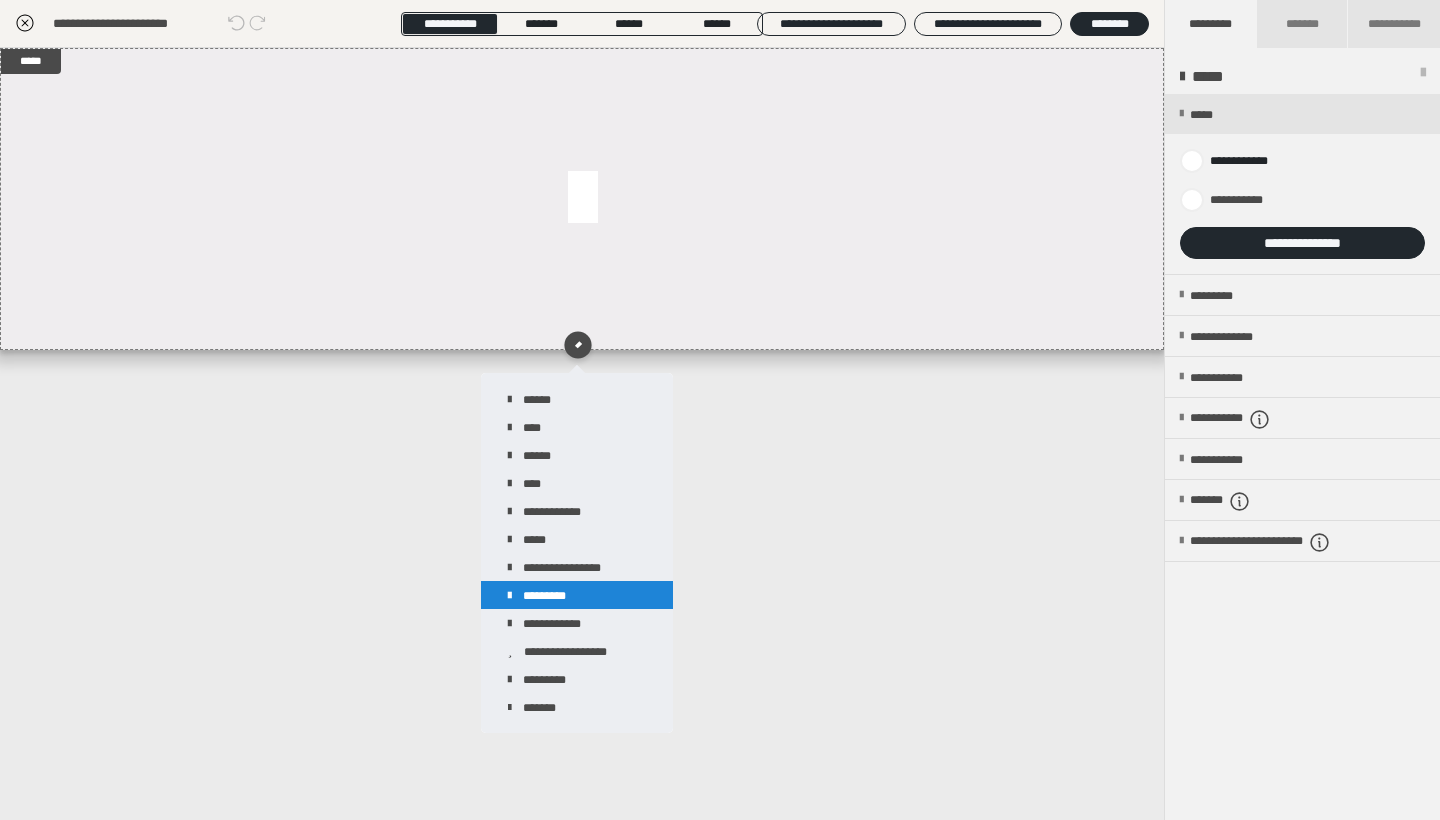 click on "*********" at bounding box center (577, 595) 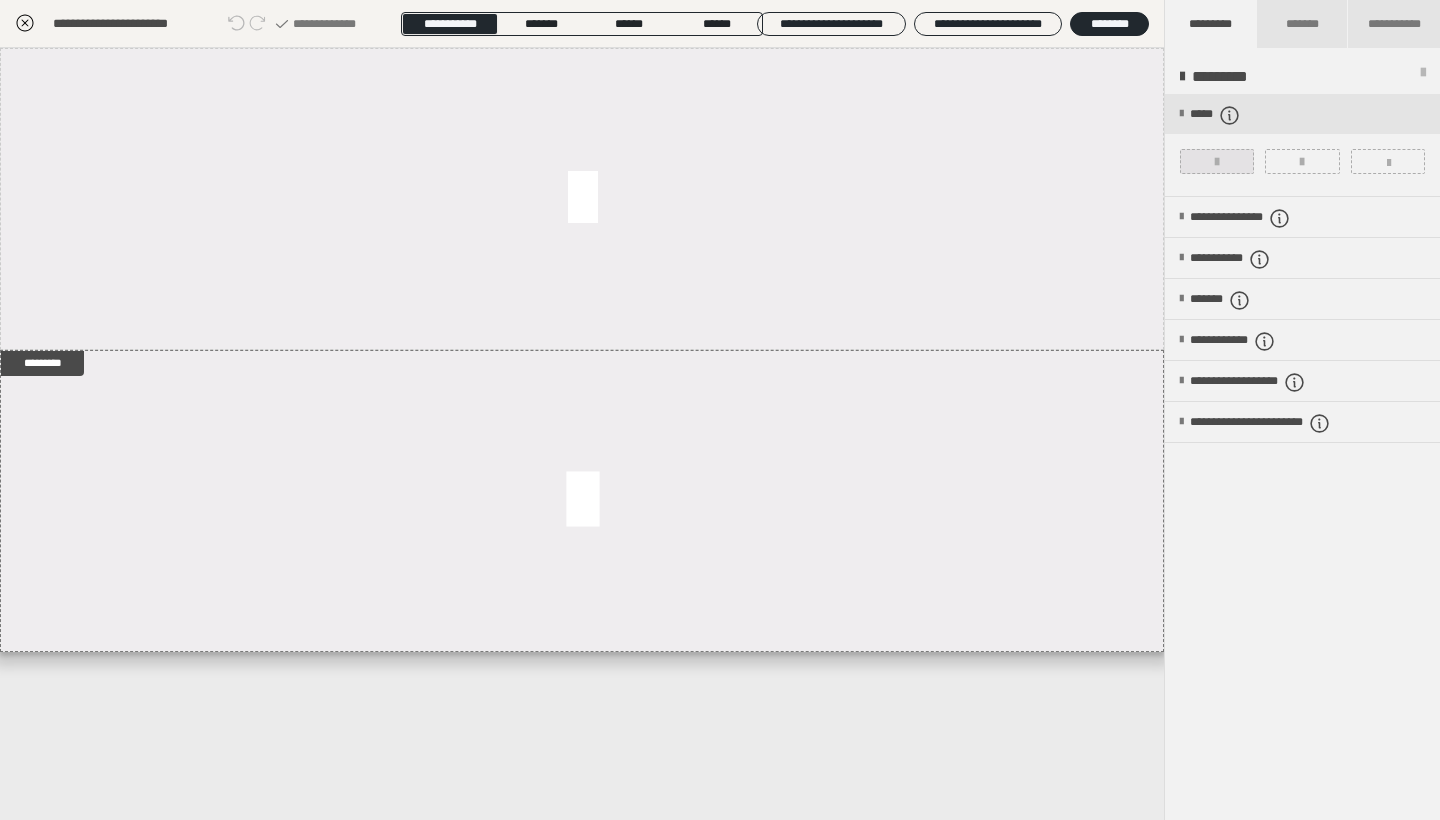 click at bounding box center [1217, 161] 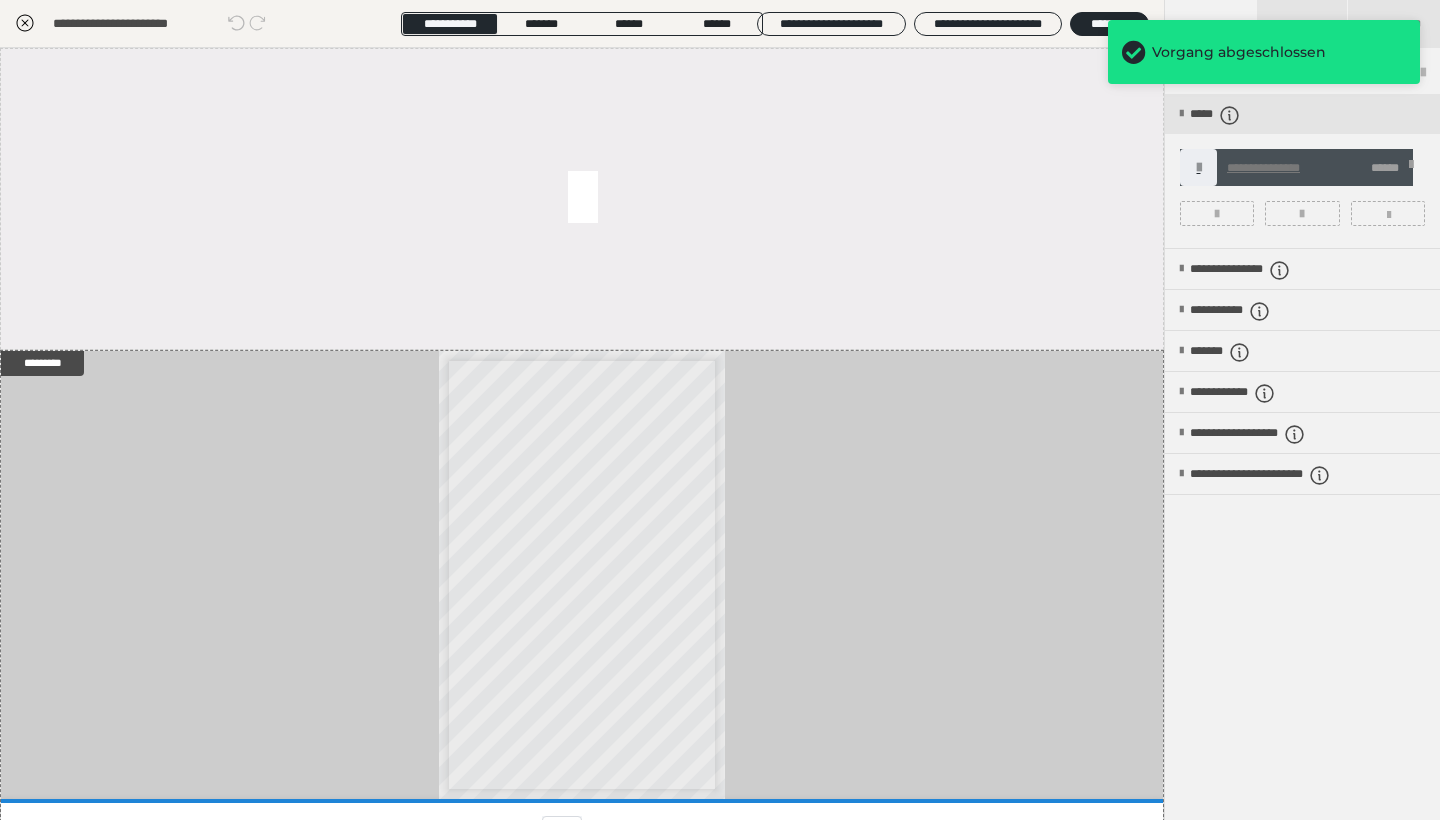 click 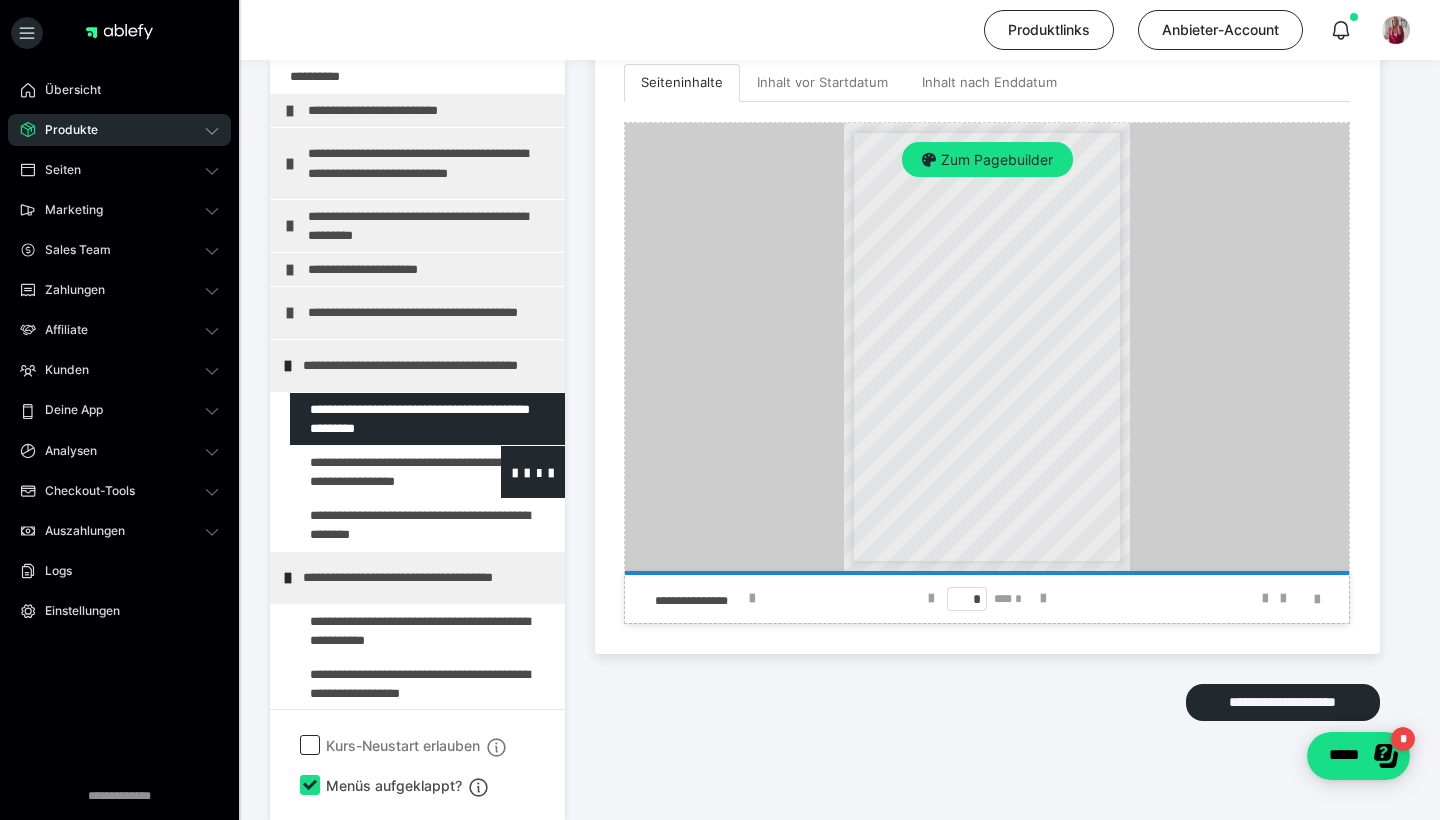 scroll, scrollTop: 590, scrollLeft: 0, axis: vertical 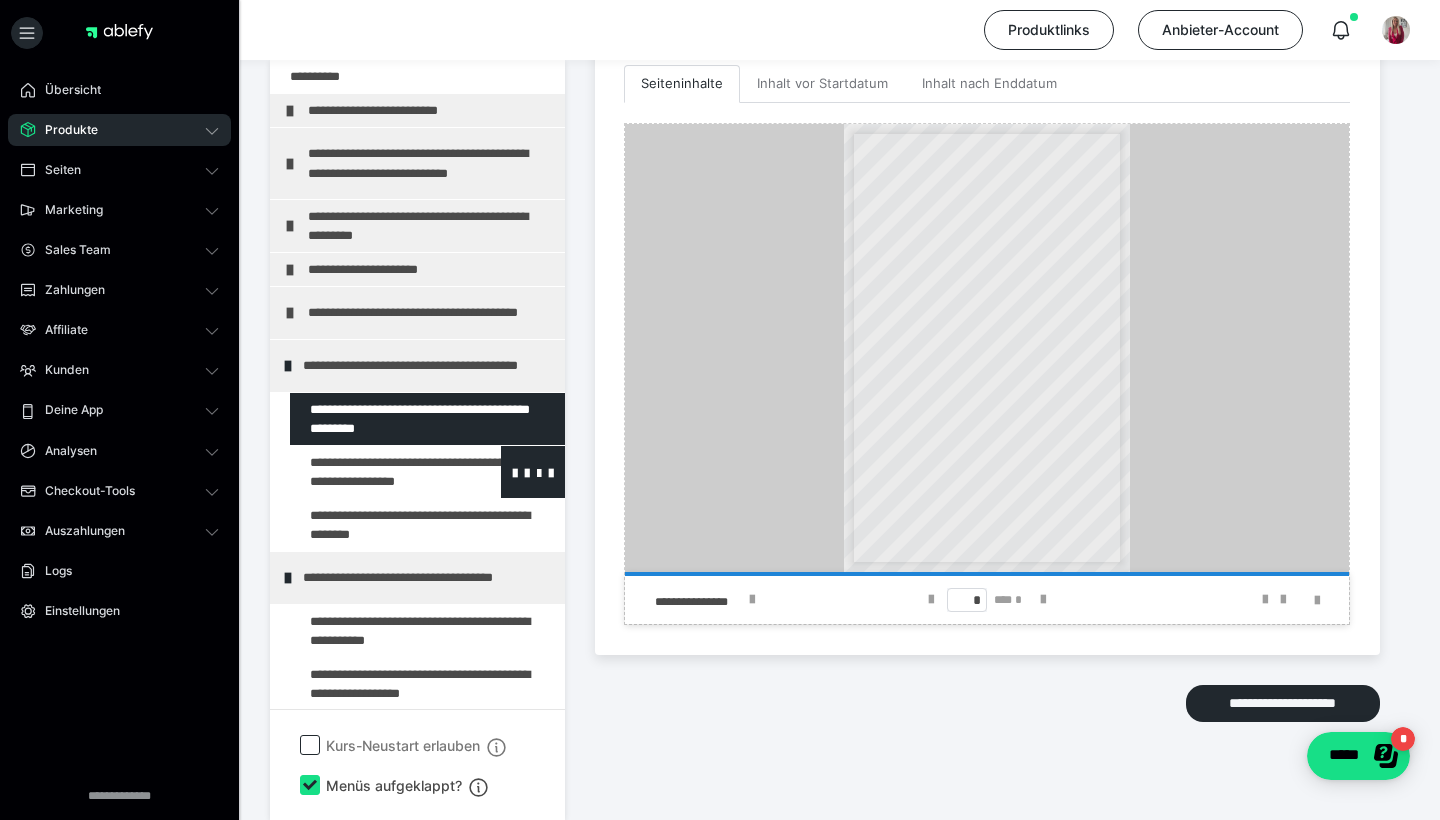 click at bounding box center (375, 472) 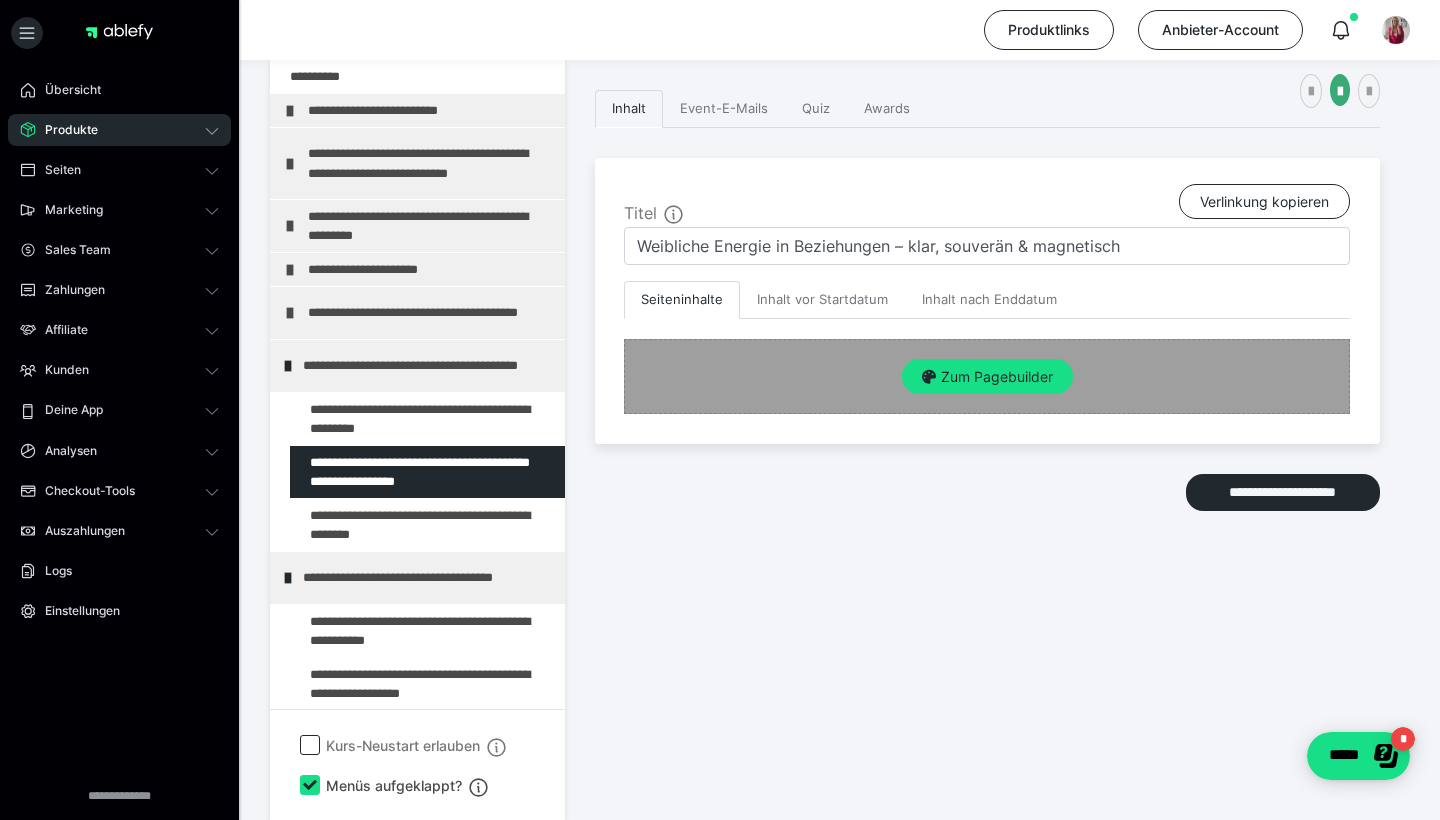click on "Zum Pagebuilder" at bounding box center [987, 376] 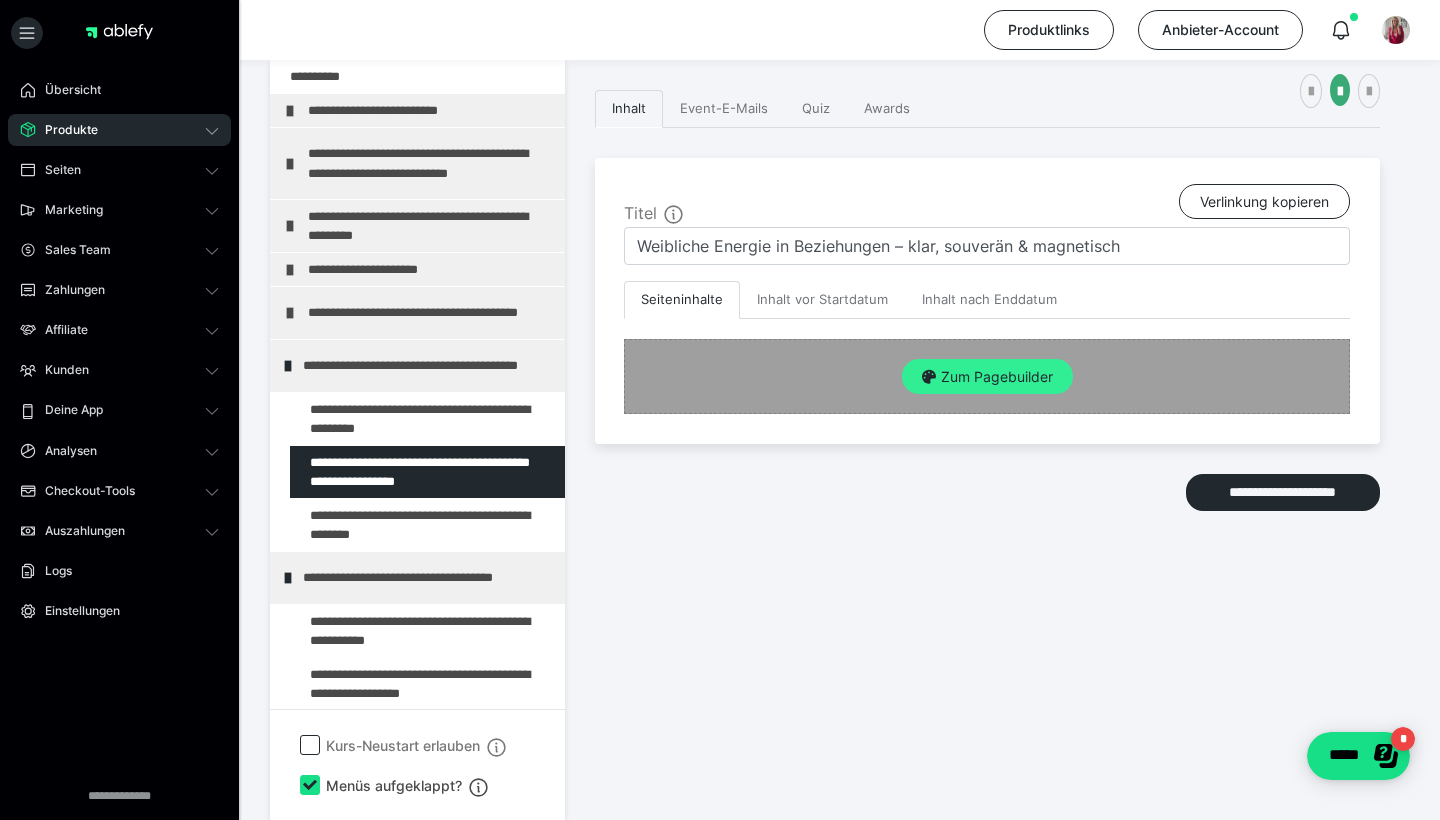 click on "Zum Pagebuilder" at bounding box center (987, 377) 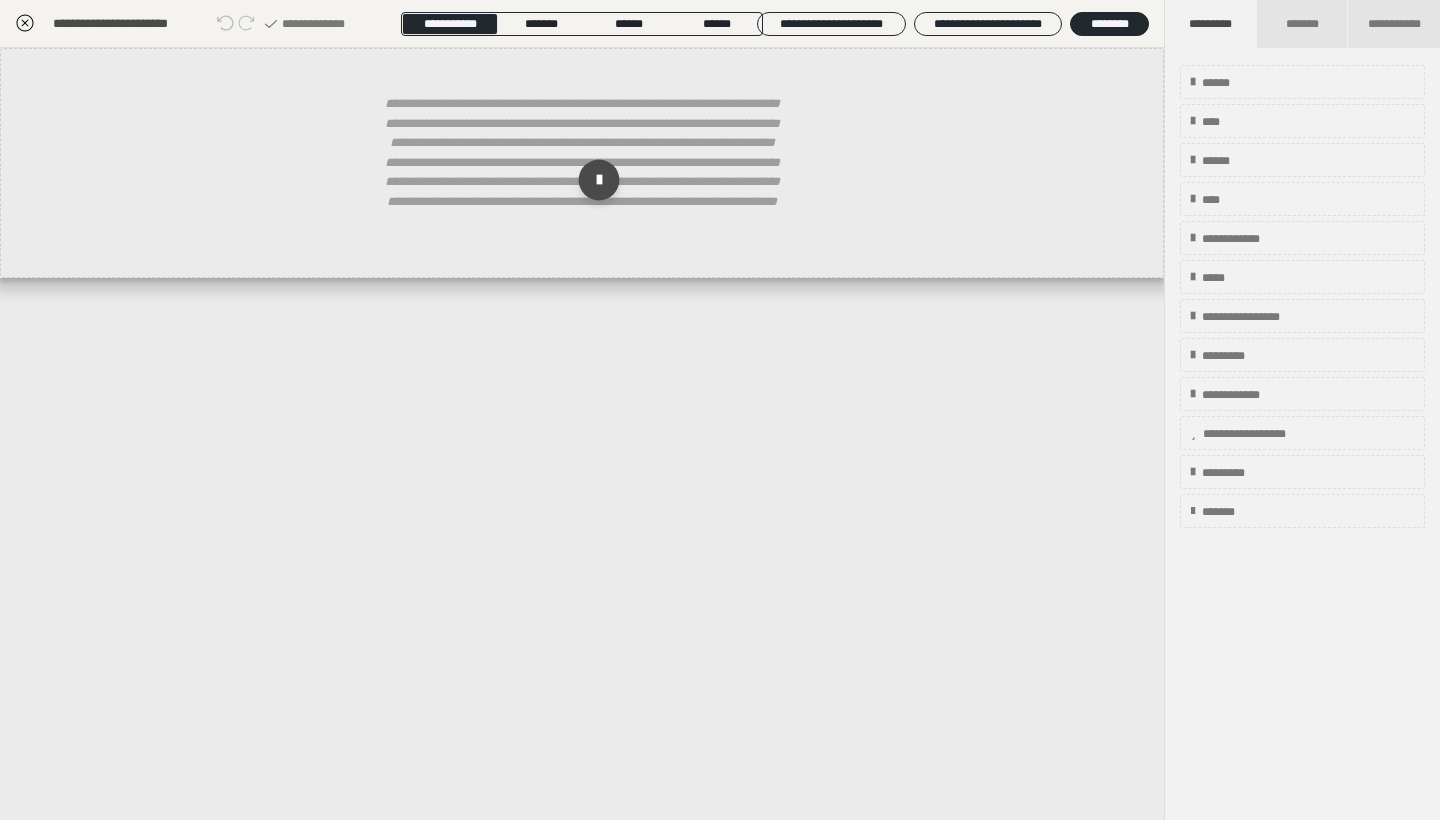 click at bounding box center [599, 180] 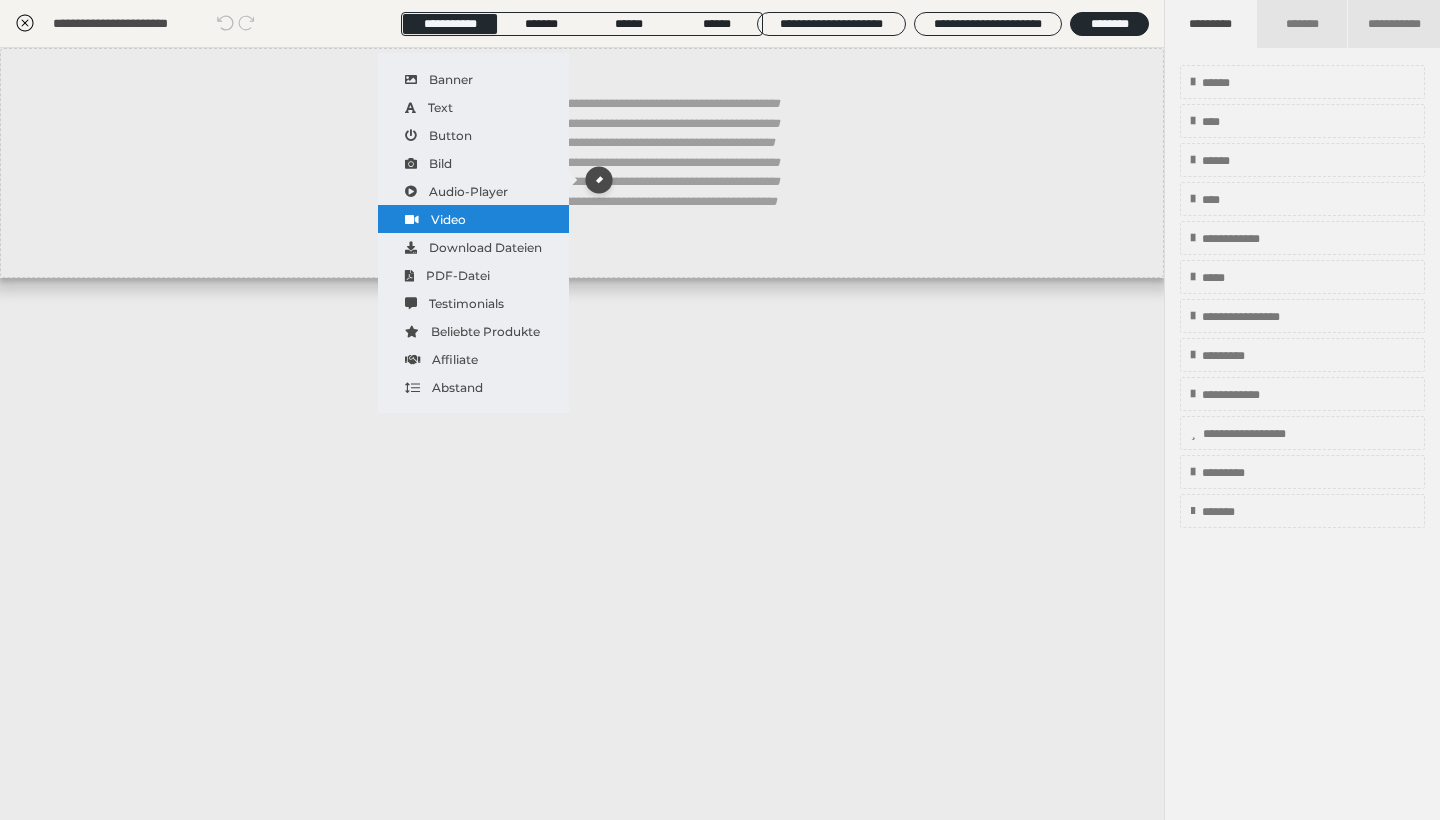 click on "Video" at bounding box center [473, 219] 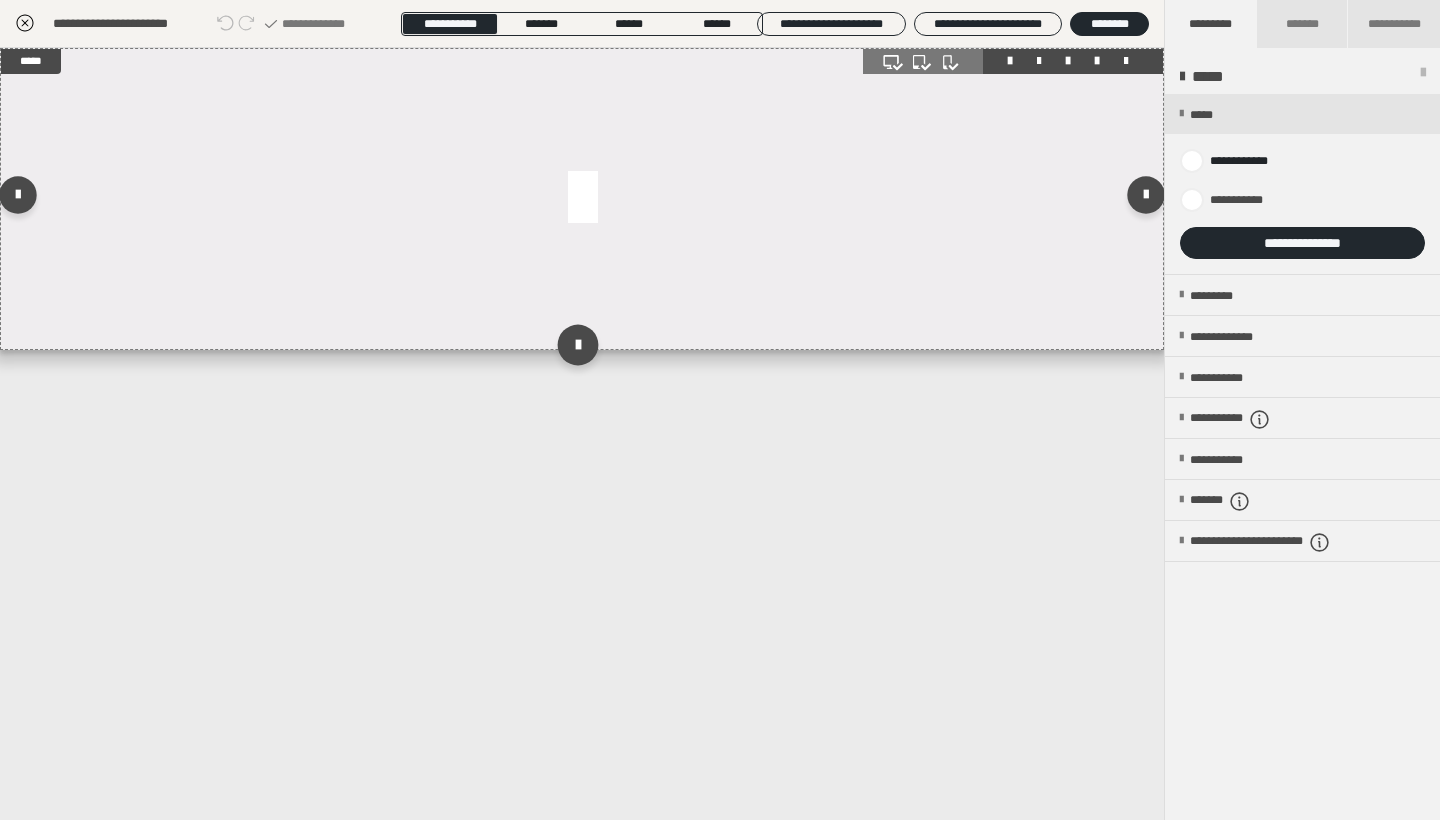 click at bounding box center (577, 344) 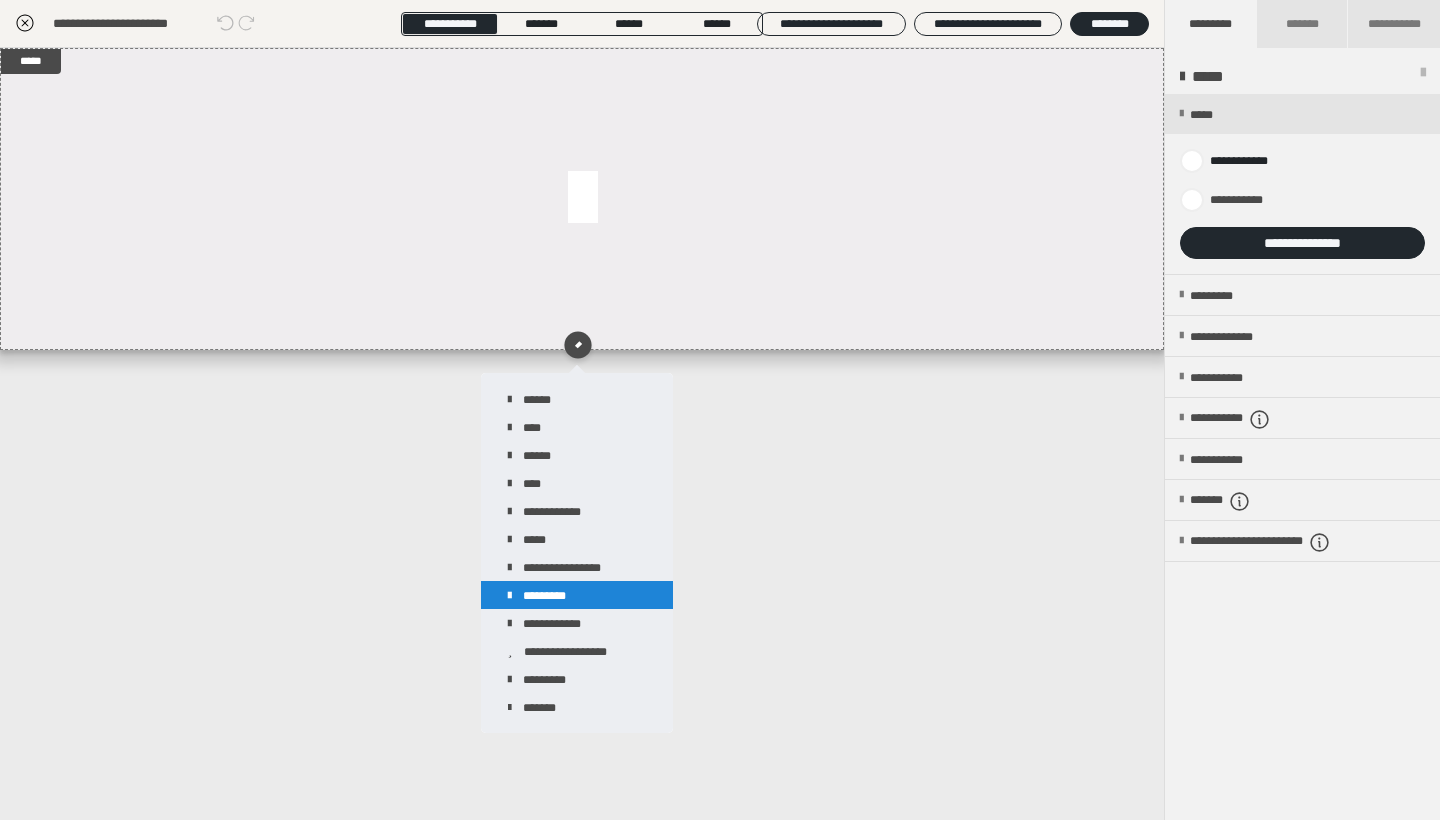 click on "*********" at bounding box center [577, 595] 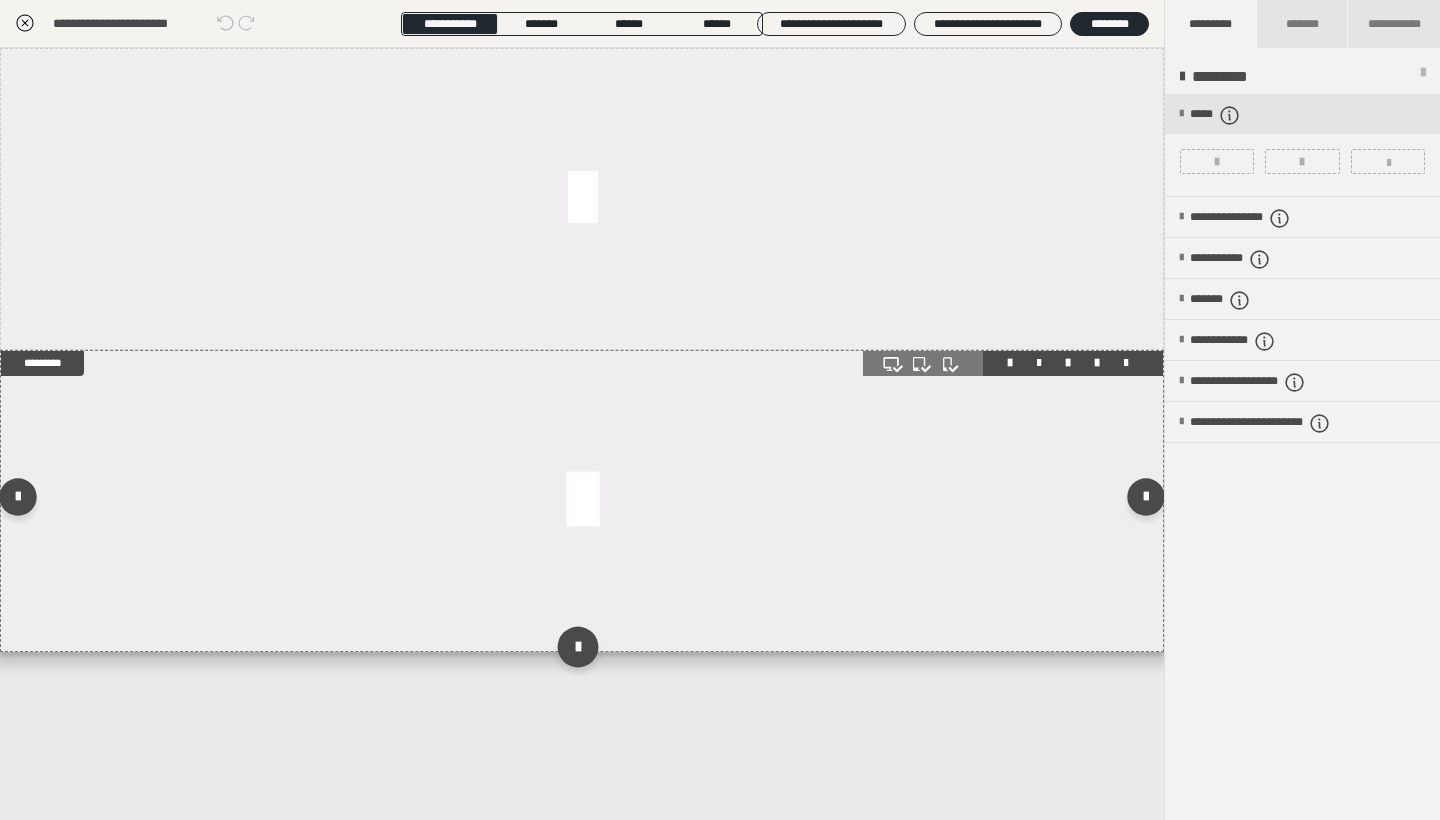 click at bounding box center (577, 646) 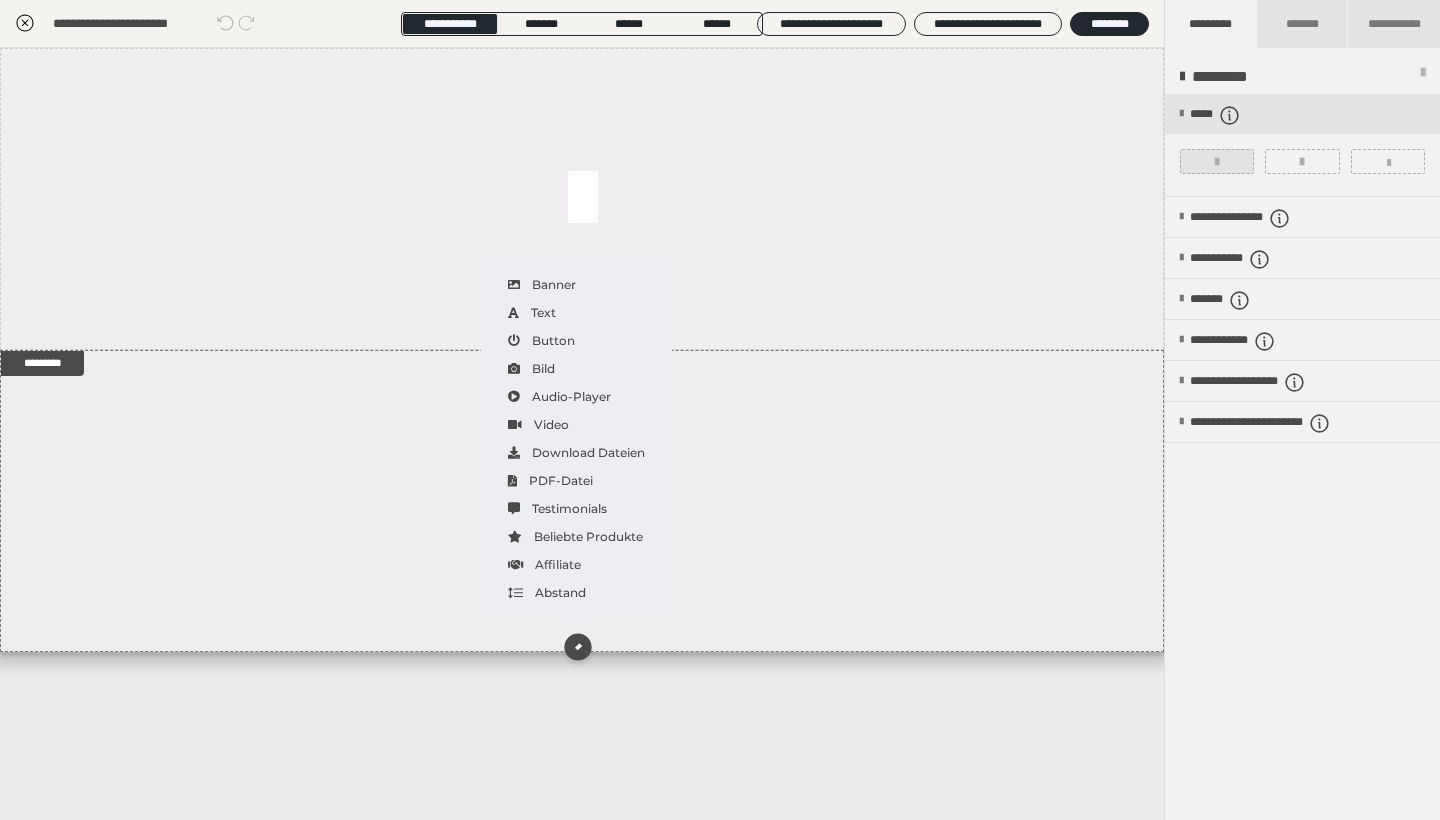 click at bounding box center (1217, 161) 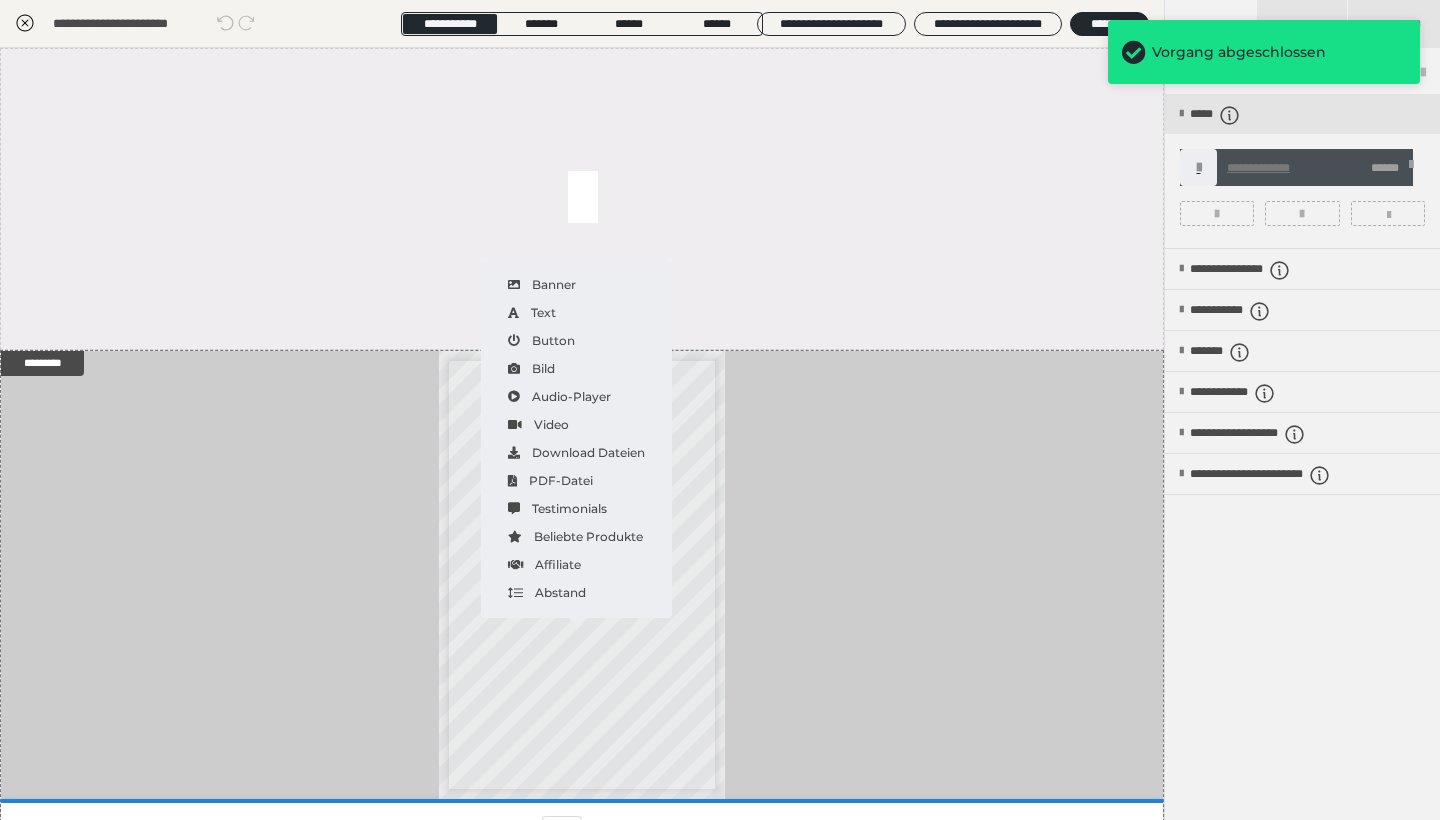 click 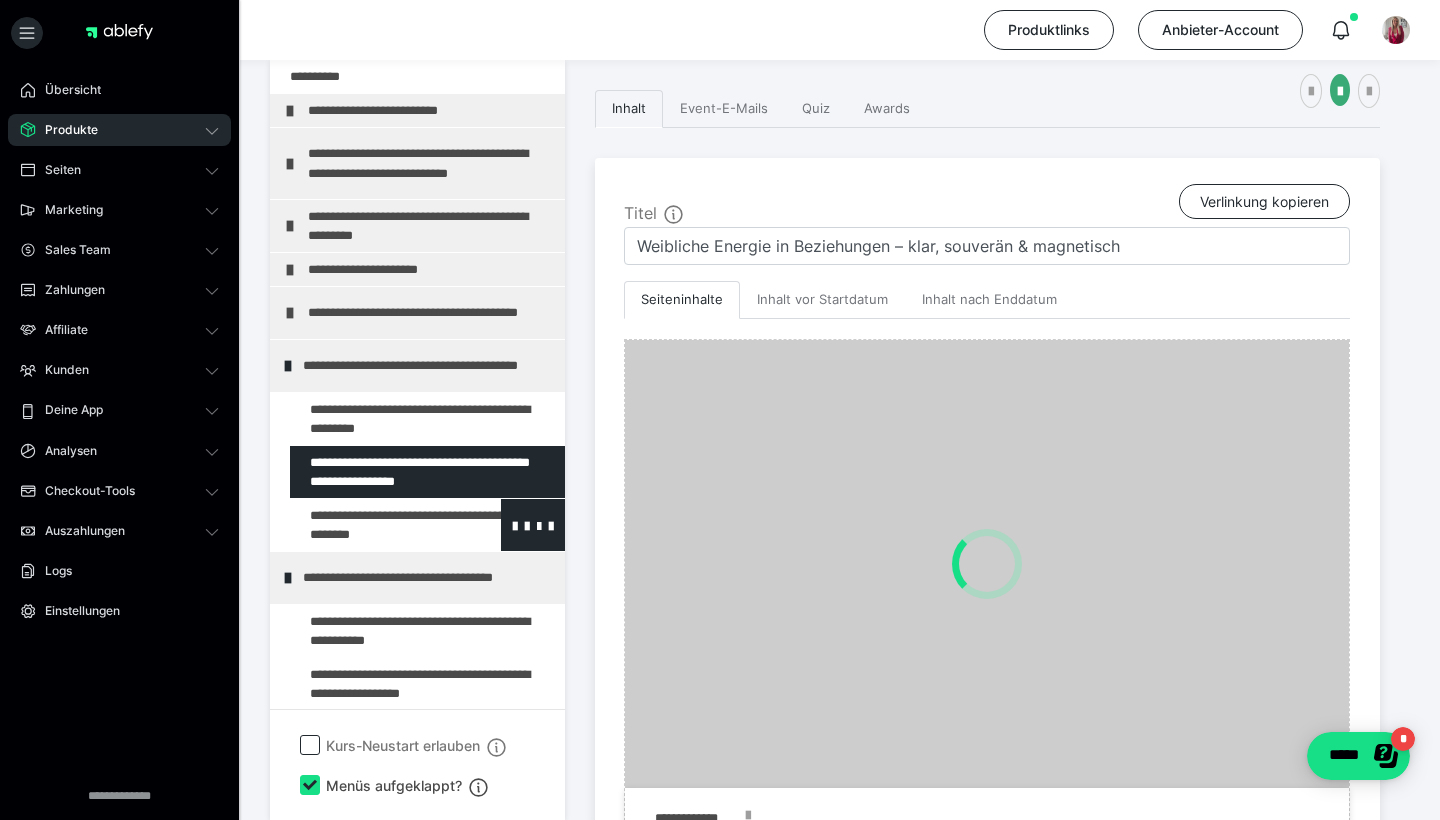 click at bounding box center (375, 525) 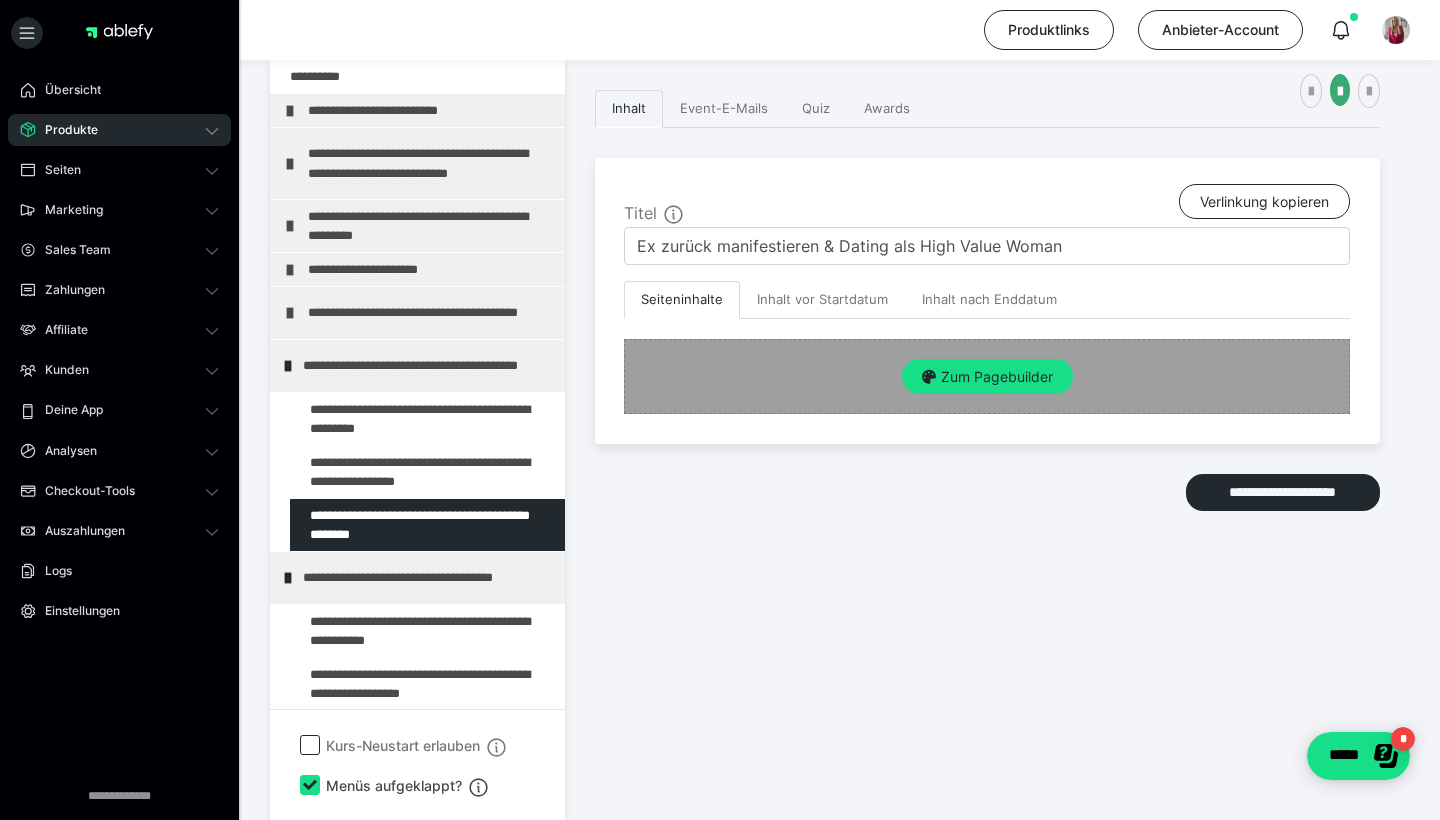 click on "Zum Pagebuilder" at bounding box center [987, 377] 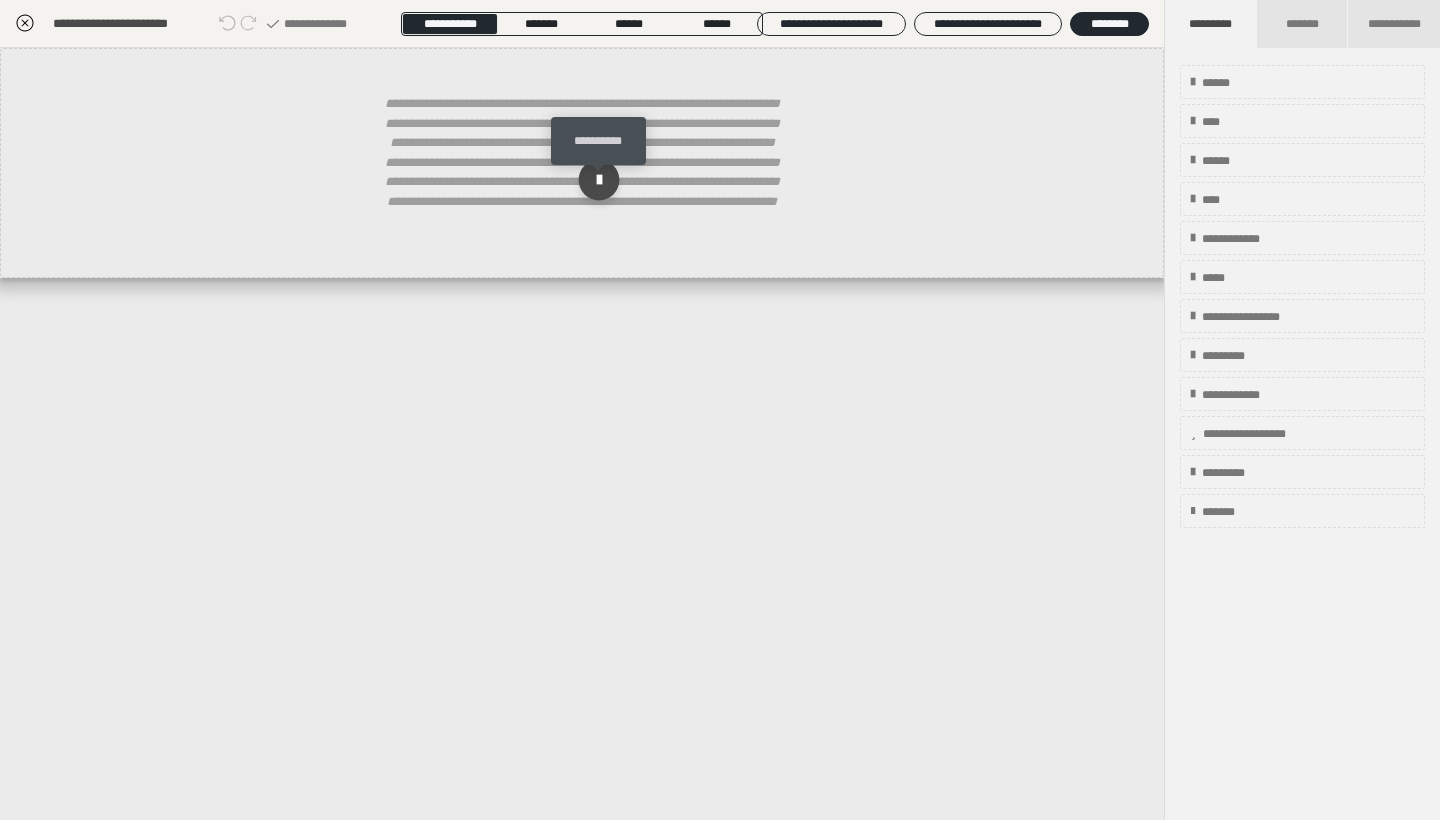 click at bounding box center [599, 180] 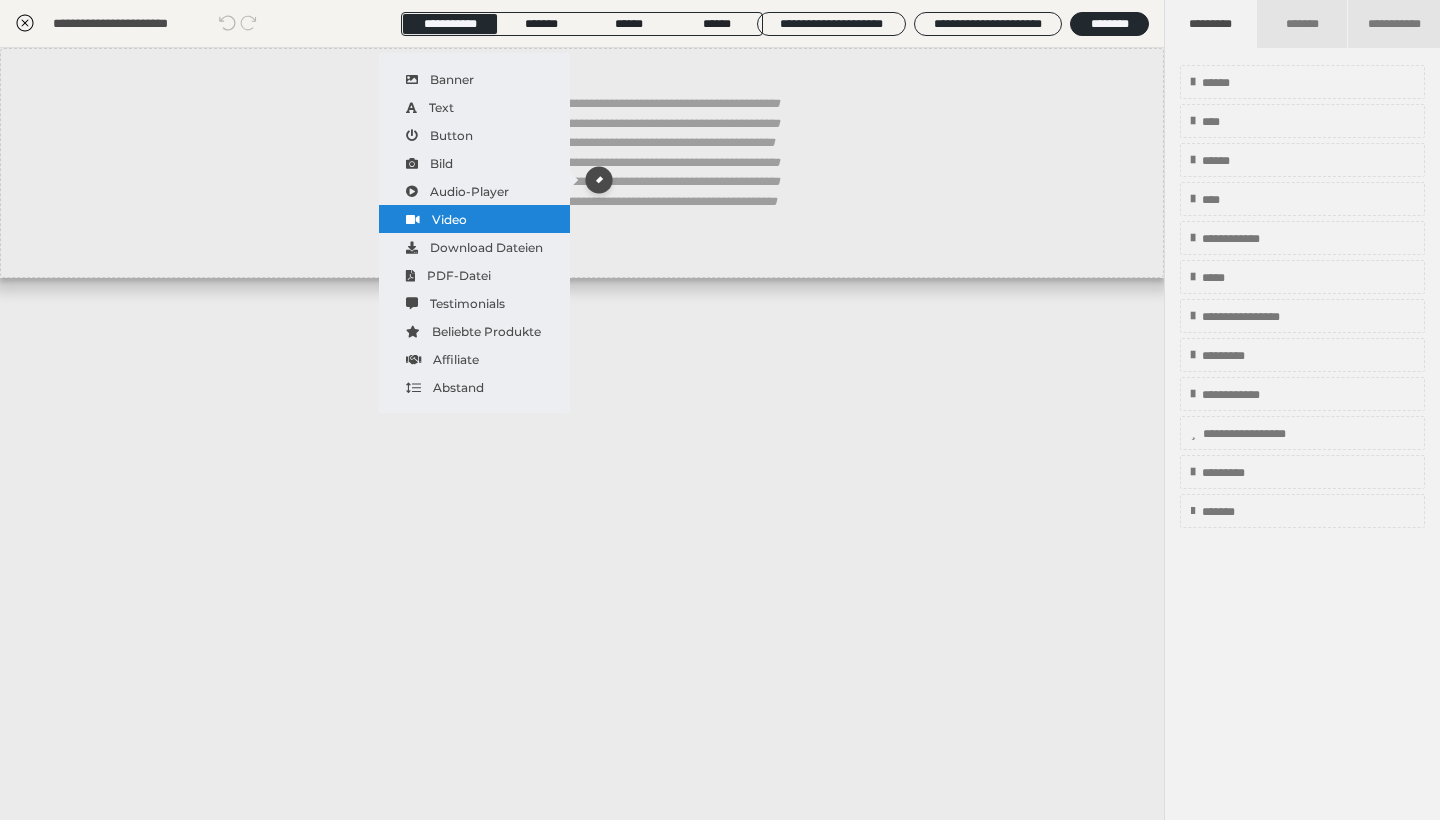 click on "Video" at bounding box center [474, 219] 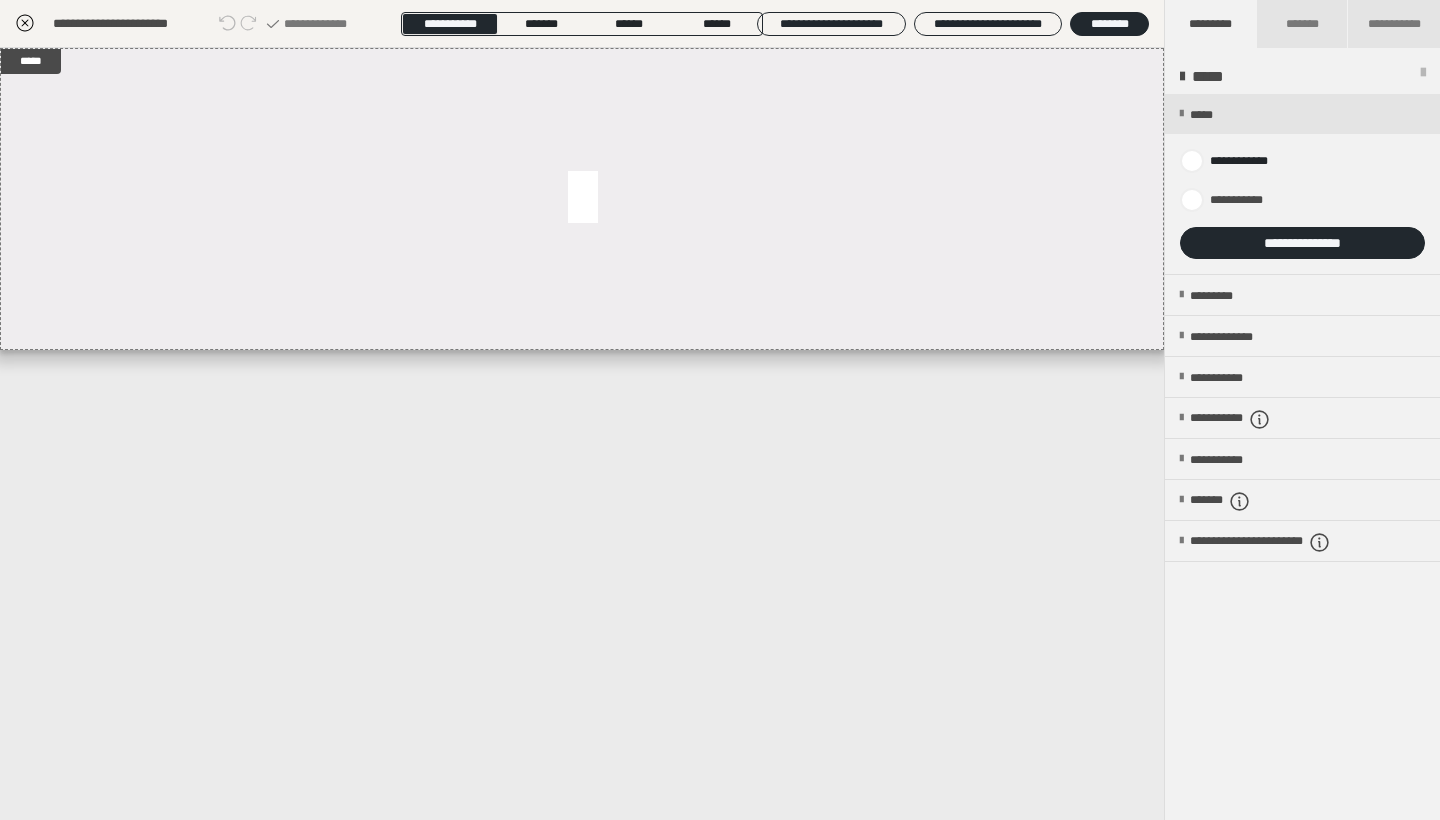 click on "*****" at bounding box center (582, 434) 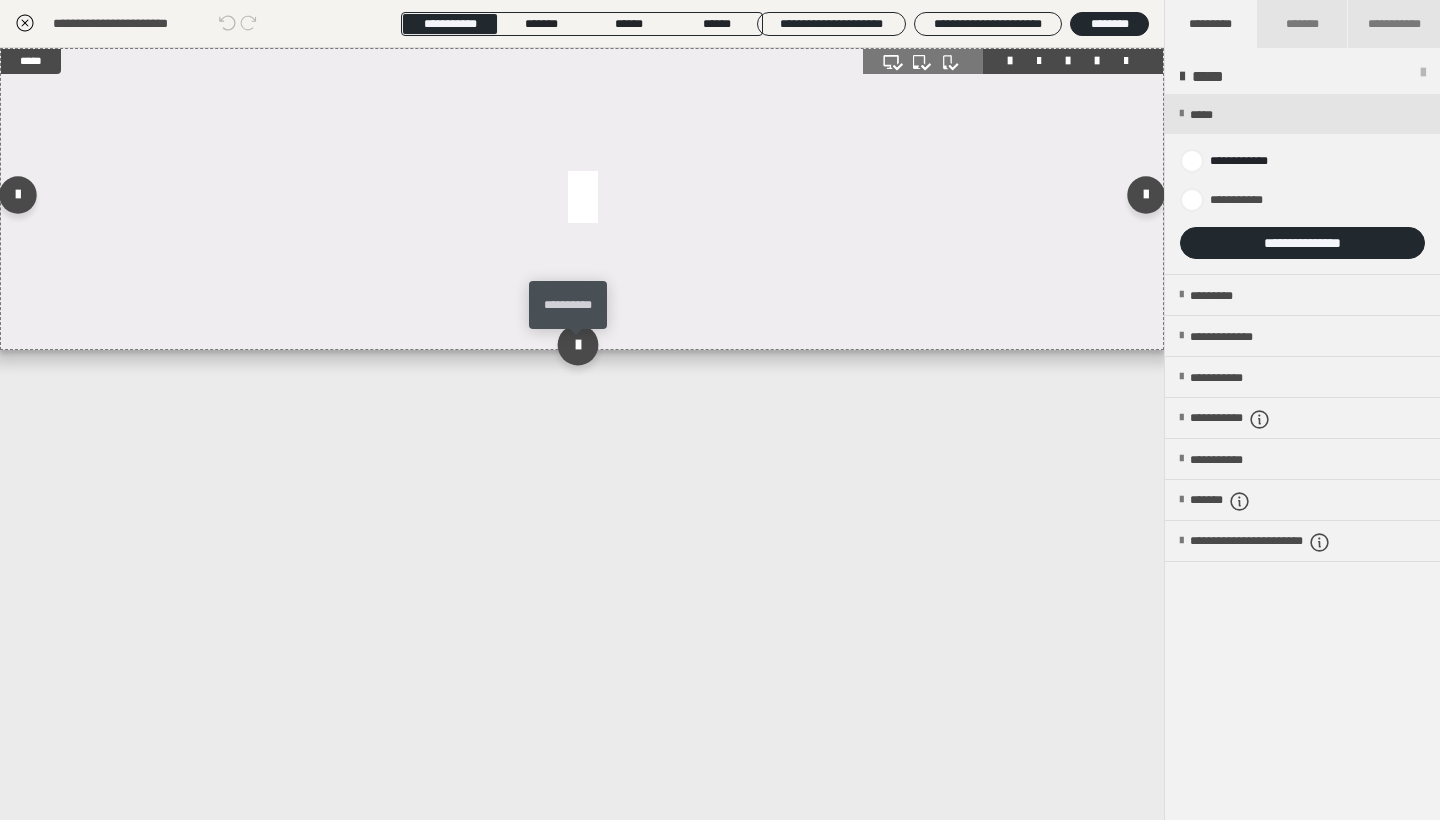 click at bounding box center (577, 344) 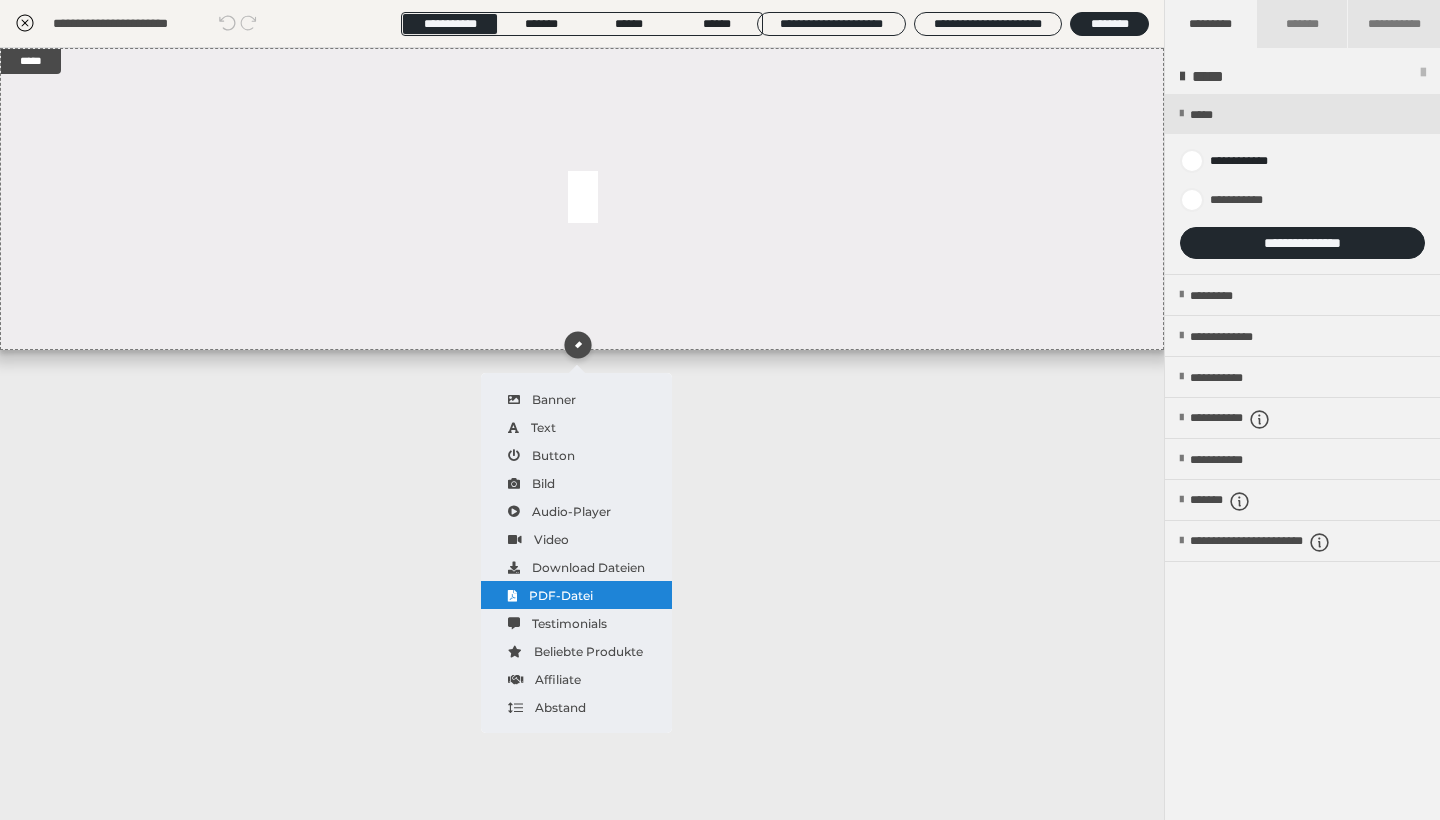 click on "PDF-Datei" at bounding box center (576, 595) 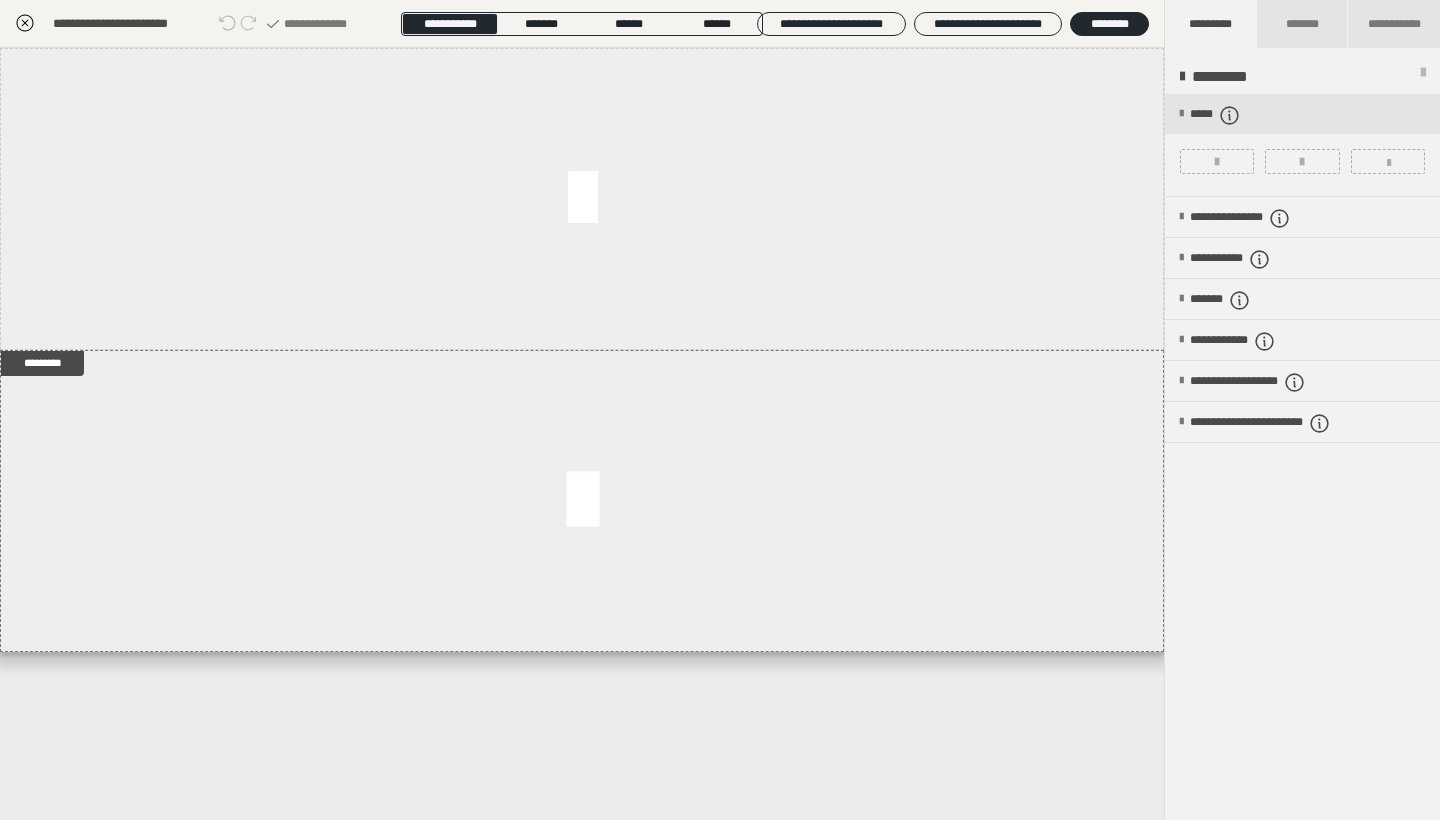 click on "**********" at bounding box center (1302, 458) 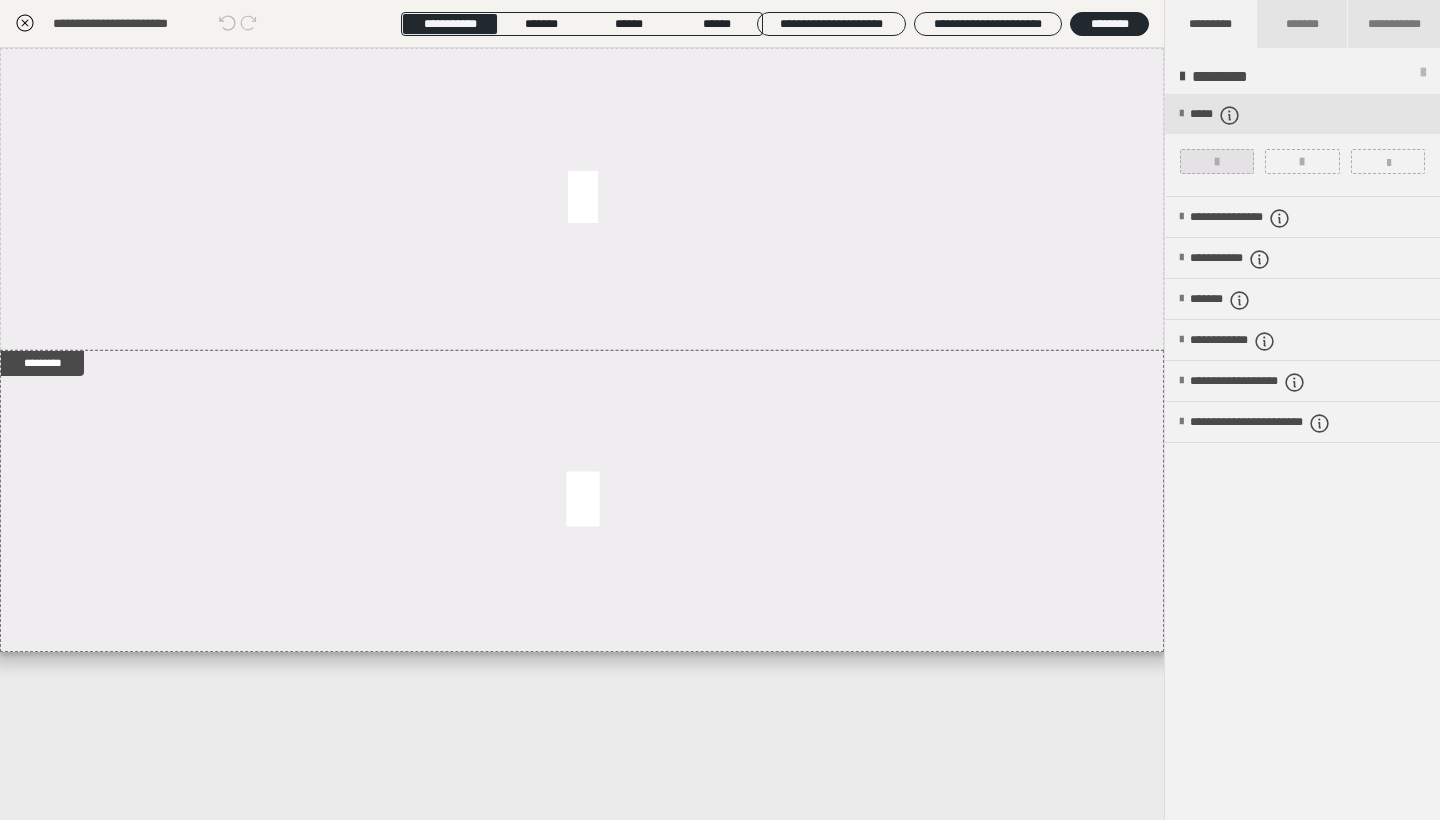 click at bounding box center (1217, 162) 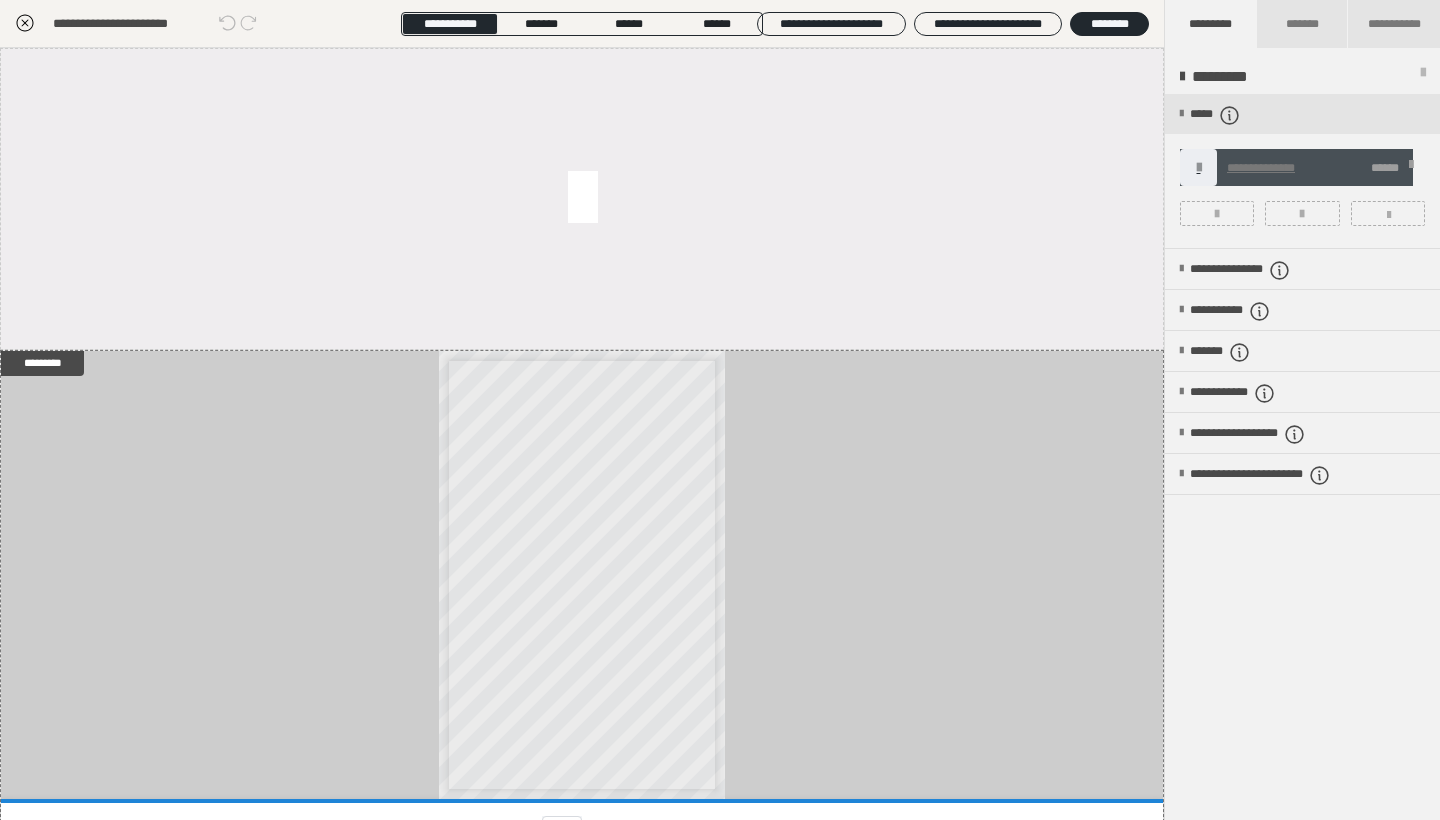 click 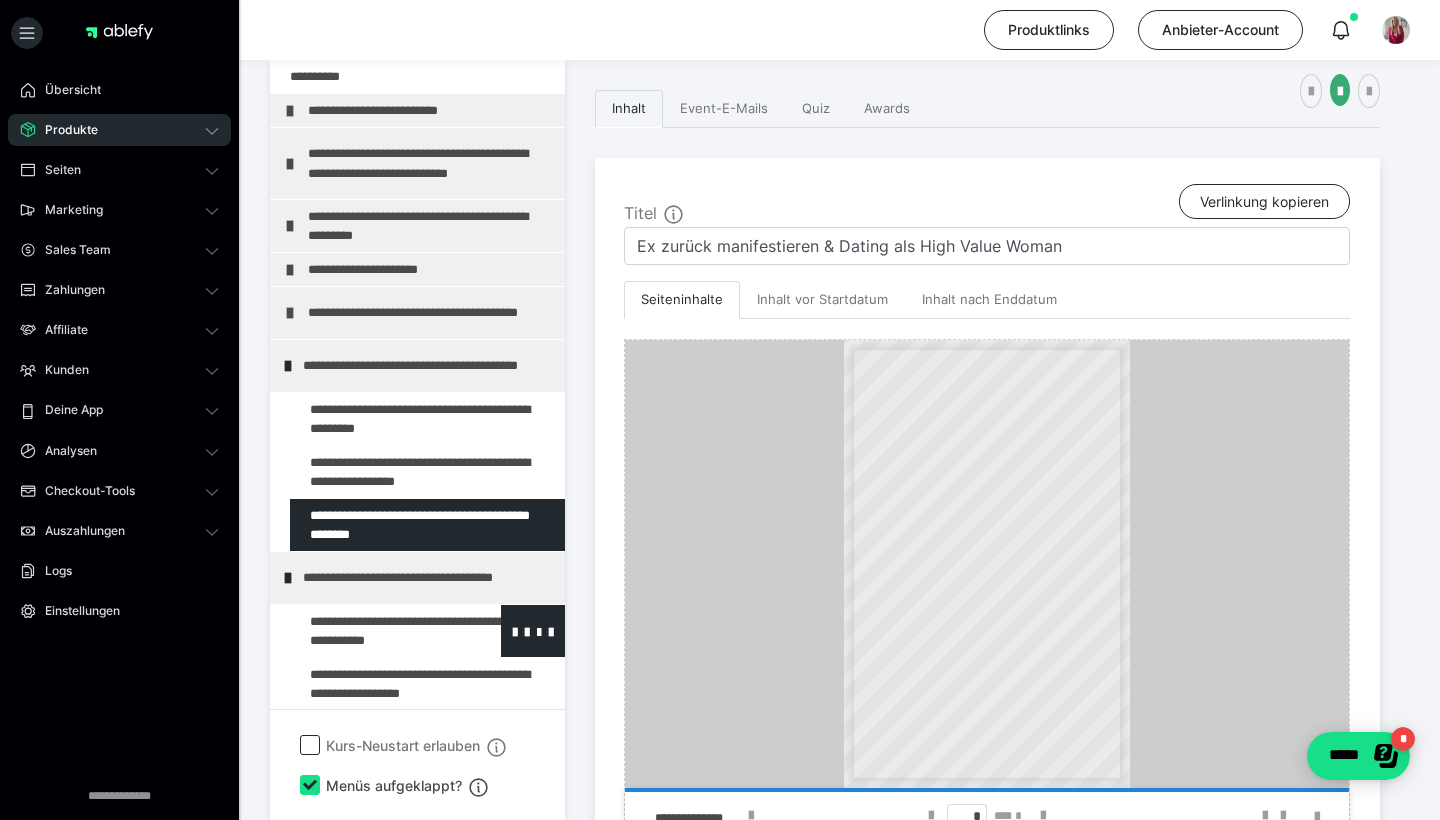 click at bounding box center (375, 631) 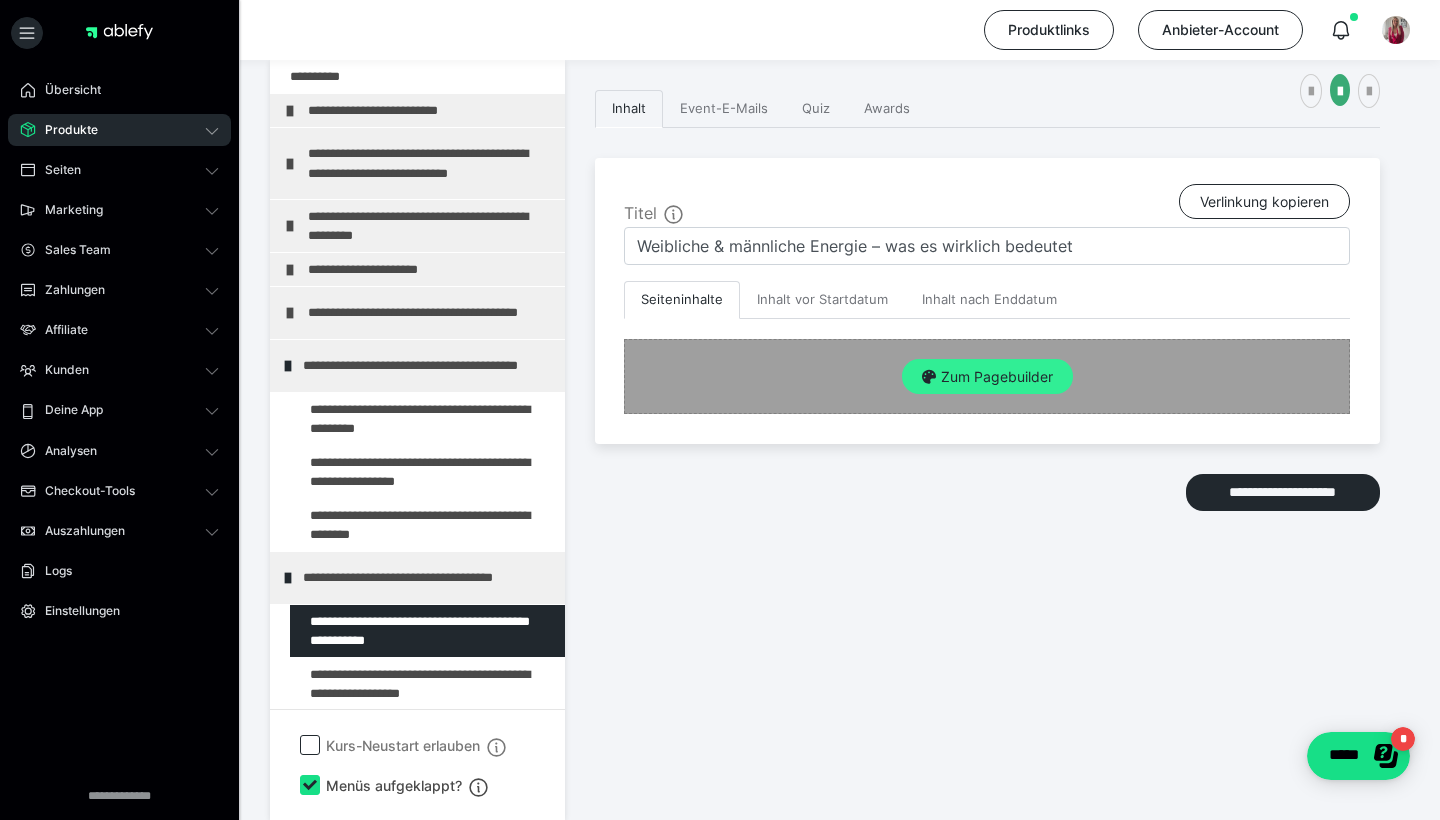 click on "Zum Pagebuilder" at bounding box center [987, 377] 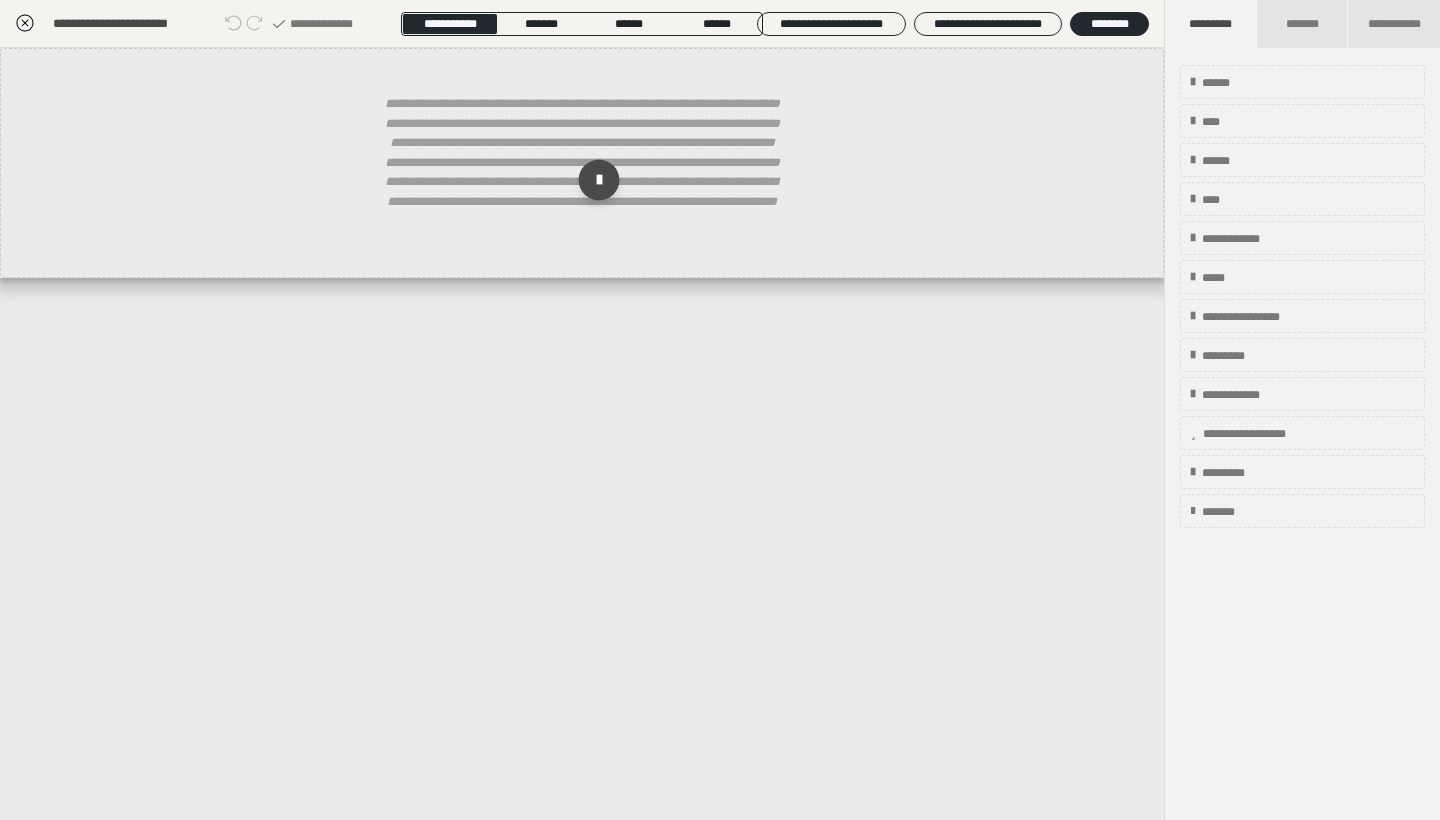 click at bounding box center [599, 180] 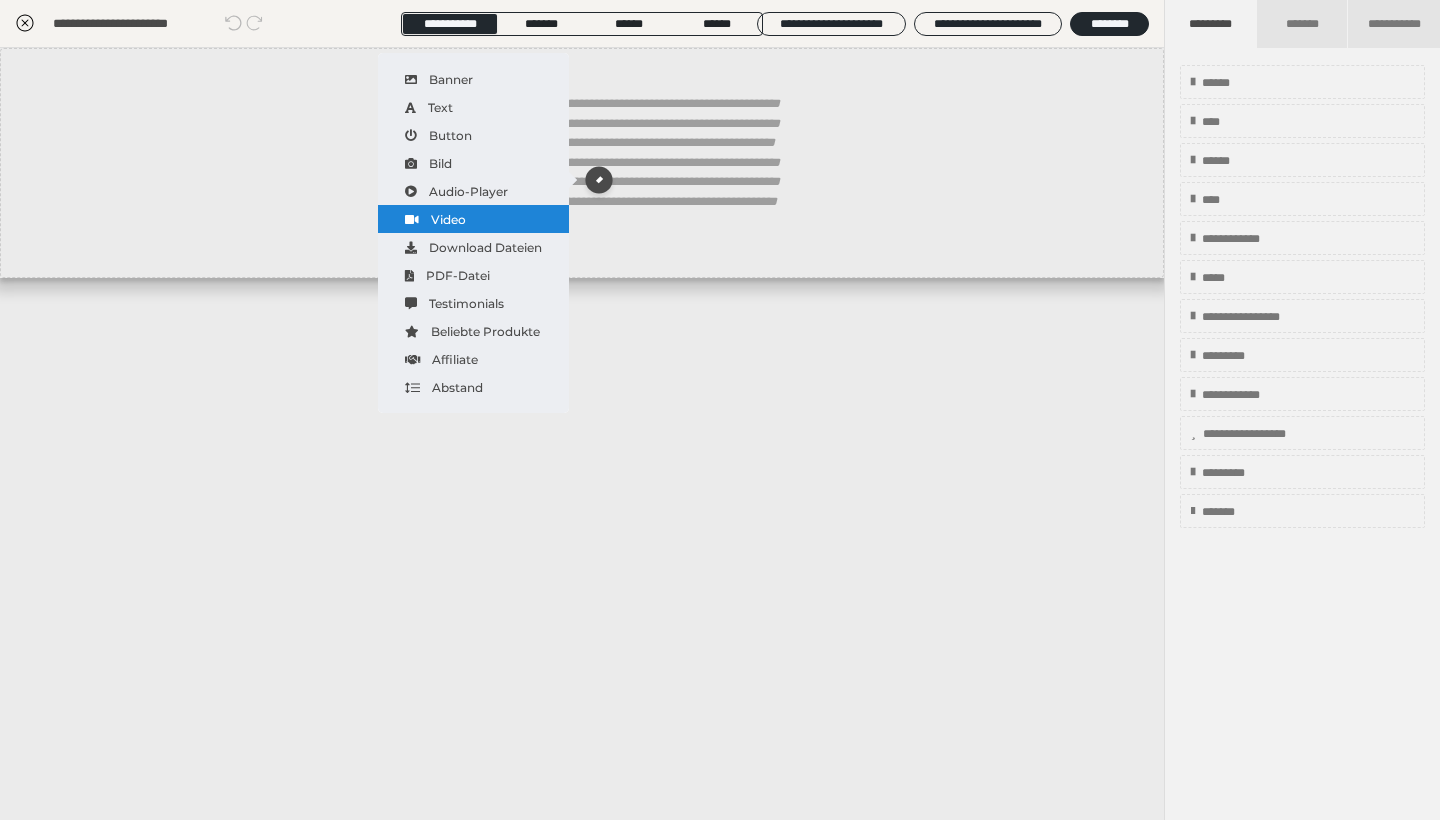 click on "Video" at bounding box center [473, 219] 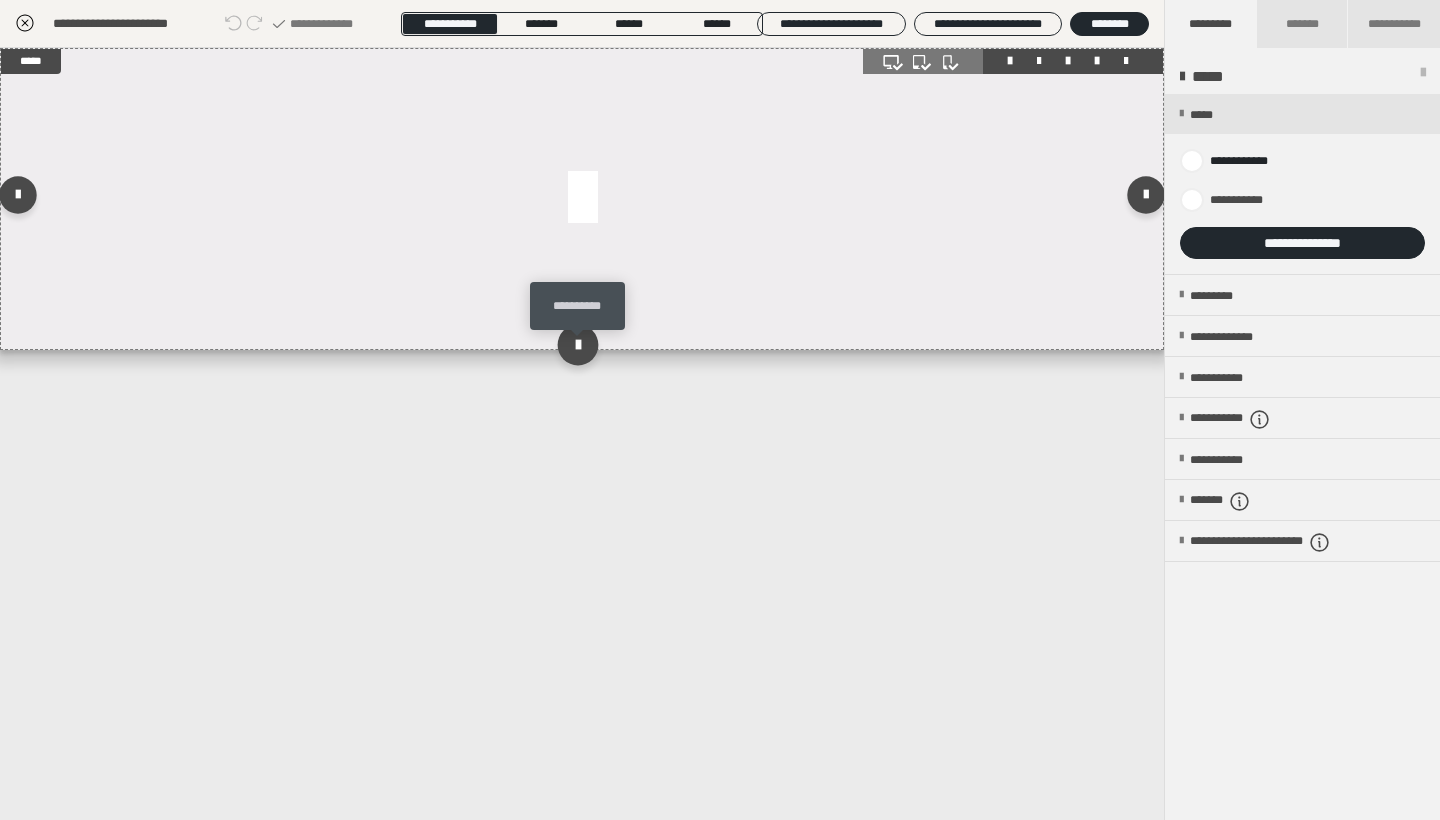 click at bounding box center [577, 344] 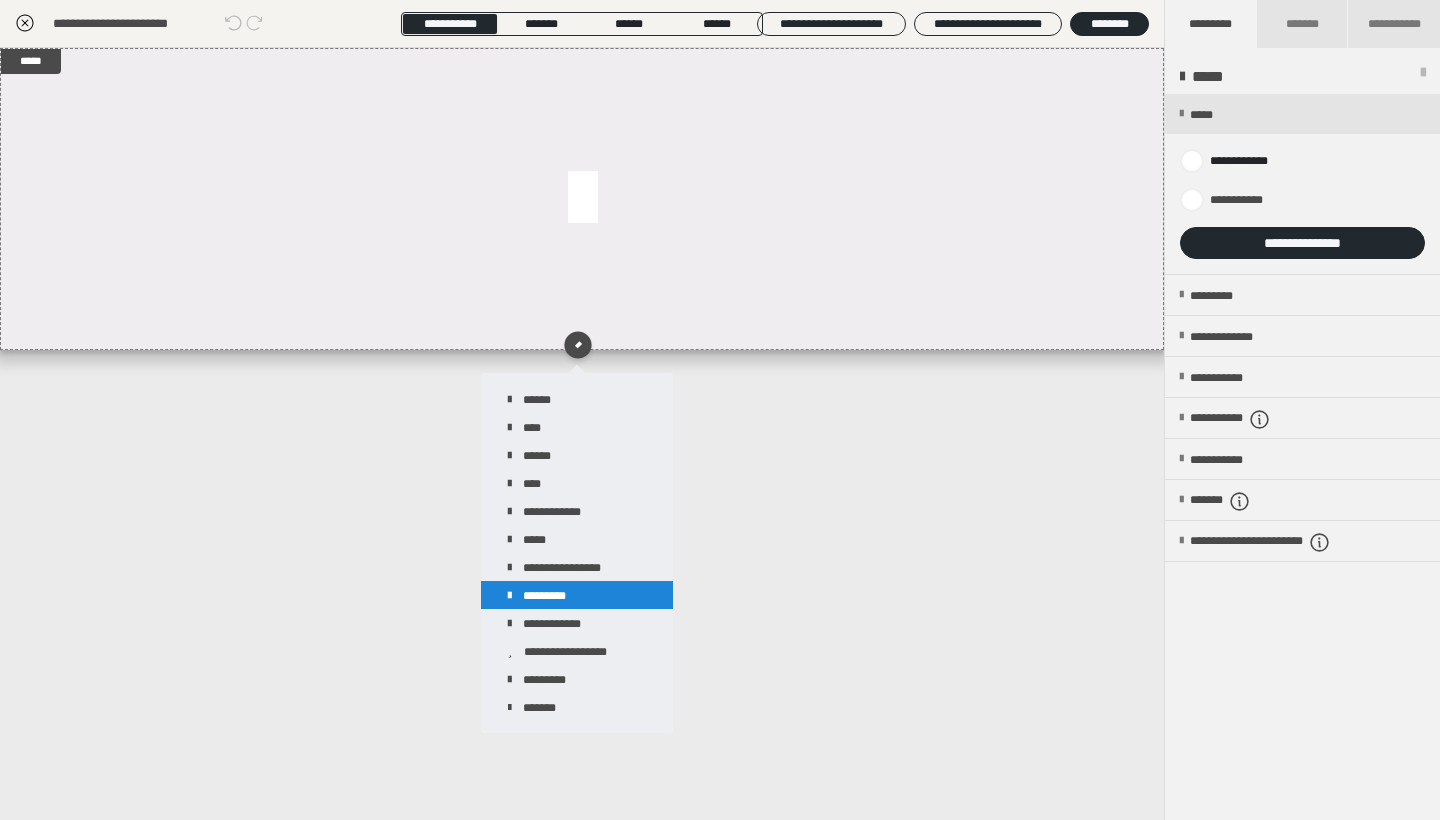 click on "*********" at bounding box center (577, 595) 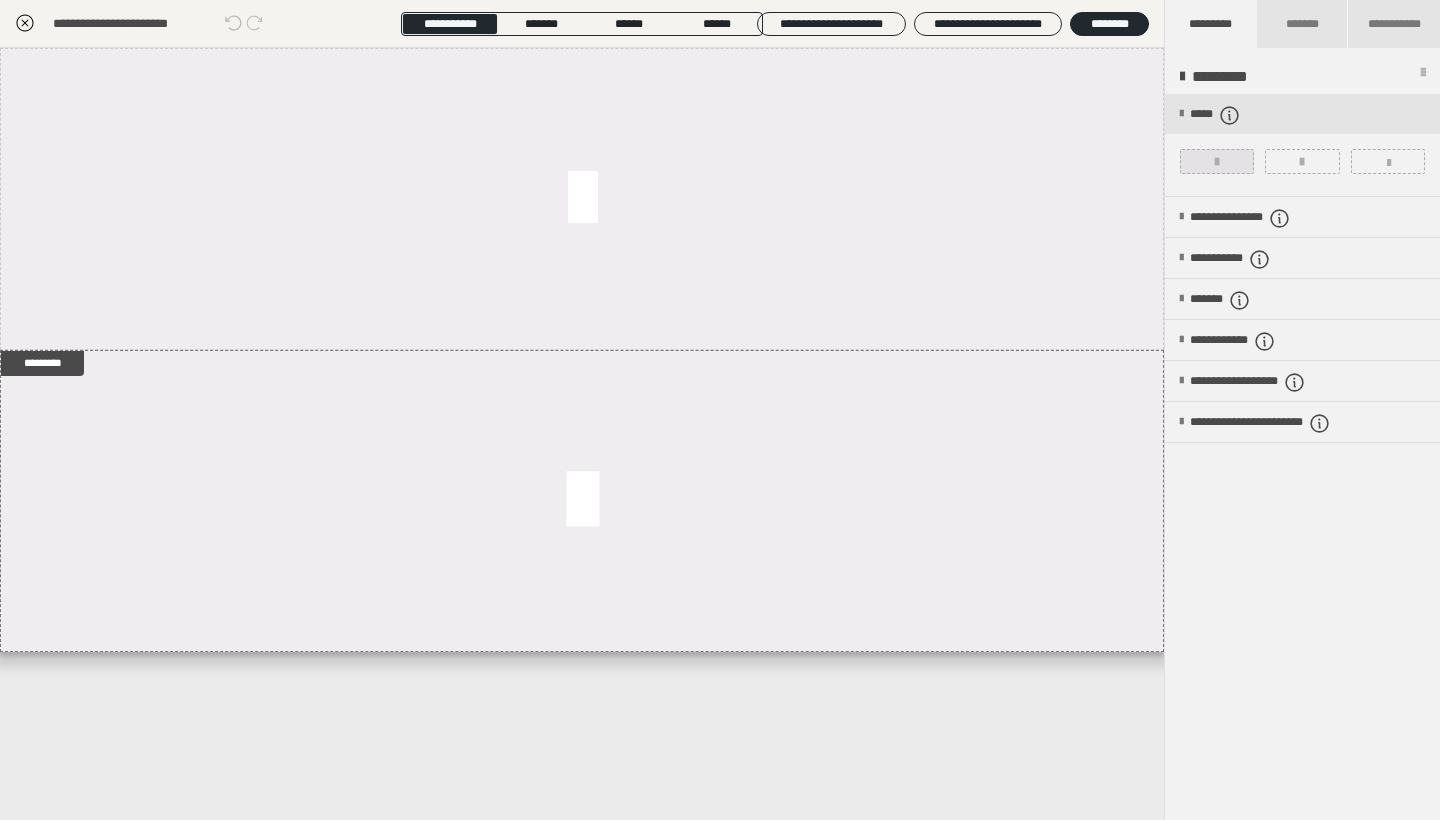 click at bounding box center (1217, 161) 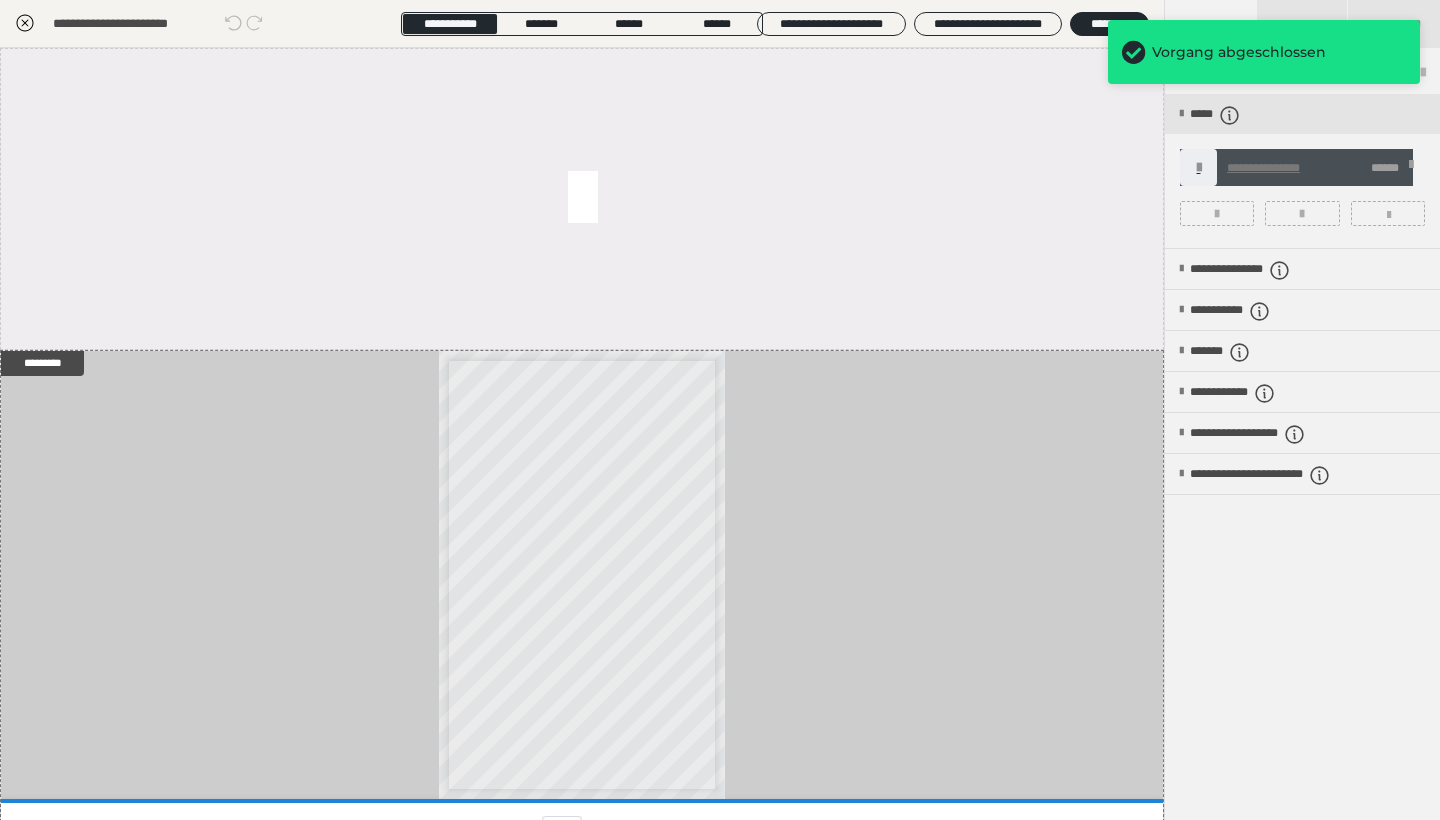 click 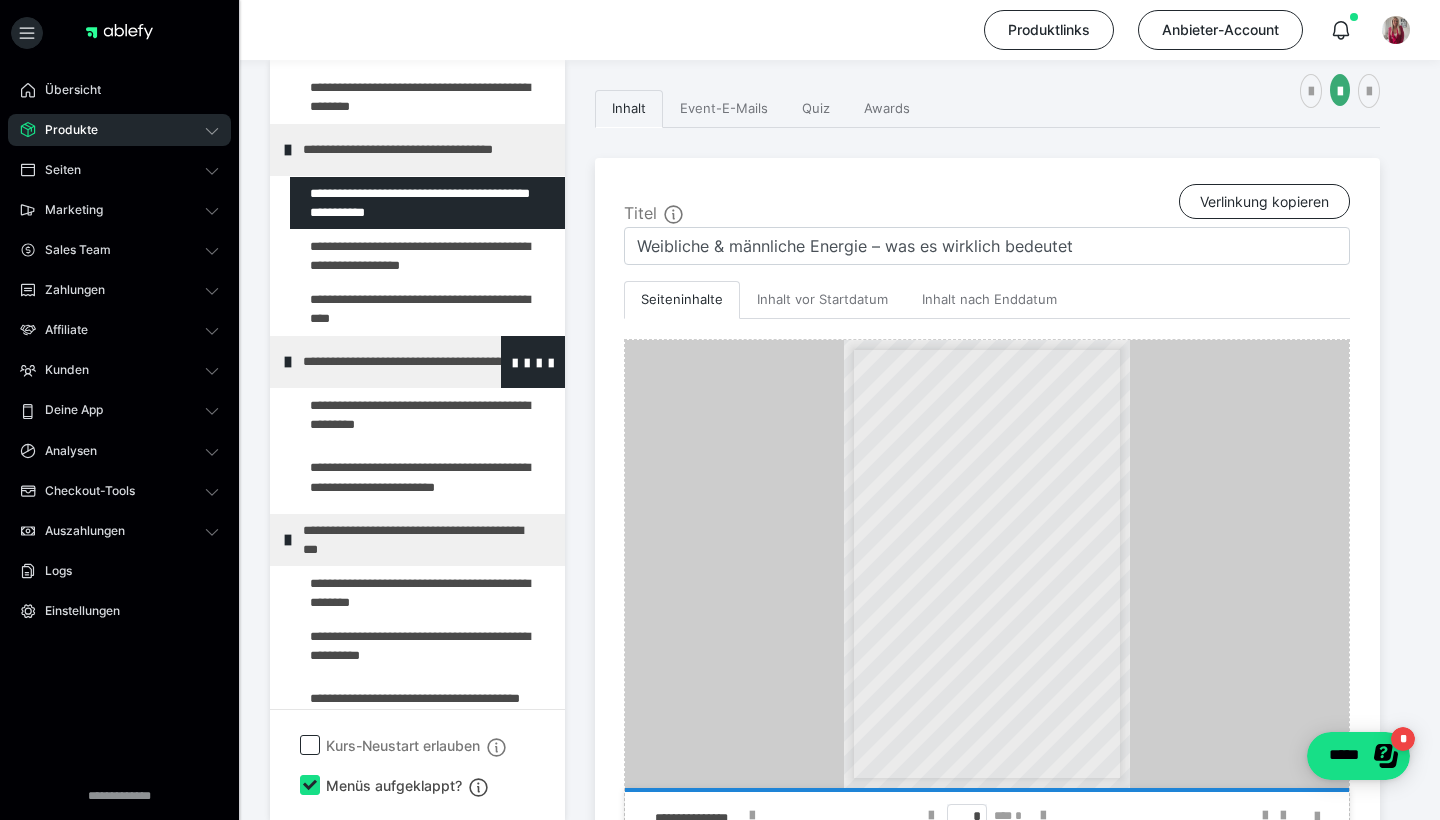 scroll, scrollTop: 450, scrollLeft: 0, axis: vertical 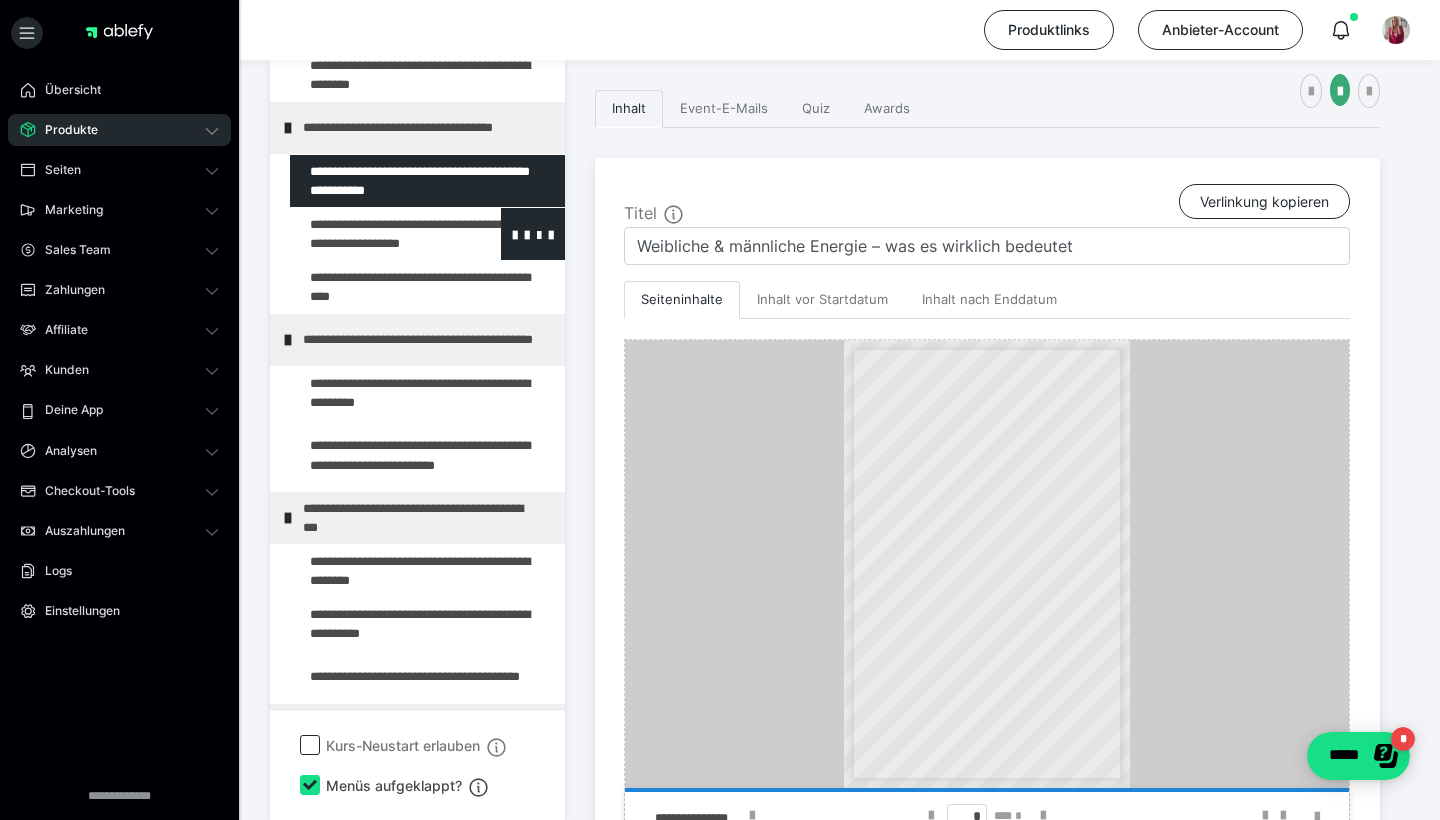 click at bounding box center (375, 234) 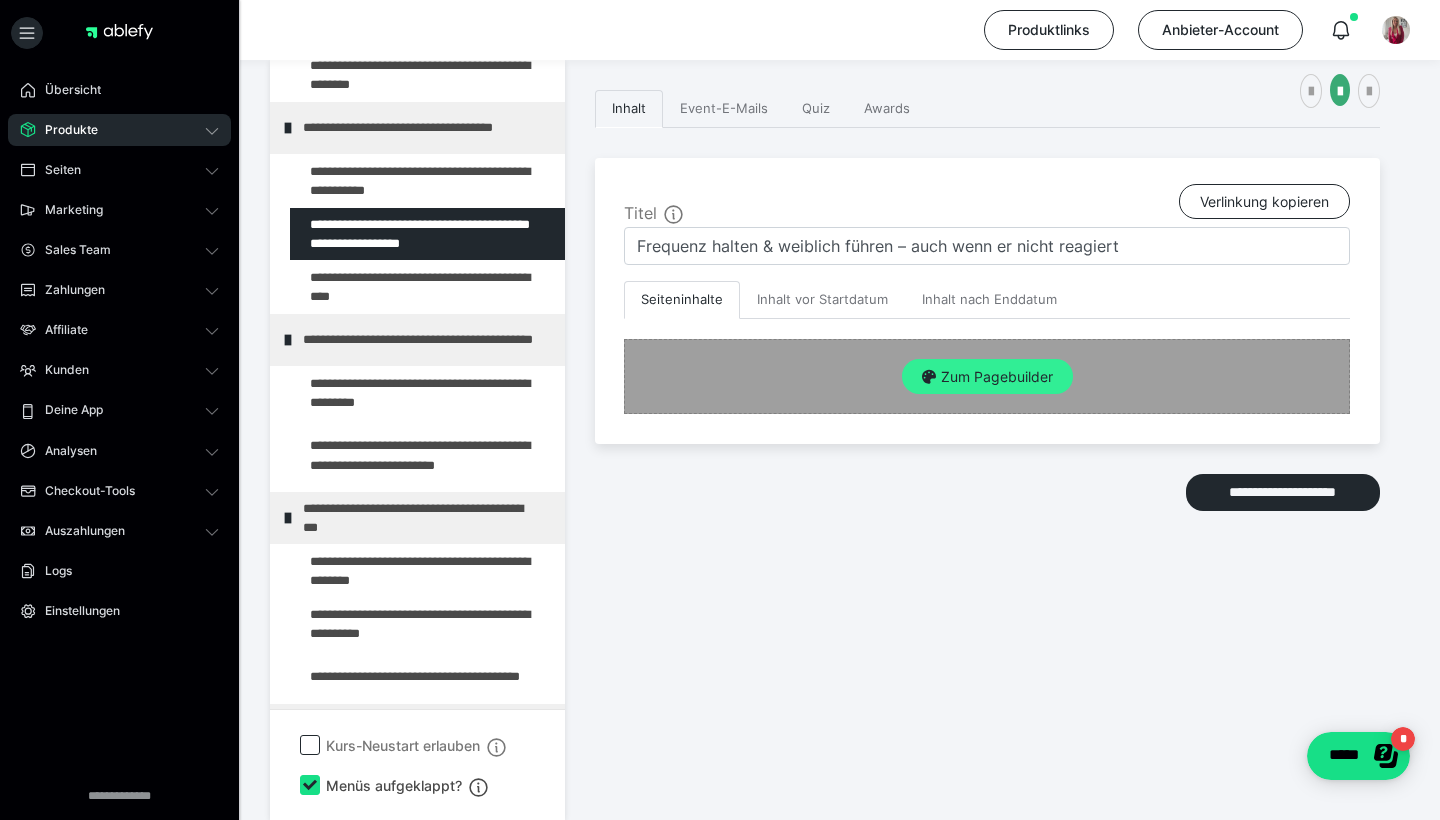 click on "Zum Pagebuilder" at bounding box center [987, 377] 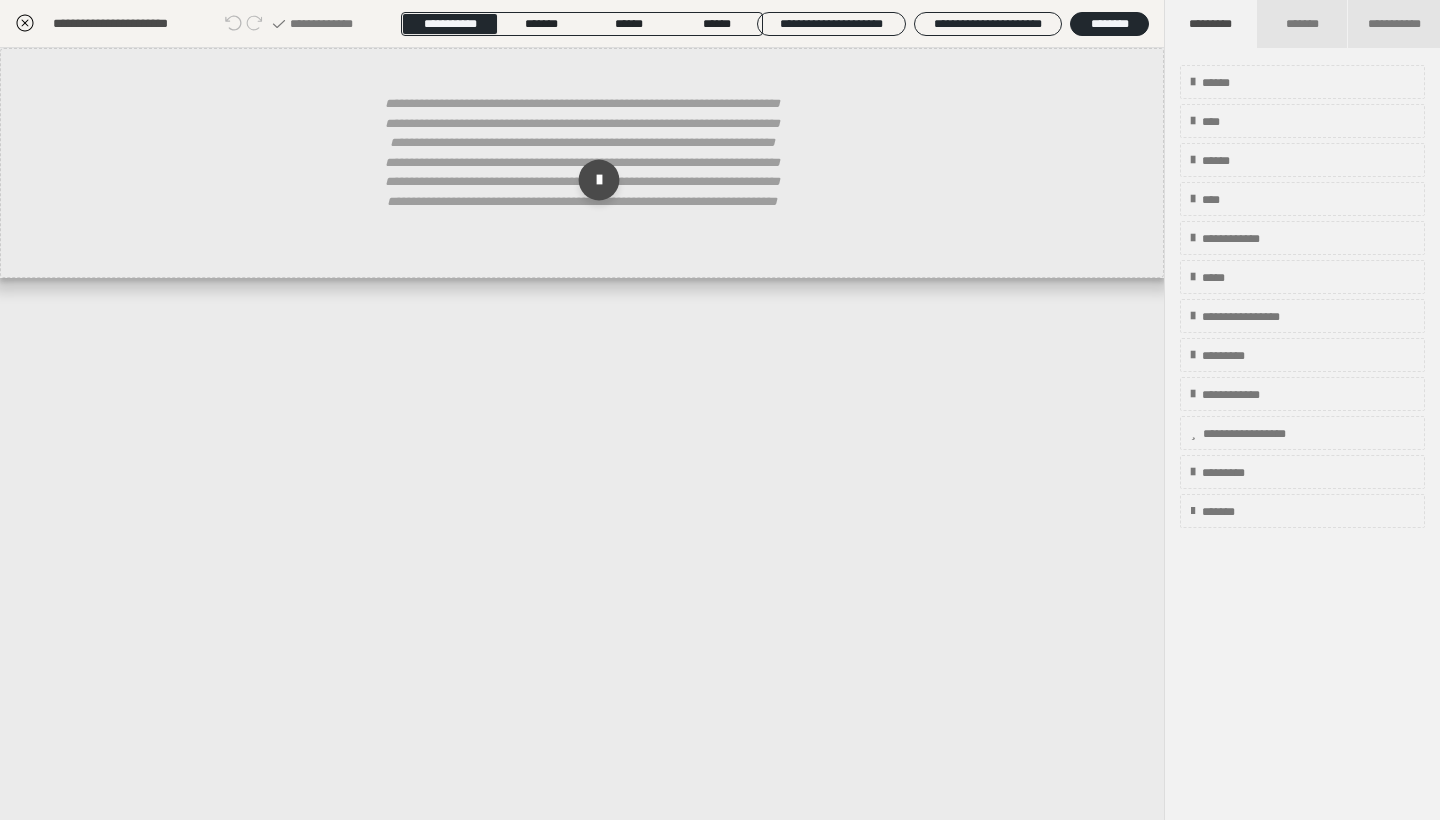 click at bounding box center [599, 180] 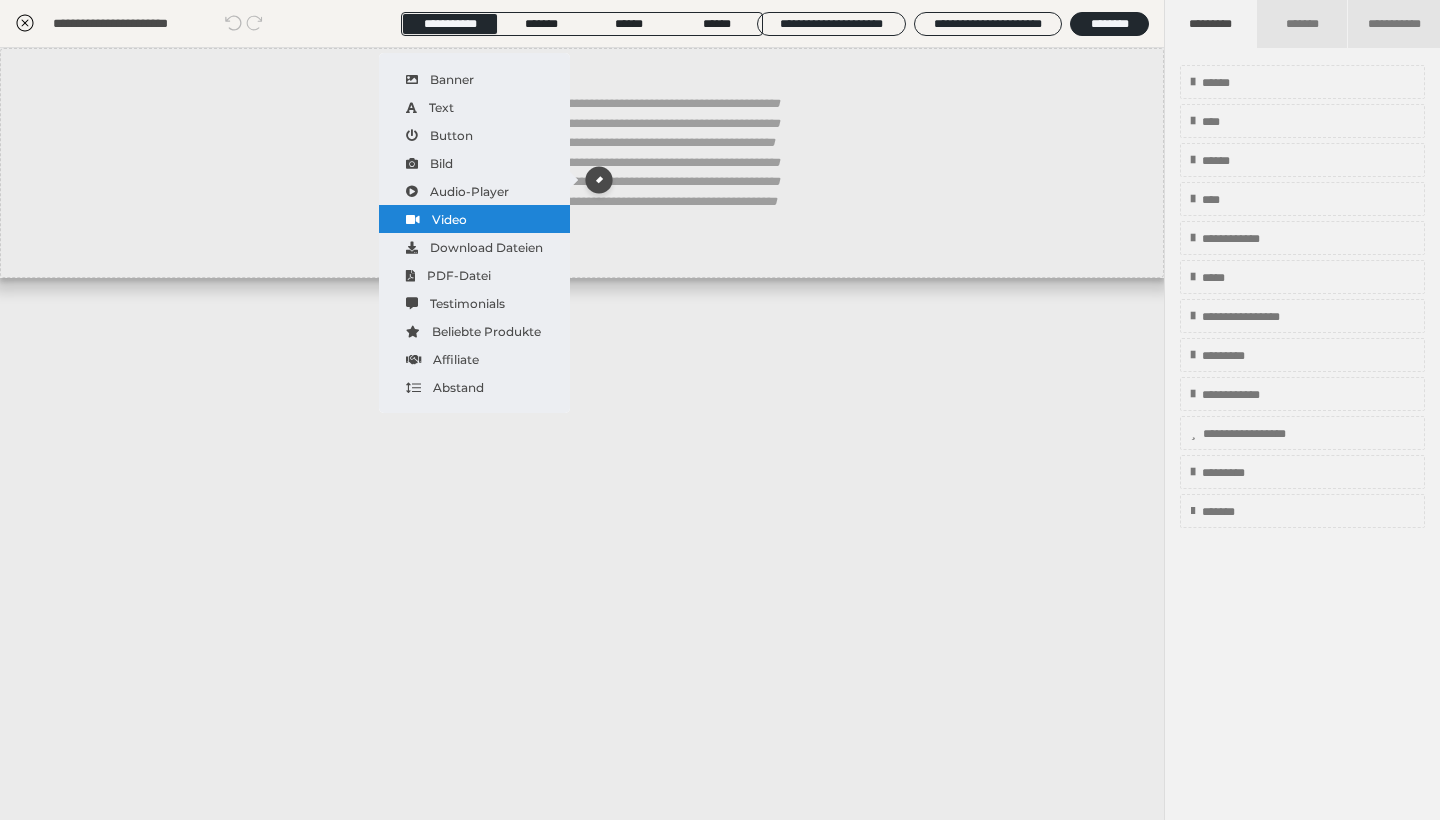 click on "Video" at bounding box center [474, 219] 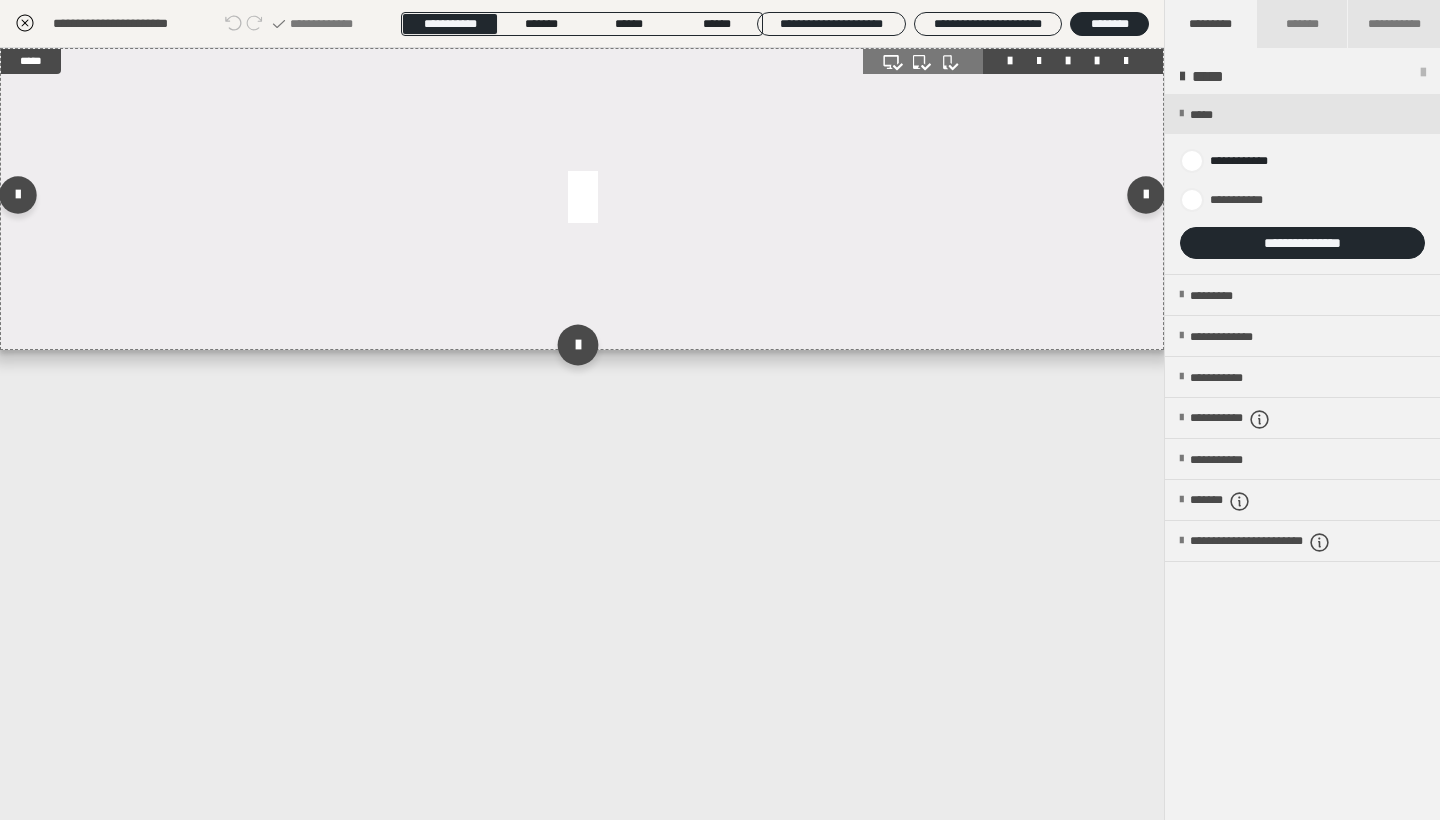 click at bounding box center (577, 344) 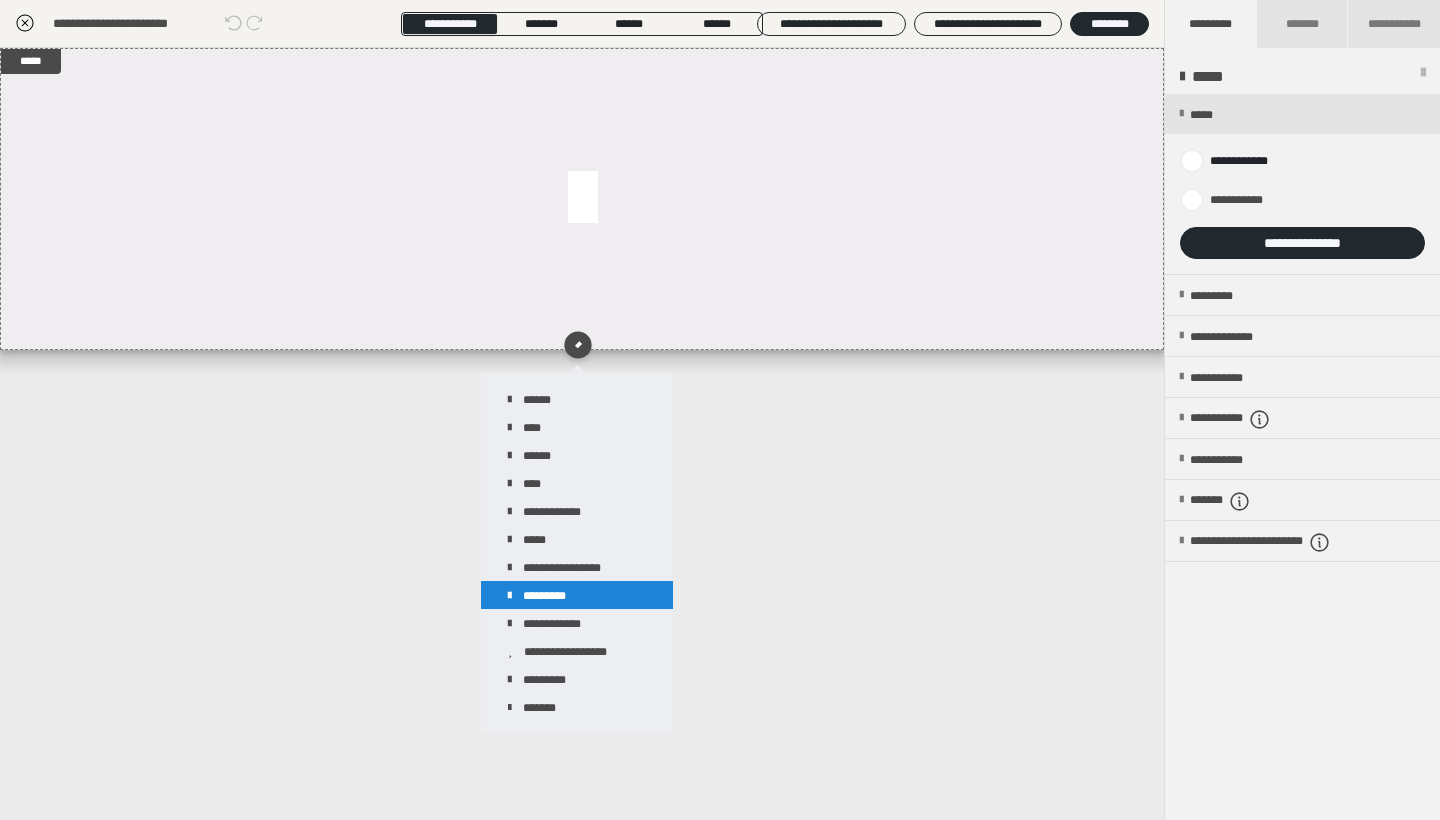 click on "*********" at bounding box center (577, 595) 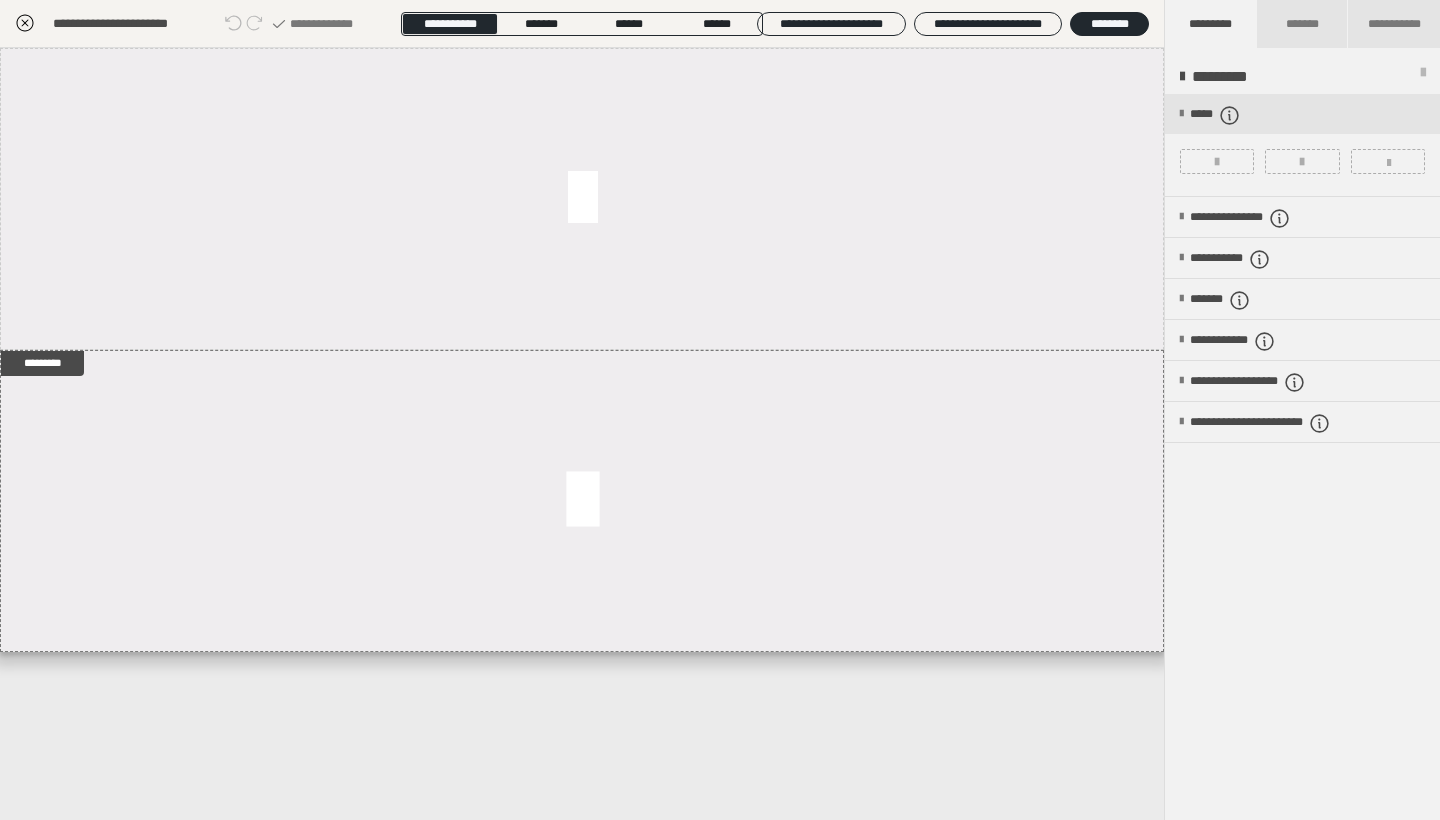 click at bounding box center (1302, 145) 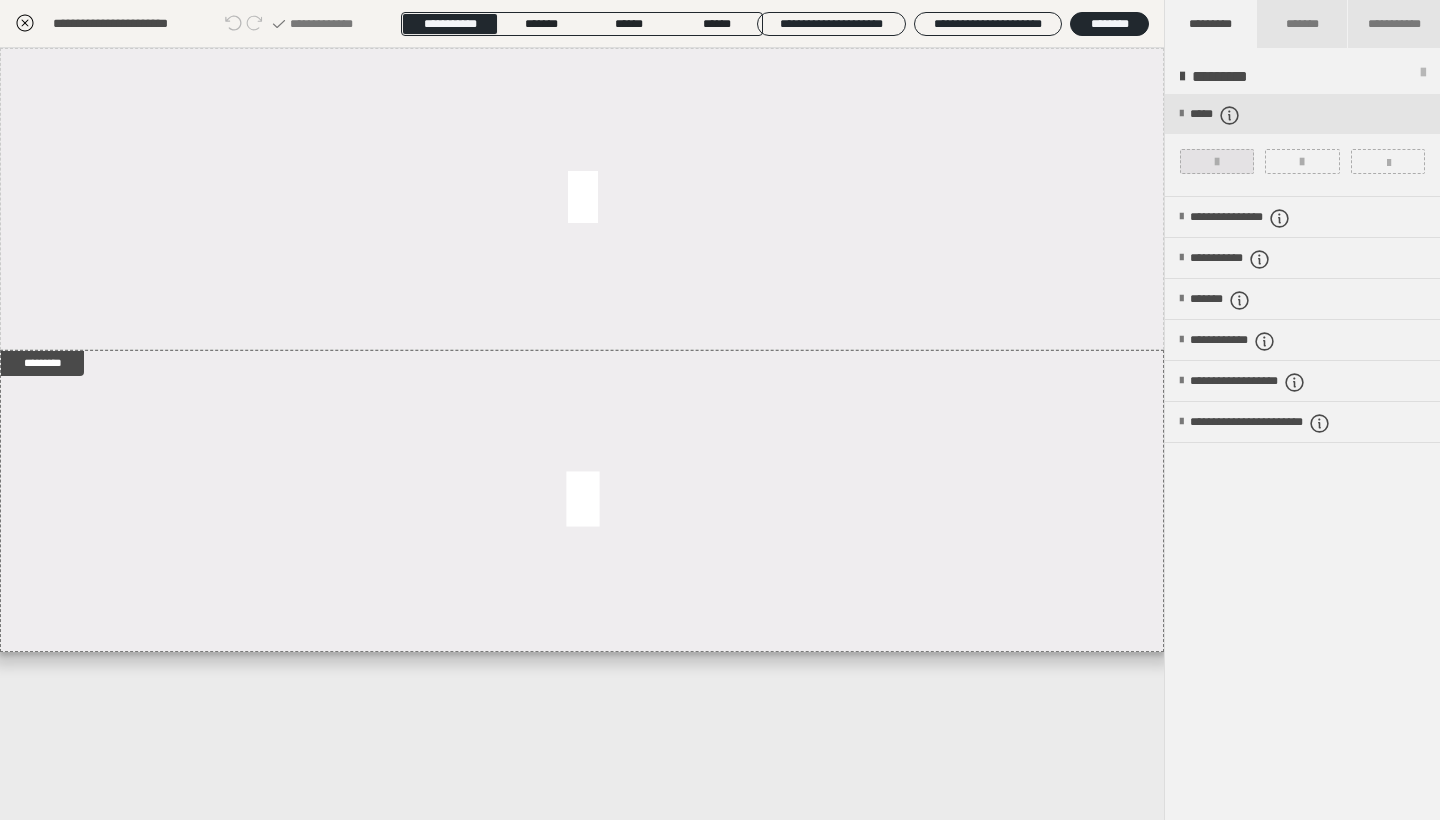 click at bounding box center [1217, 162] 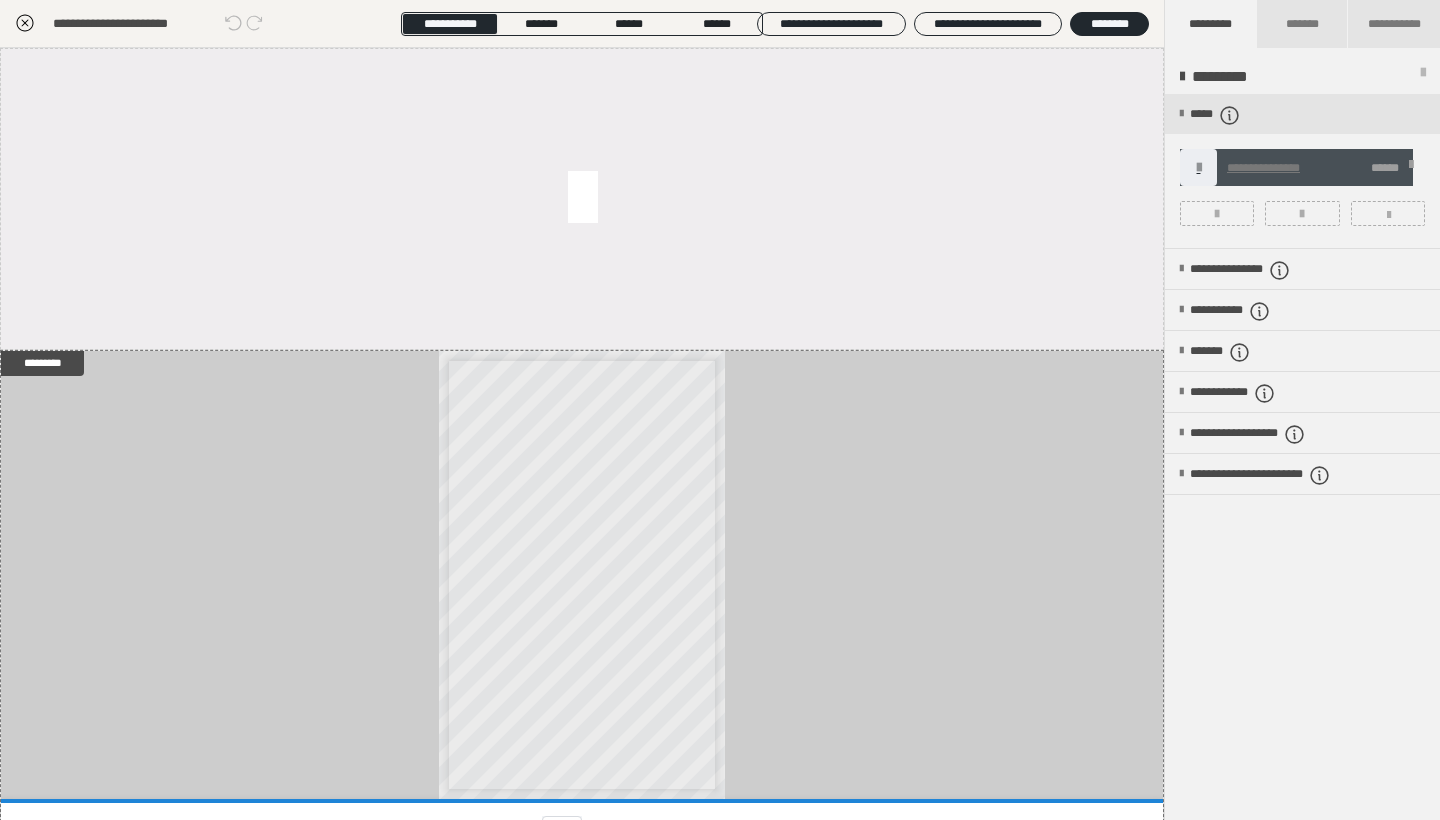 click 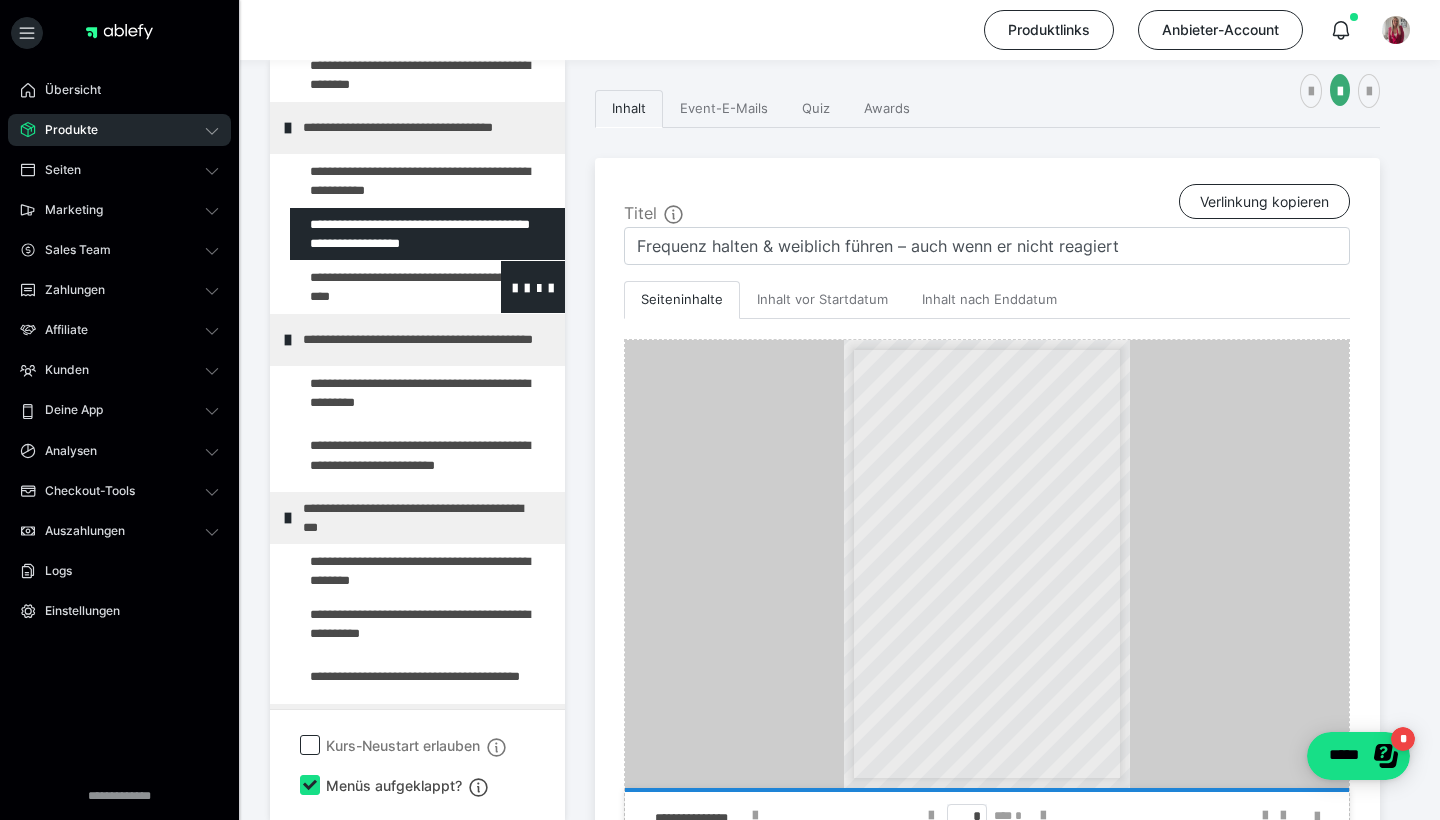 click at bounding box center (375, 287) 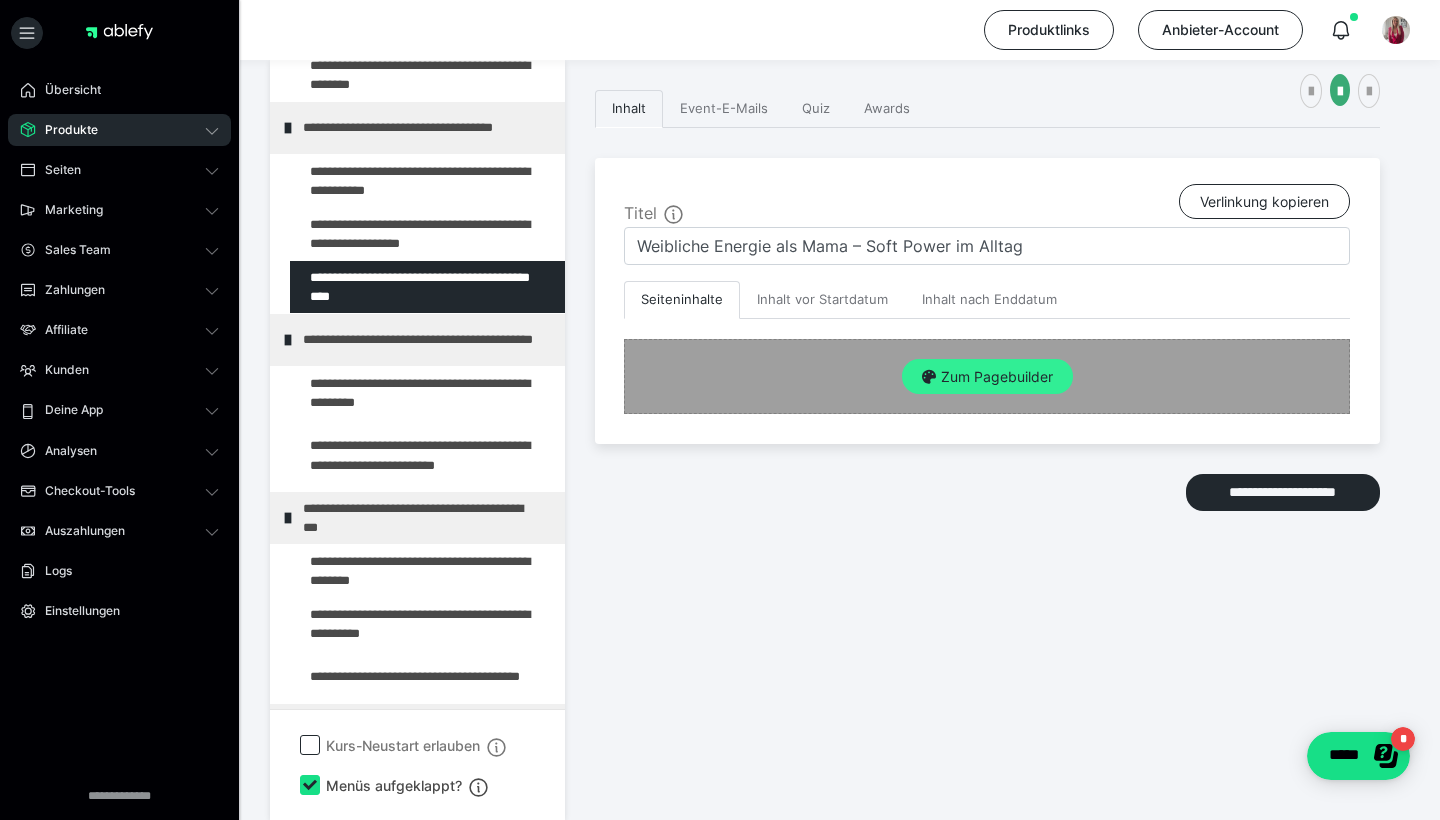 click on "Zum Pagebuilder" at bounding box center (987, 377) 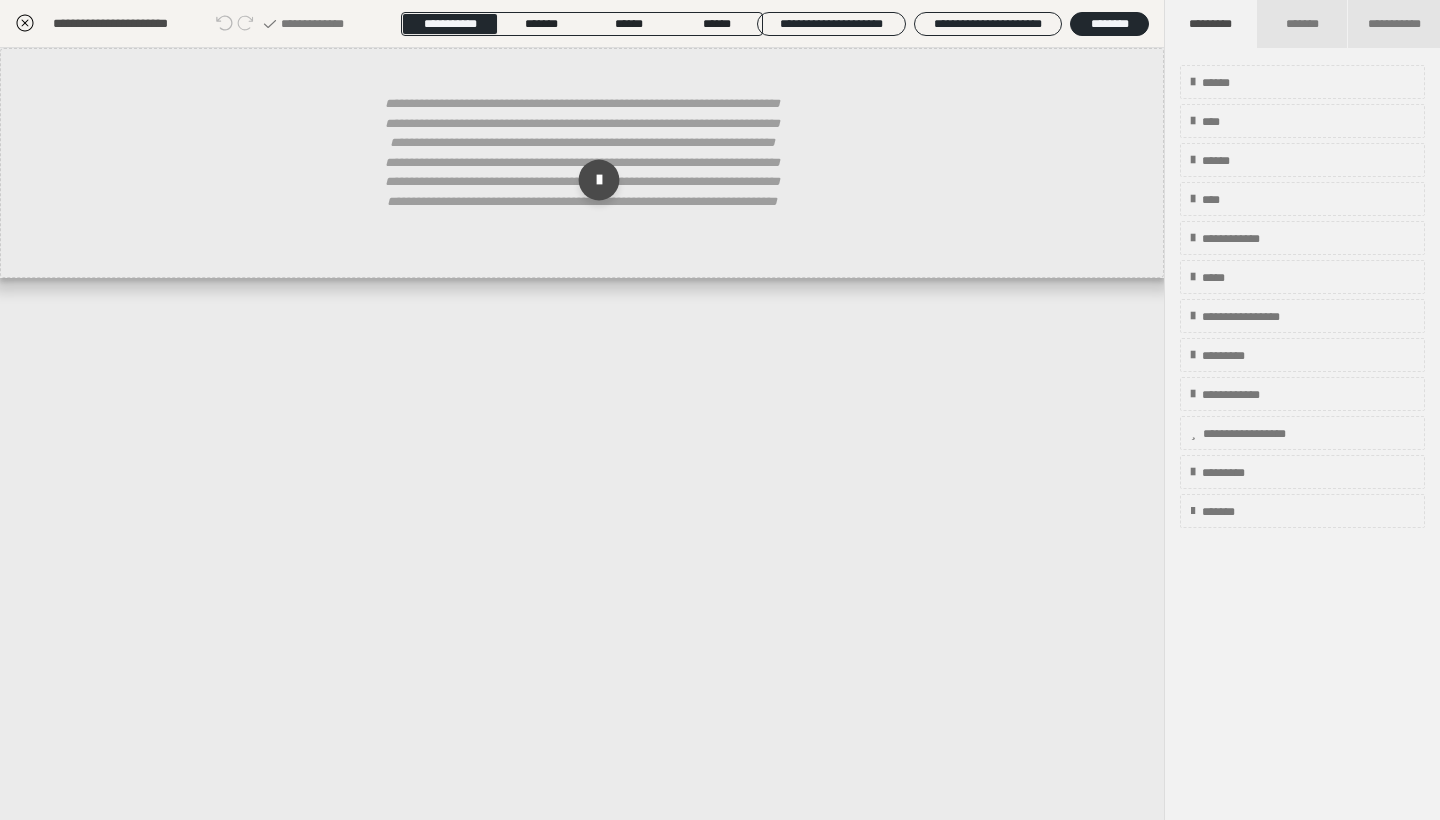 click at bounding box center (599, 180) 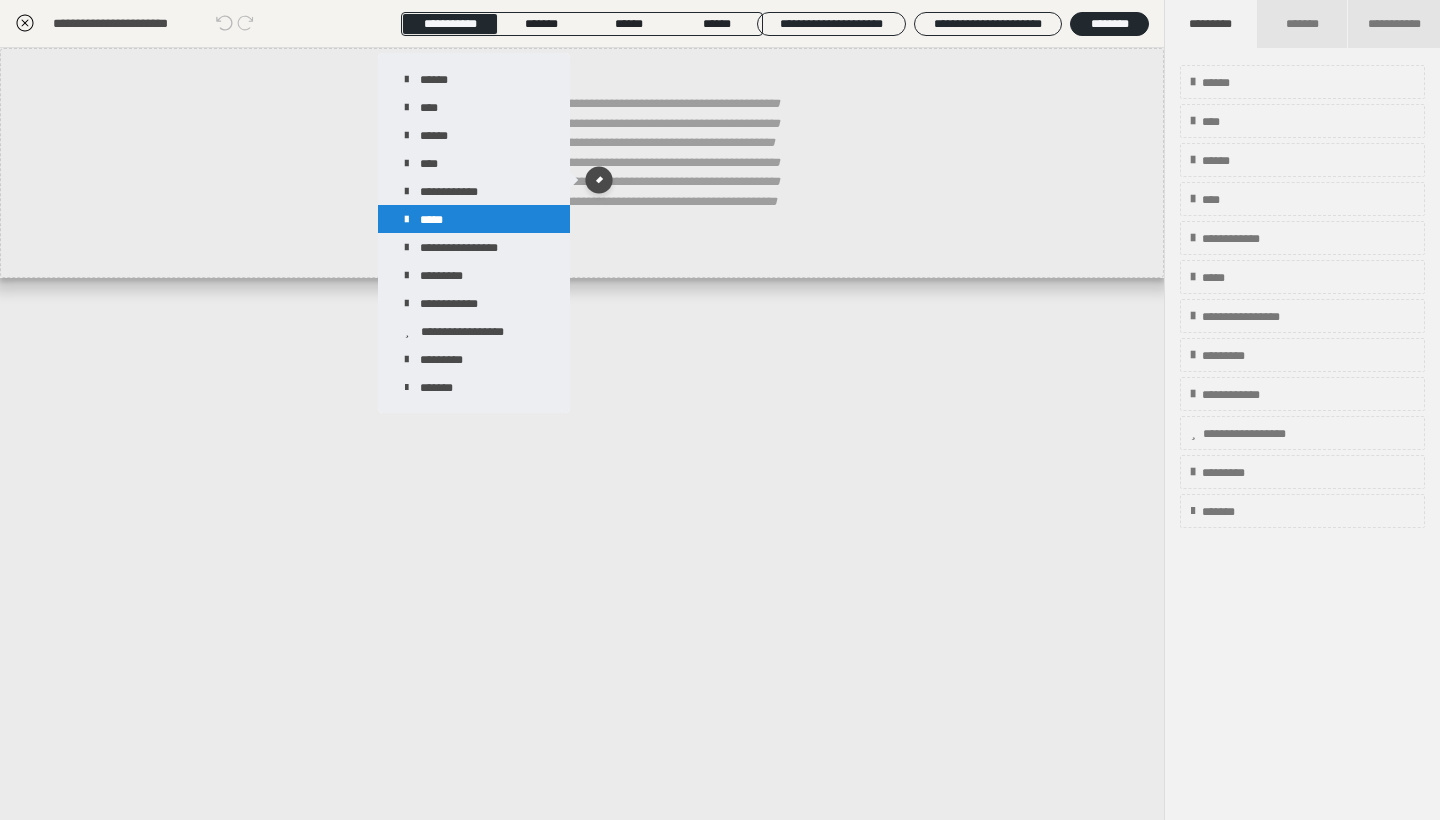 click on "*****" at bounding box center (474, 219) 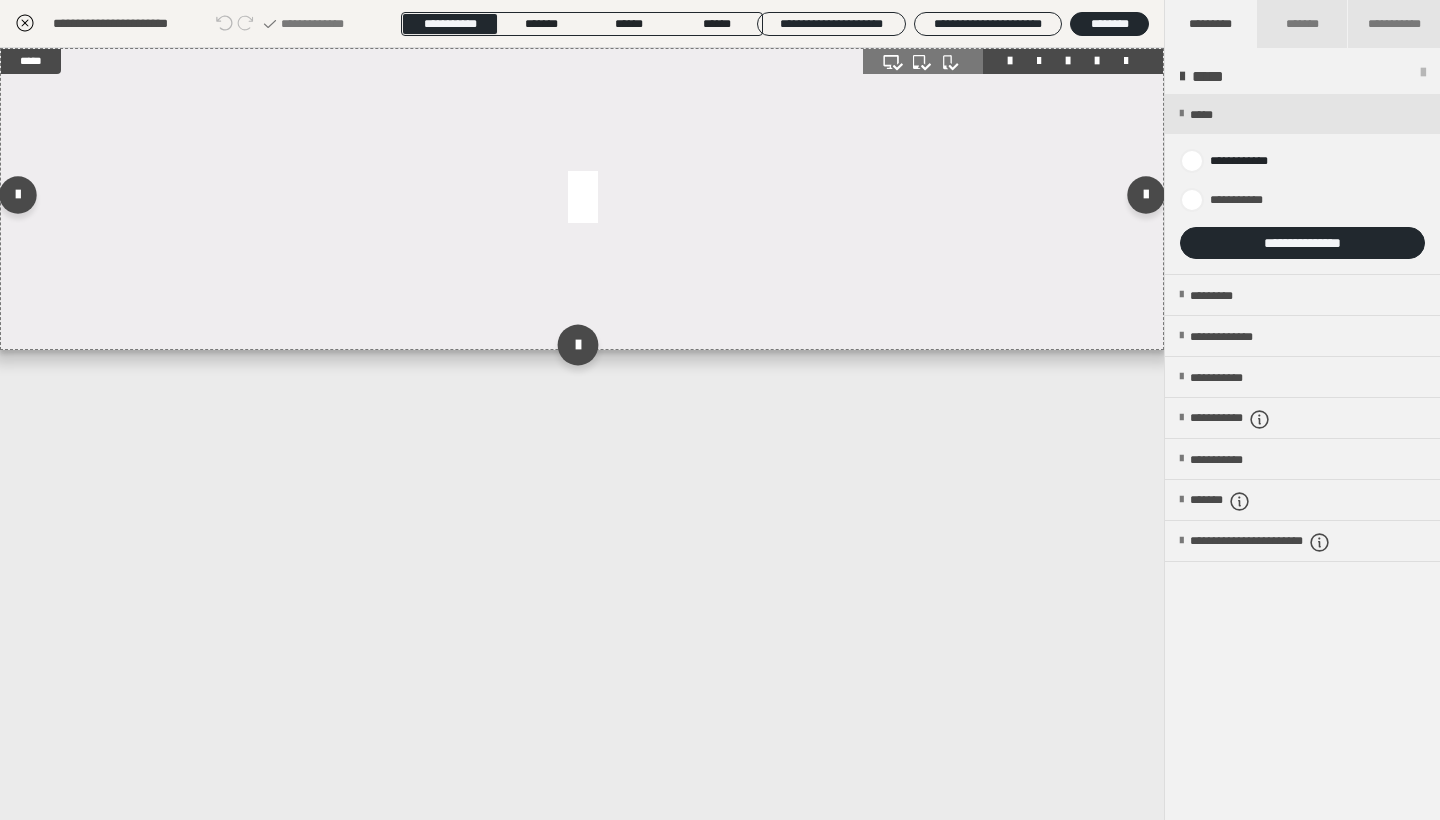 click at bounding box center (577, 344) 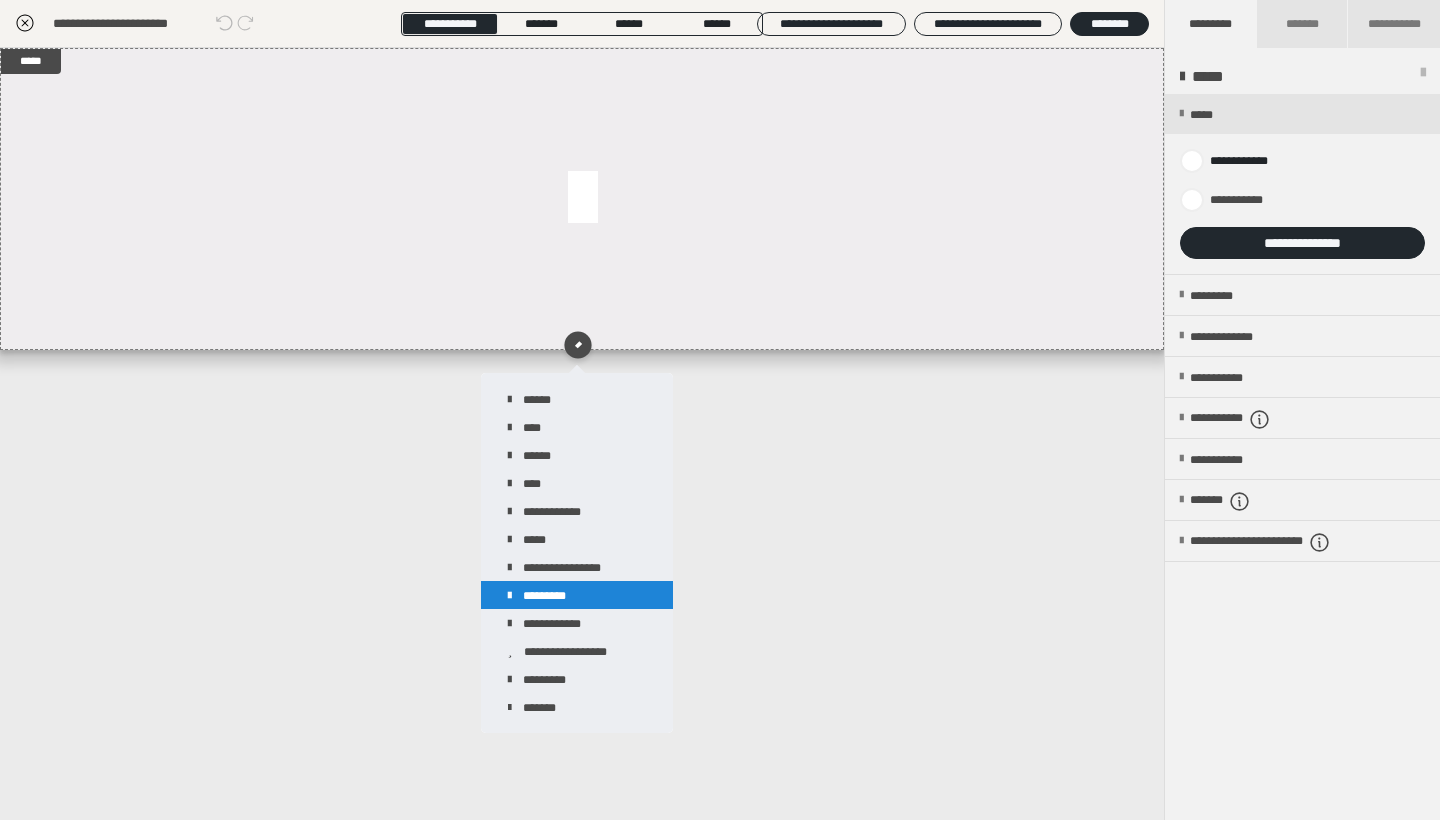click on "*********" at bounding box center [577, 595] 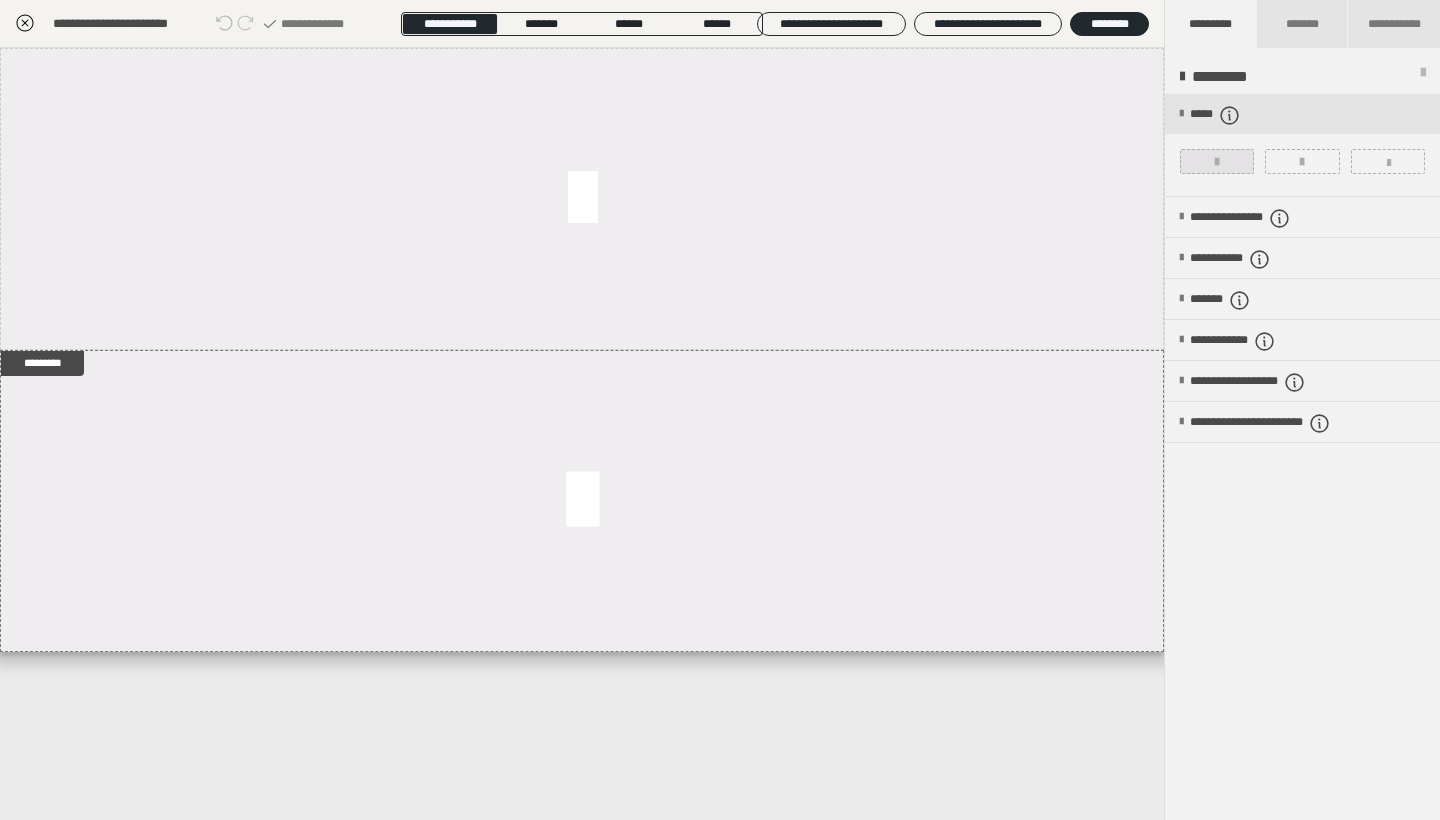 click at bounding box center [1217, 162] 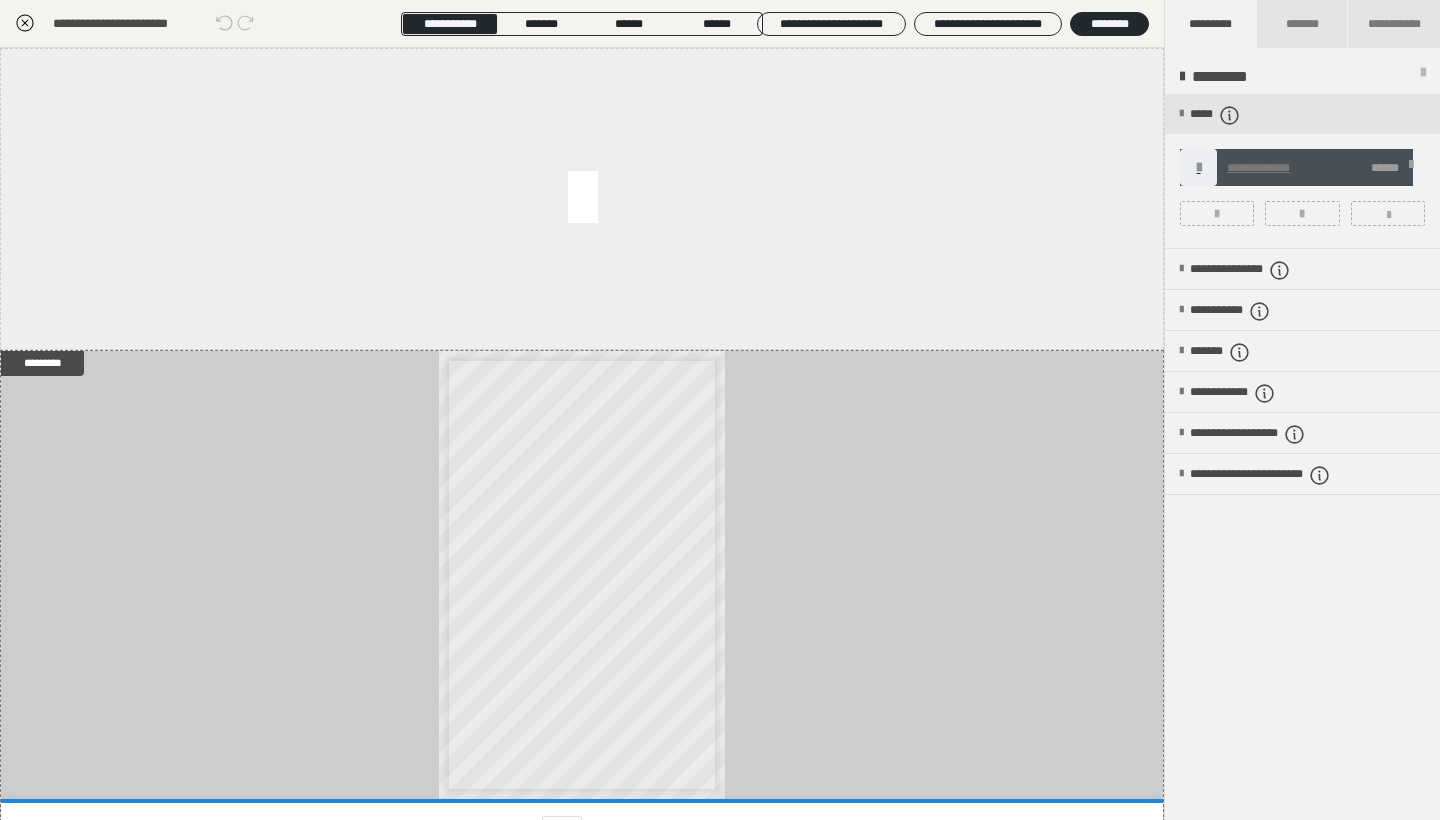 click 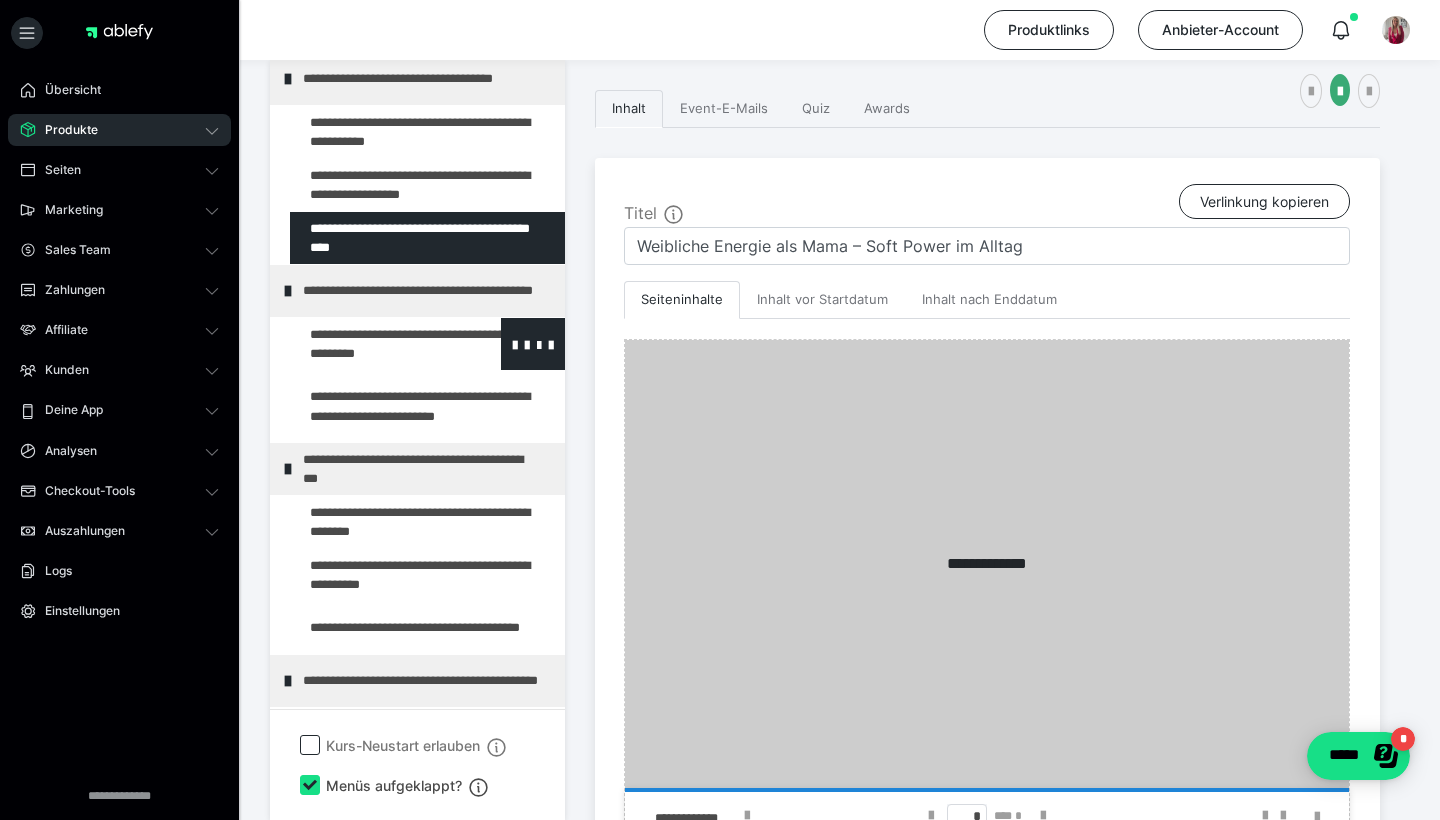 scroll, scrollTop: 503, scrollLeft: 0, axis: vertical 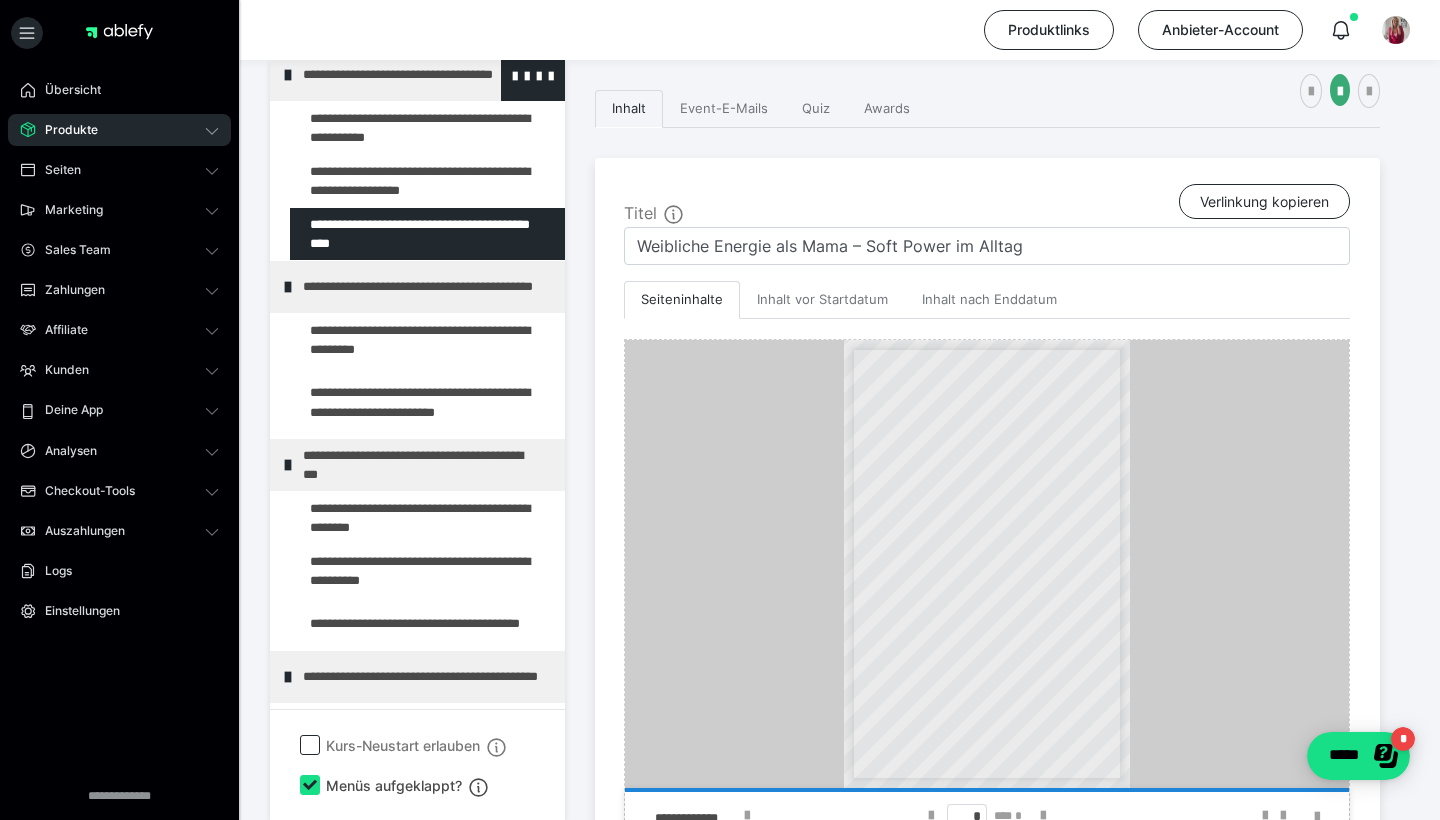 click at bounding box center (288, 75) 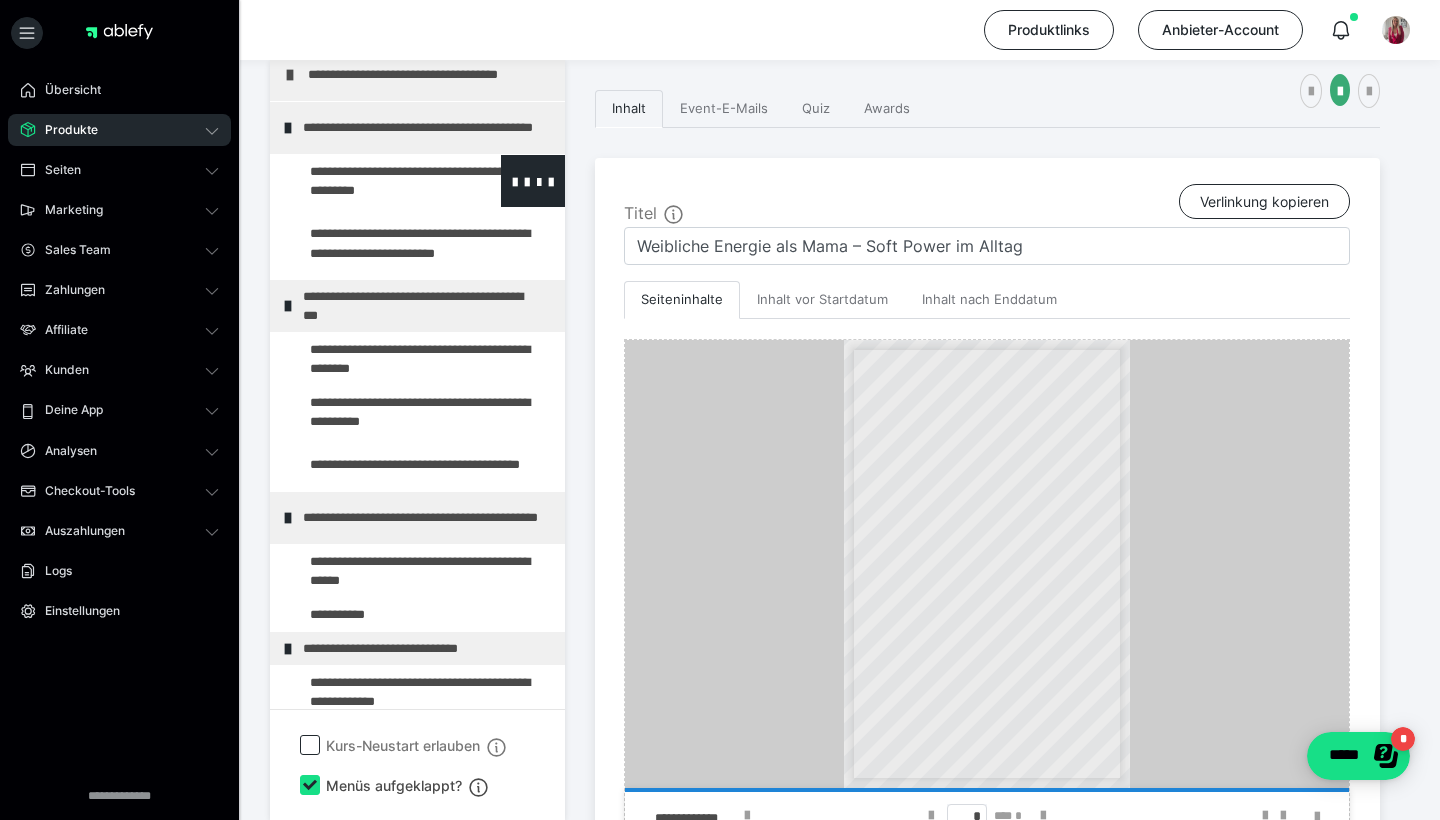 click at bounding box center (375, 181) 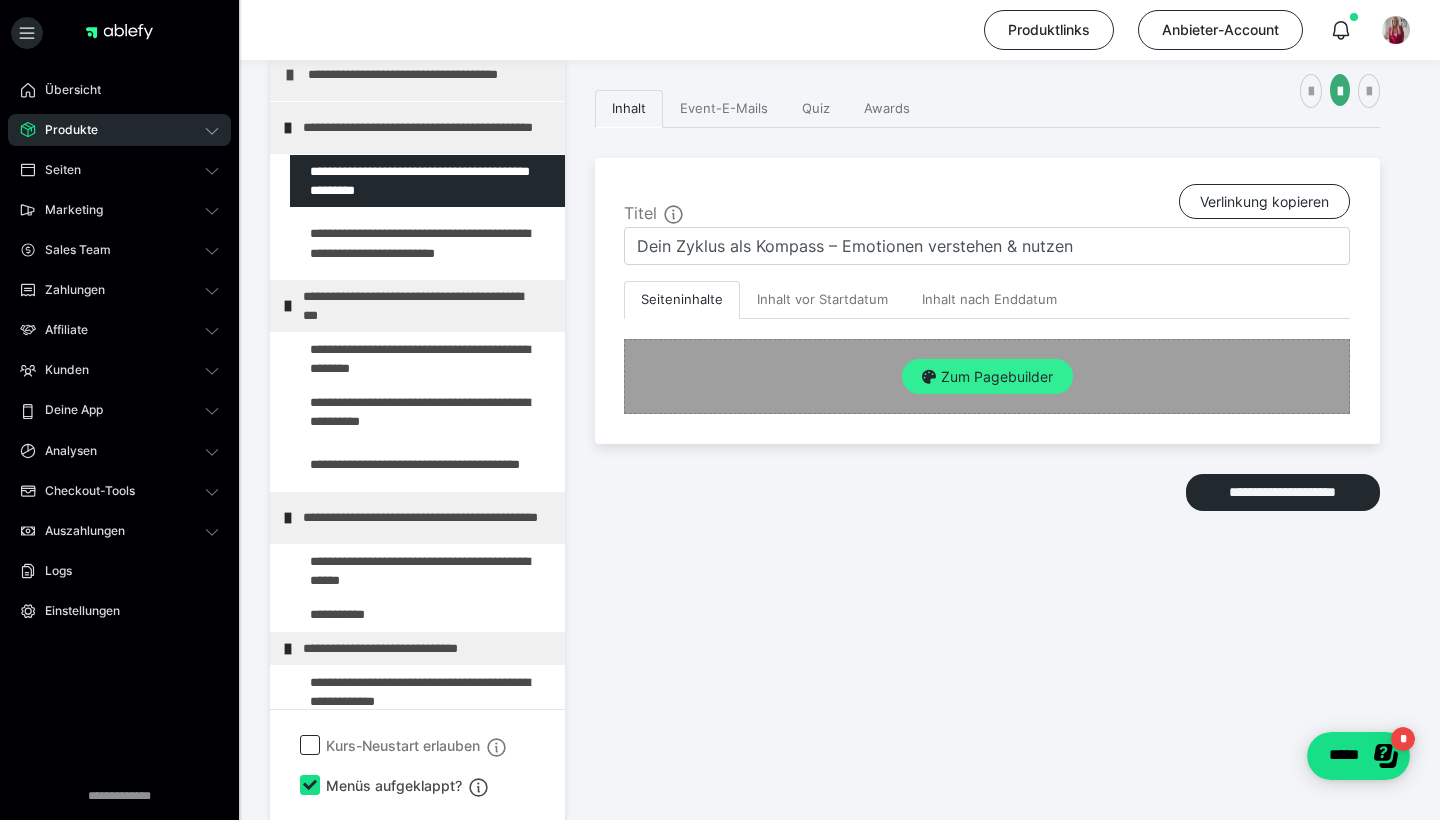 click on "Zum Pagebuilder" at bounding box center (987, 377) 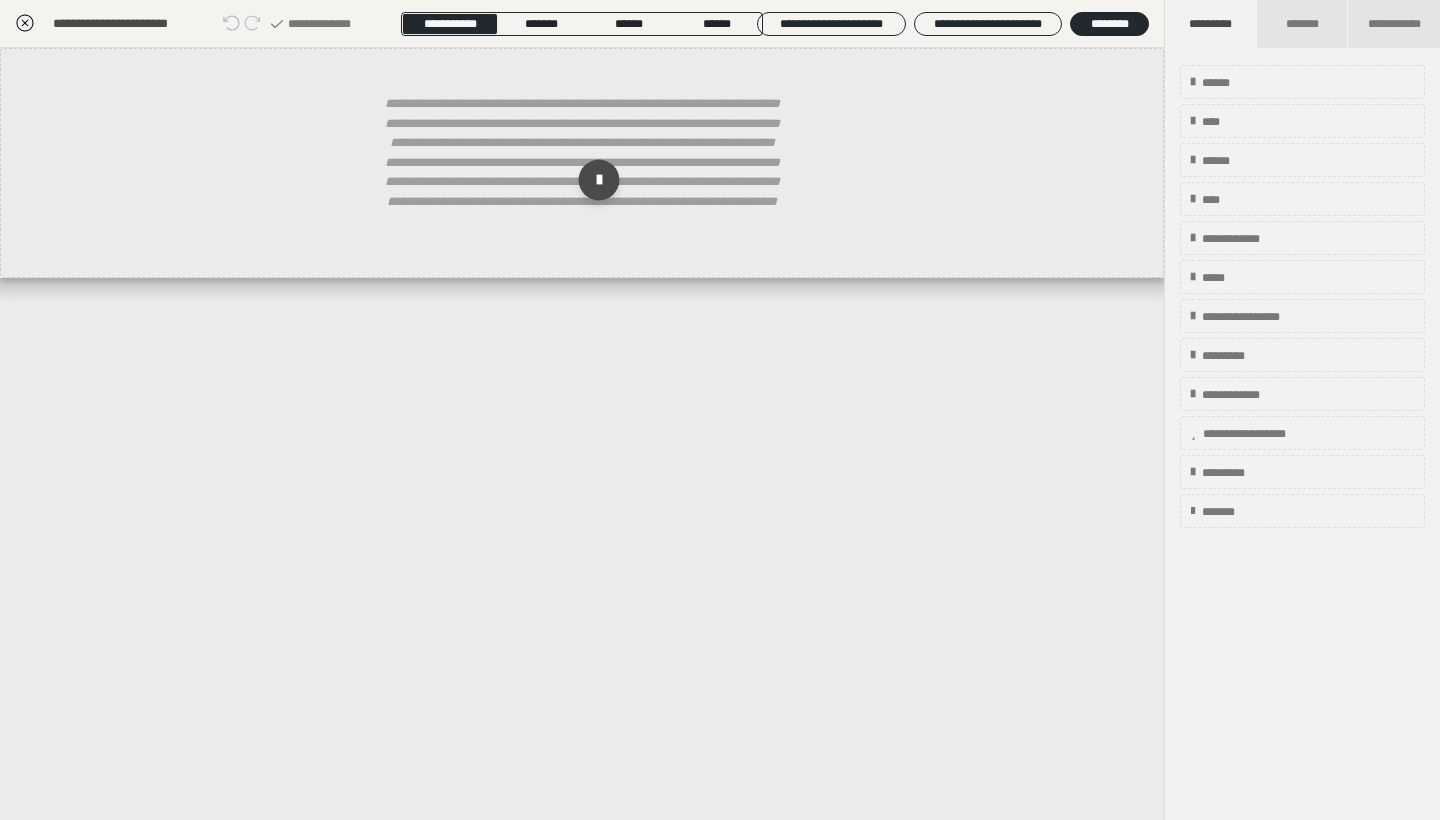 click at bounding box center (599, 180) 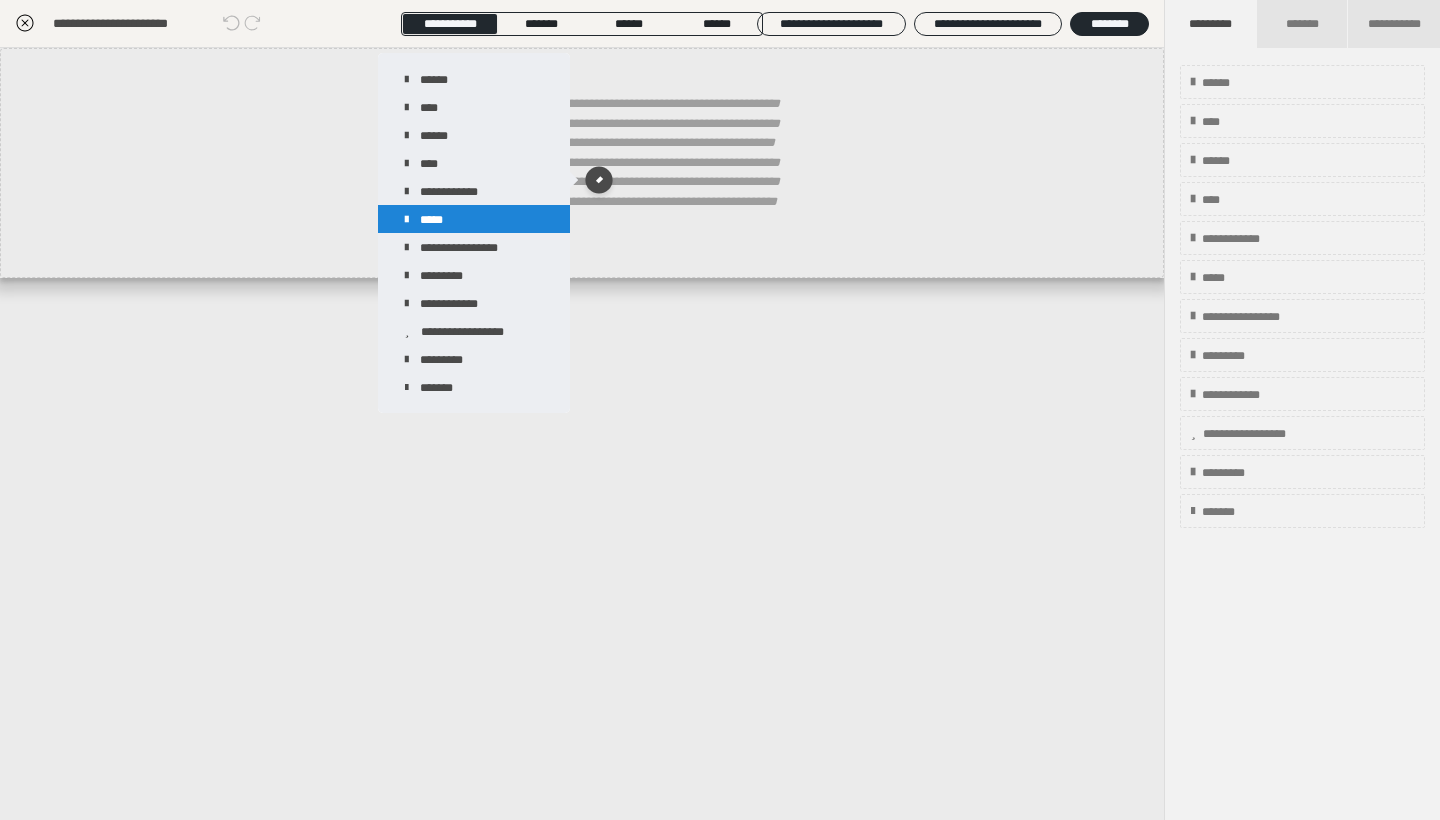 click on "*****" at bounding box center [474, 219] 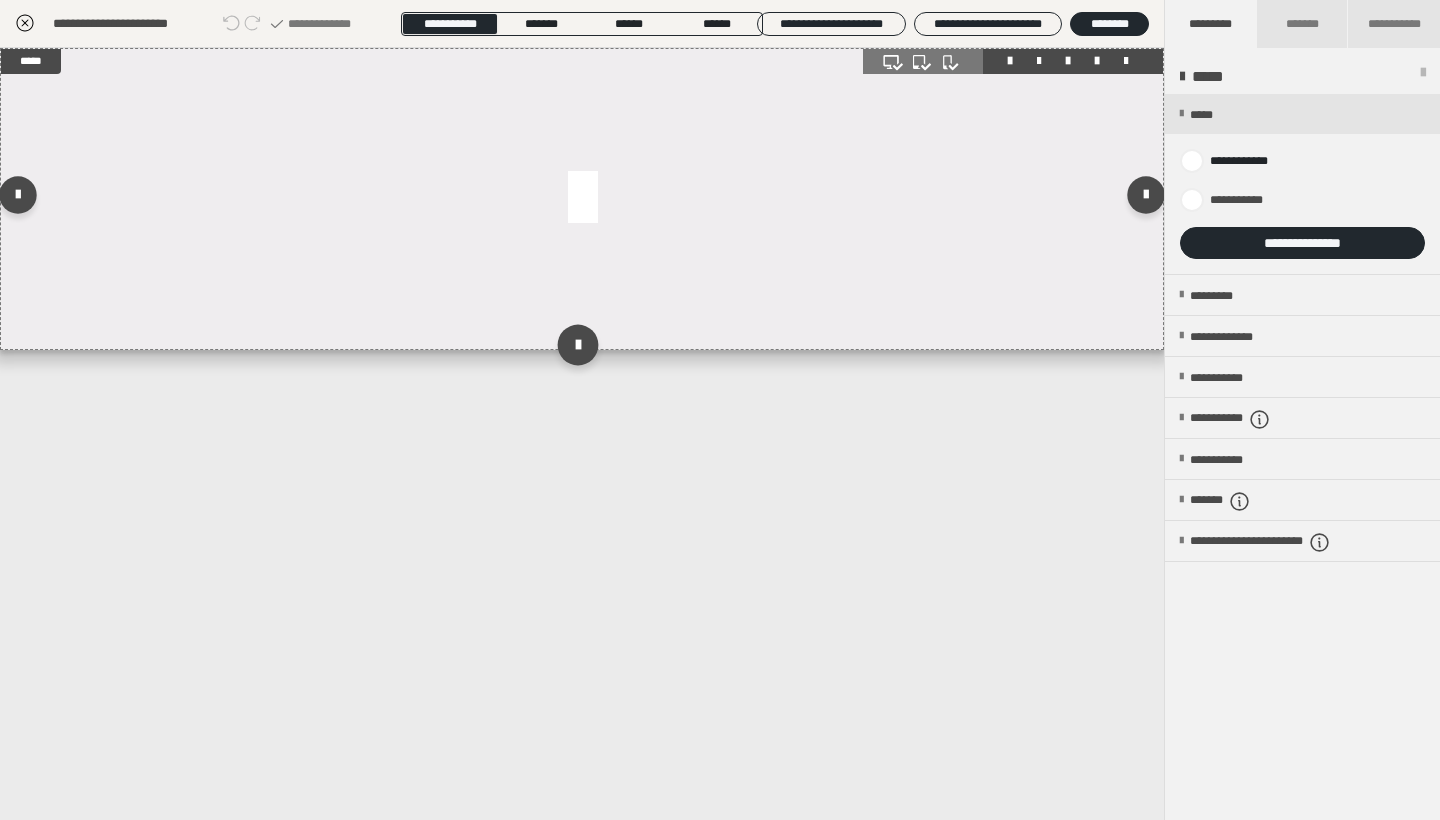 click at bounding box center (577, 344) 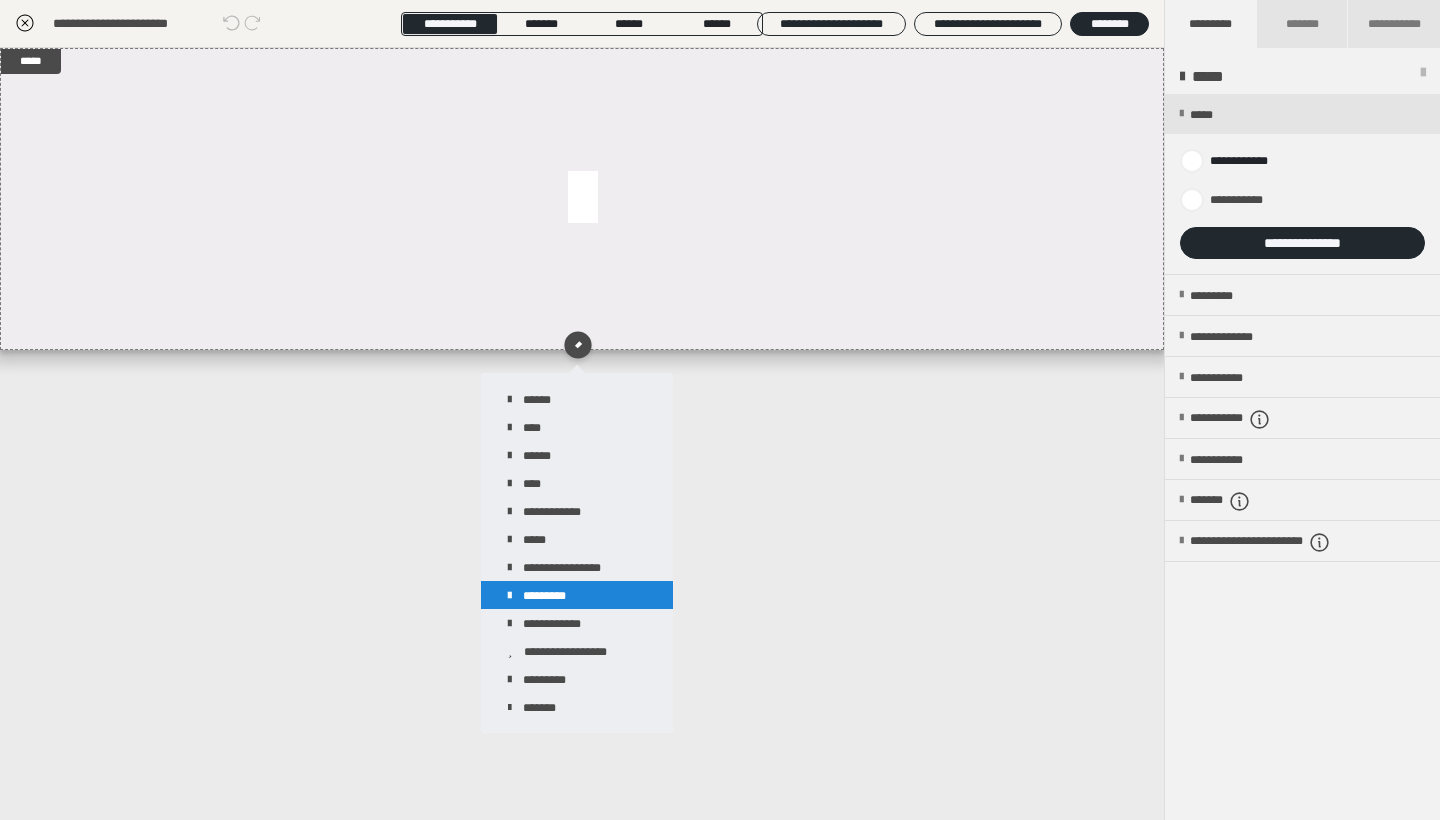 click on "*********" at bounding box center [577, 595] 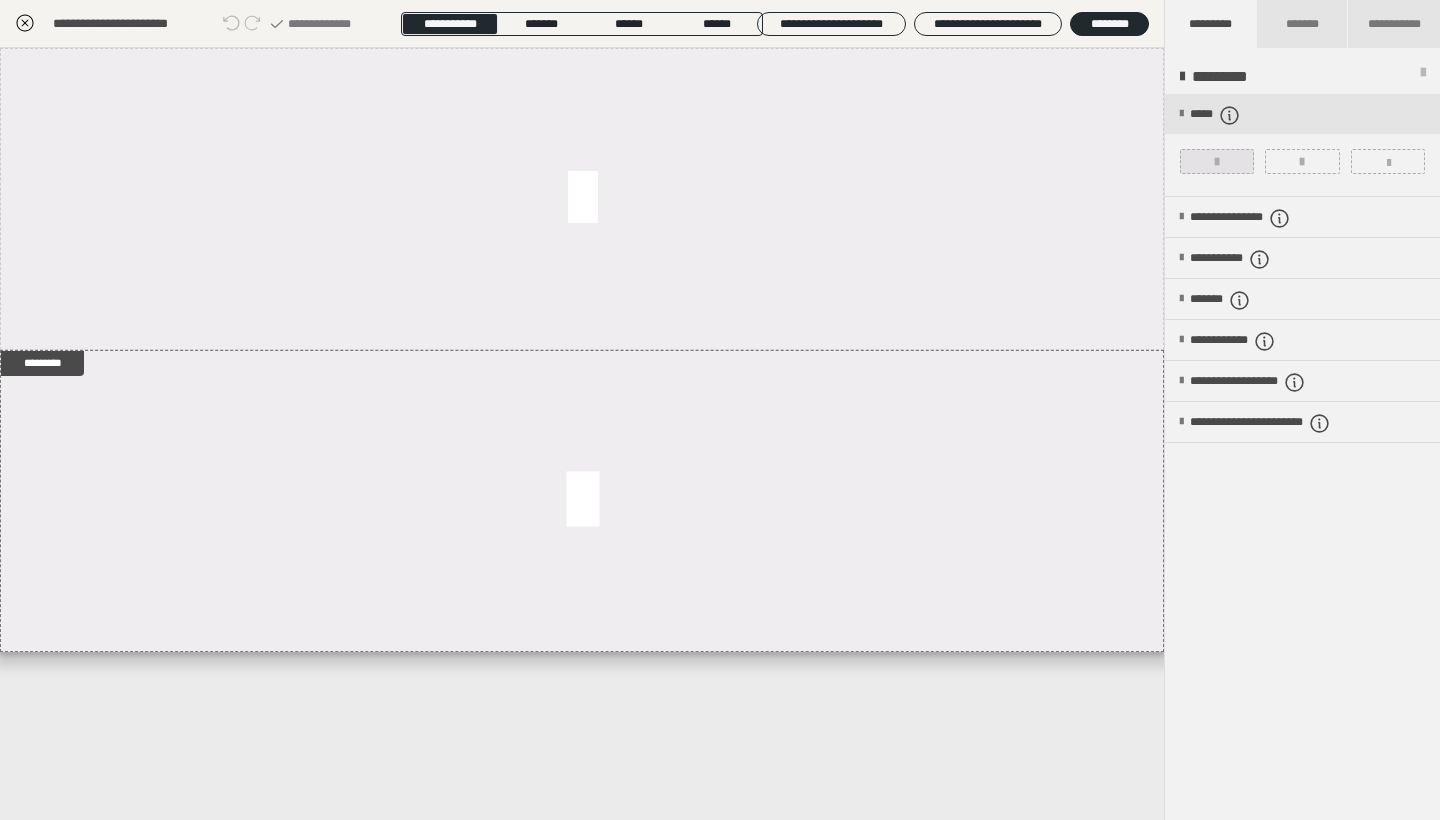 click at bounding box center [1217, 162] 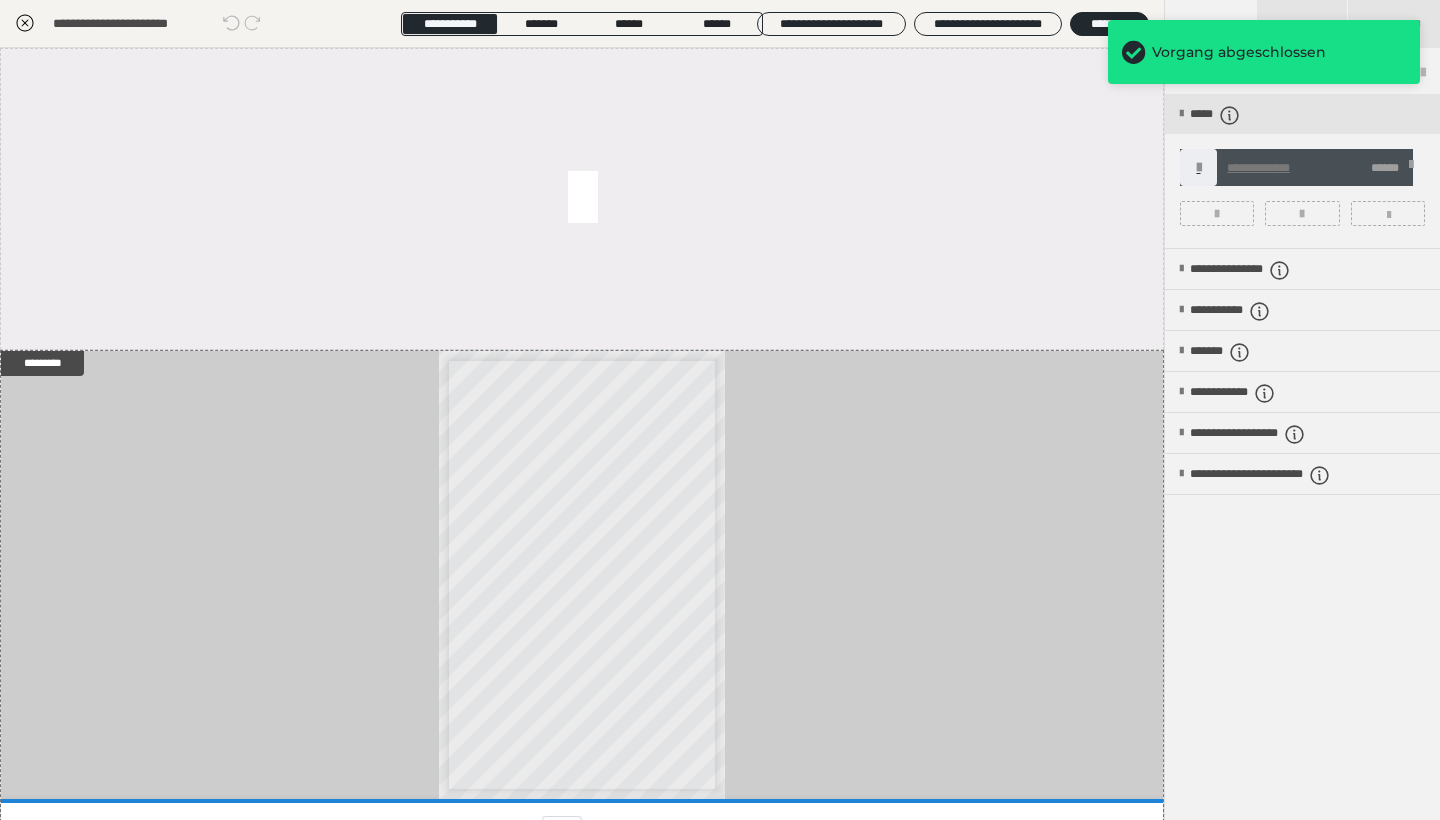 click 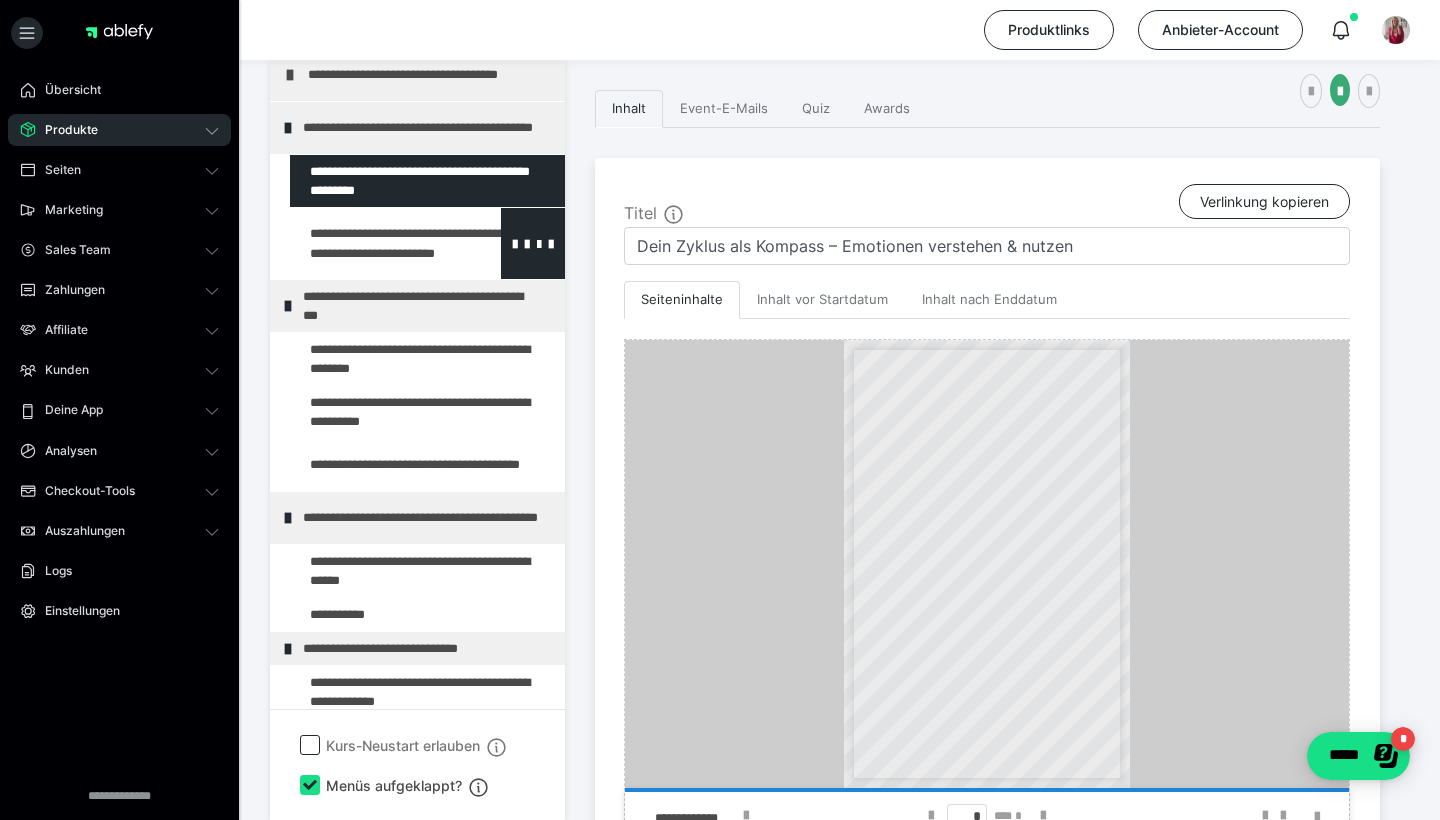 click at bounding box center [375, 243] 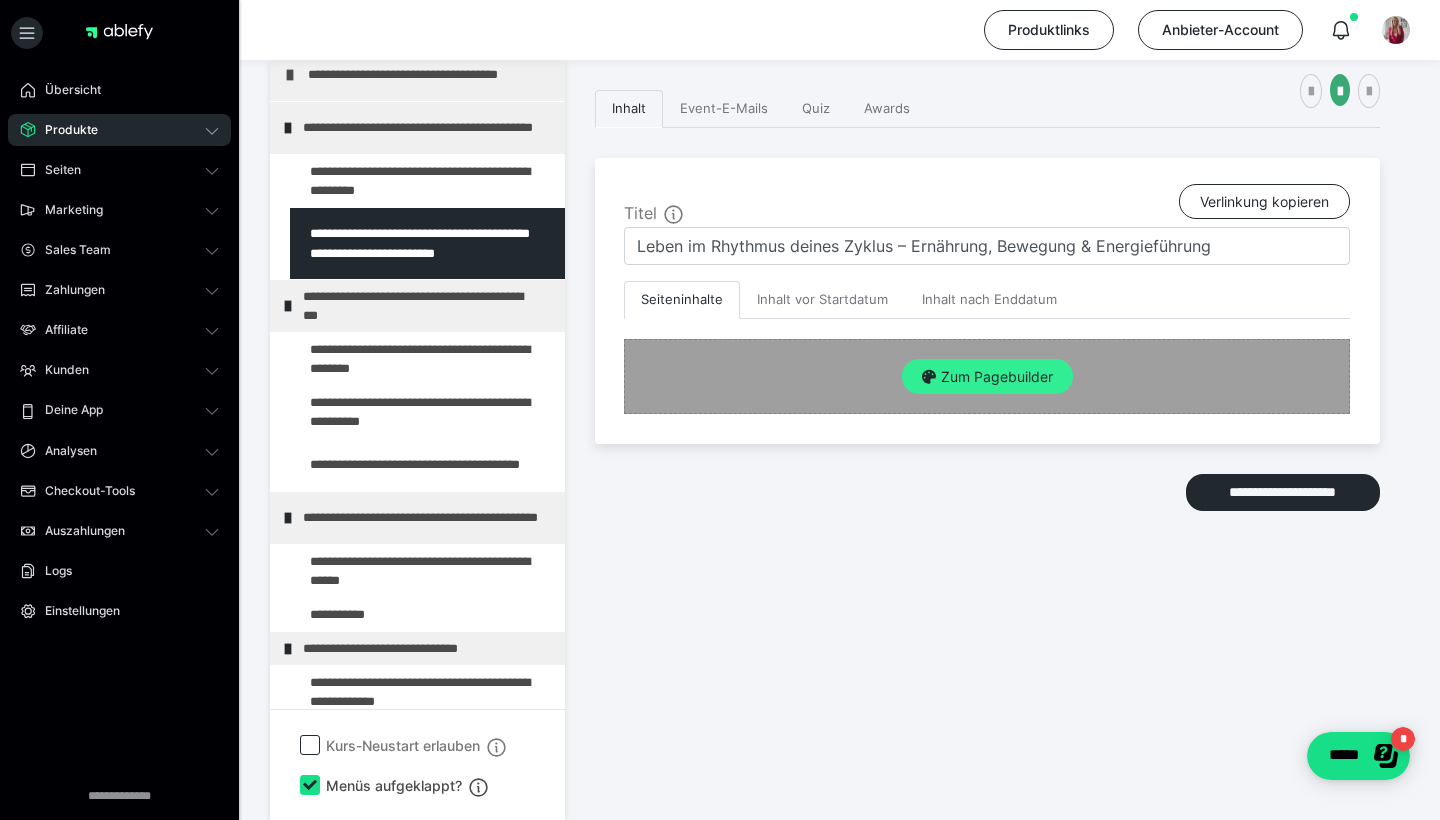 click on "Zum Pagebuilder" at bounding box center [987, 377] 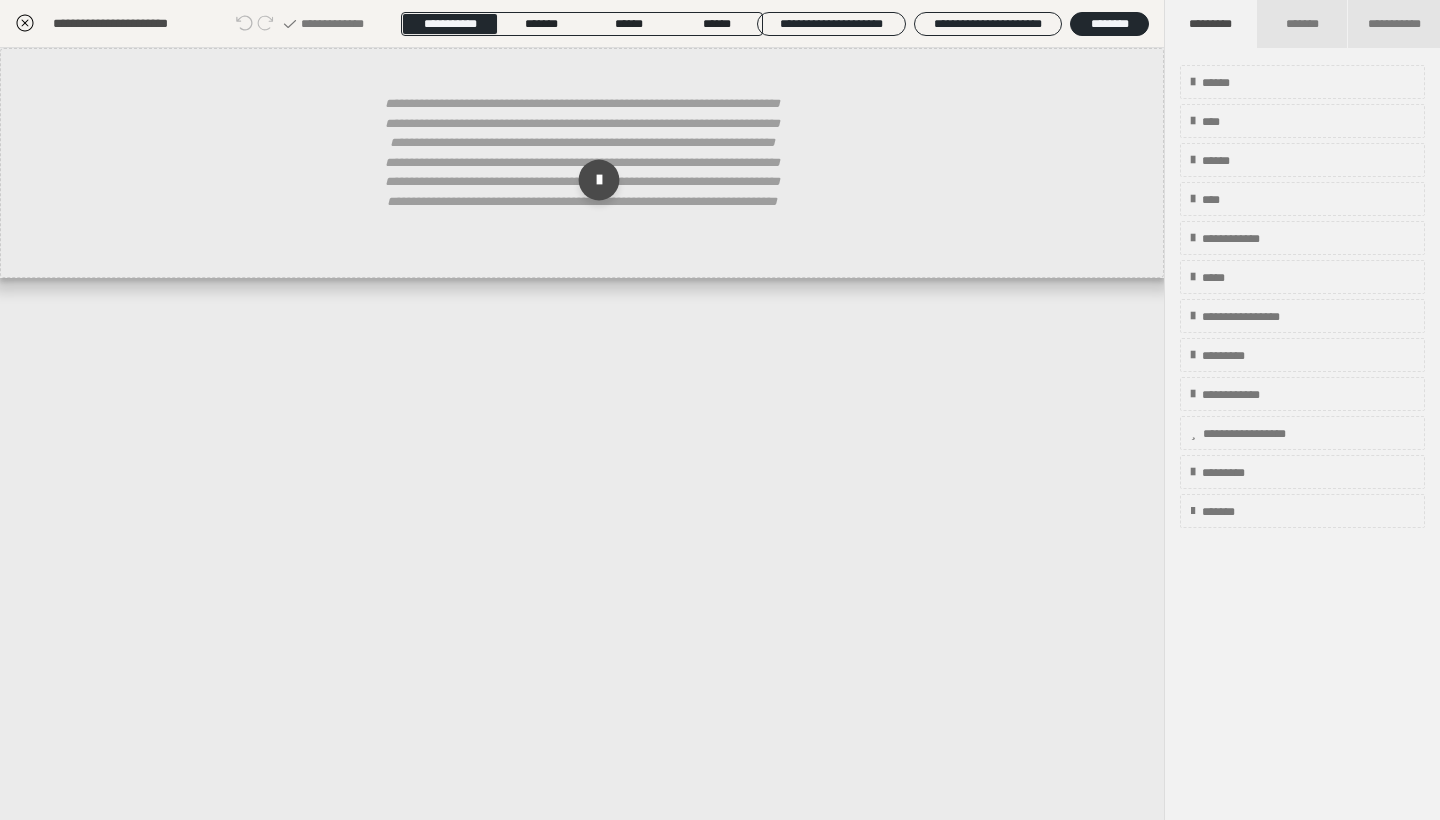 click at bounding box center [599, 180] 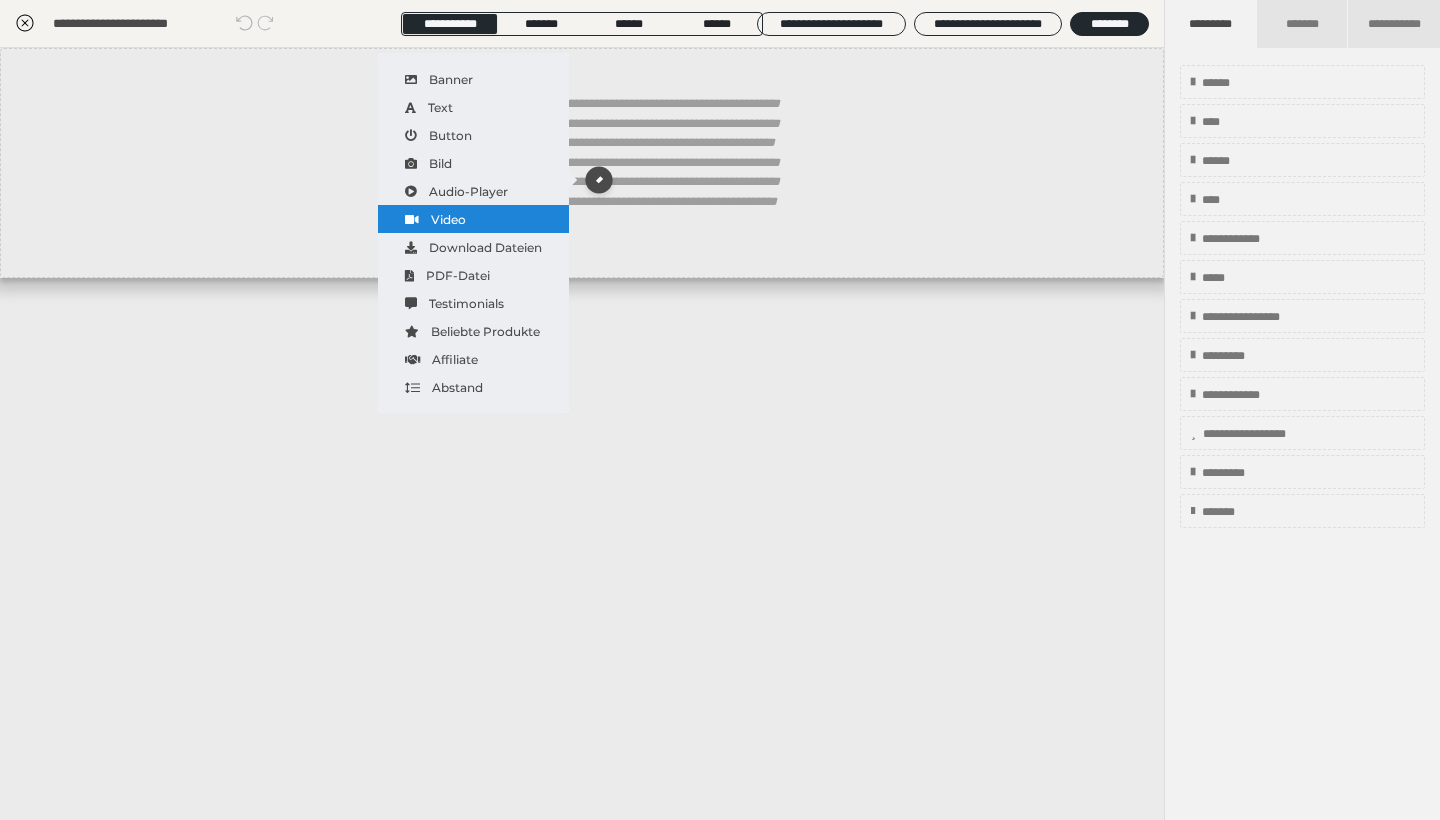 click on "Video" at bounding box center [473, 219] 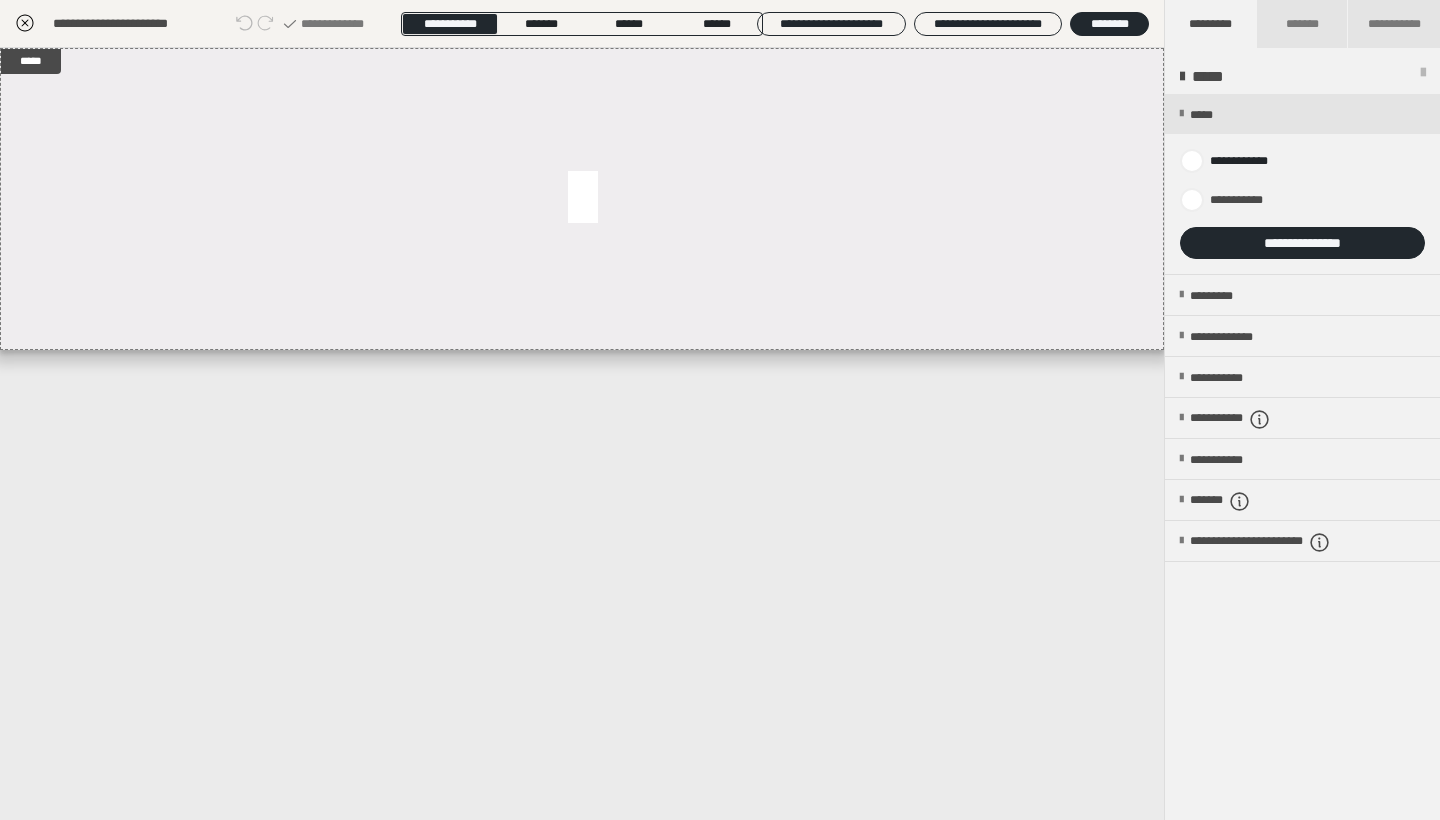 click on "*****" at bounding box center [582, 434] 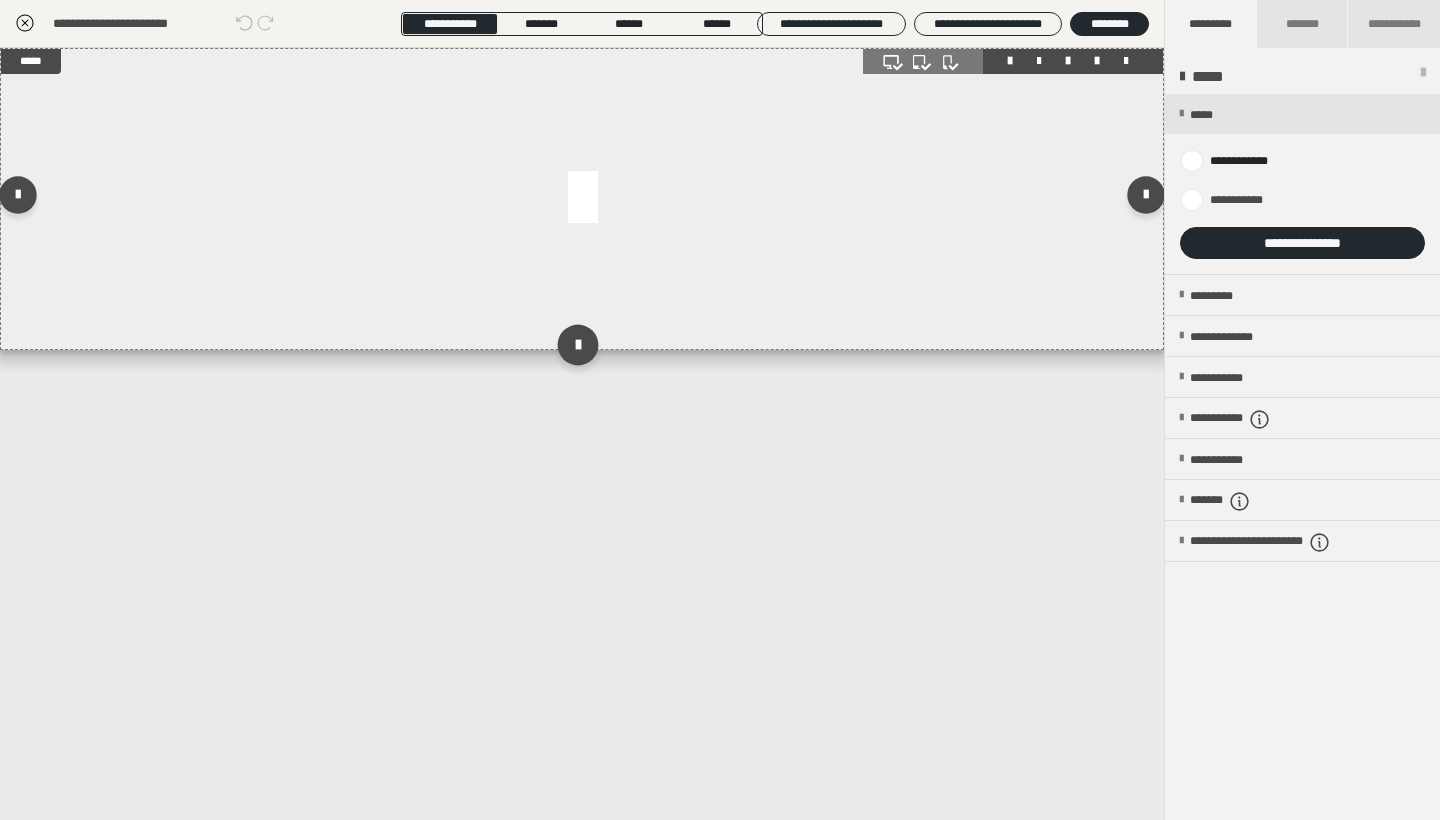 click at bounding box center [577, 344] 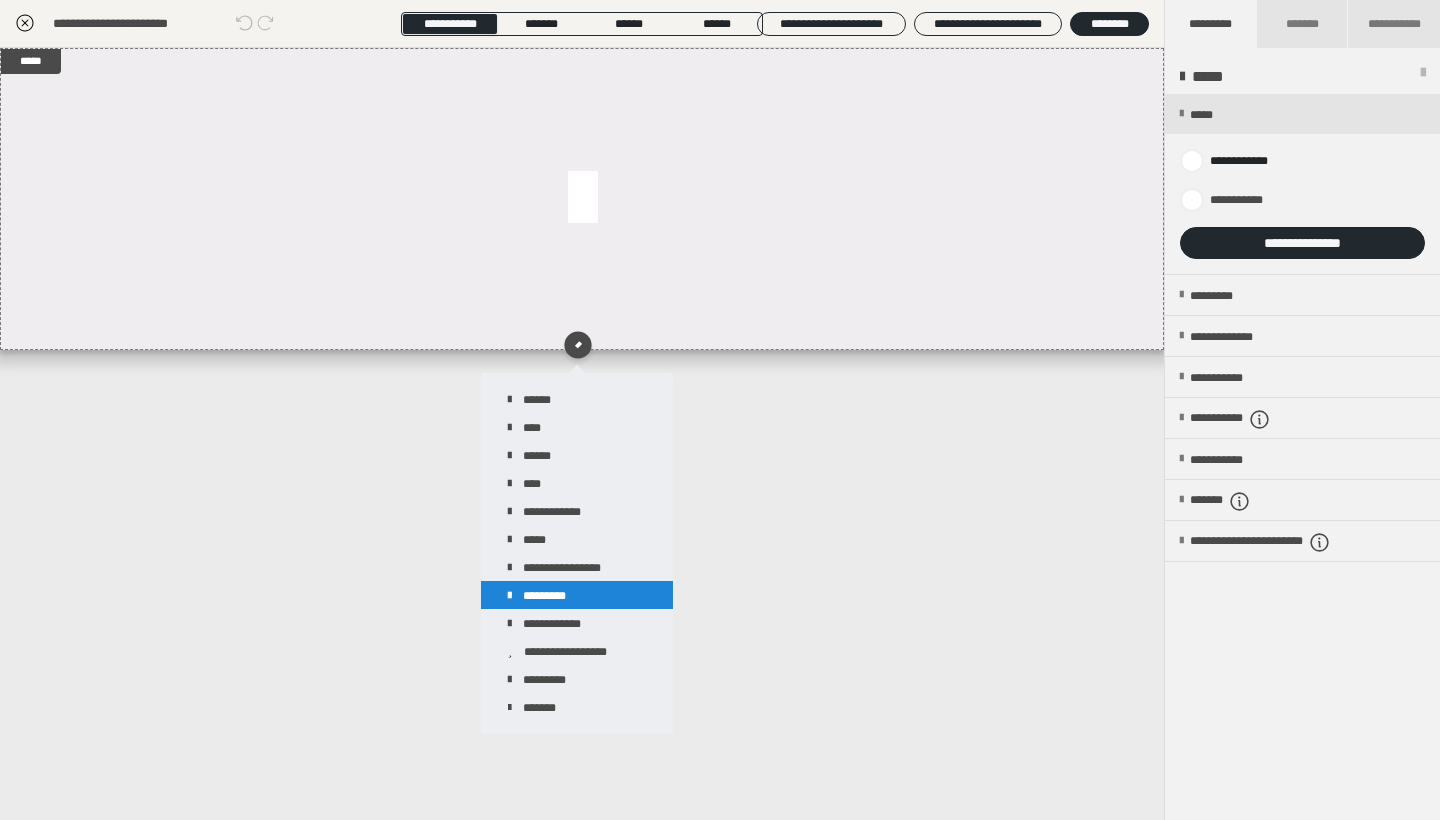 click on "*********" at bounding box center [577, 595] 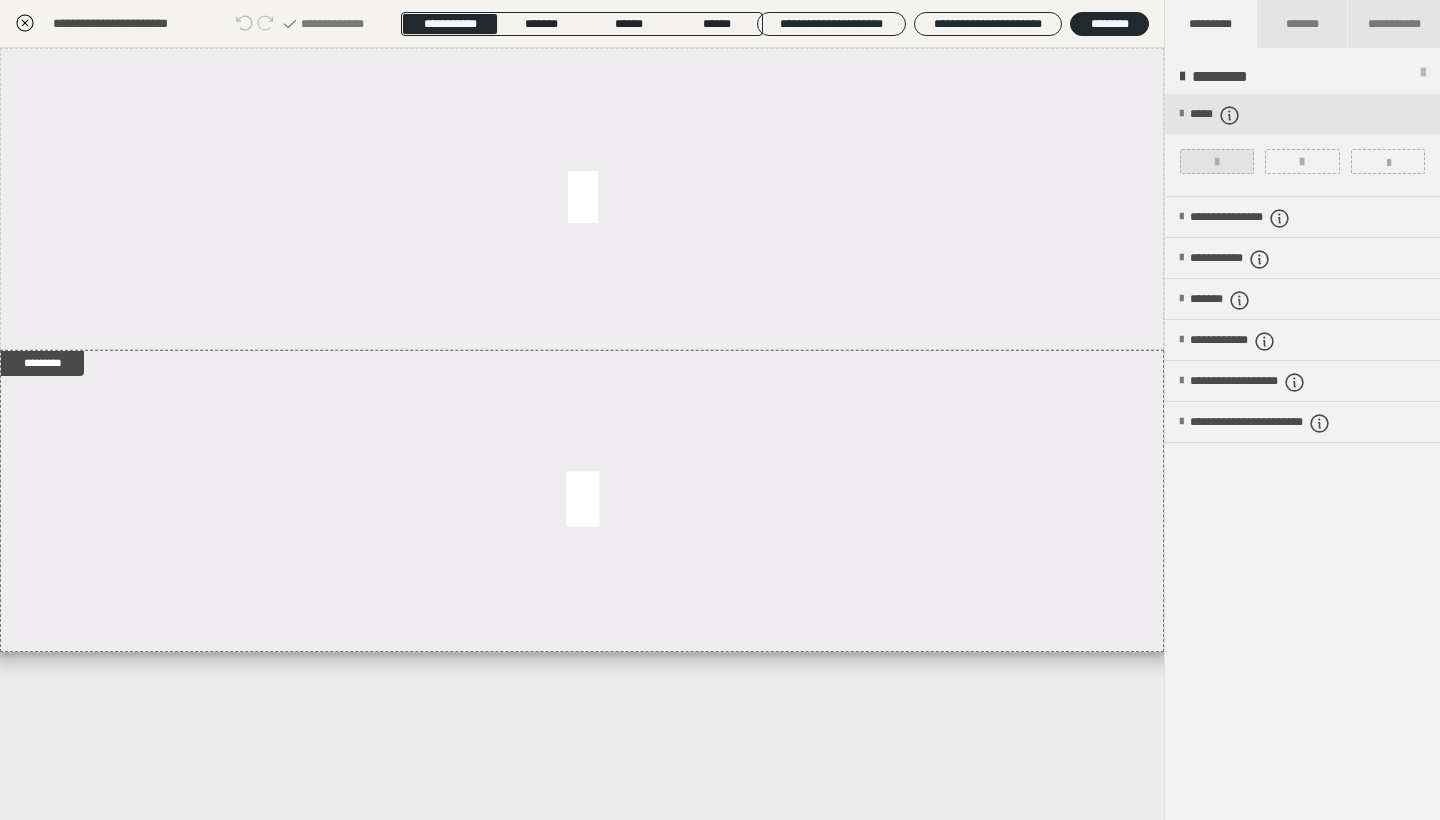 click at bounding box center [1217, 161] 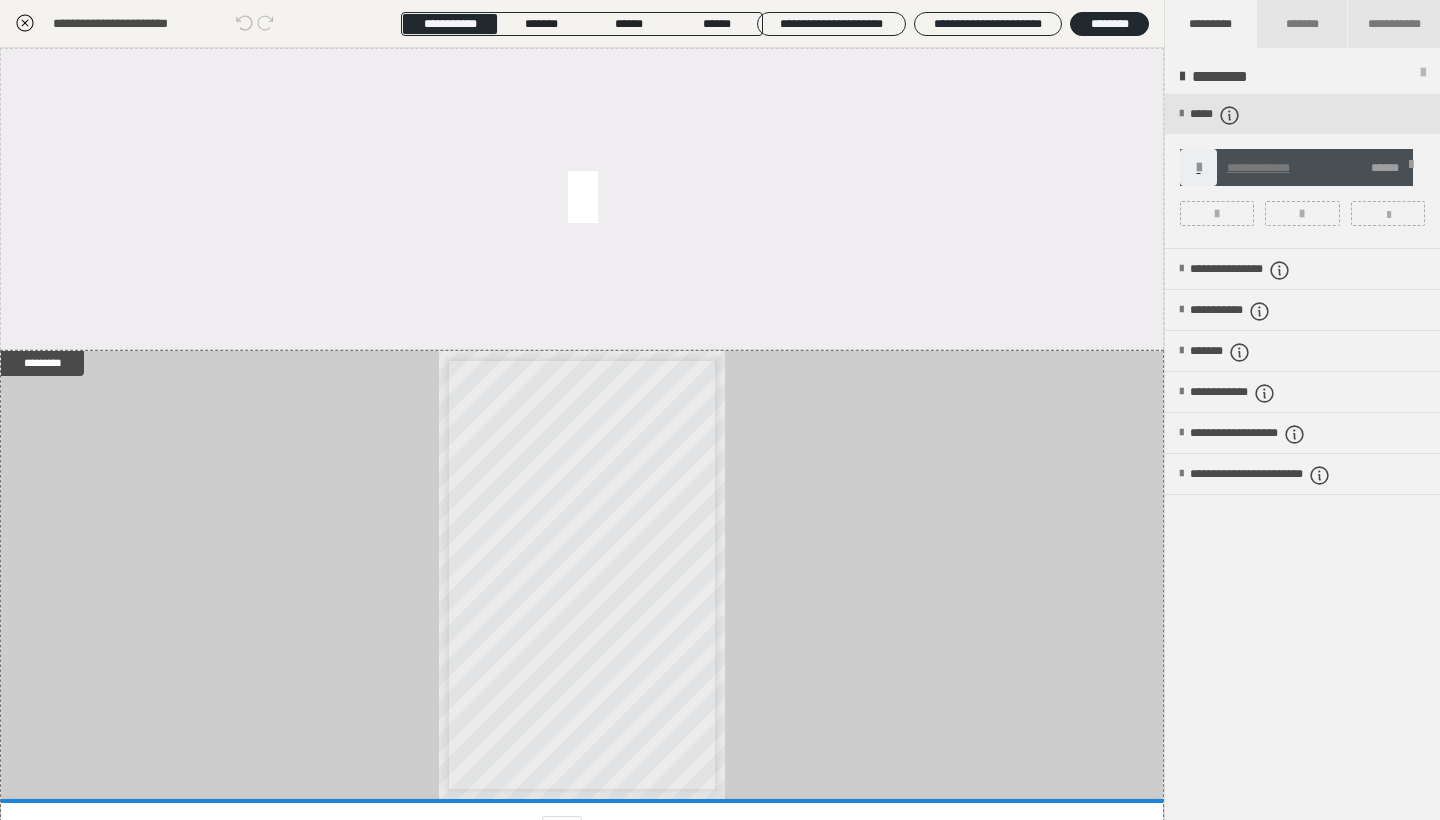 click 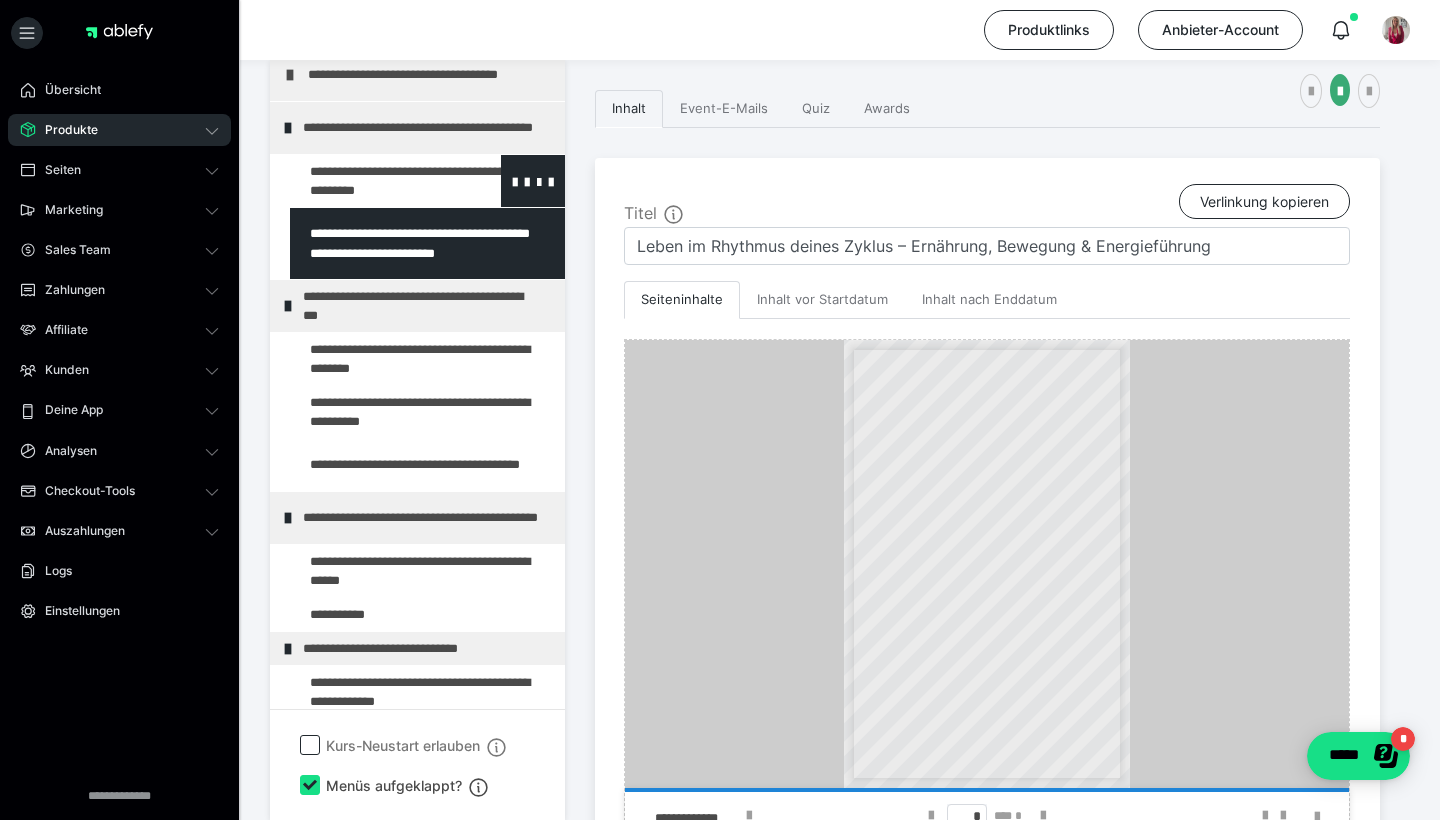 click at bounding box center (375, 181) 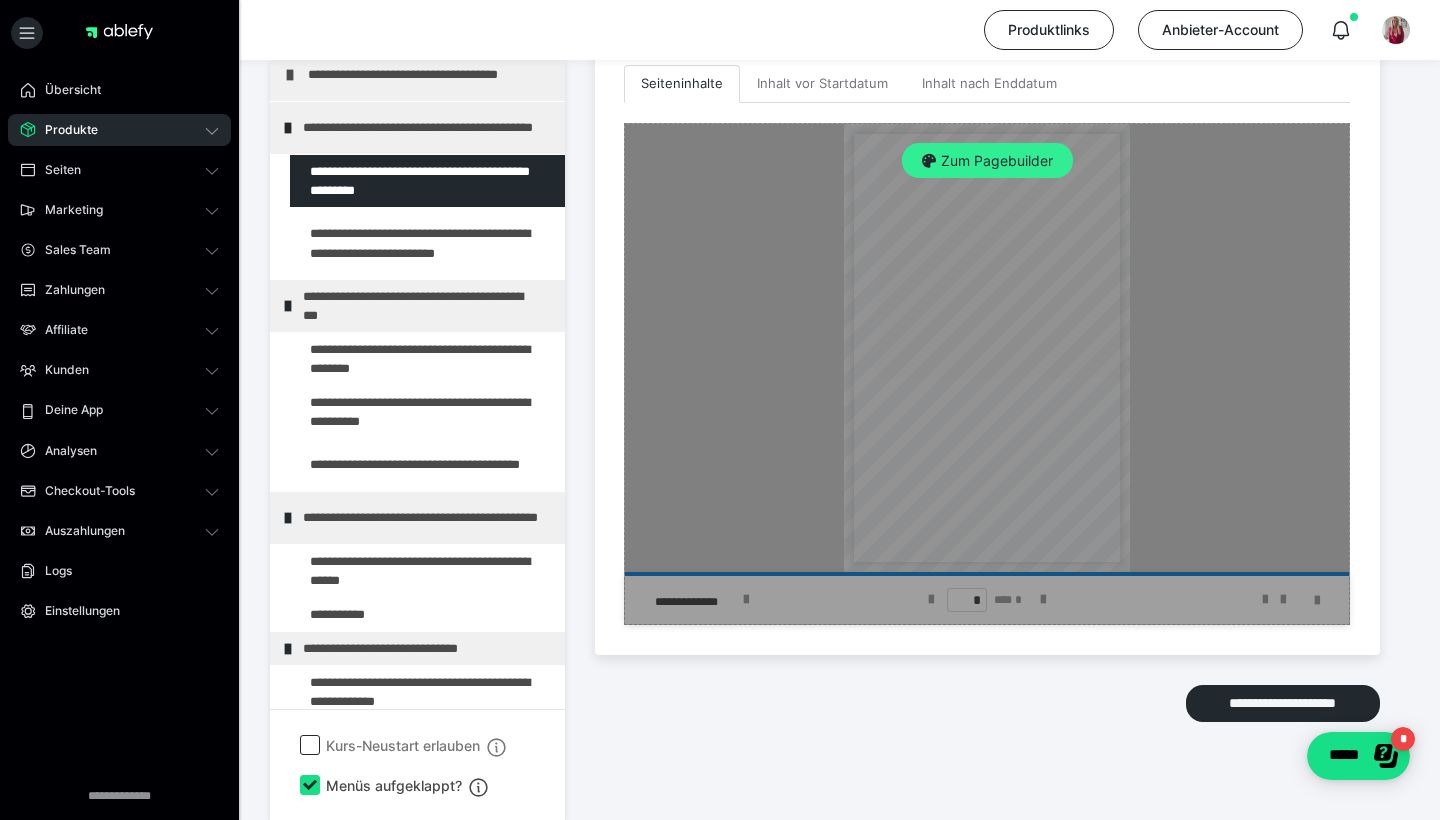 click on "Zum Pagebuilder" at bounding box center (987, 161) 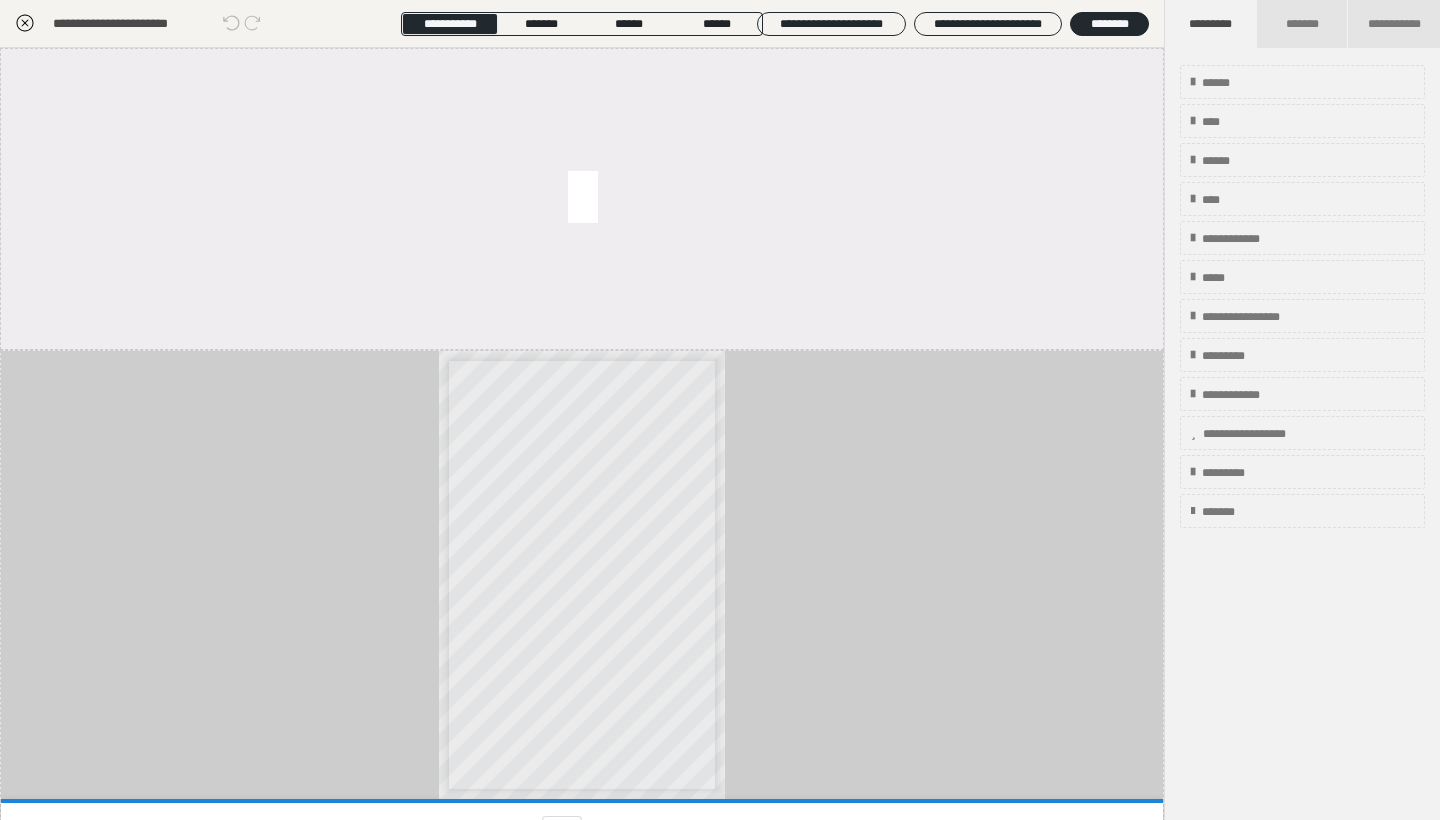 click 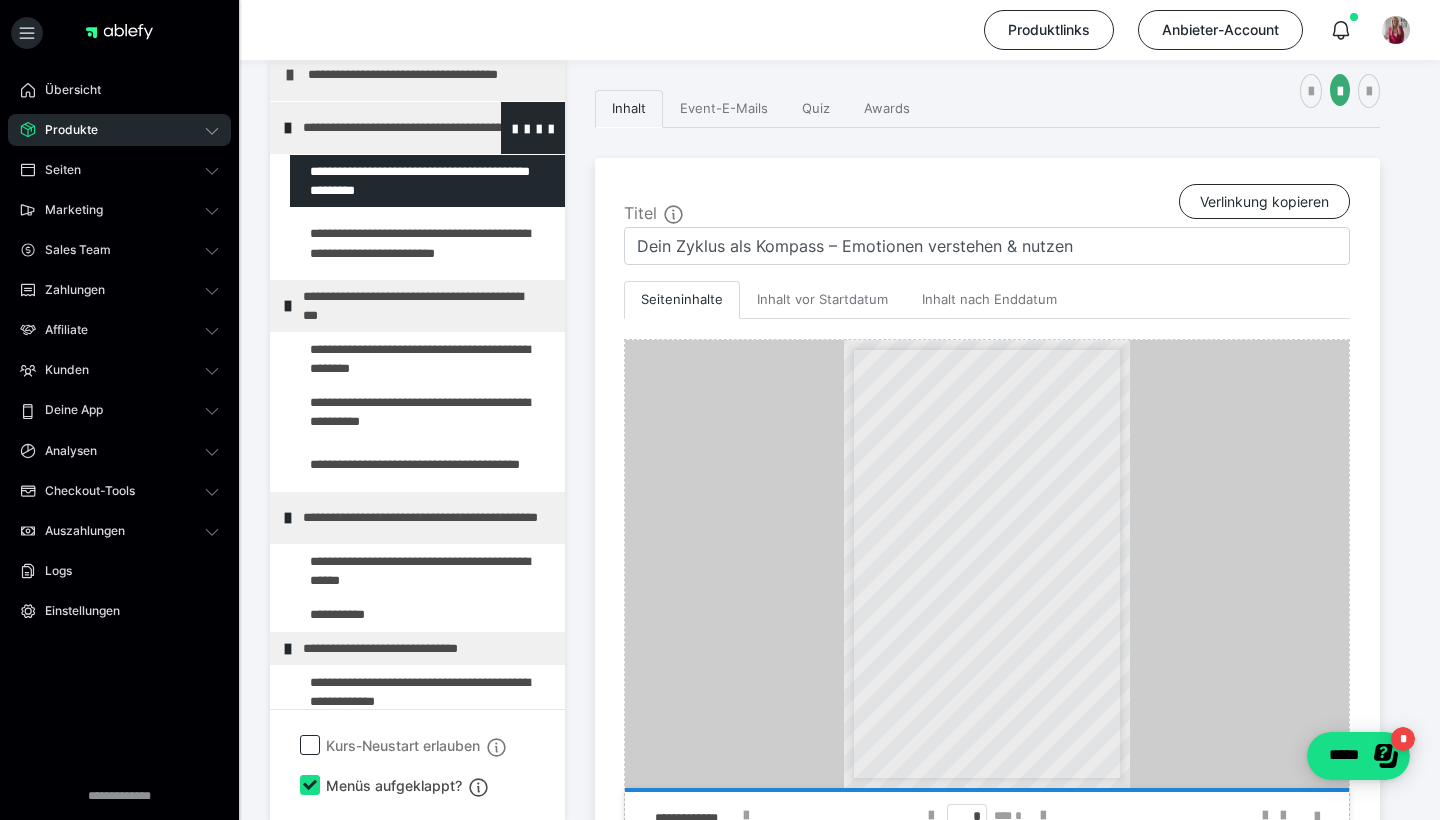 click on "**********" at bounding box center (426, 128) 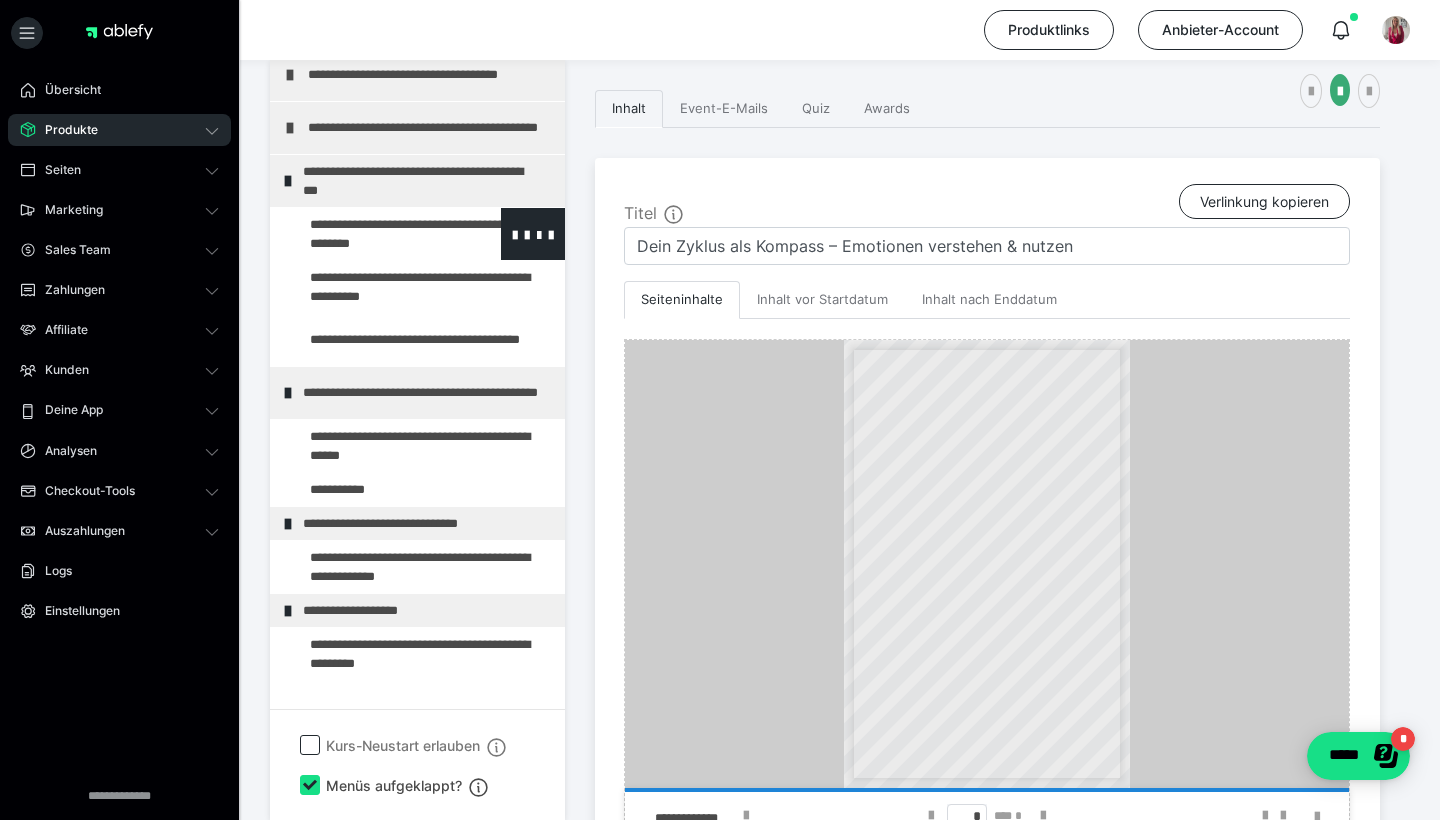 click at bounding box center [375, 234] 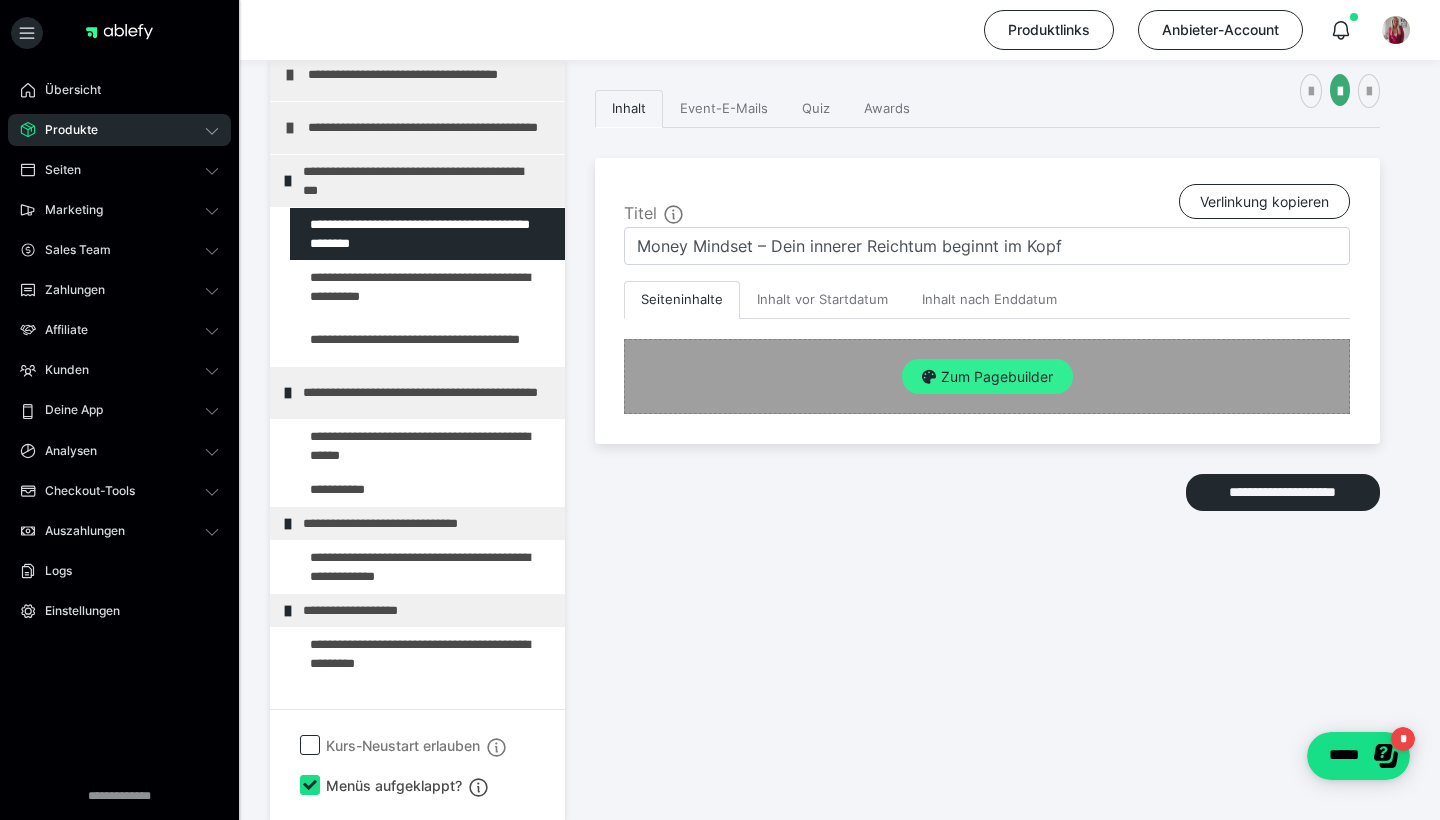 click on "Zum Pagebuilder" at bounding box center (987, 377) 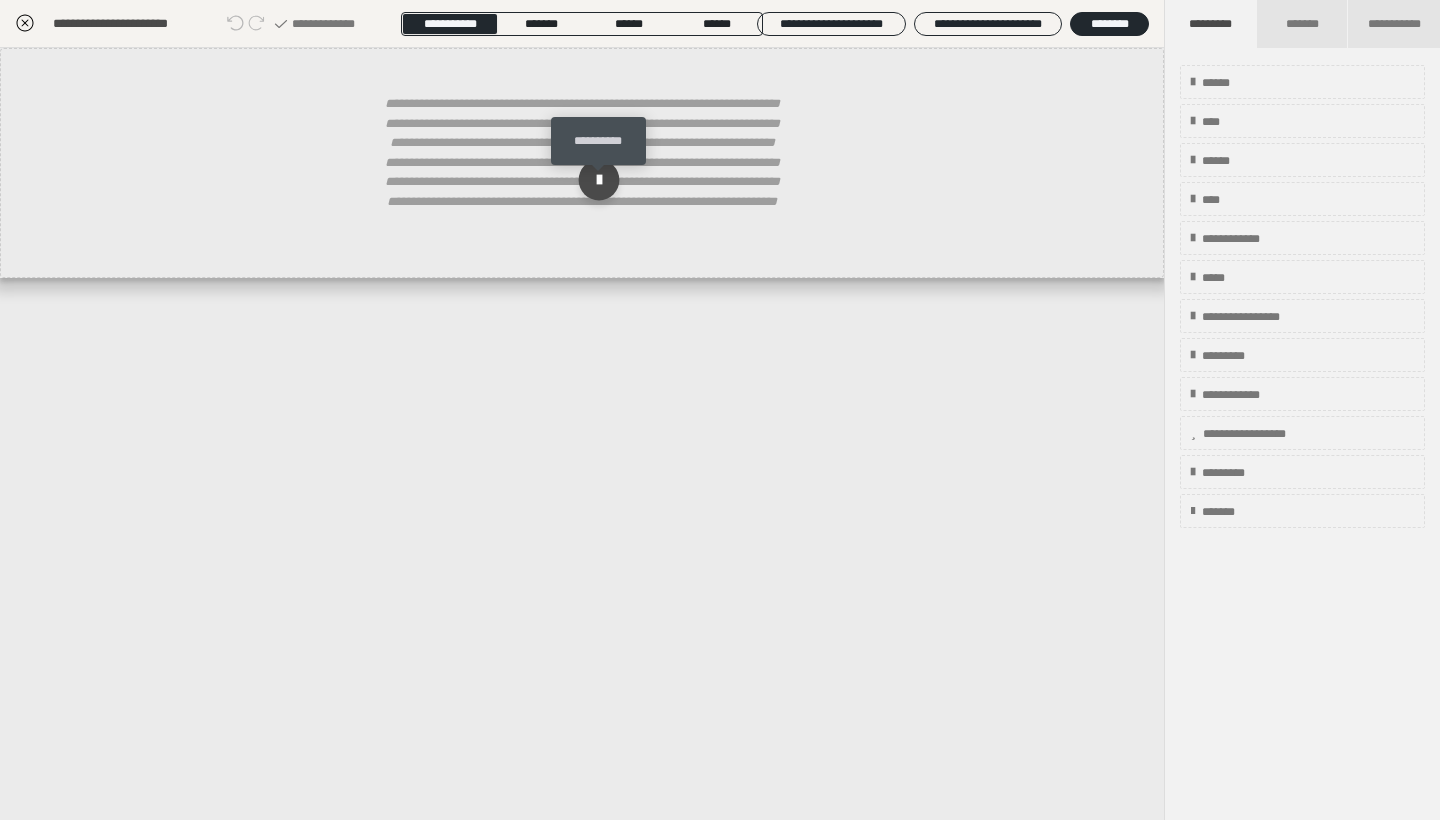 click at bounding box center (599, 180) 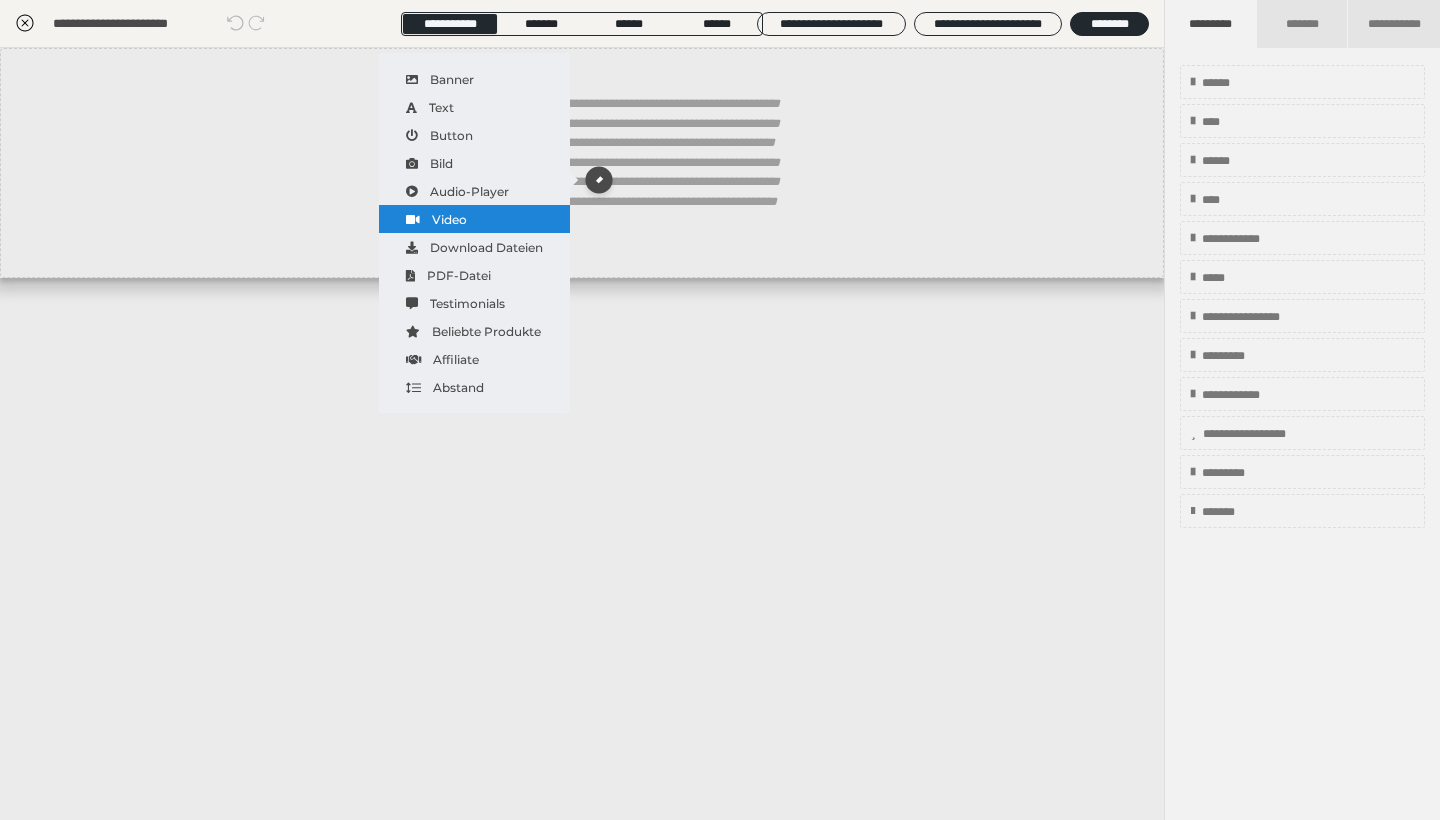 click on "Video" at bounding box center [474, 219] 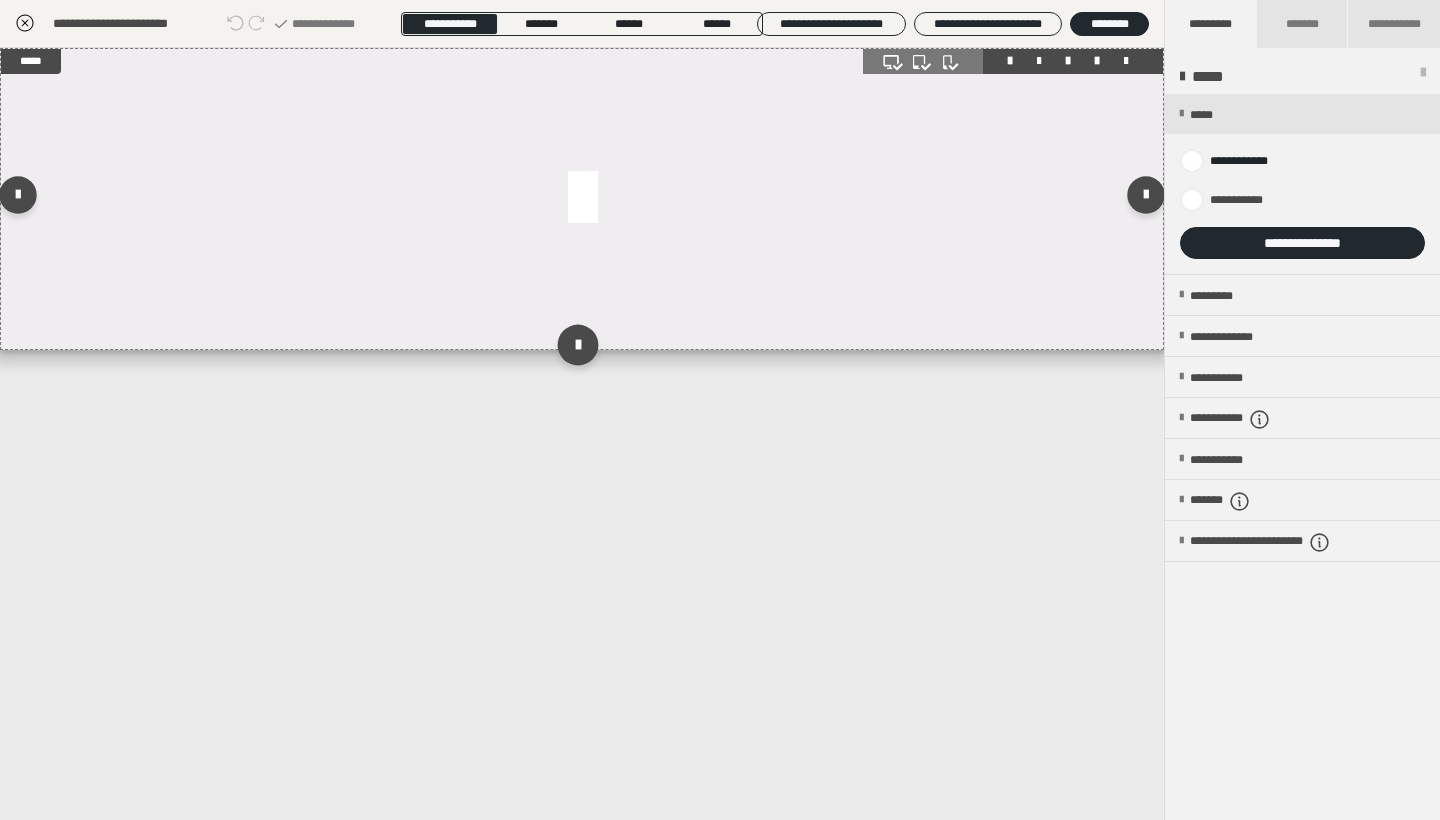 click at bounding box center [577, 344] 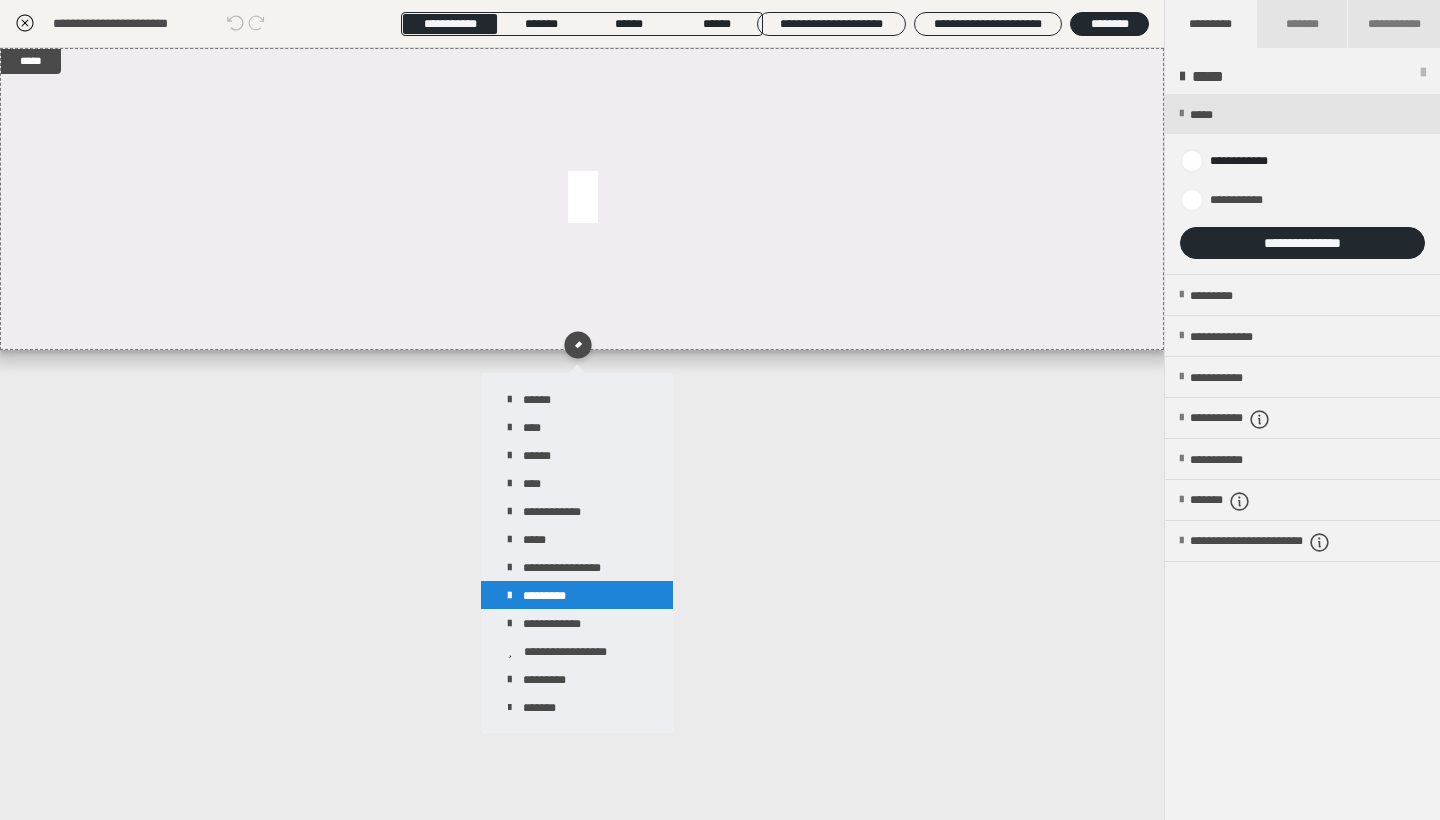 click on "*********" at bounding box center (577, 595) 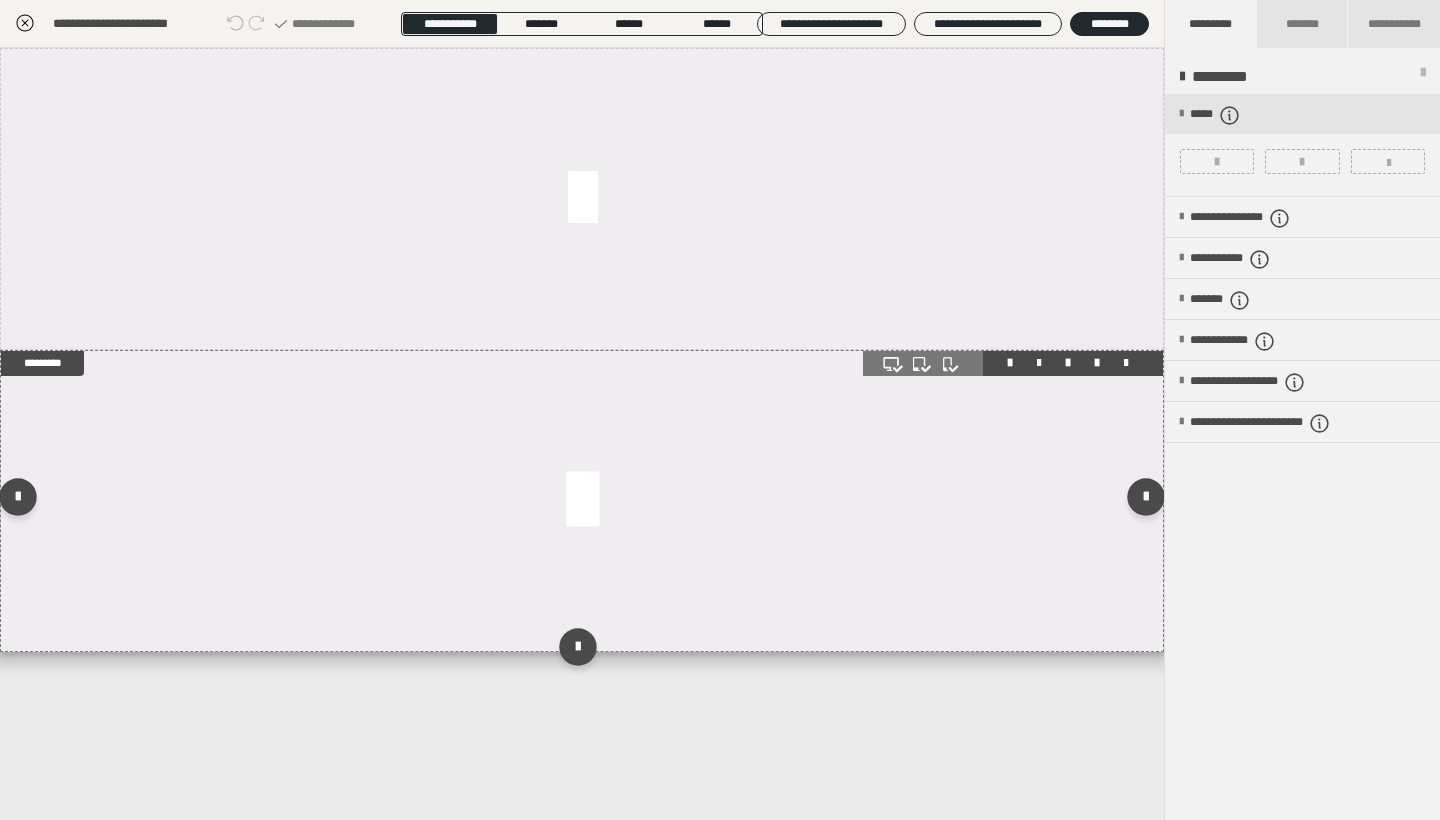 click at bounding box center [582, 501] 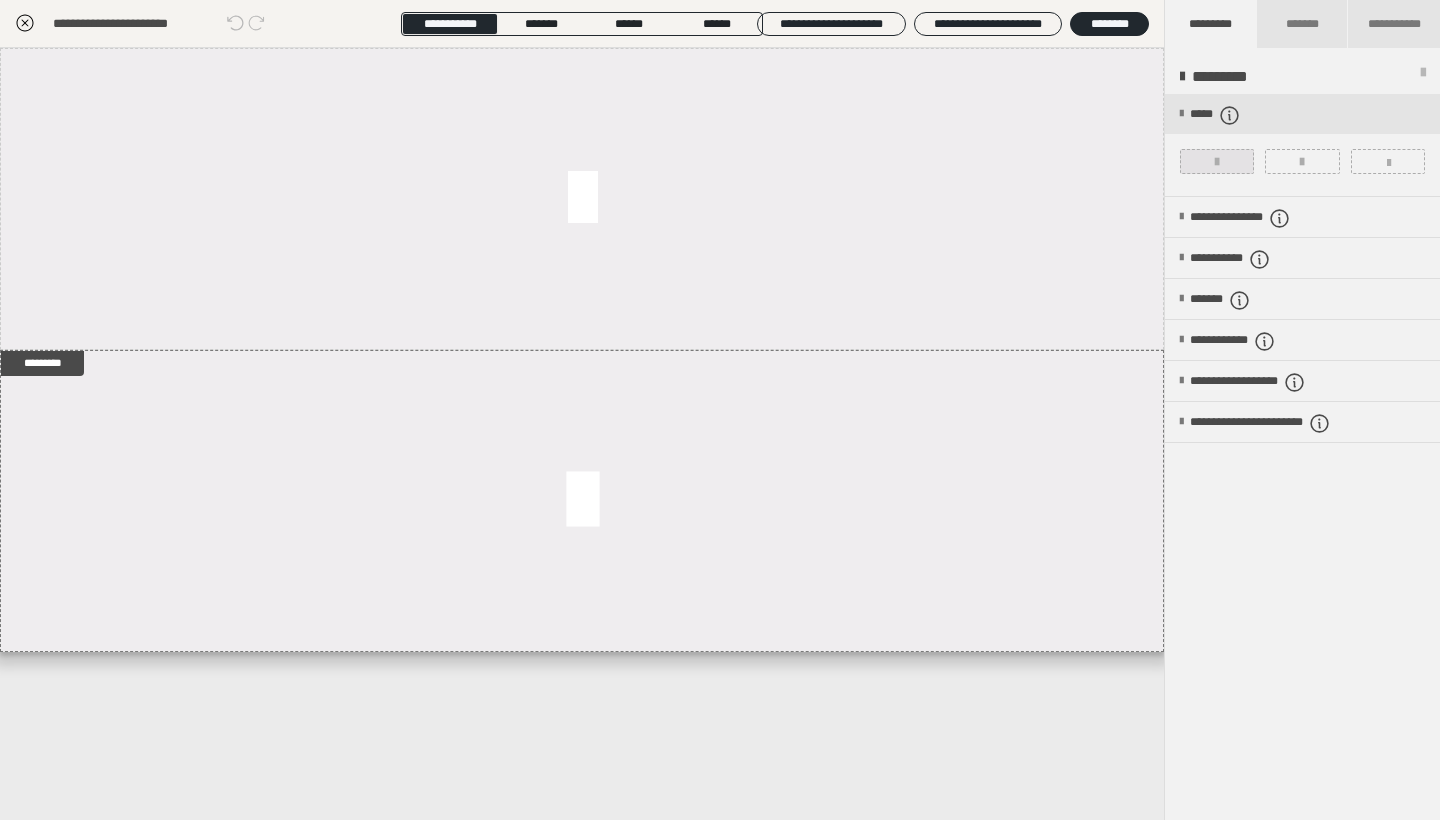 click at bounding box center (1217, 161) 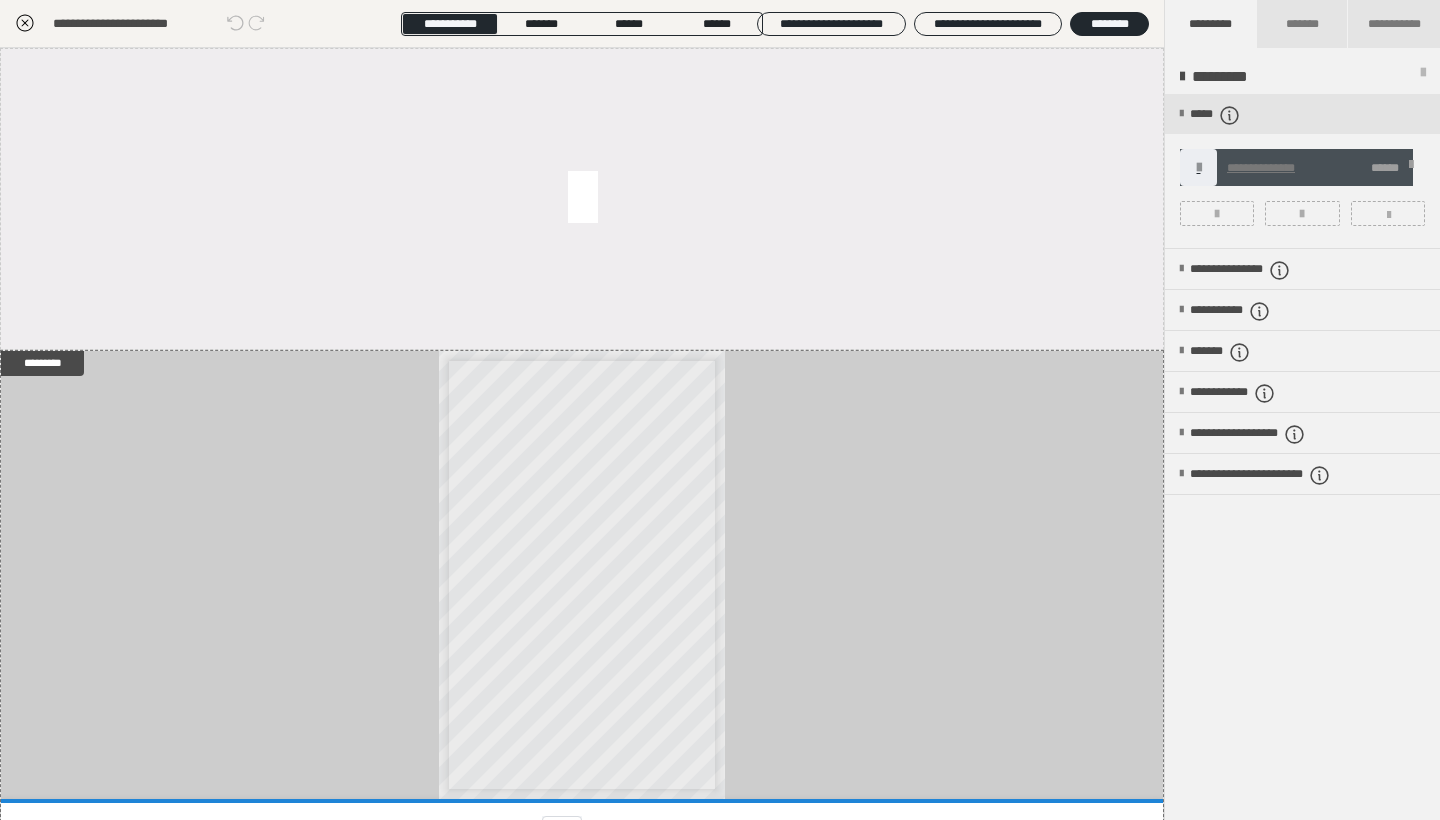click 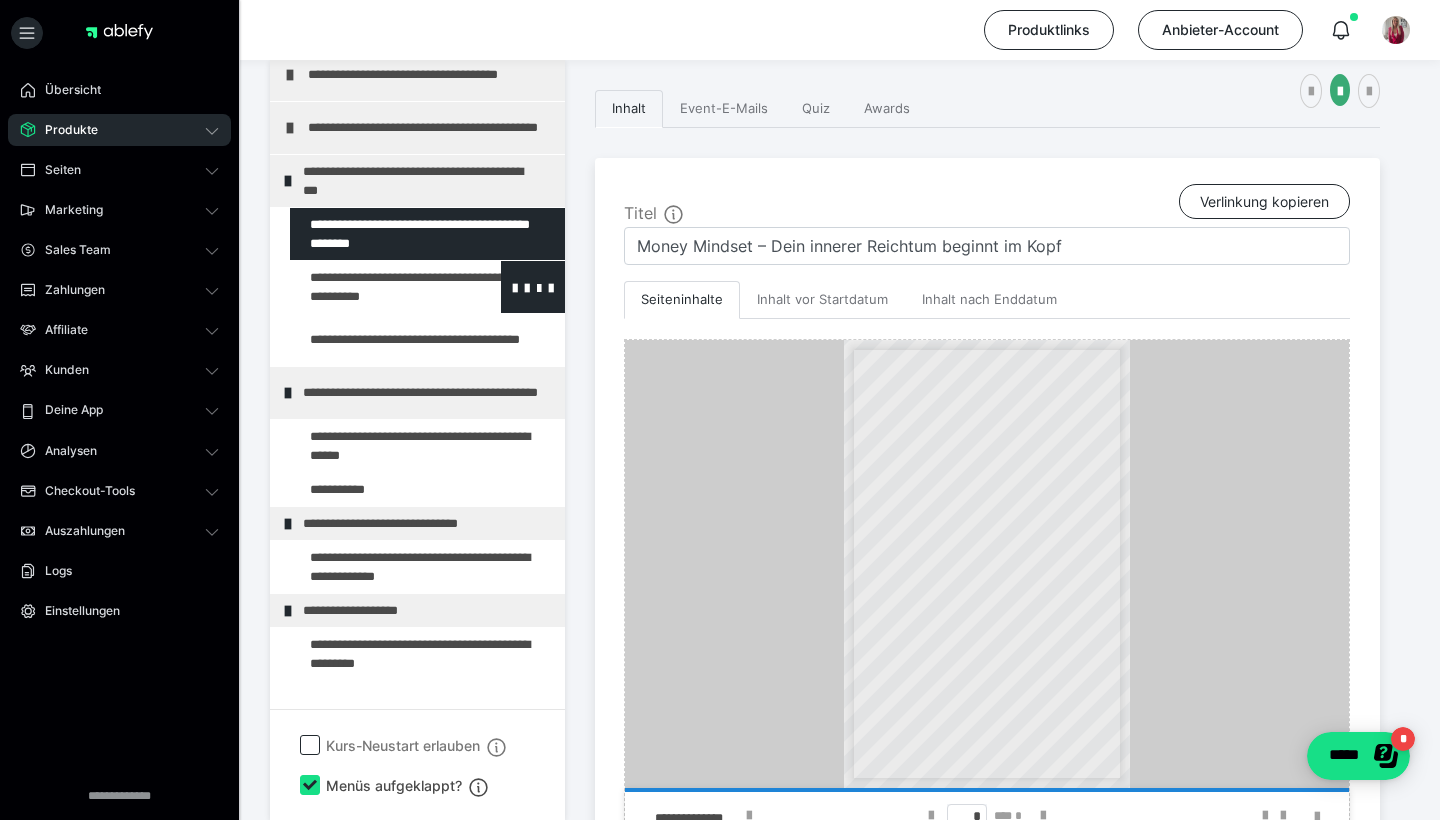 click at bounding box center (375, 287) 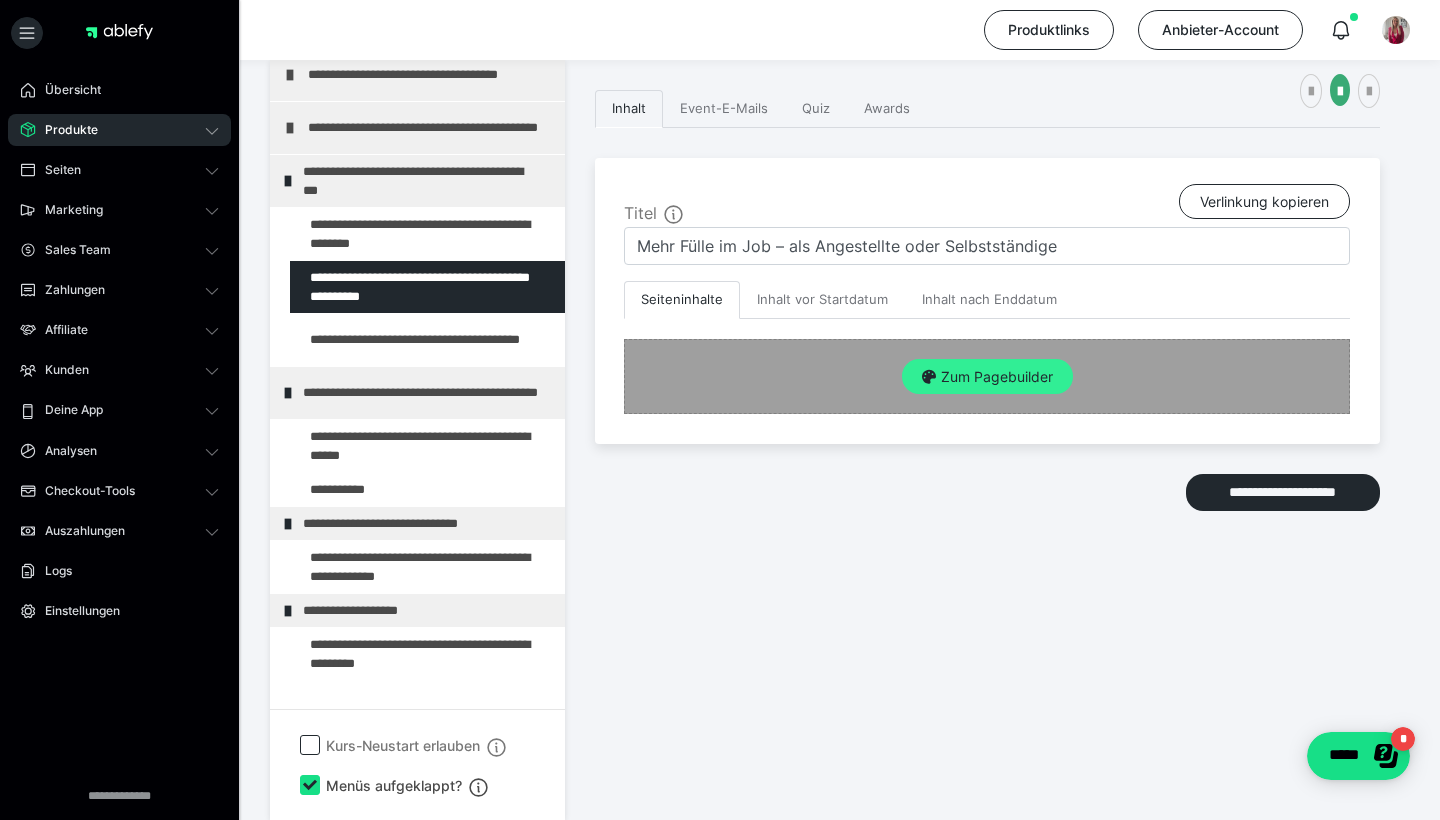 click on "Zum Pagebuilder" at bounding box center [987, 377] 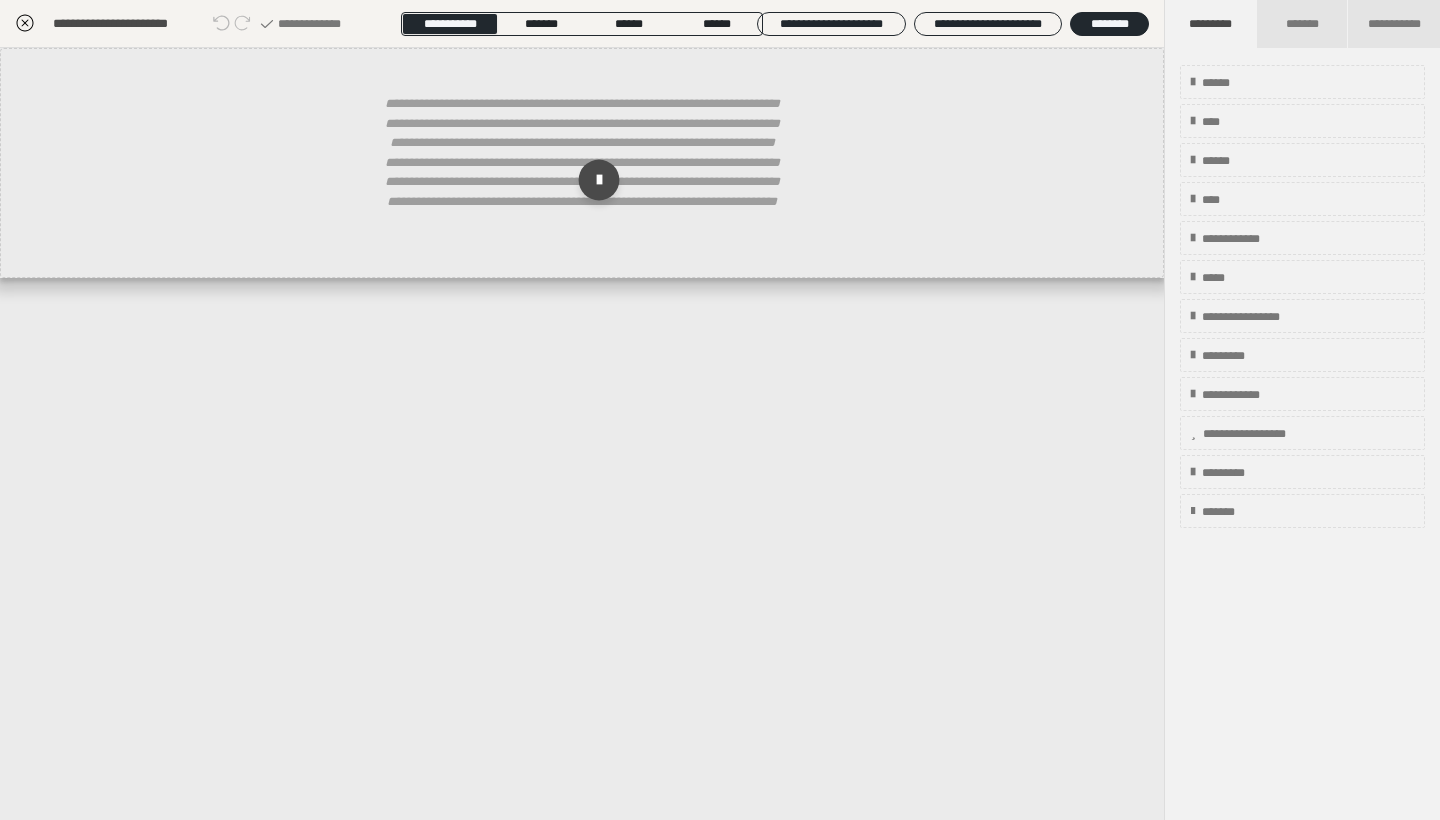 click at bounding box center [599, 180] 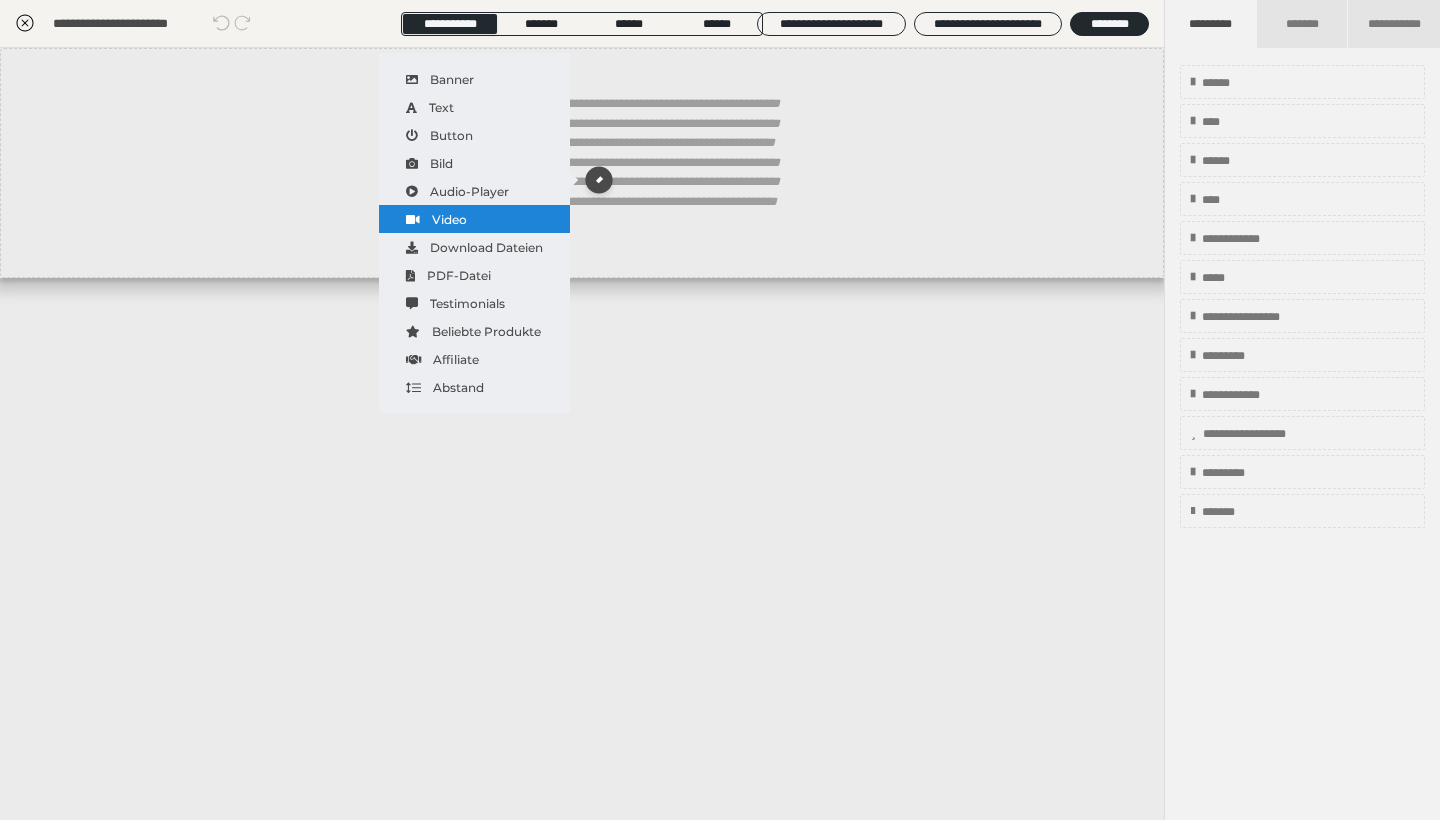 click on "Video" at bounding box center [474, 219] 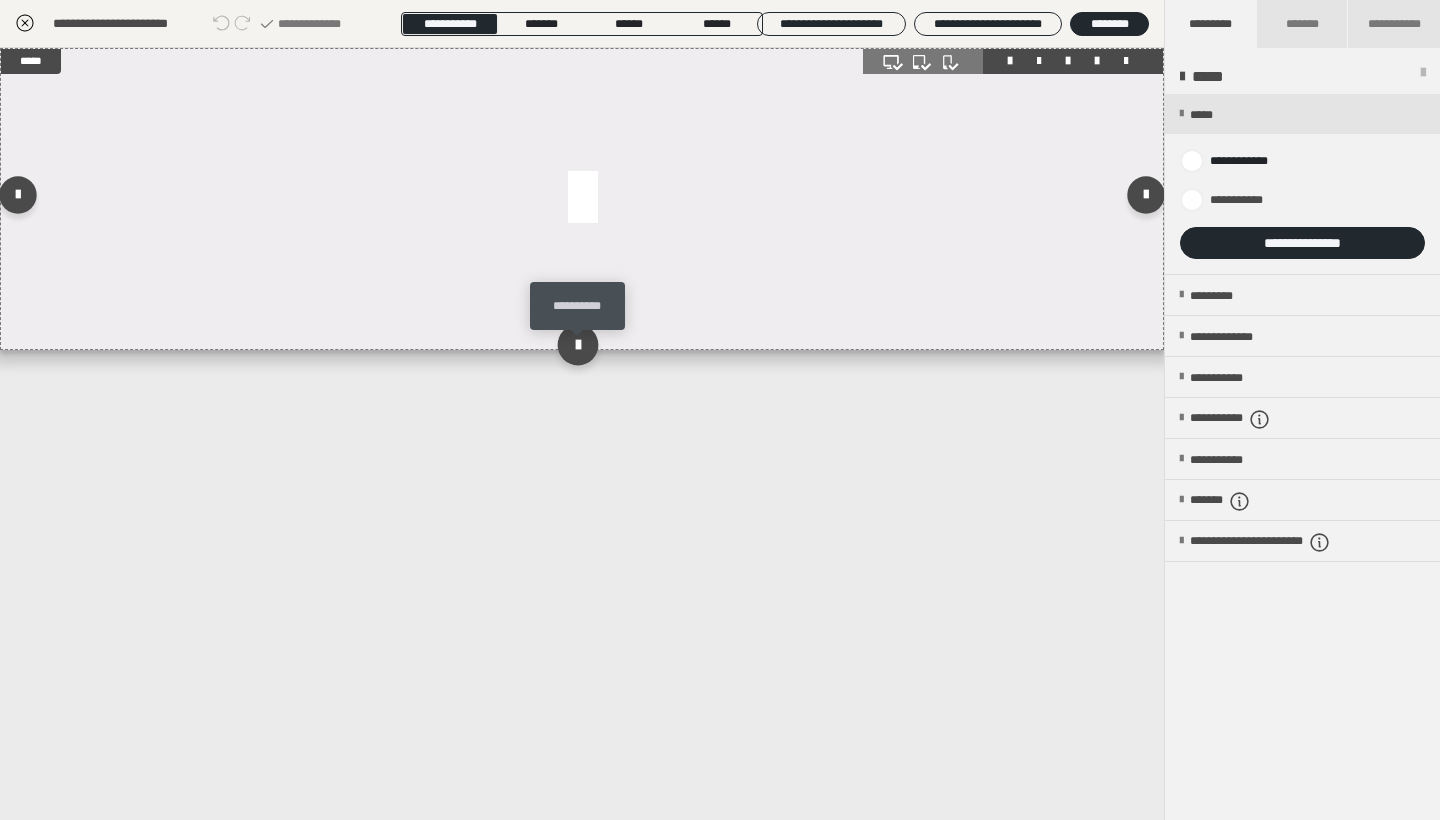 click at bounding box center (577, 344) 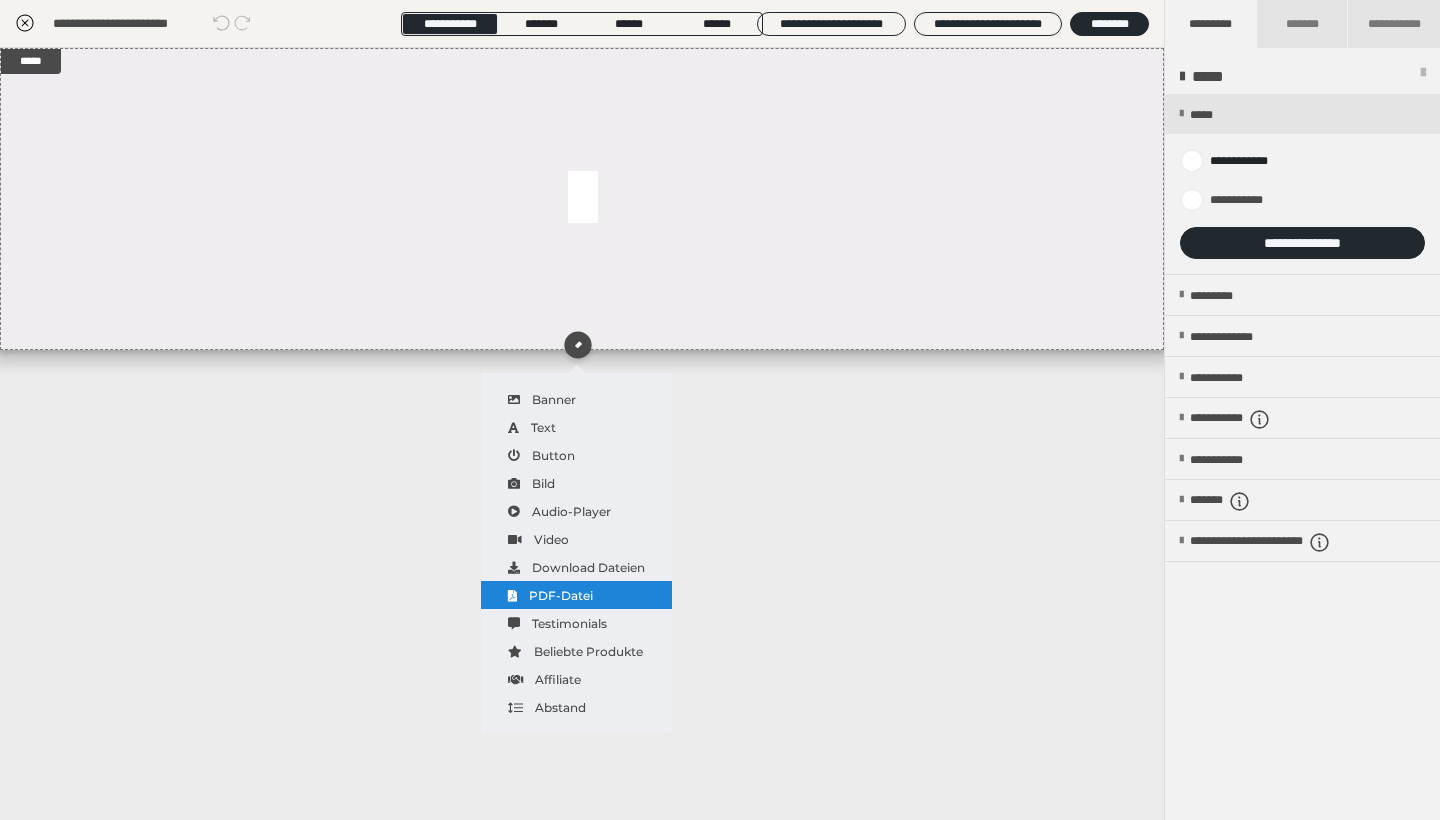 click on "PDF-Datei" at bounding box center [576, 595] 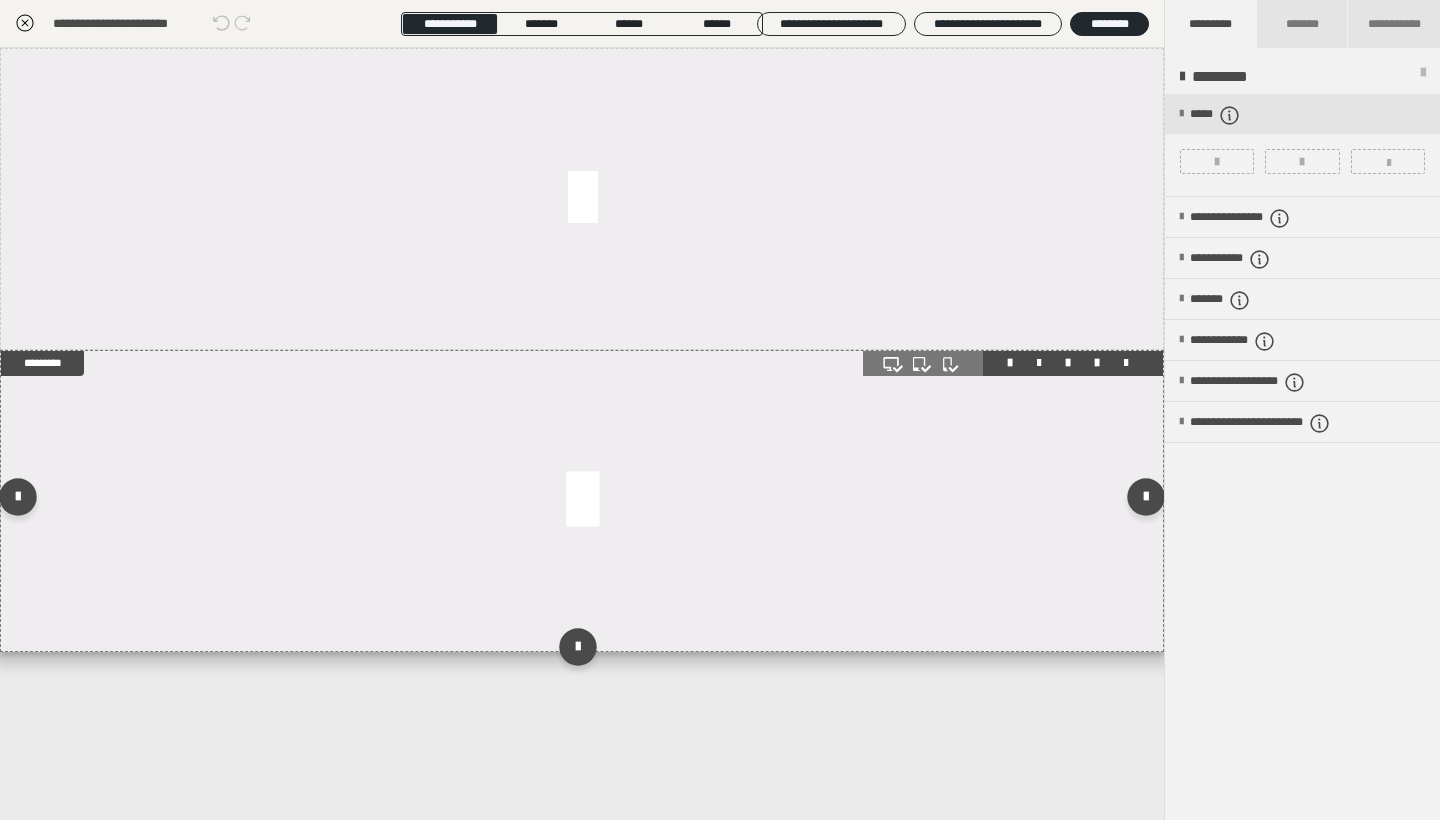 click at bounding box center [582, 501] 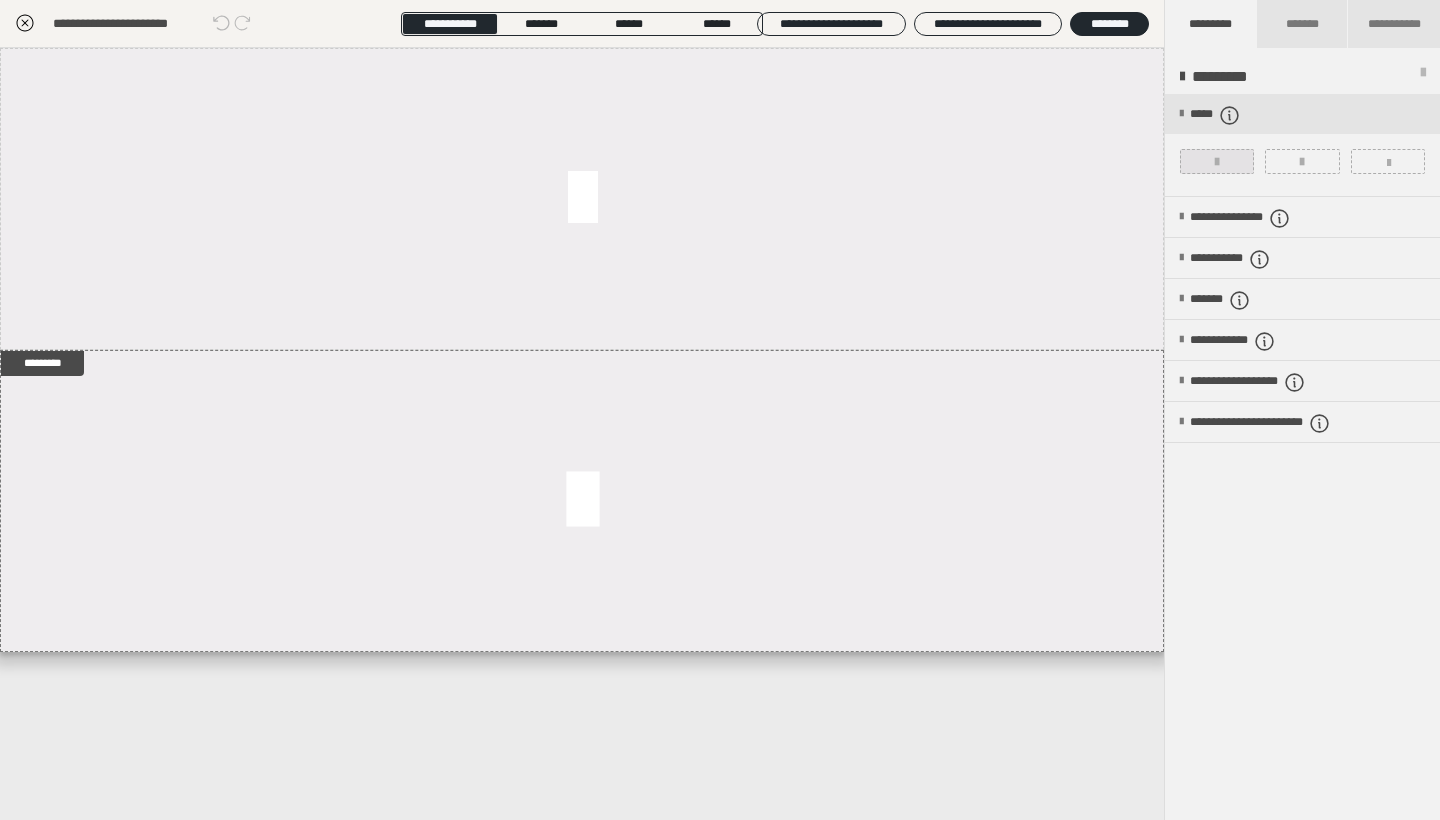 click at bounding box center [1217, 161] 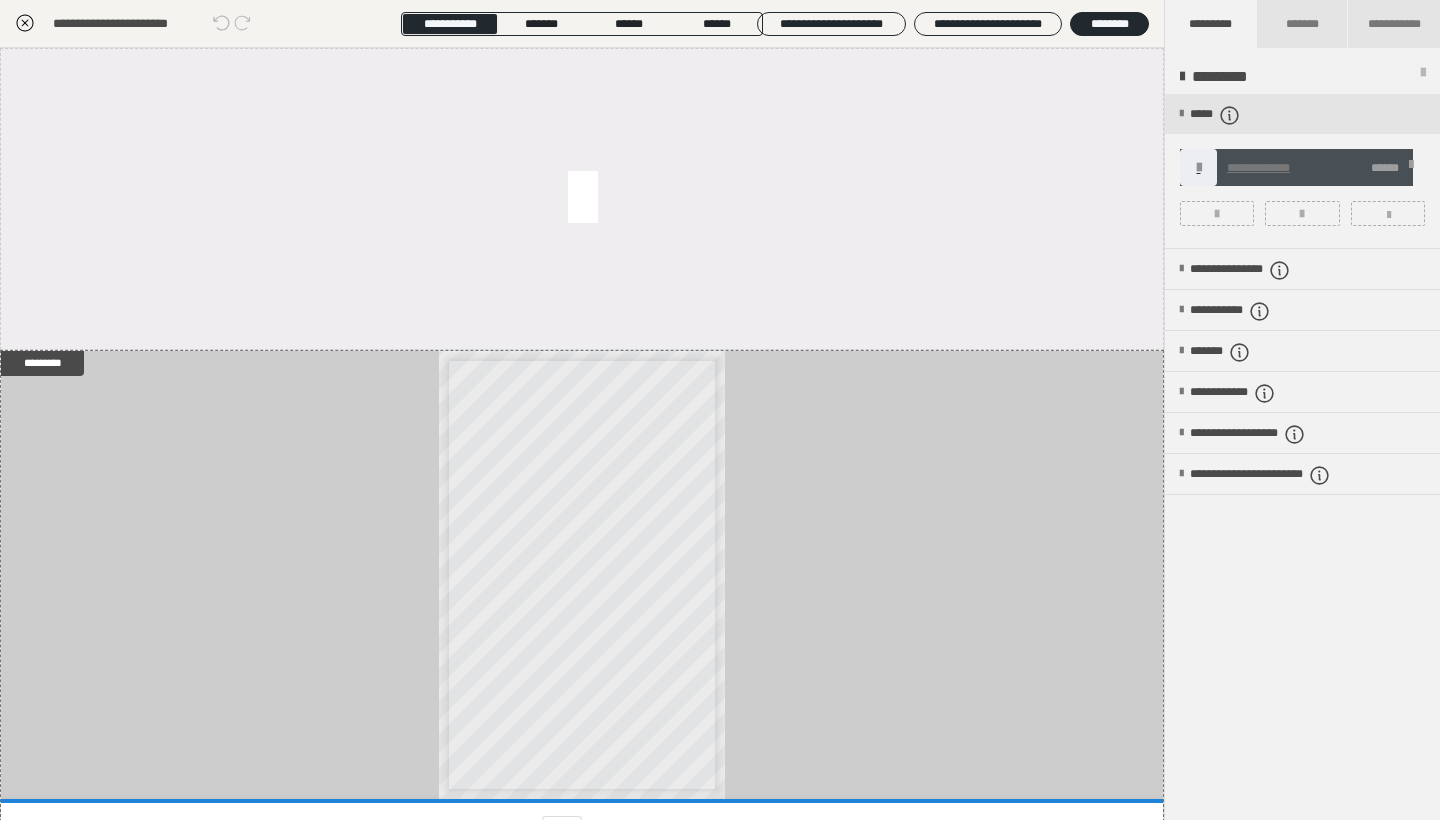 click 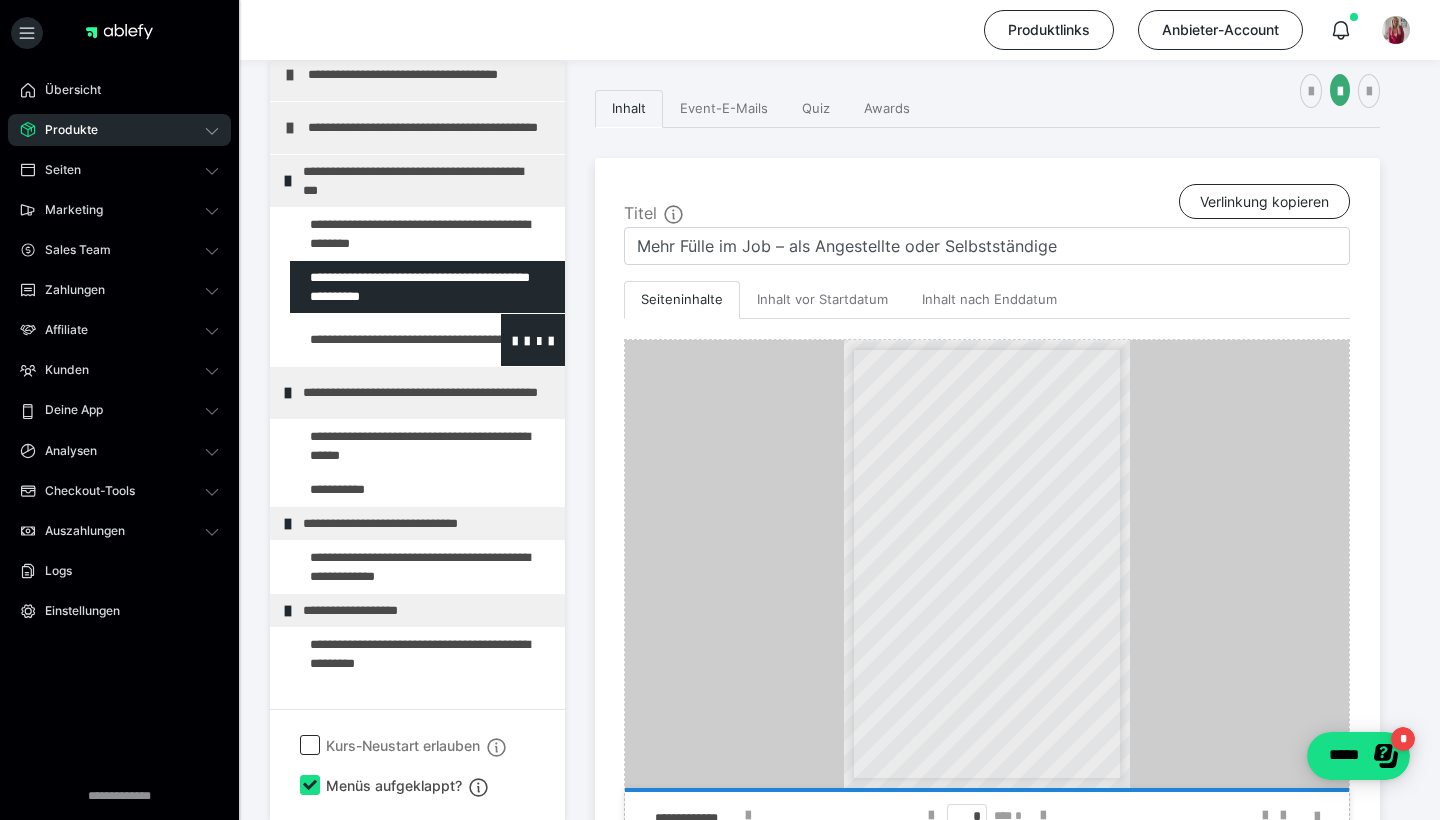 click at bounding box center [375, 340] 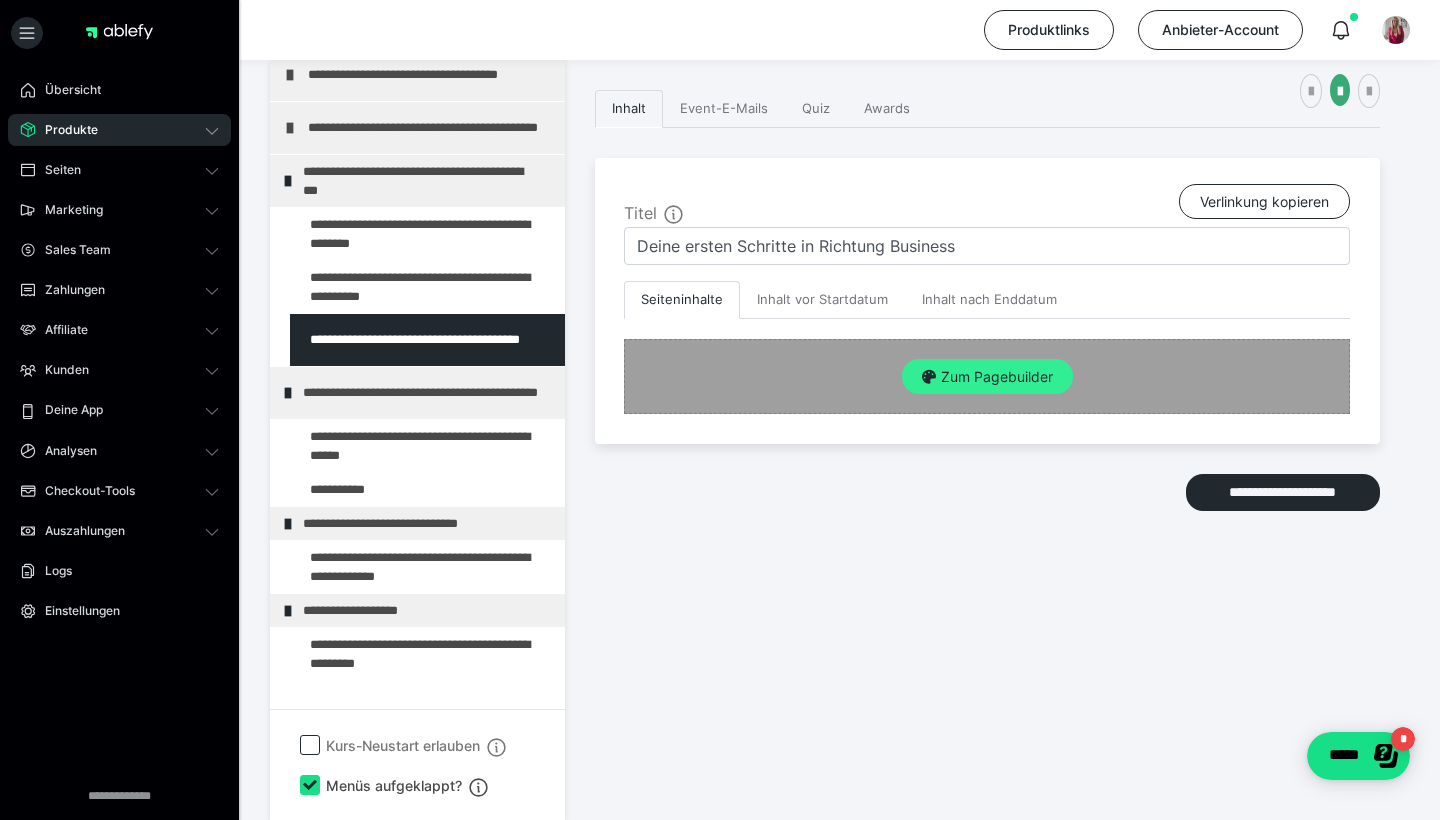 click on "Zum Pagebuilder" at bounding box center (987, 377) 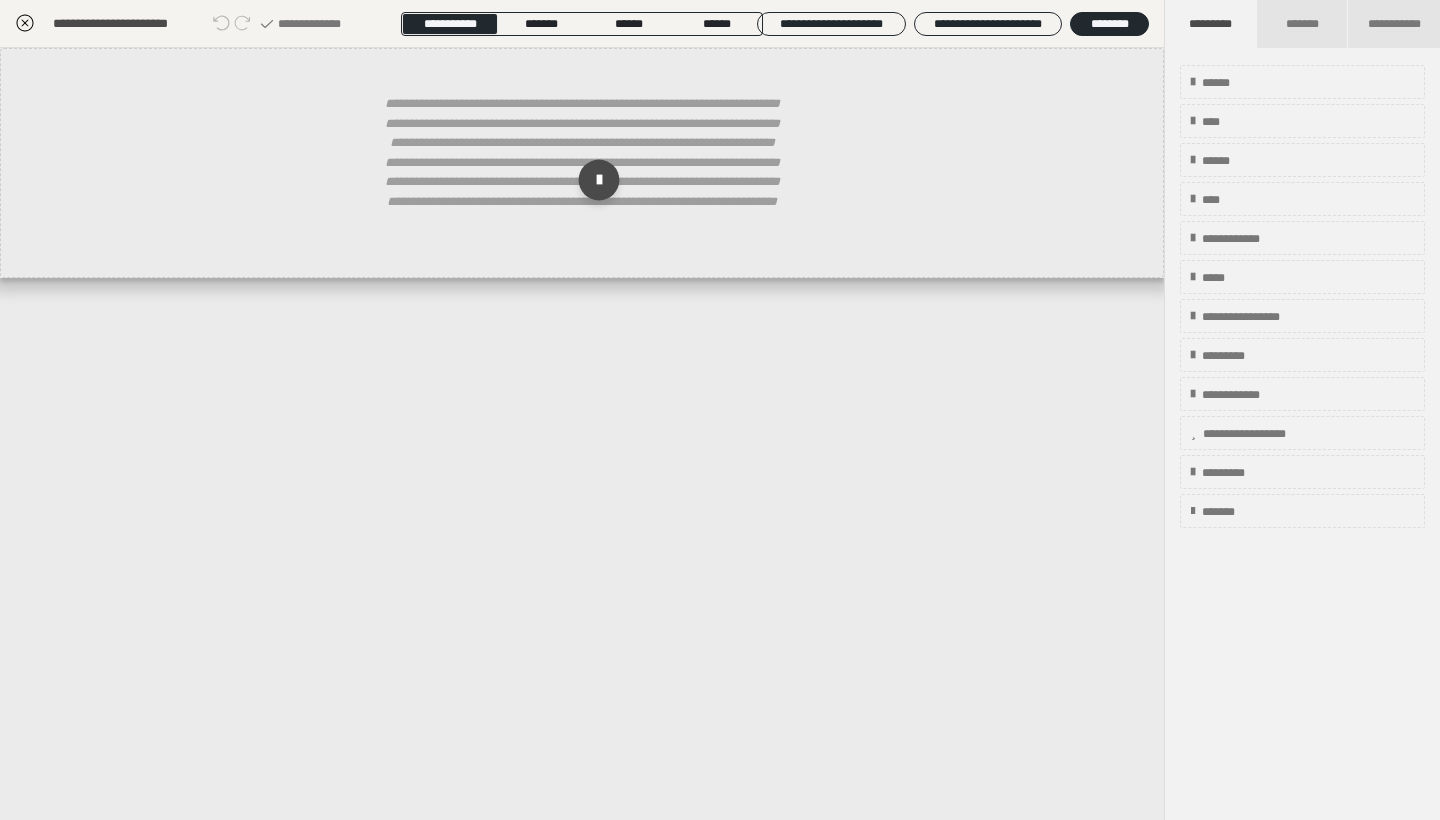 click at bounding box center (599, 180) 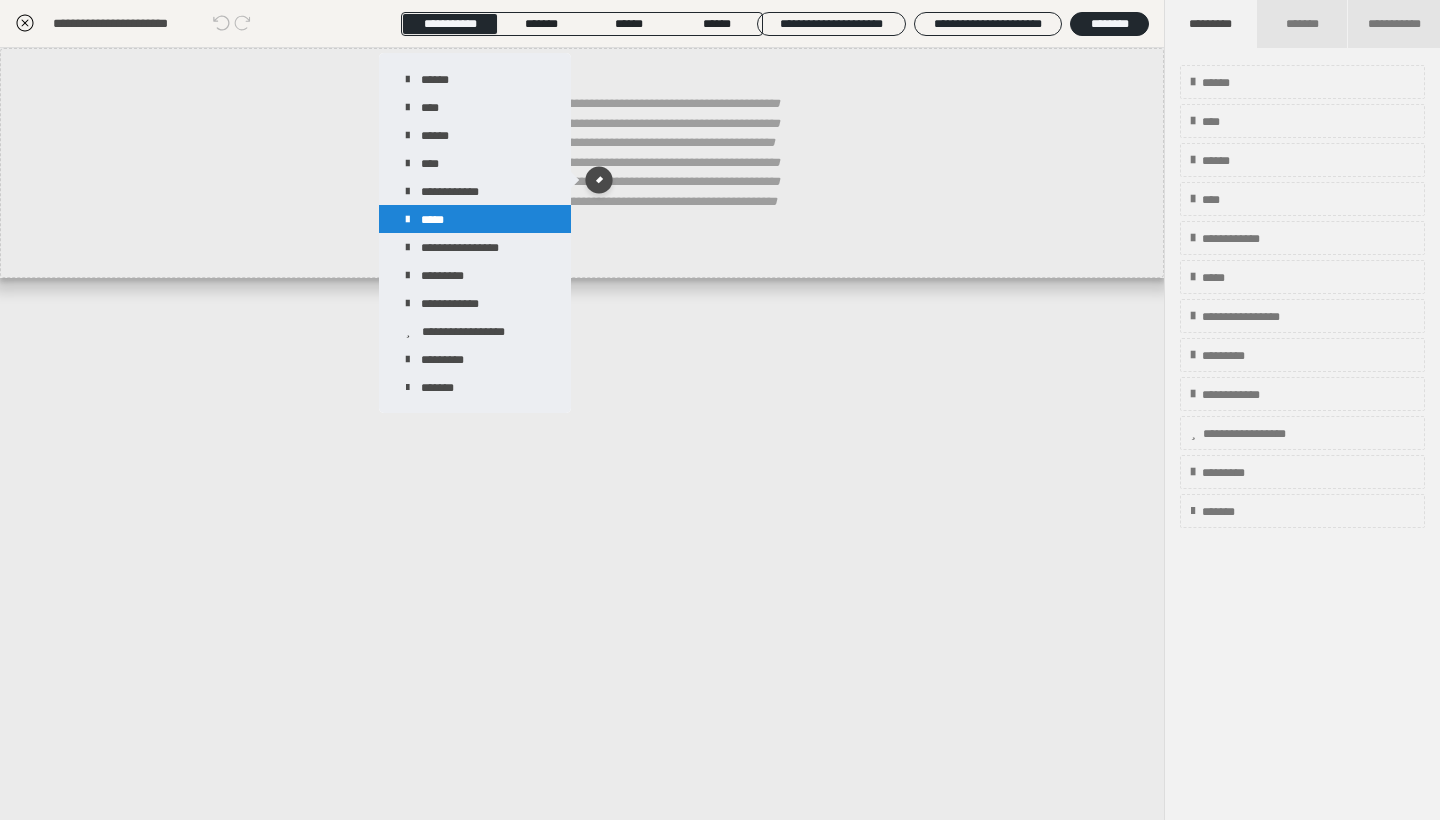 click on "*****" at bounding box center [475, 219] 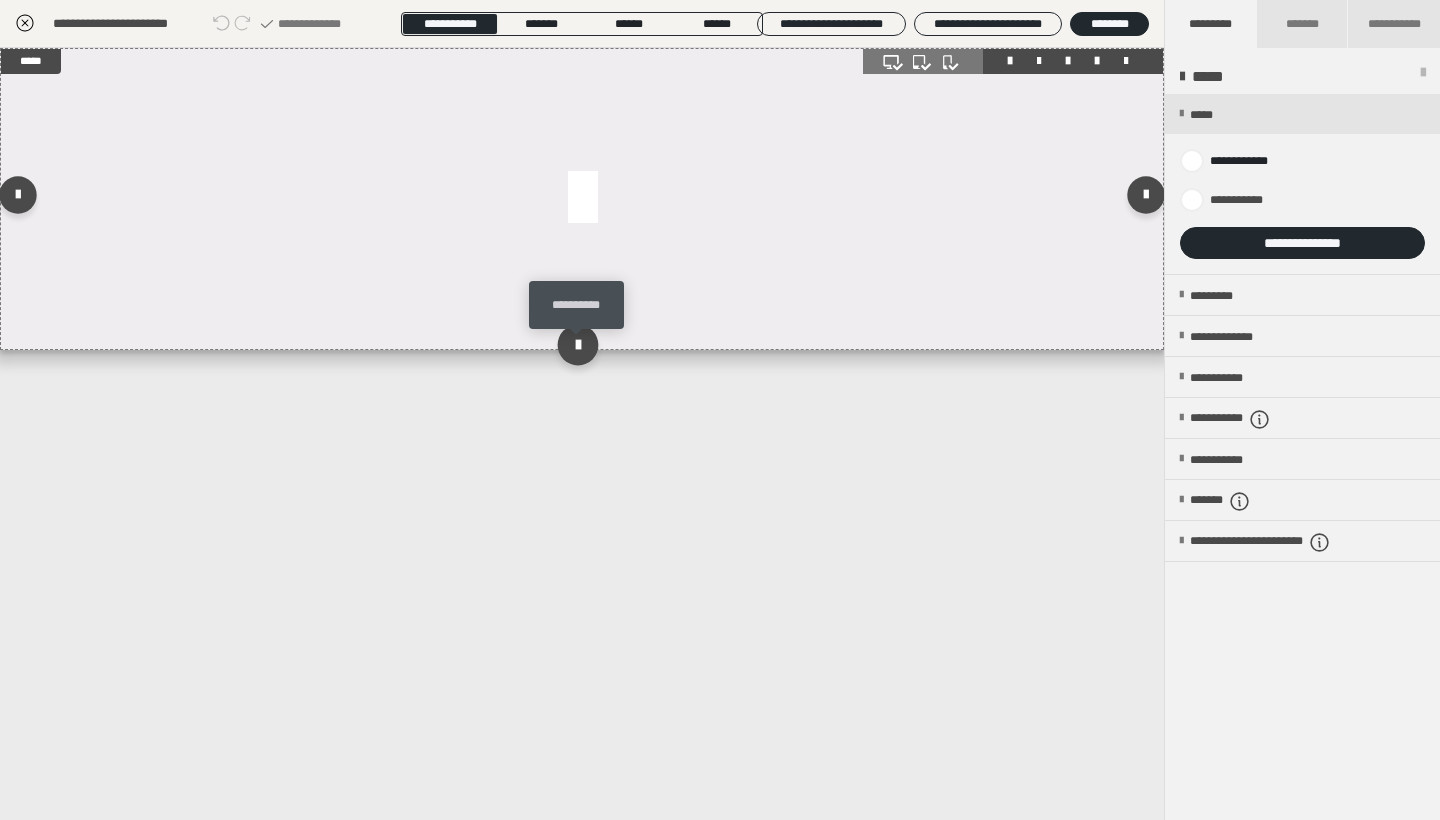 click at bounding box center (577, 344) 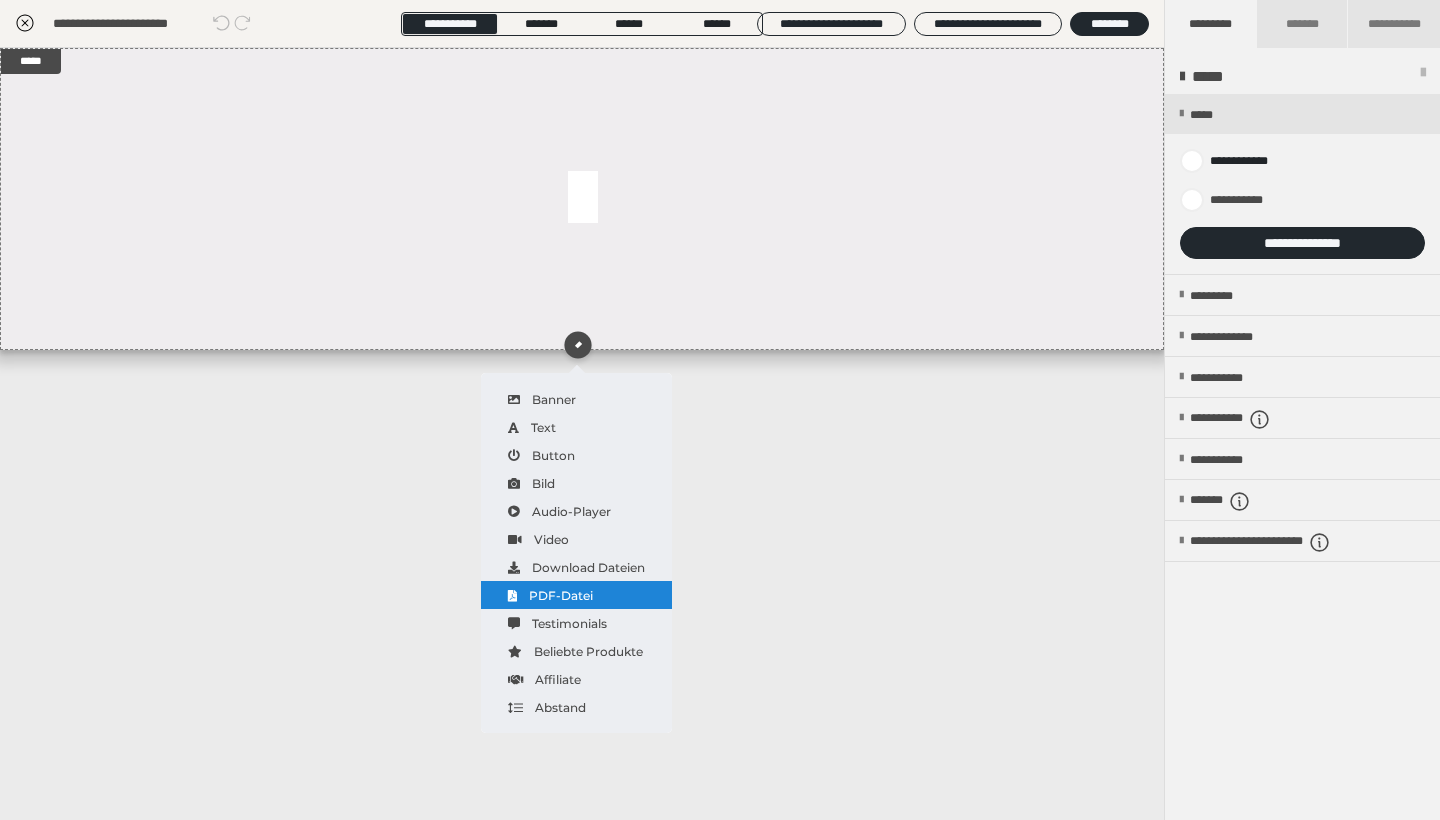 click on "PDF-Datei" at bounding box center (576, 595) 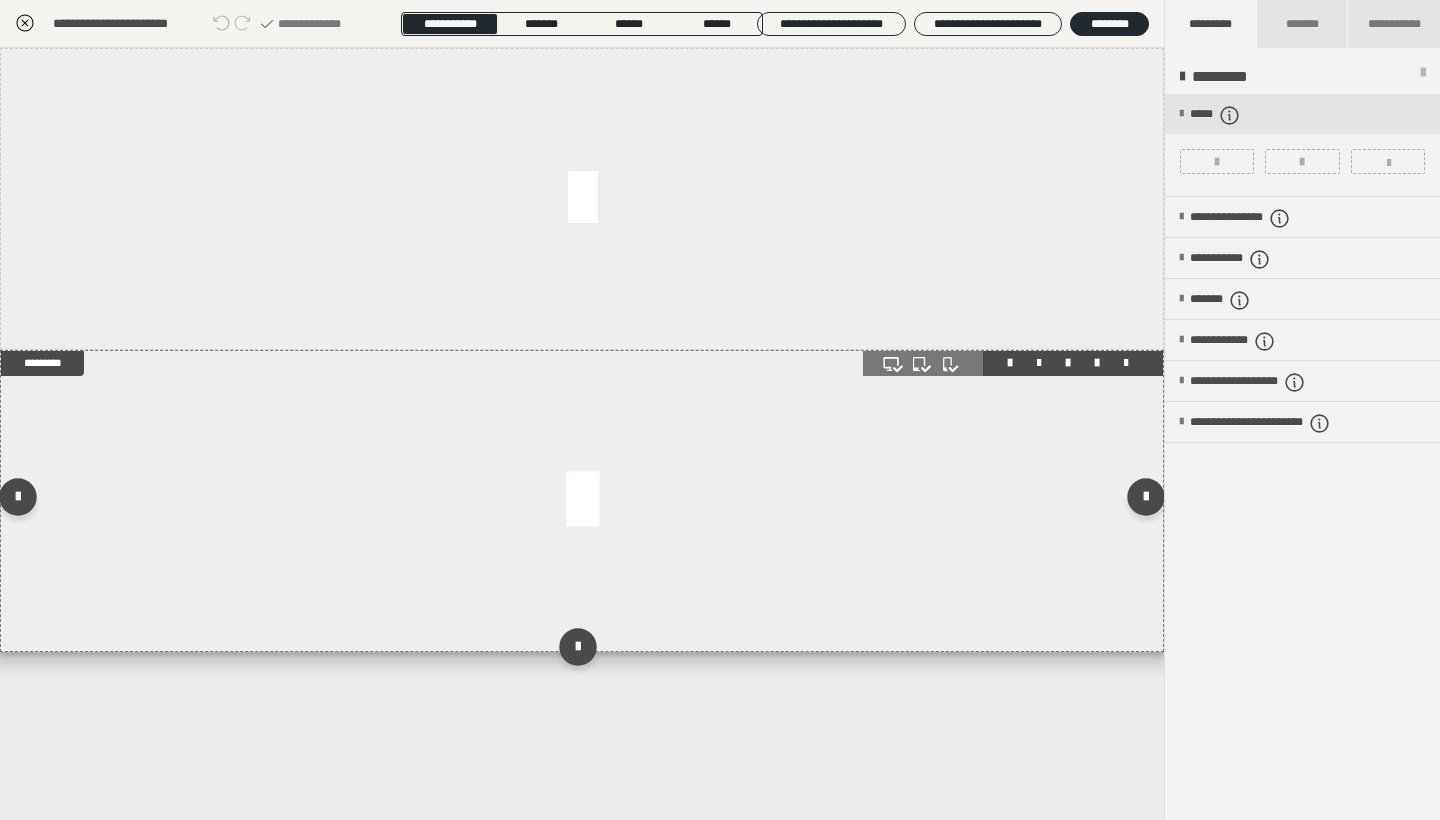 click at bounding box center [582, 501] 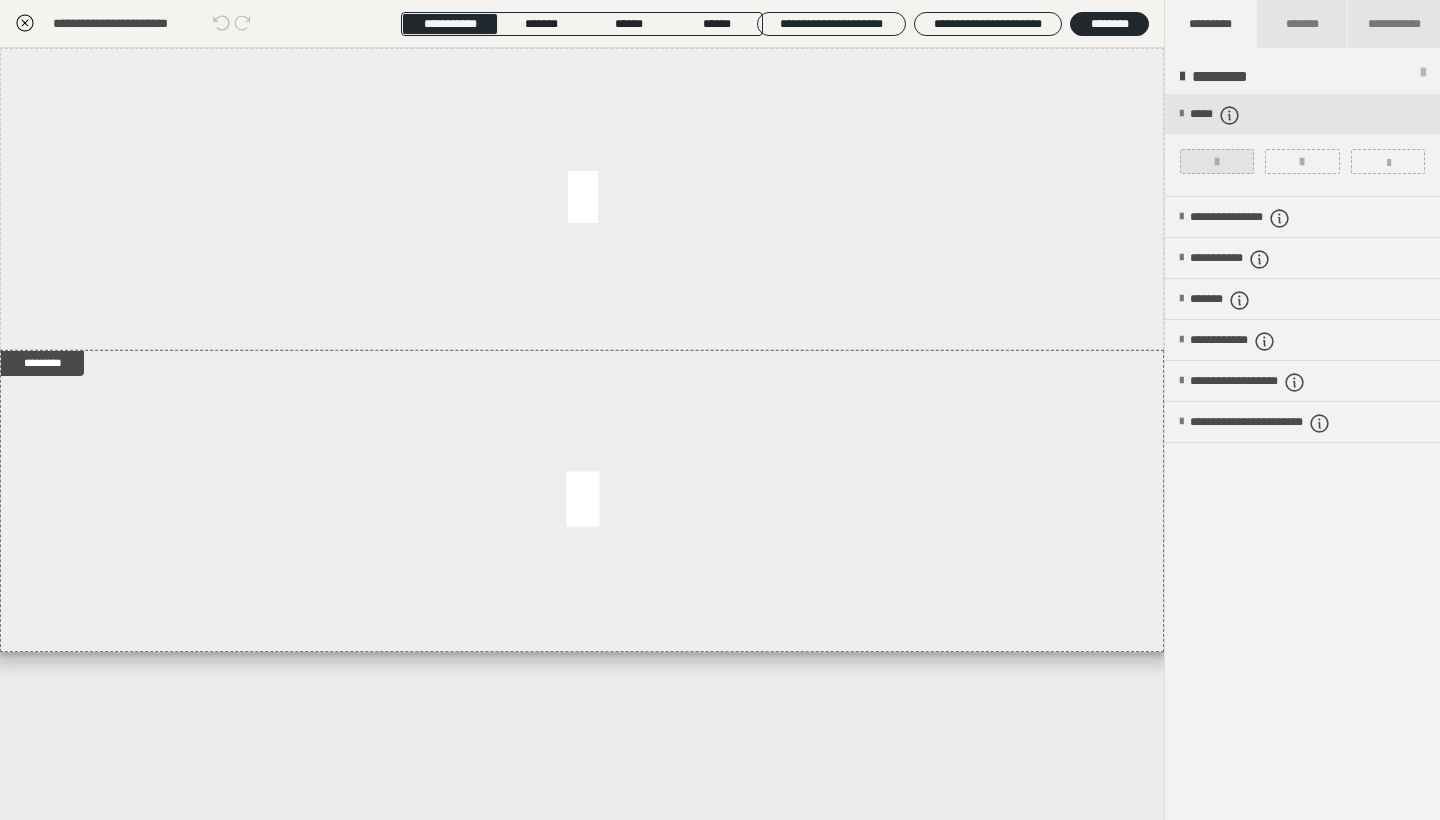 click at bounding box center [1217, 162] 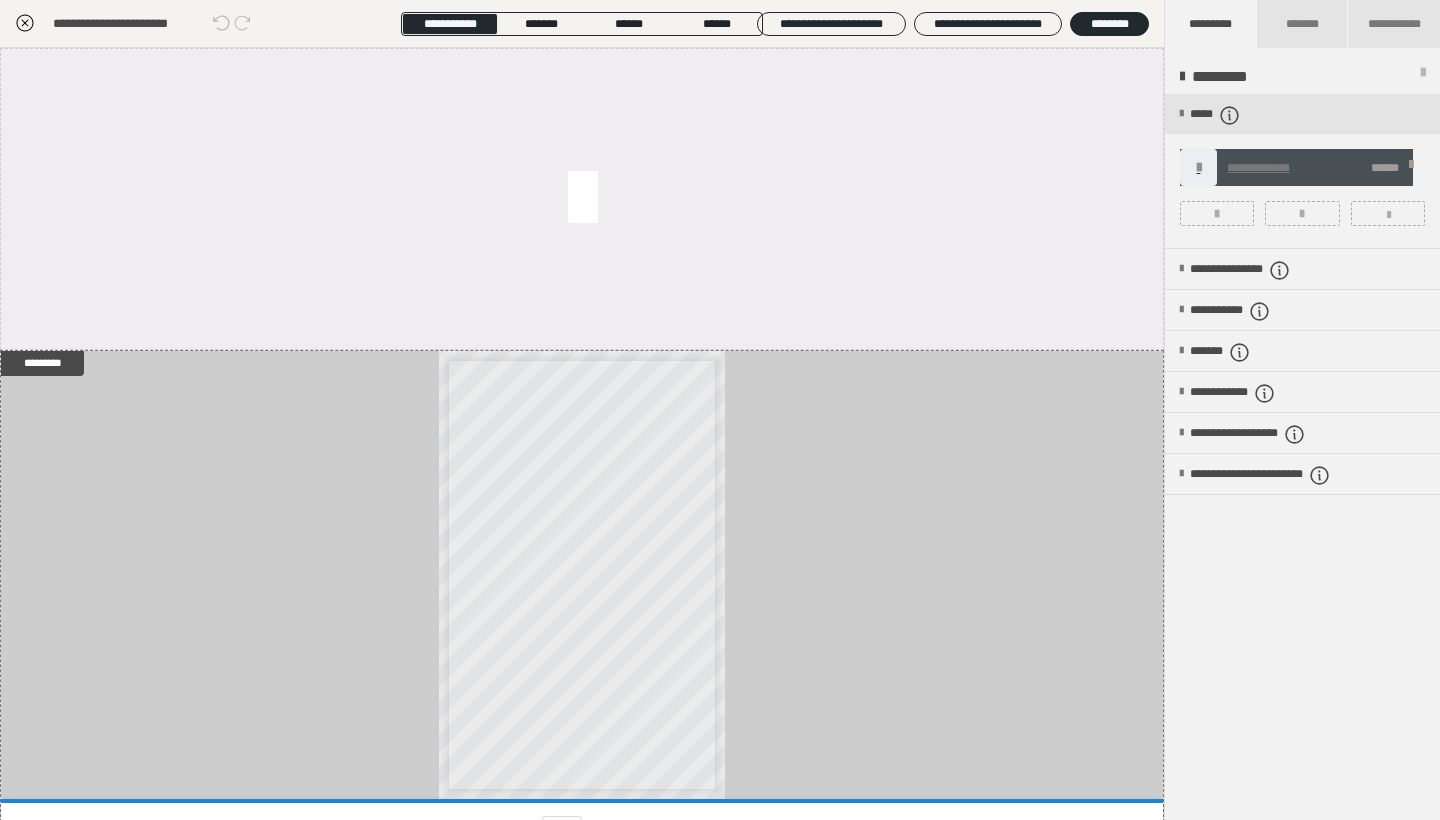 click 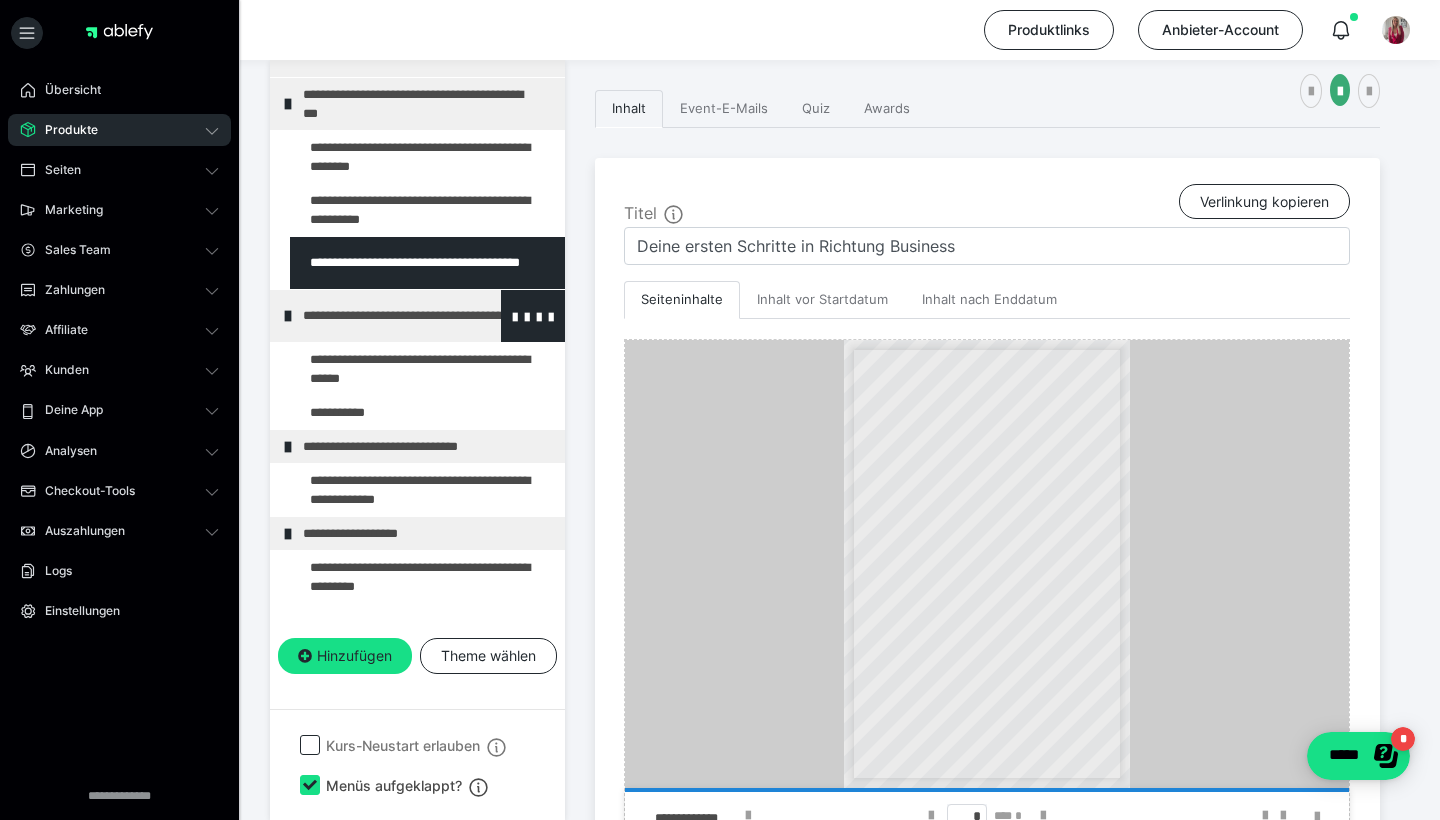 scroll, scrollTop: 579, scrollLeft: 0, axis: vertical 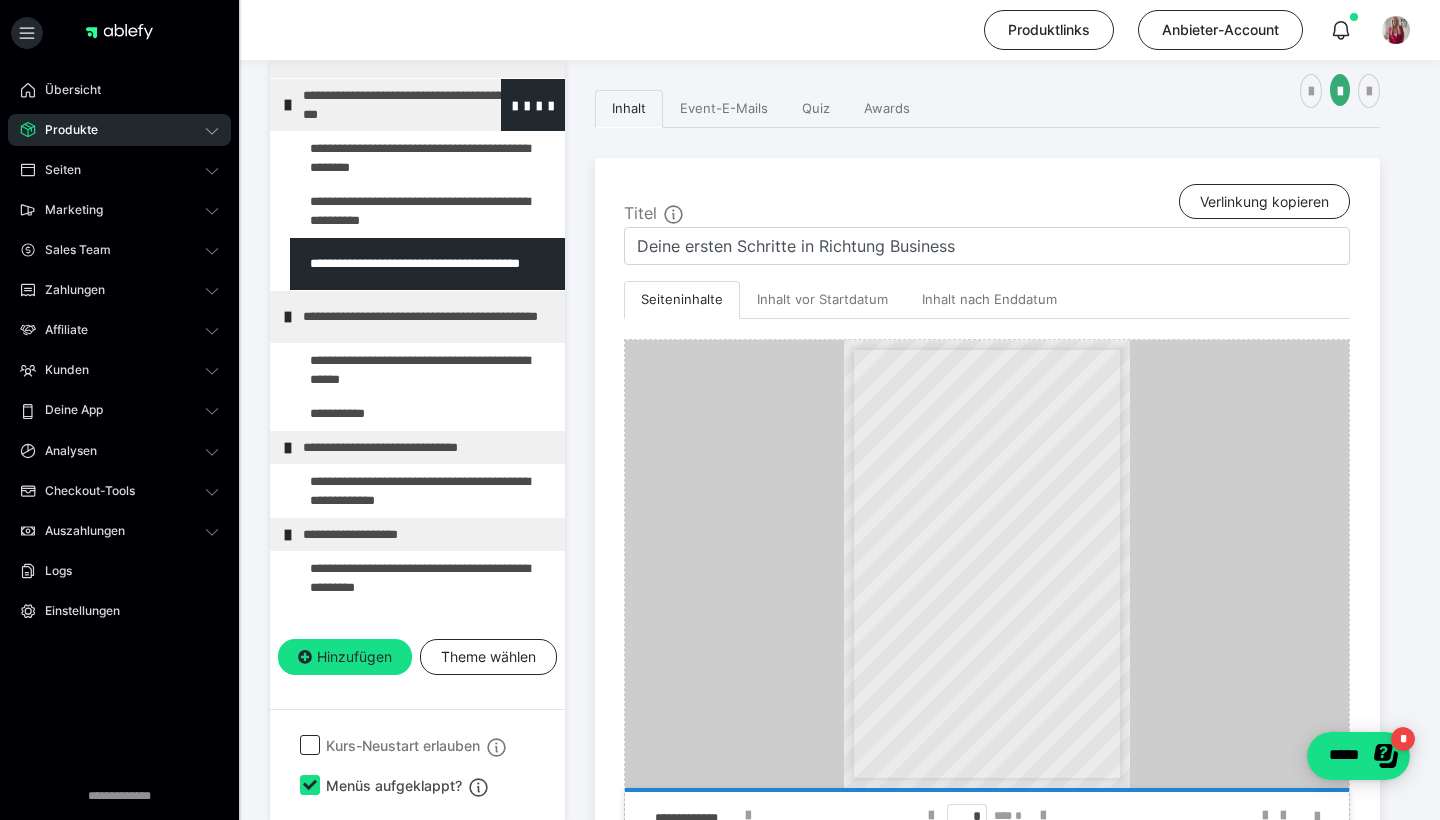 click at bounding box center (288, 105) 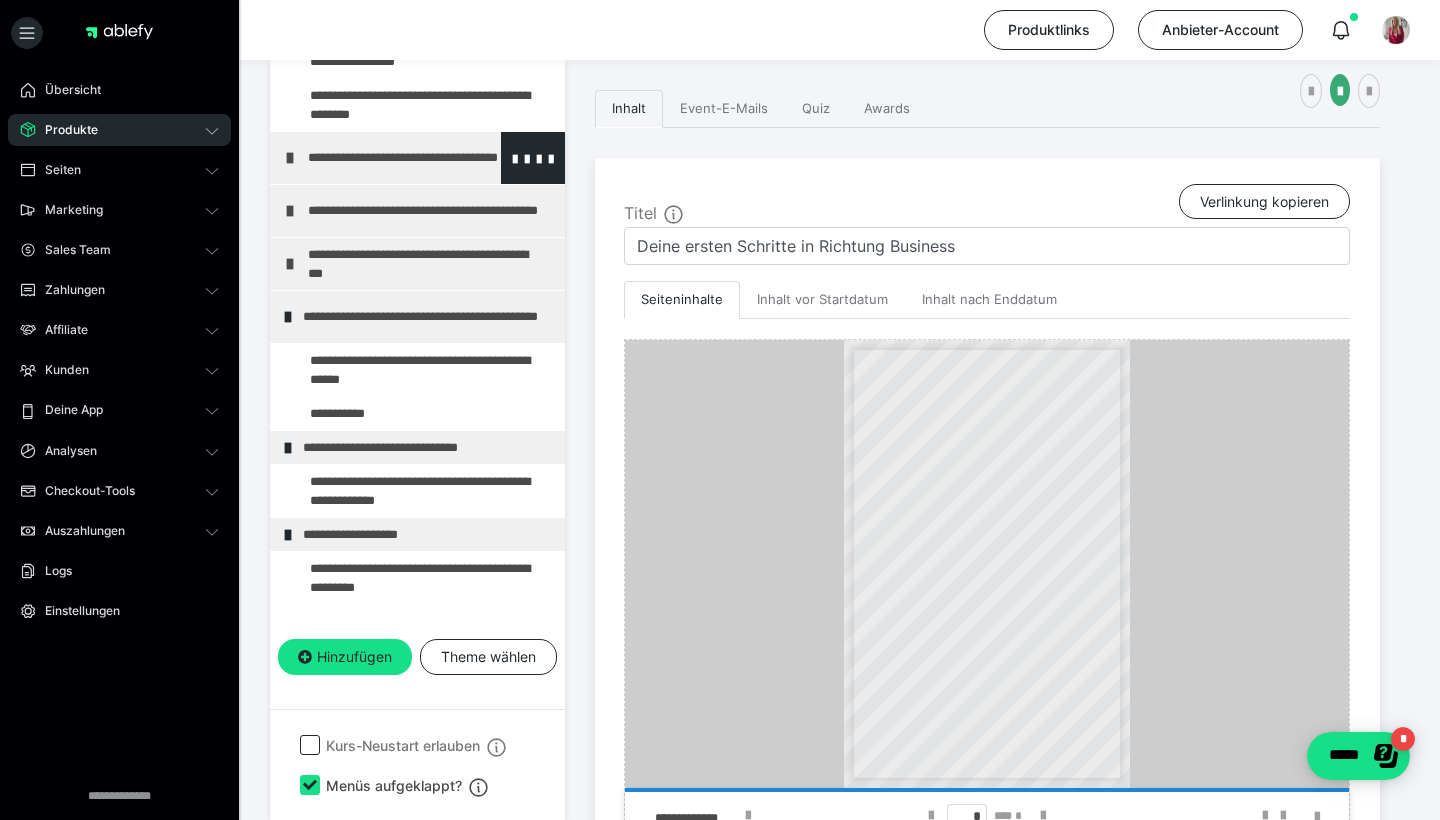 click on "**********" at bounding box center [431, 158] 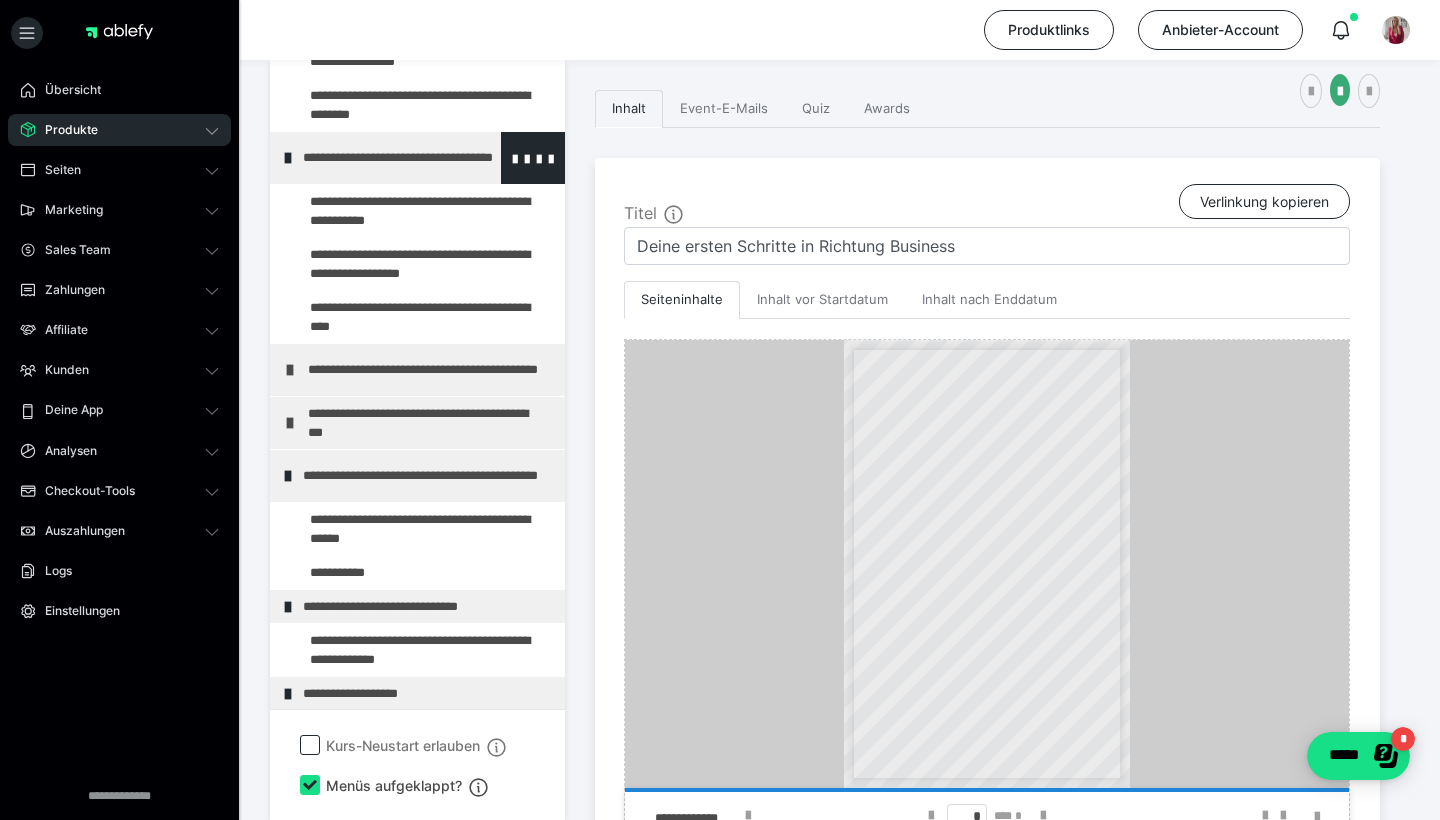 click on "**********" at bounding box center (426, 158) 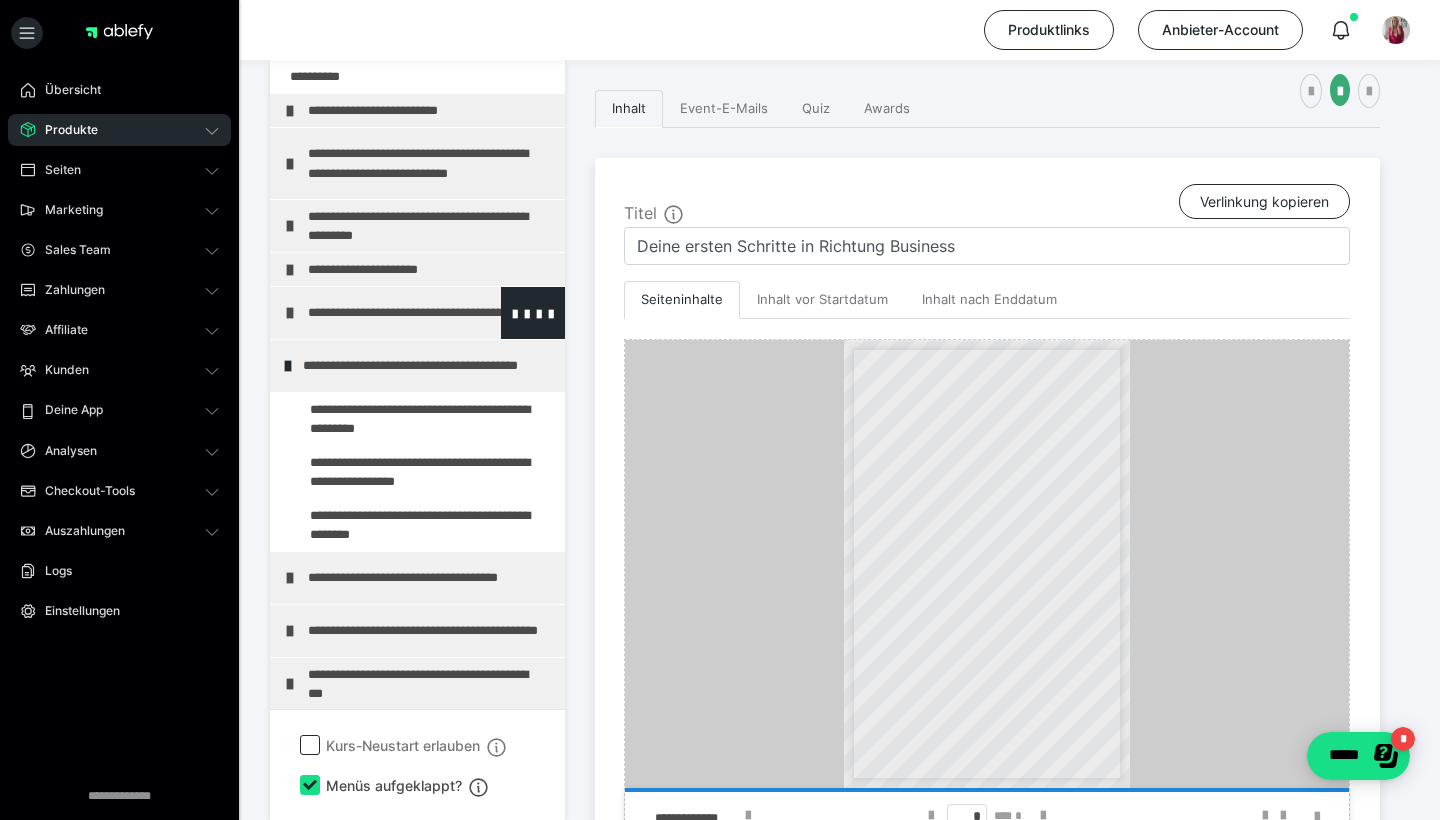 scroll, scrollTop: 0, scrollLeft: 0, axis: both 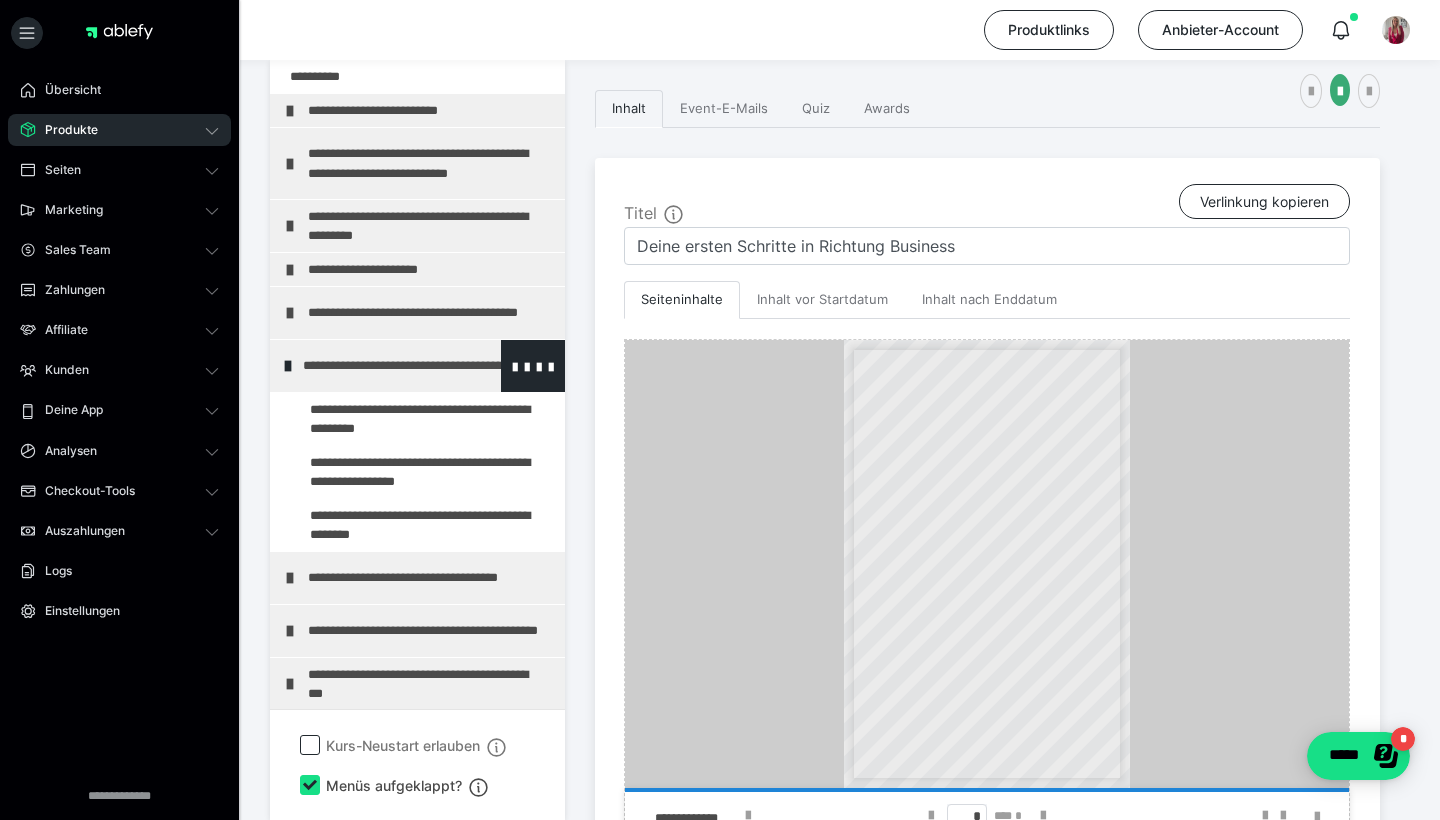 click on "**********" at bounding box center (426, 366) 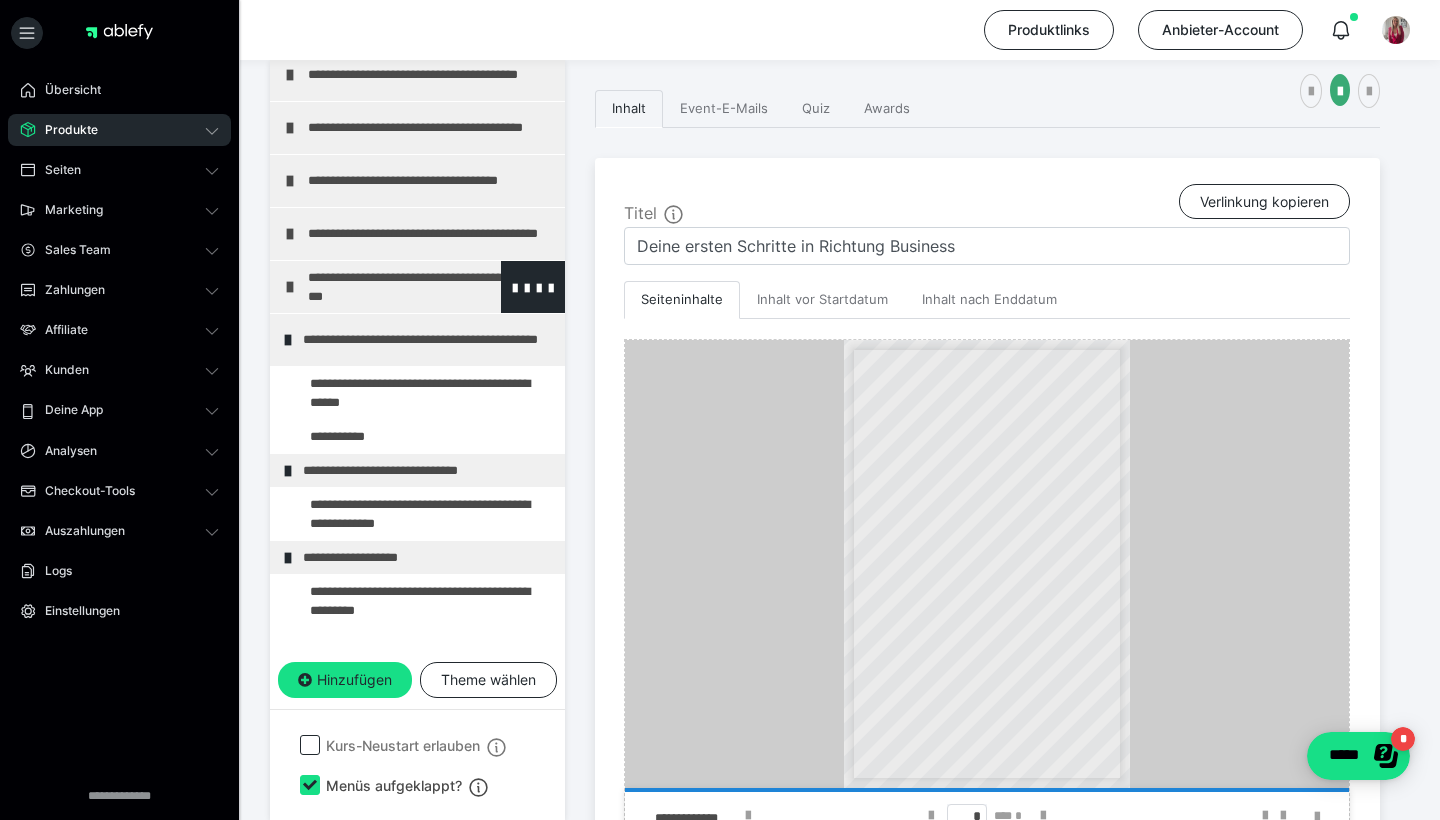 scroll, scrollTop: 240, scrollLeft: 0, axis: vertical 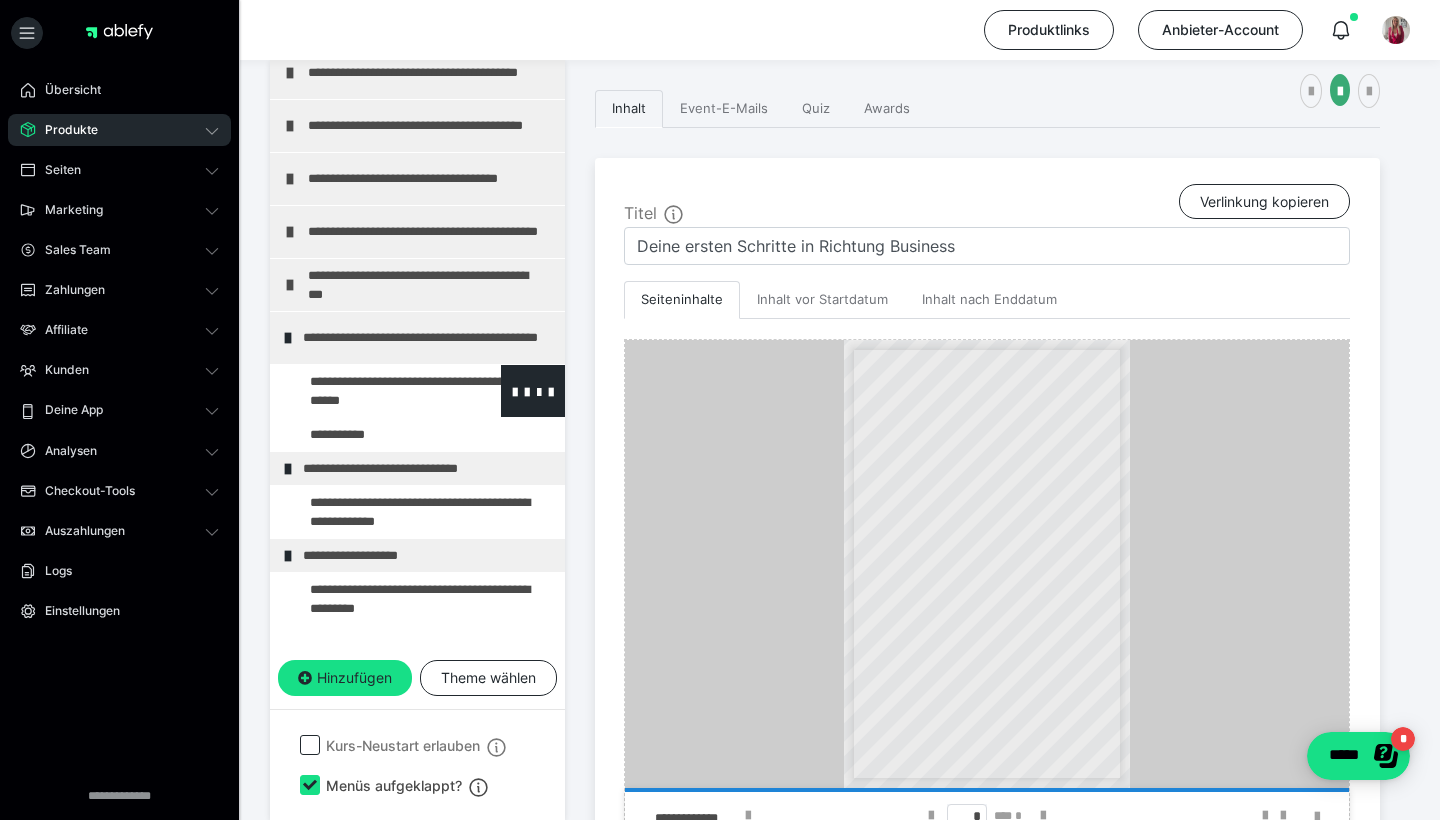 click at bounding box center (375, 391) 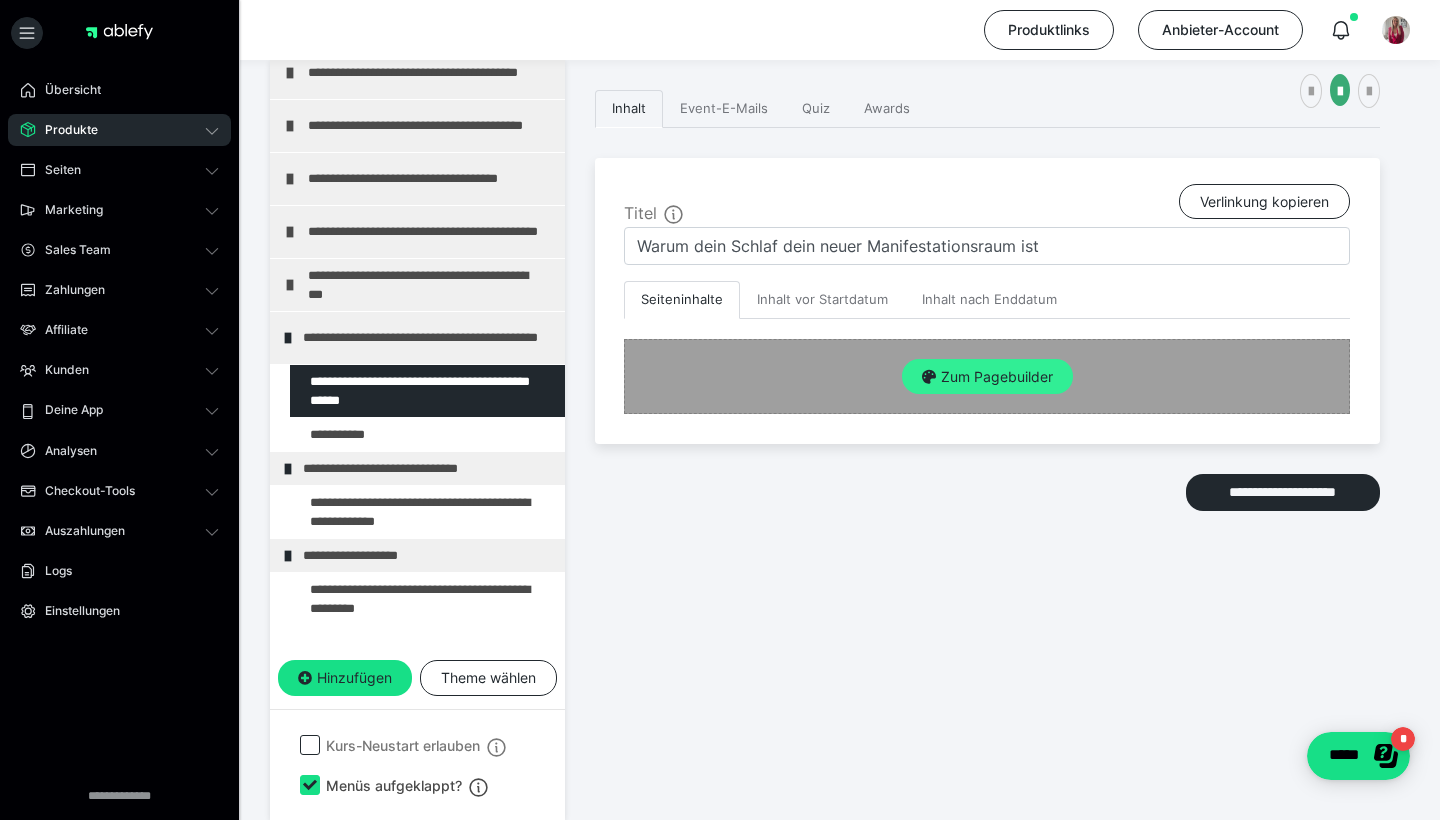 click at bounding box center (929, 377) 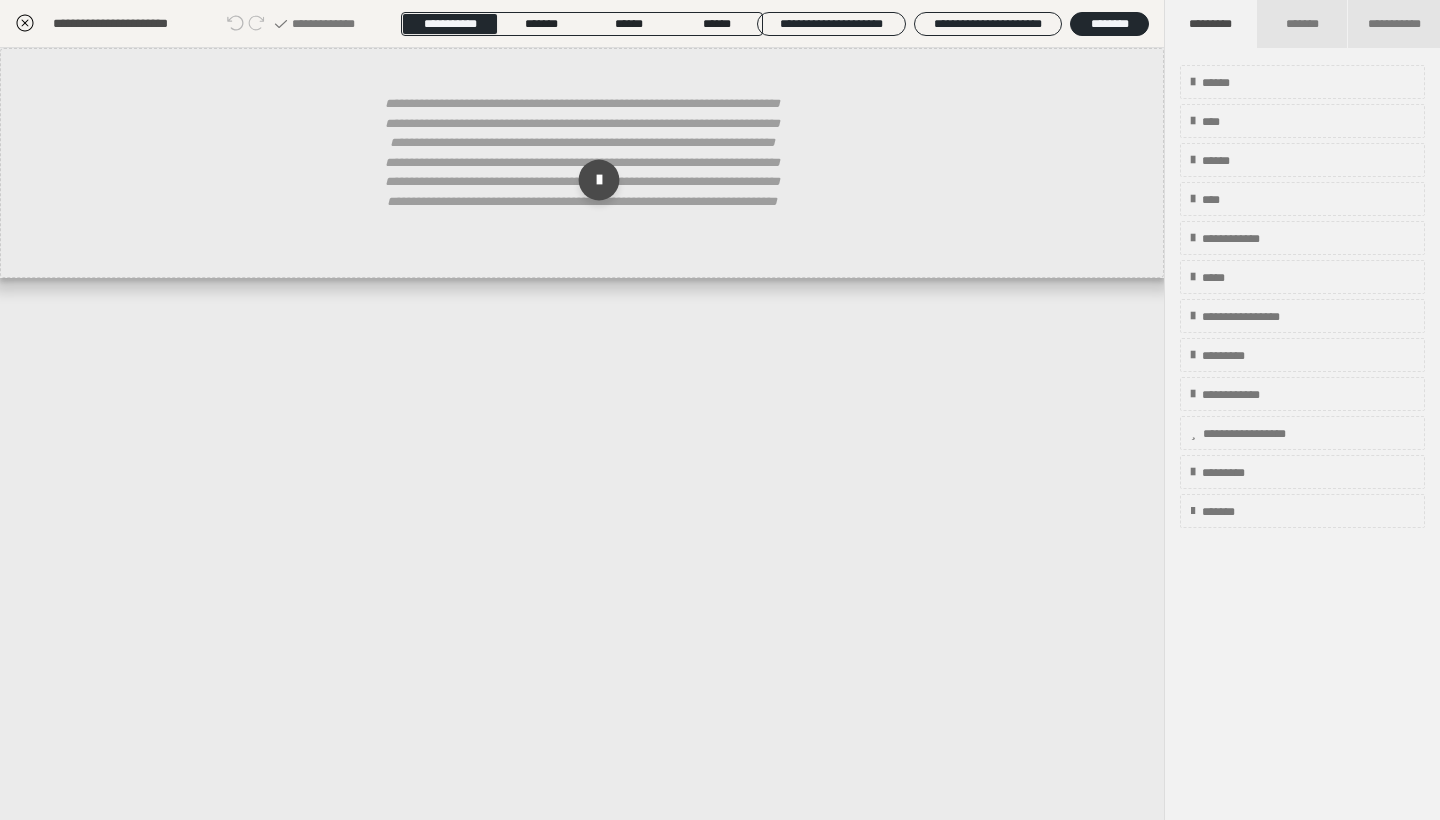 click at bounding box center (599, 180) 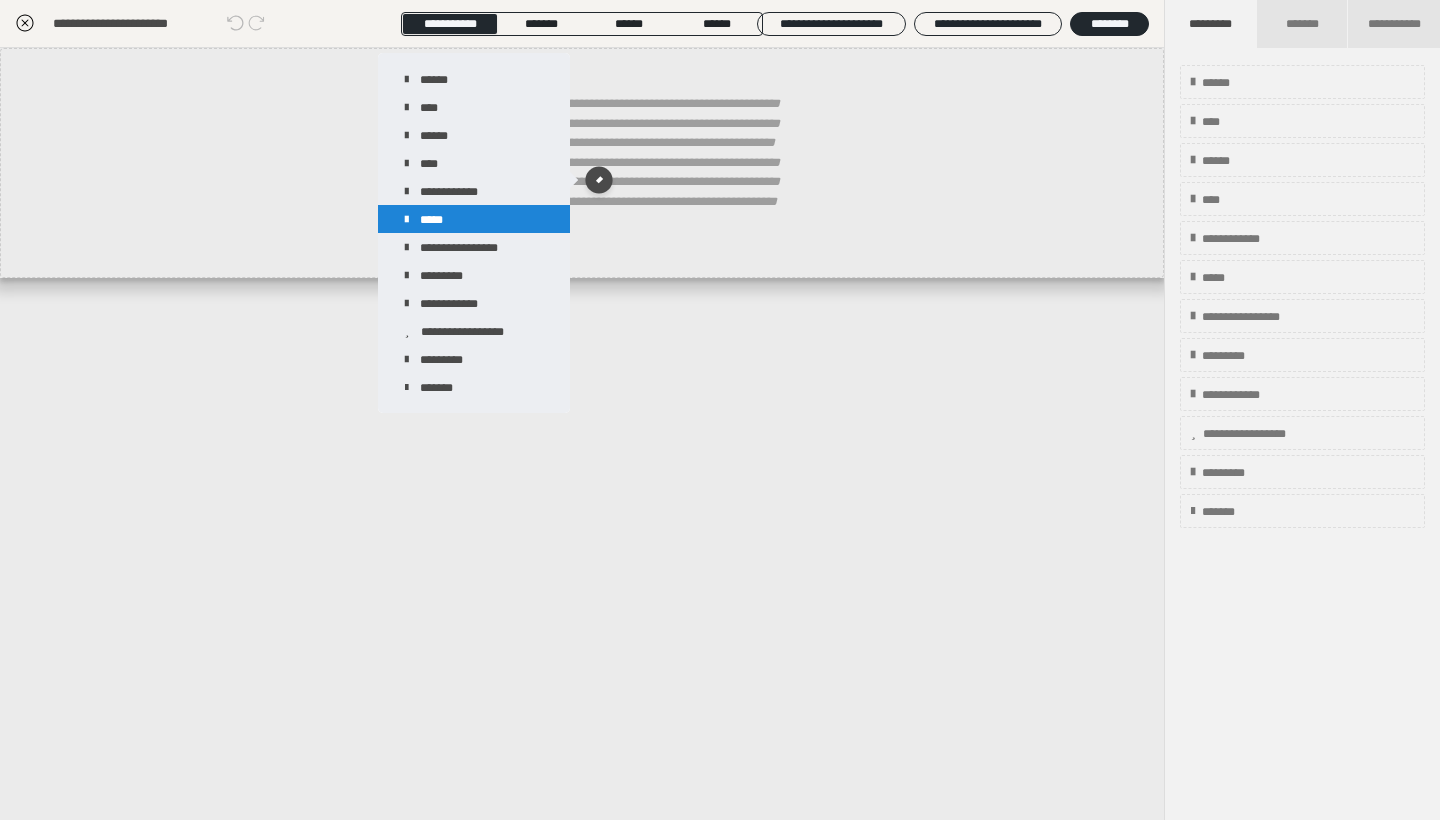 click on "*****" at bounding box center (474, 219) 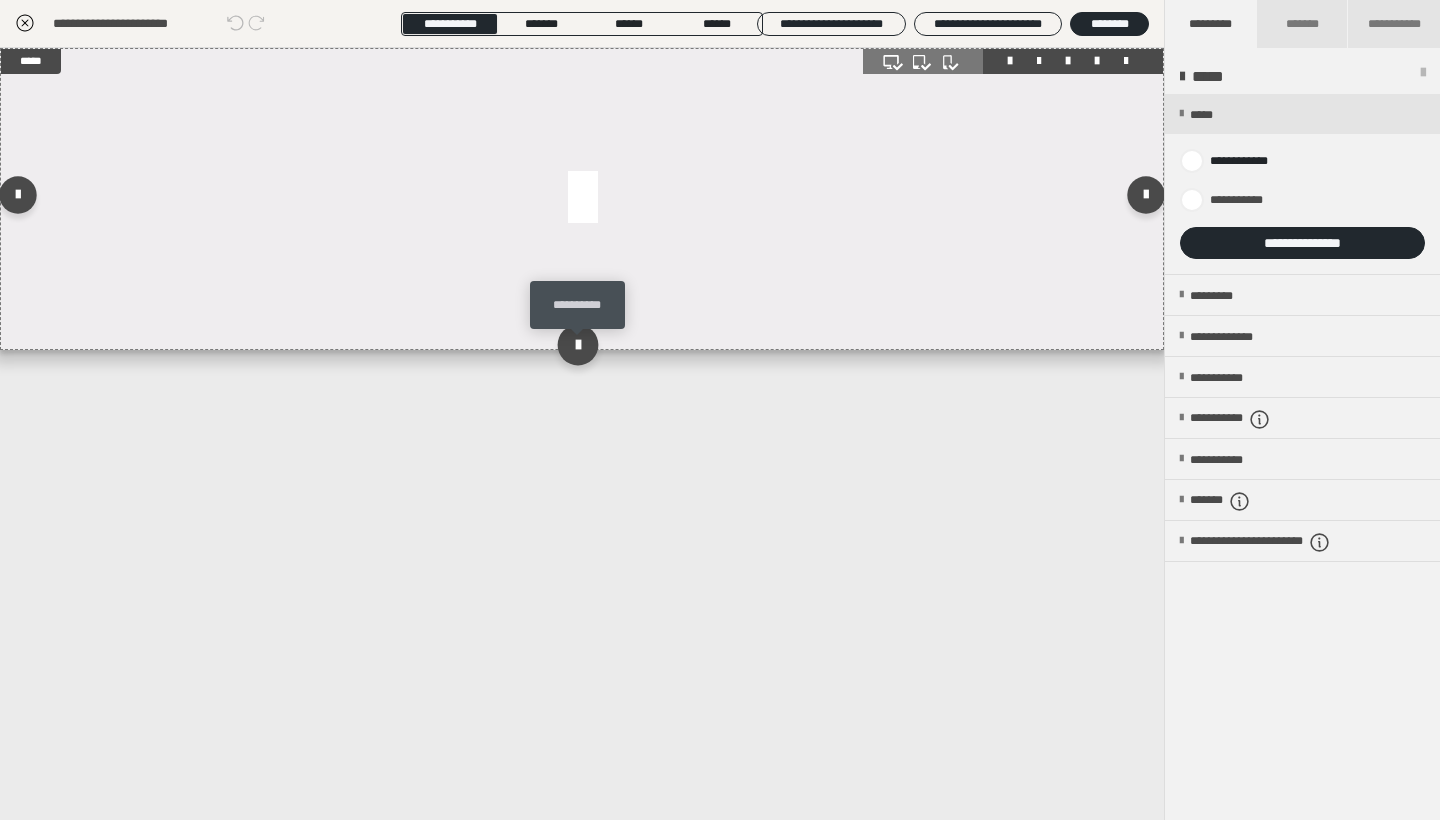 click at bounding box center [577, 344] 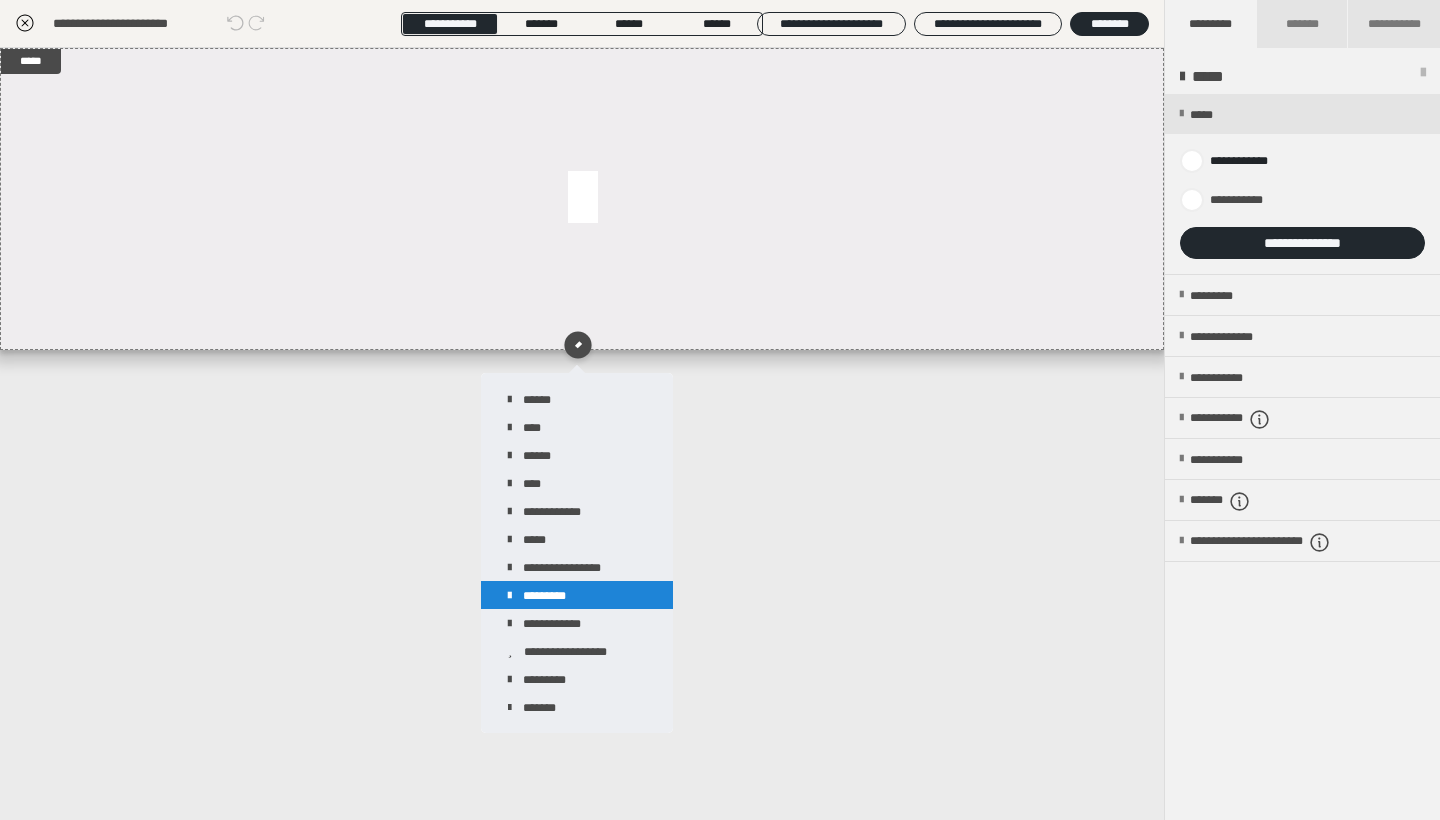 click on "*********" at bounding box center [577, 595] 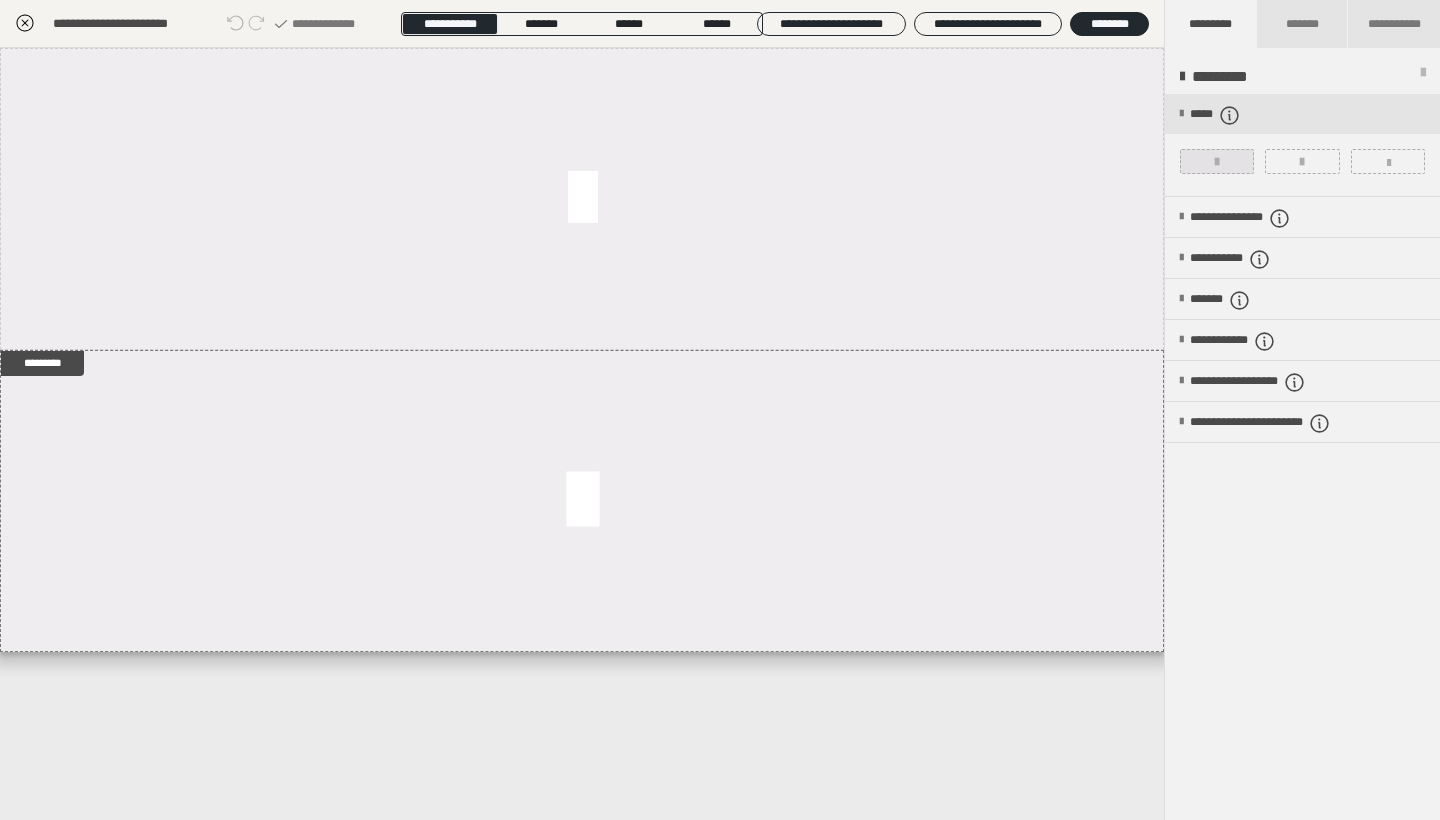 click at bounding box center (1217, 161) 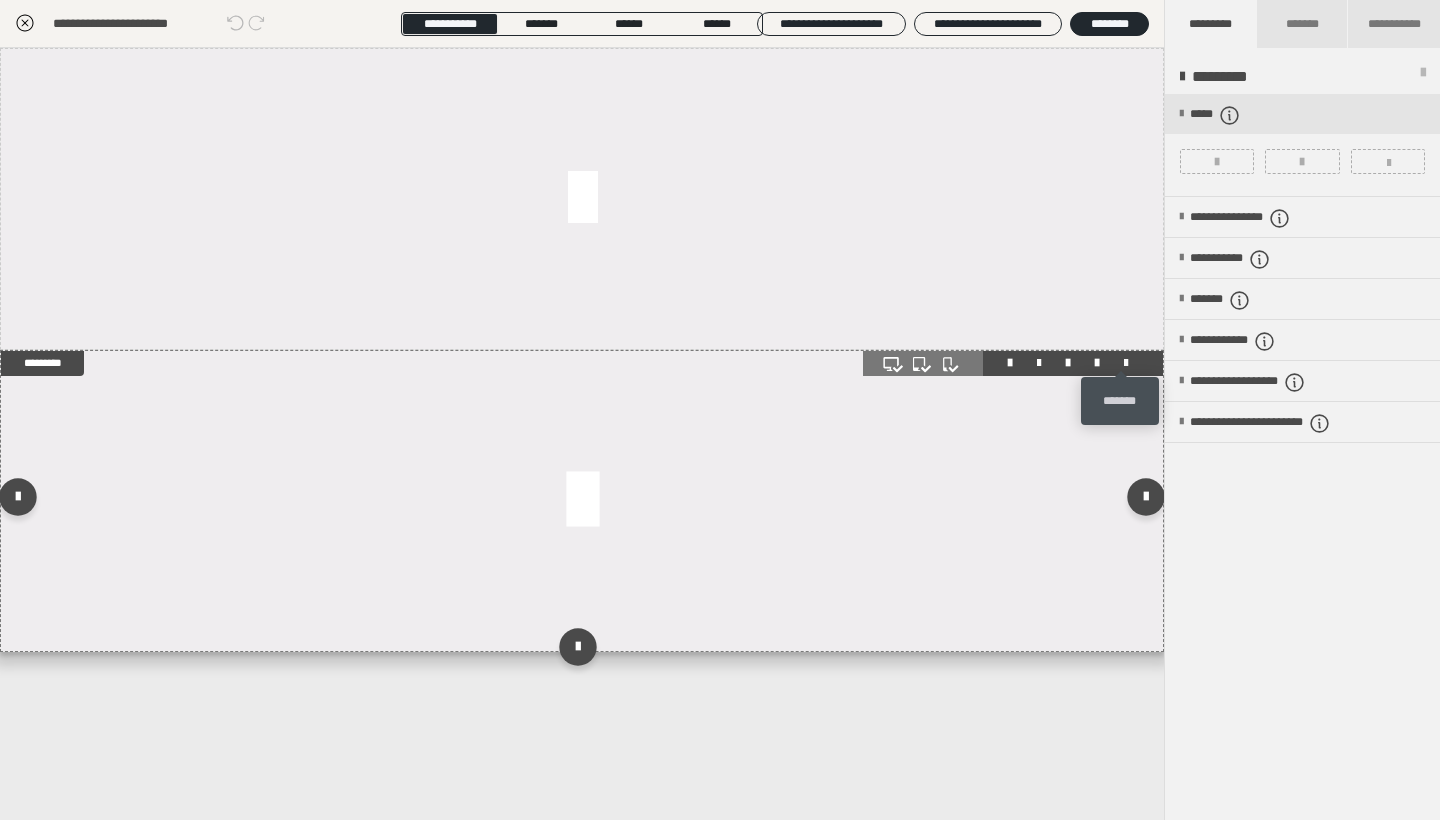 click at bounding box center [1126, 363] 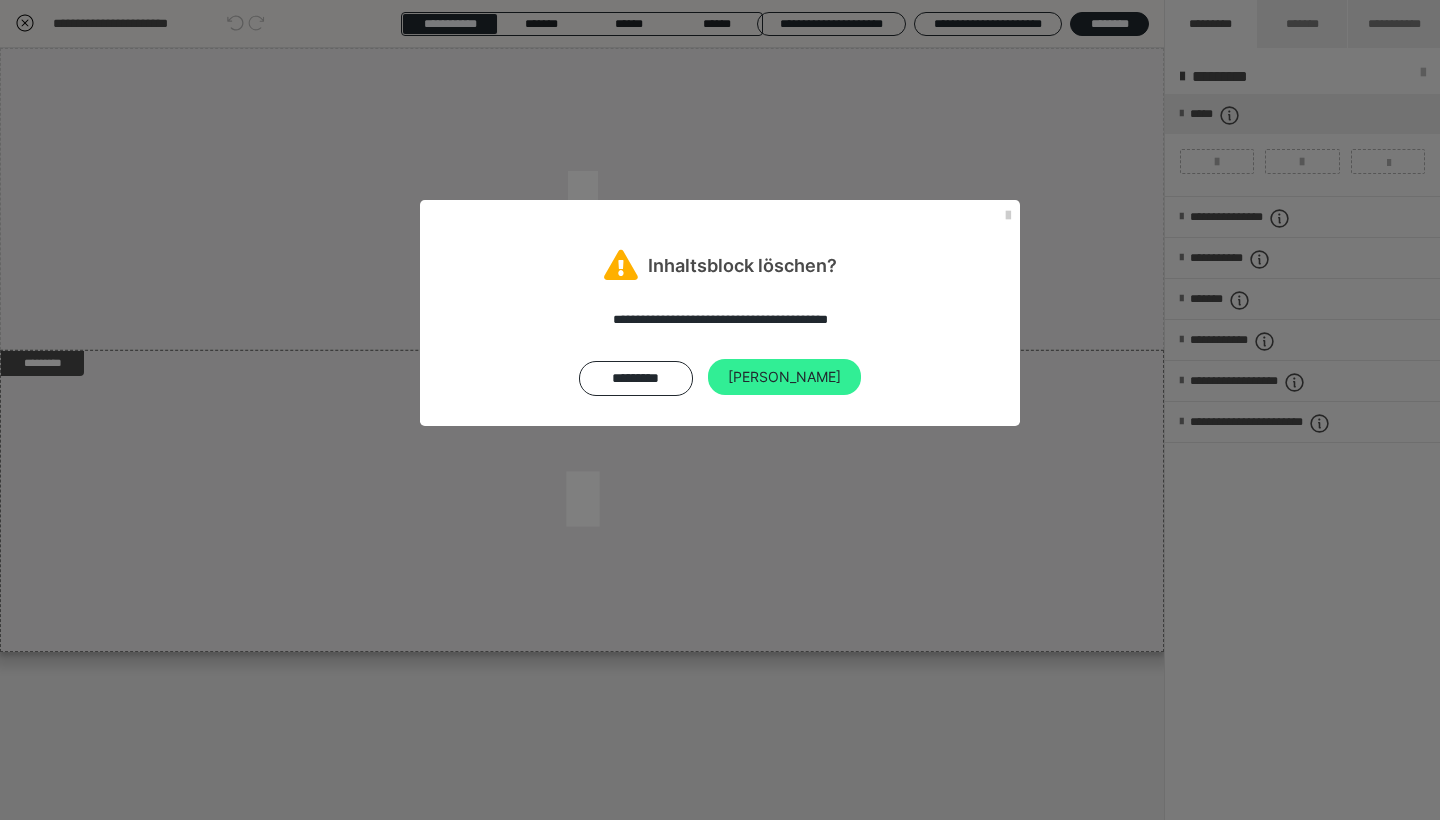 click on "Ja" at bounding box center [784, 377] 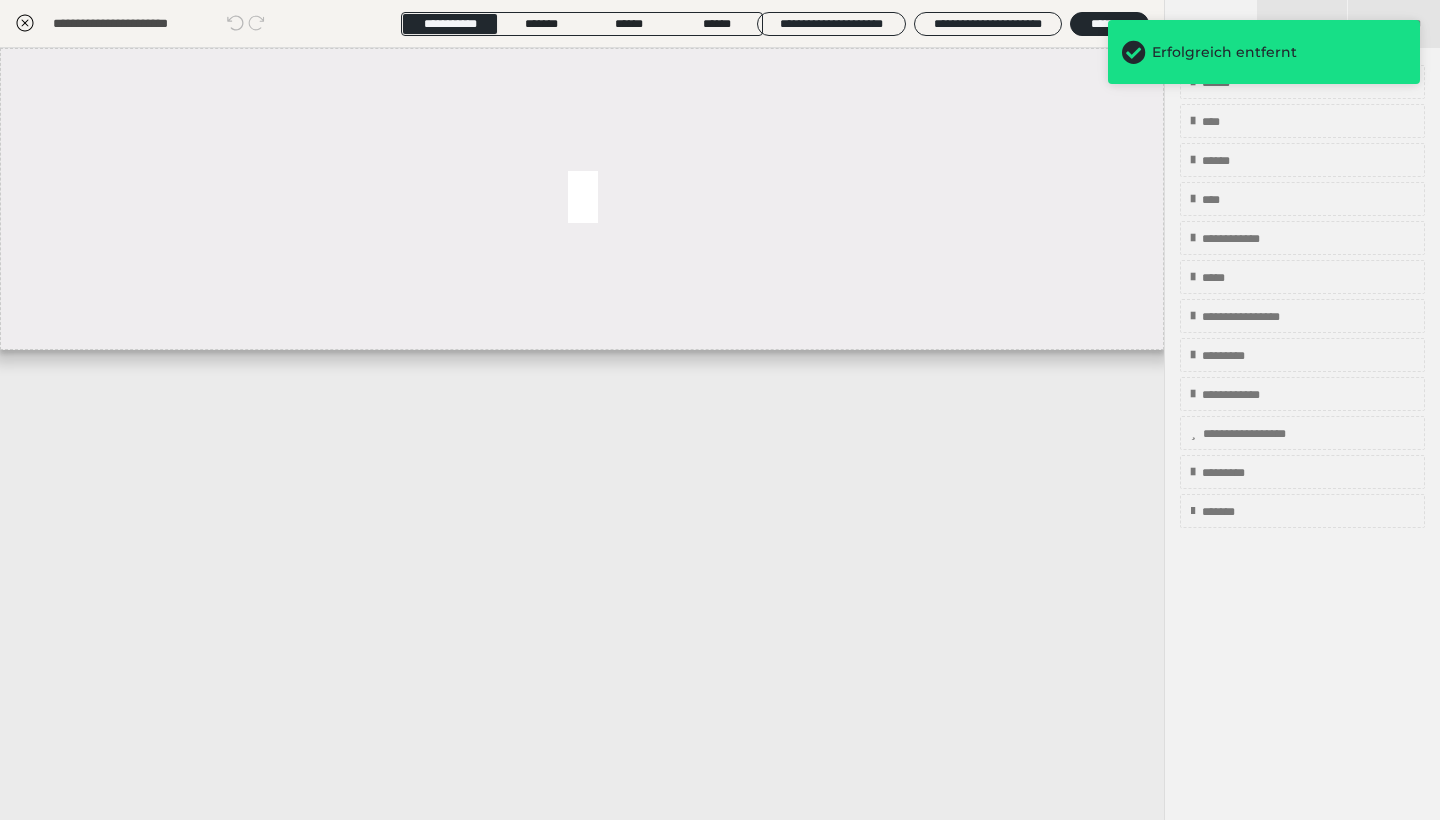 click 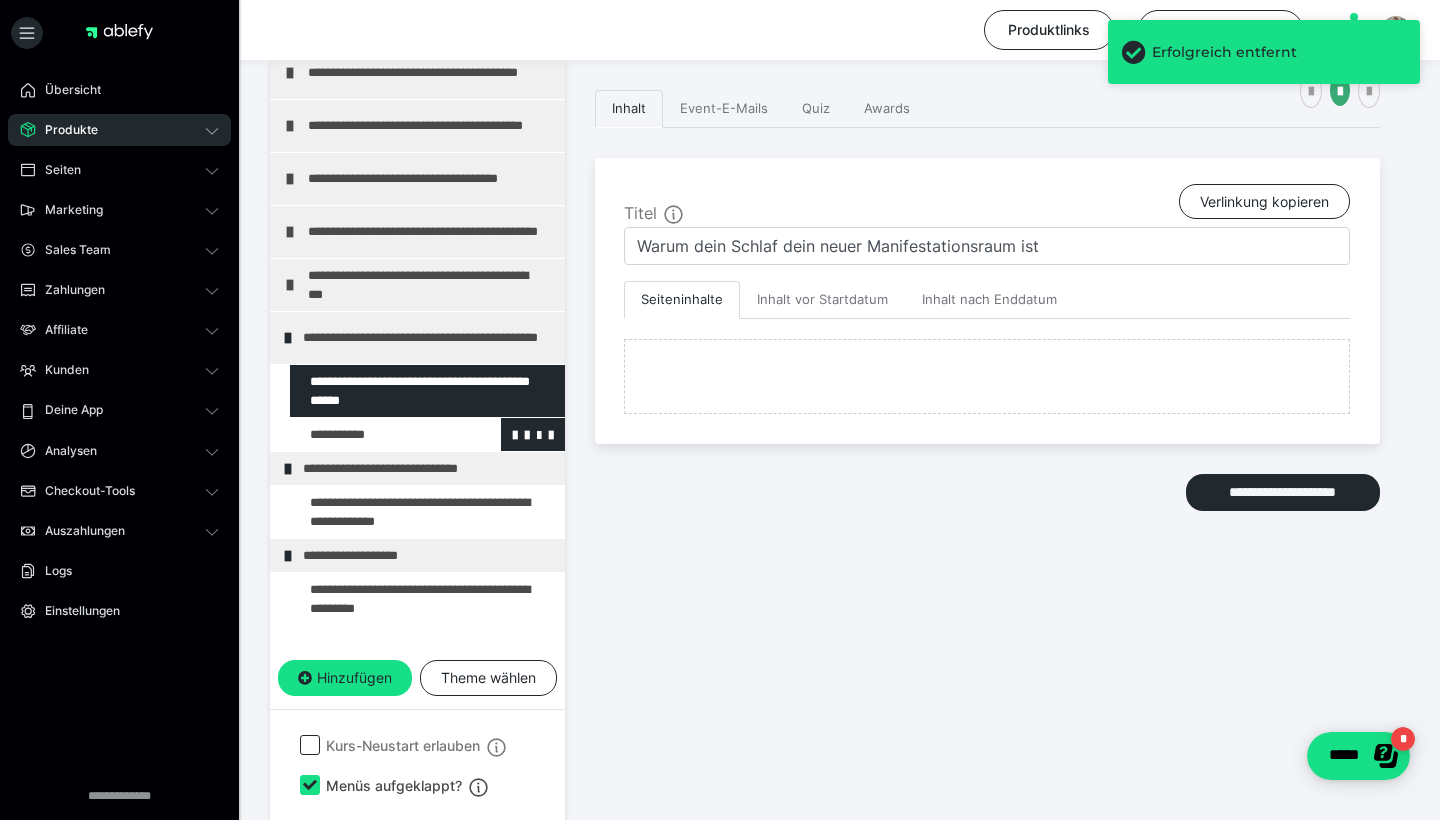 click at bounding box center (375, 434) 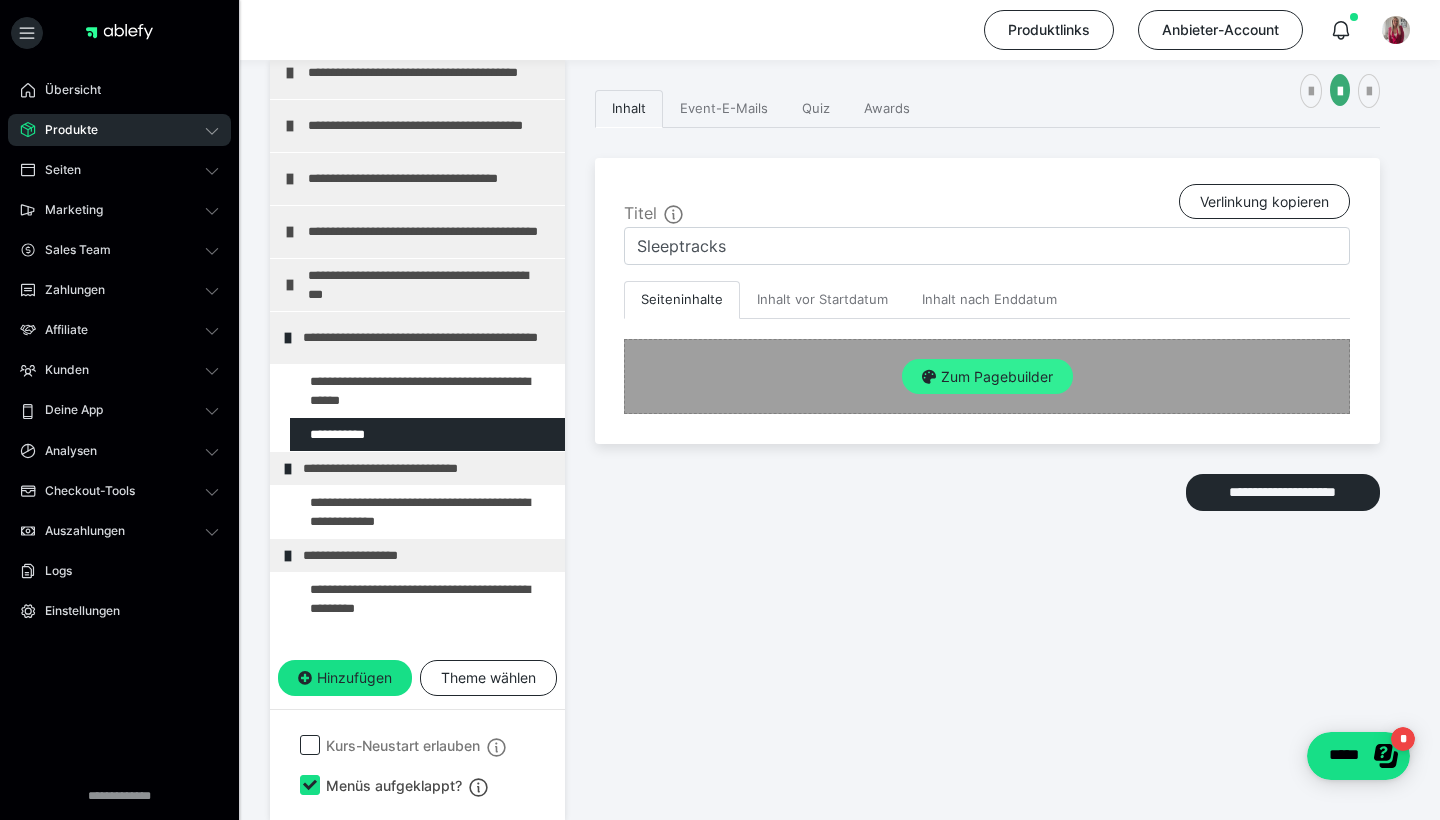 click on "Zum Pagebuilder" at bounding box center (987, 377) 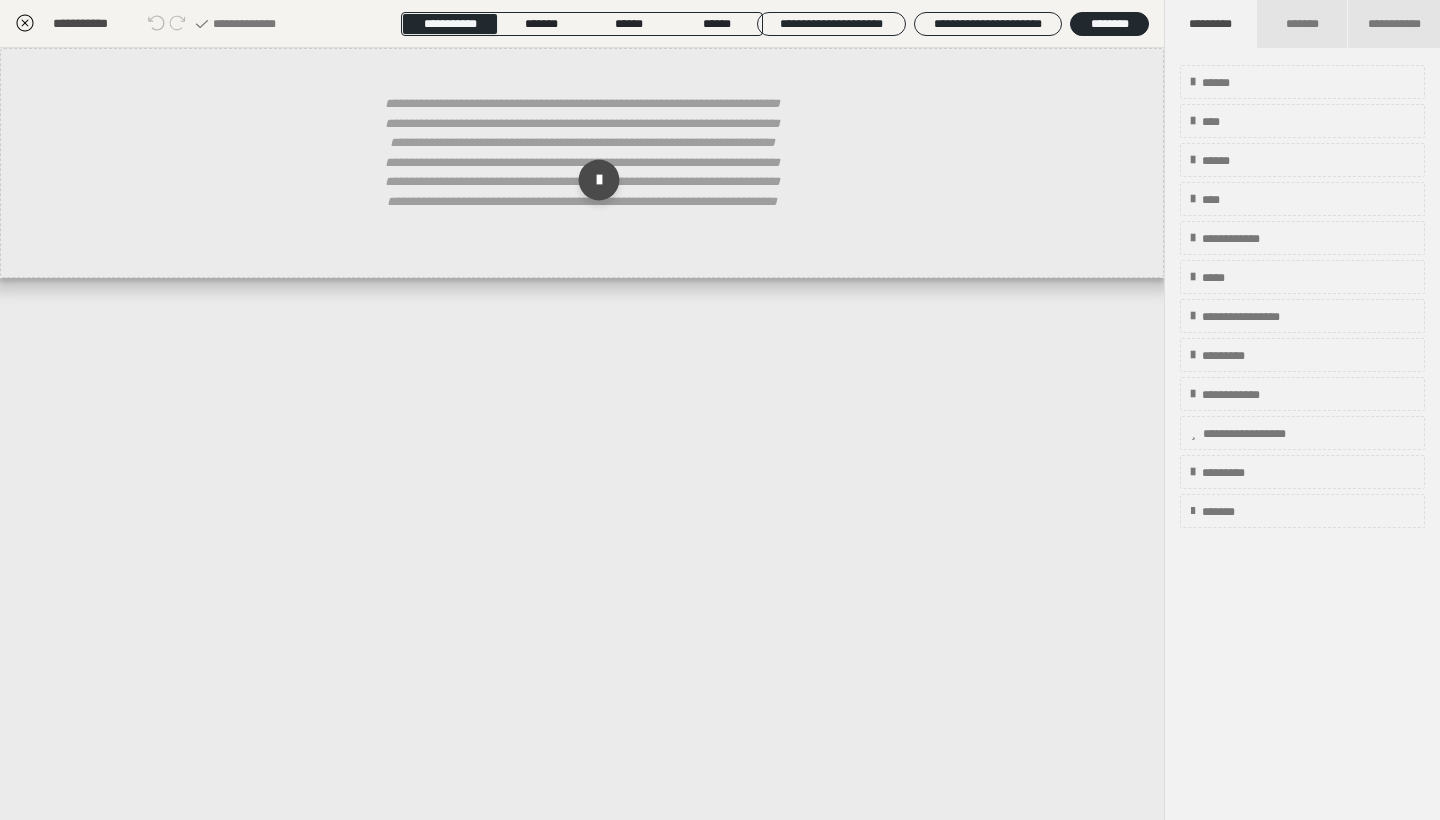 click at bounding box center (599, 180) 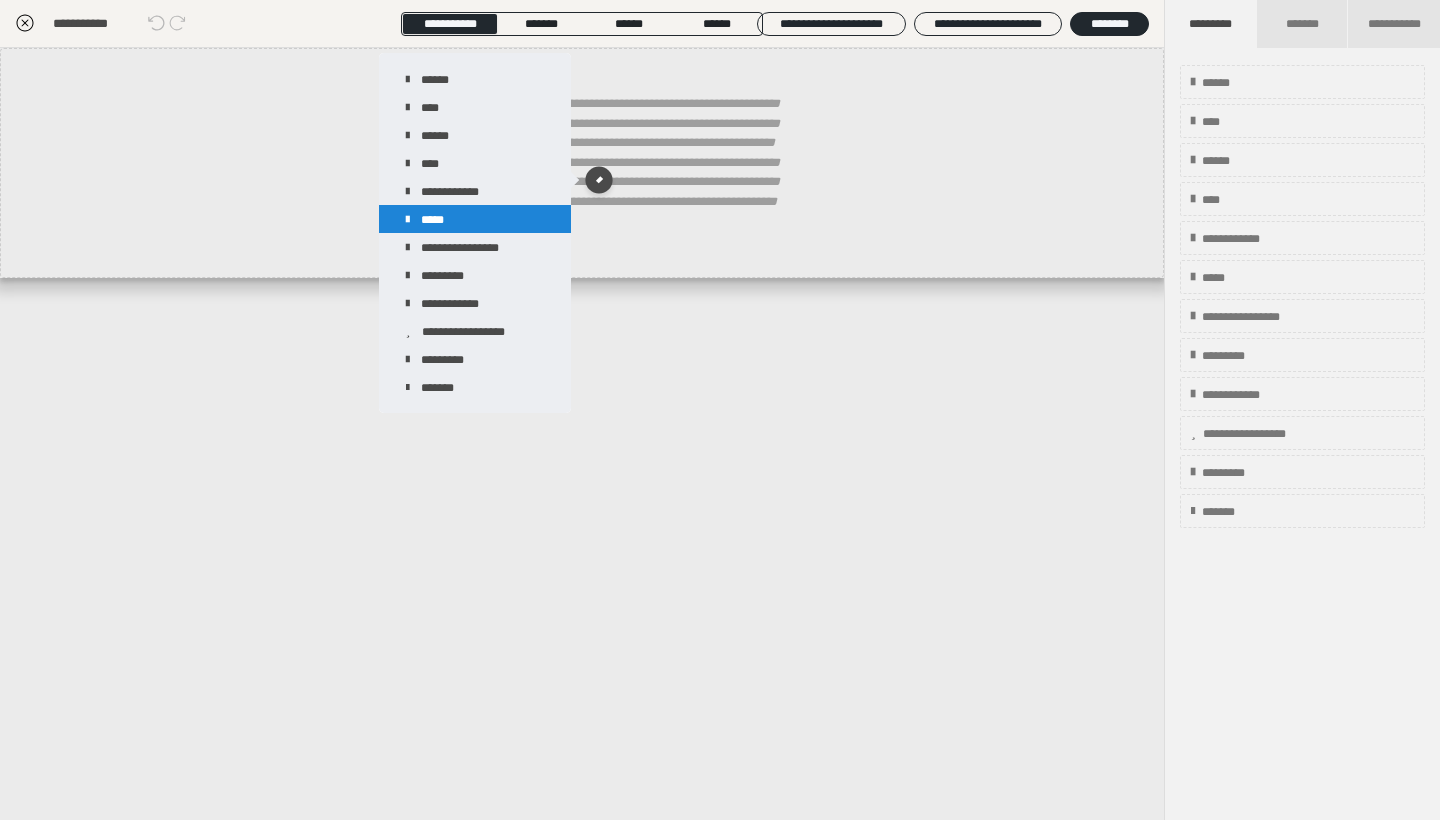 click on "*****" at bounding box center [475, 219] 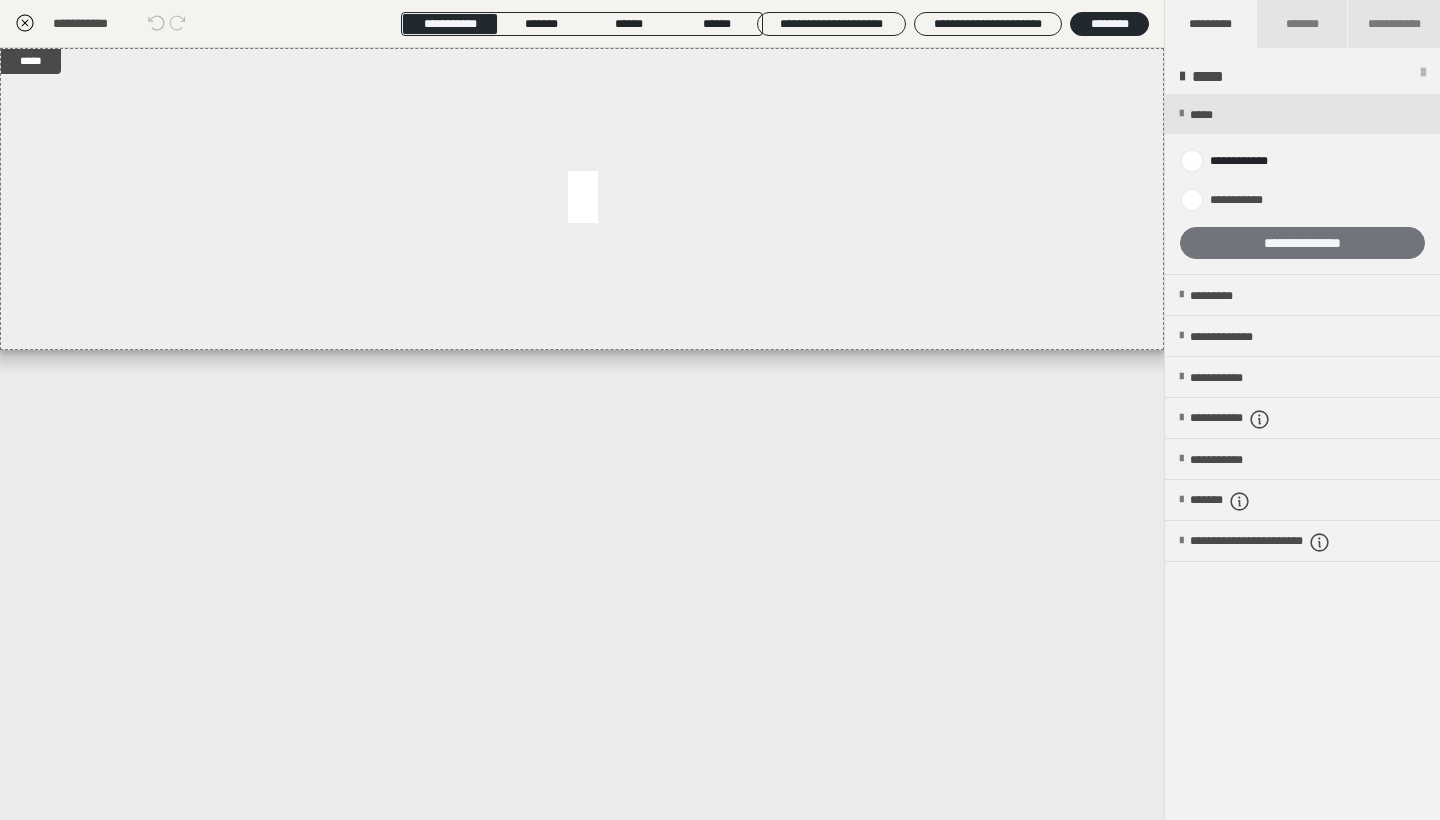click on "**********" at bounding box center [1302, 243] 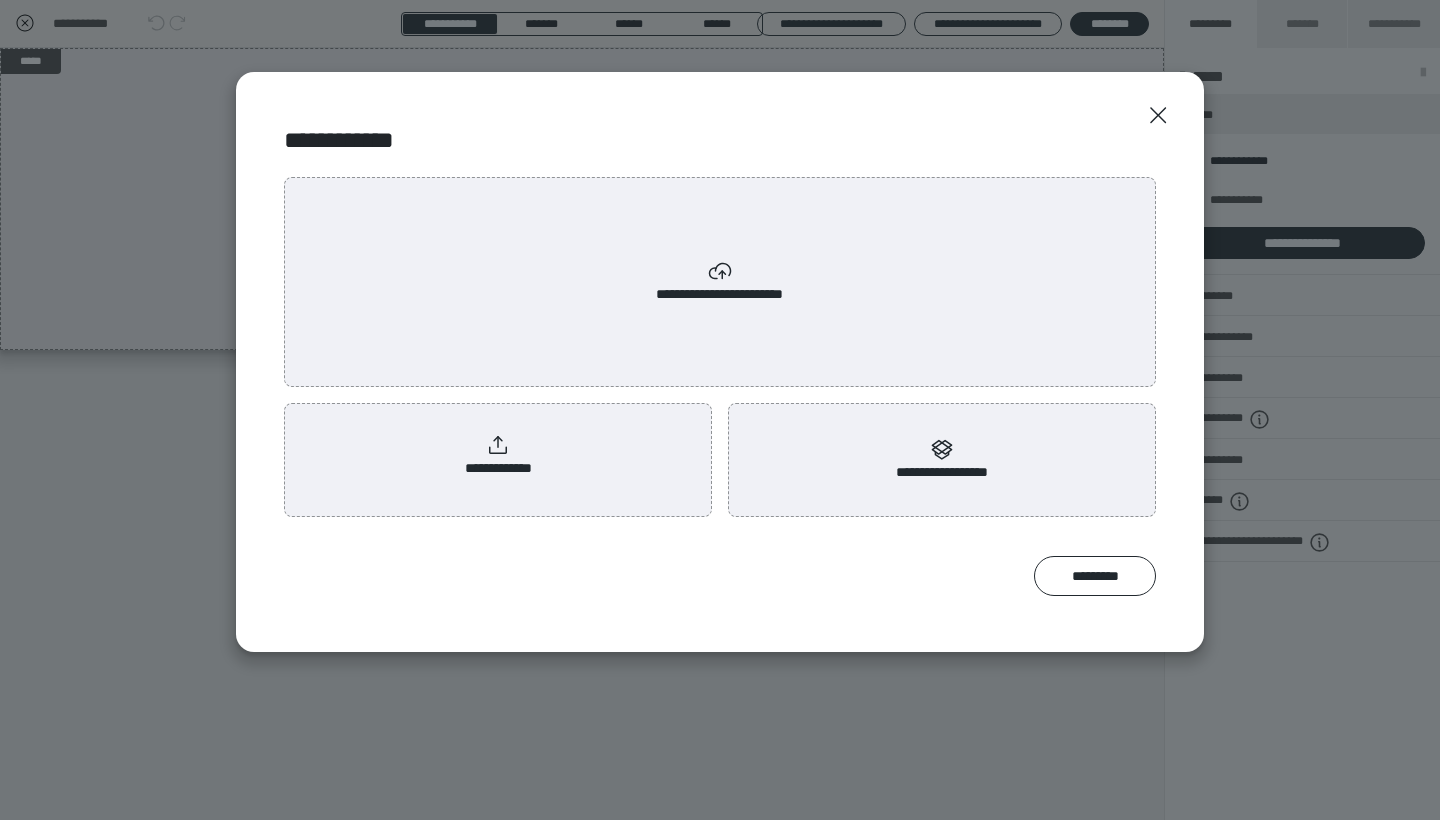 click on "**********" at bounding box center (498, 456) 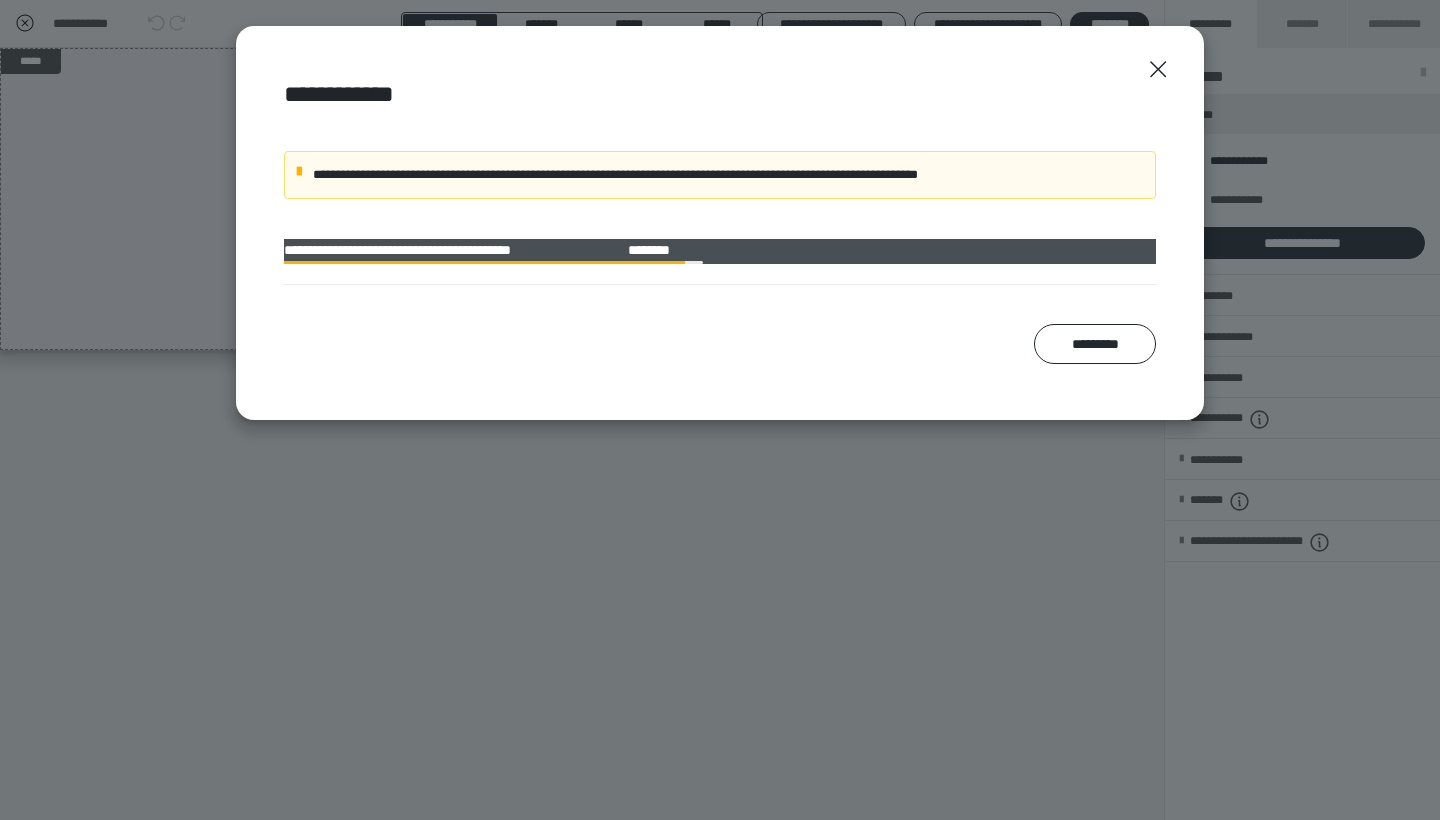 scroll, scrollTop: 25, scrollLeft: 0, axis: vertical 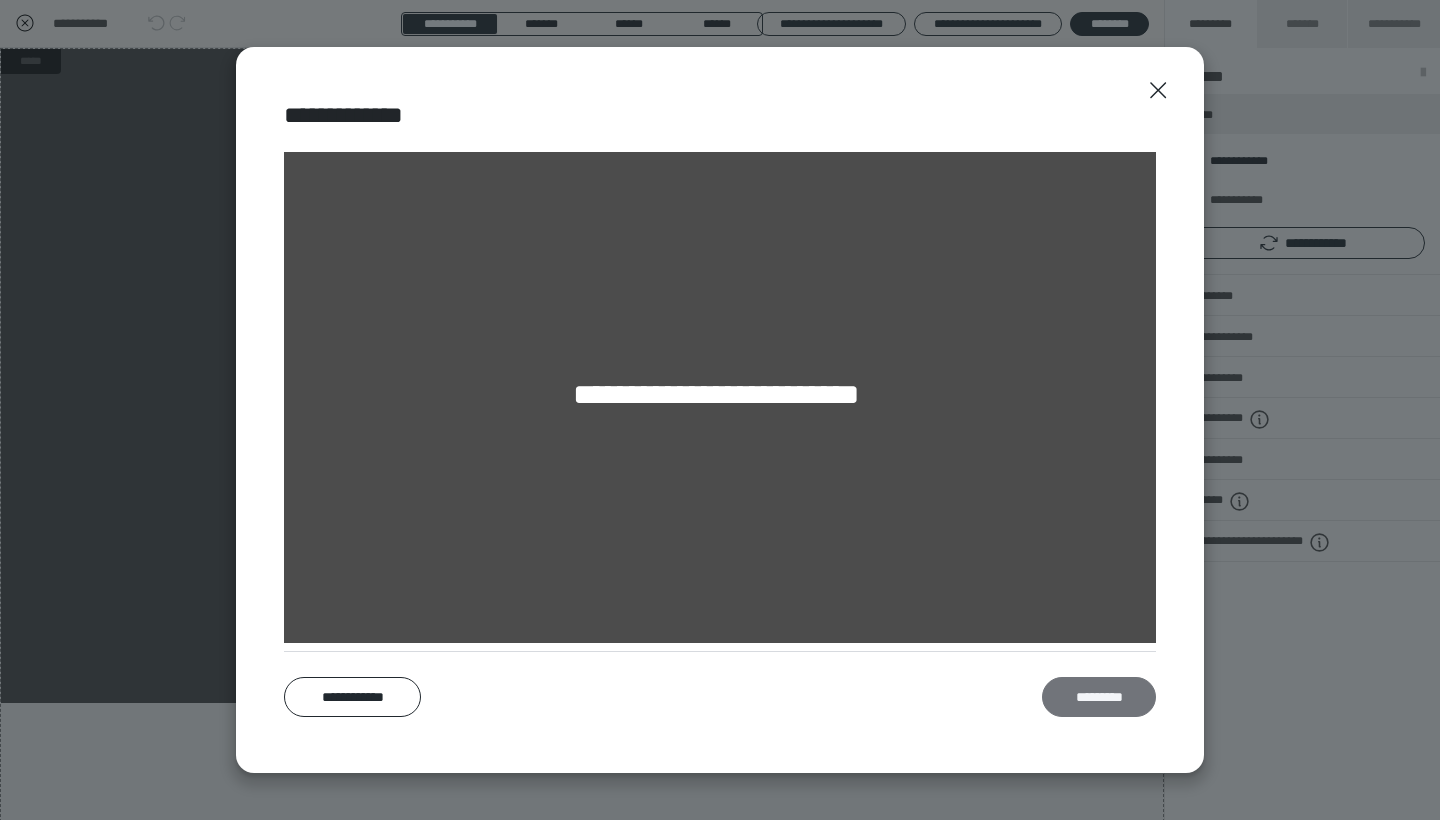 click on "*********" at bounding box center (1099, 697) 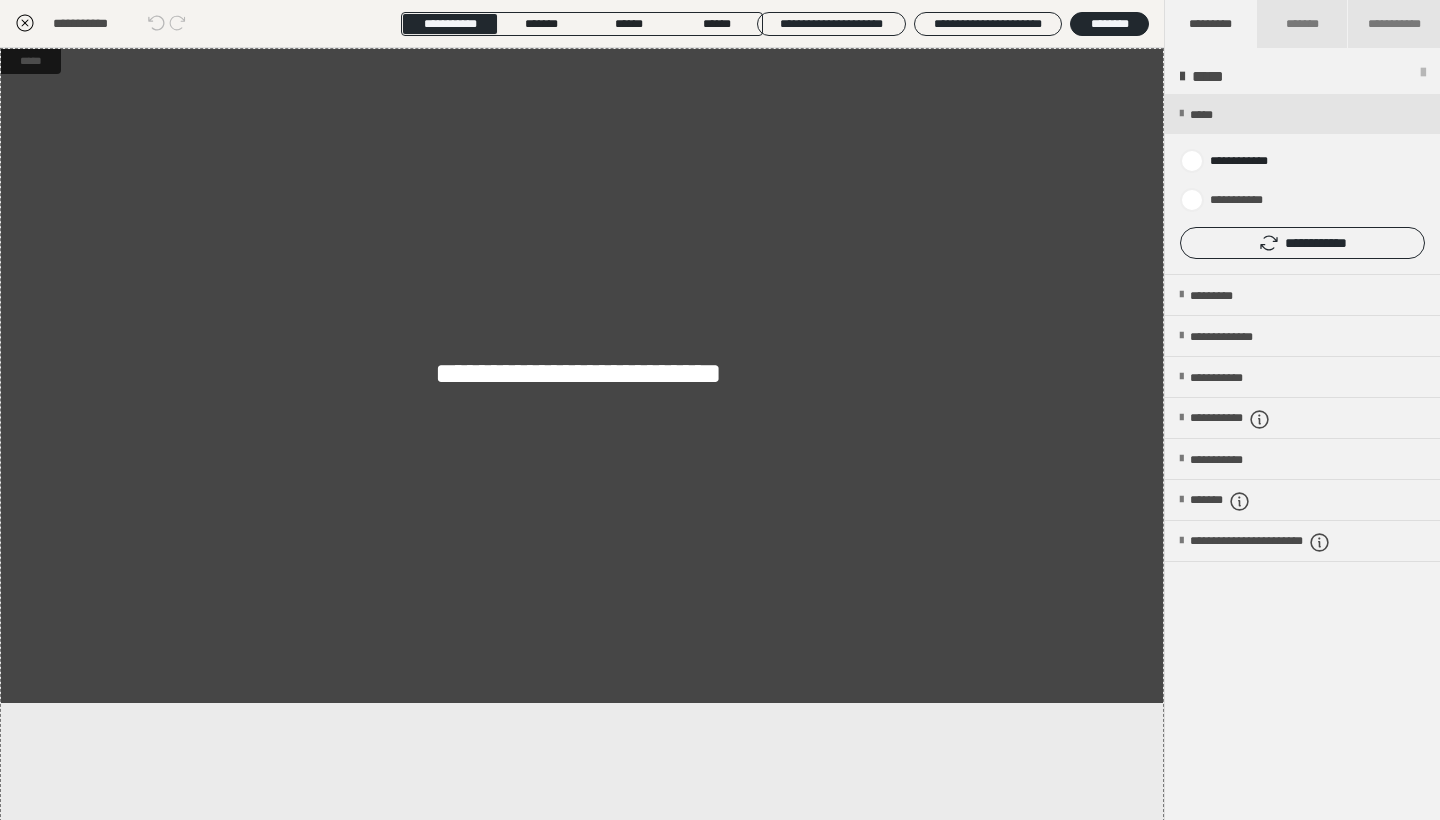 click 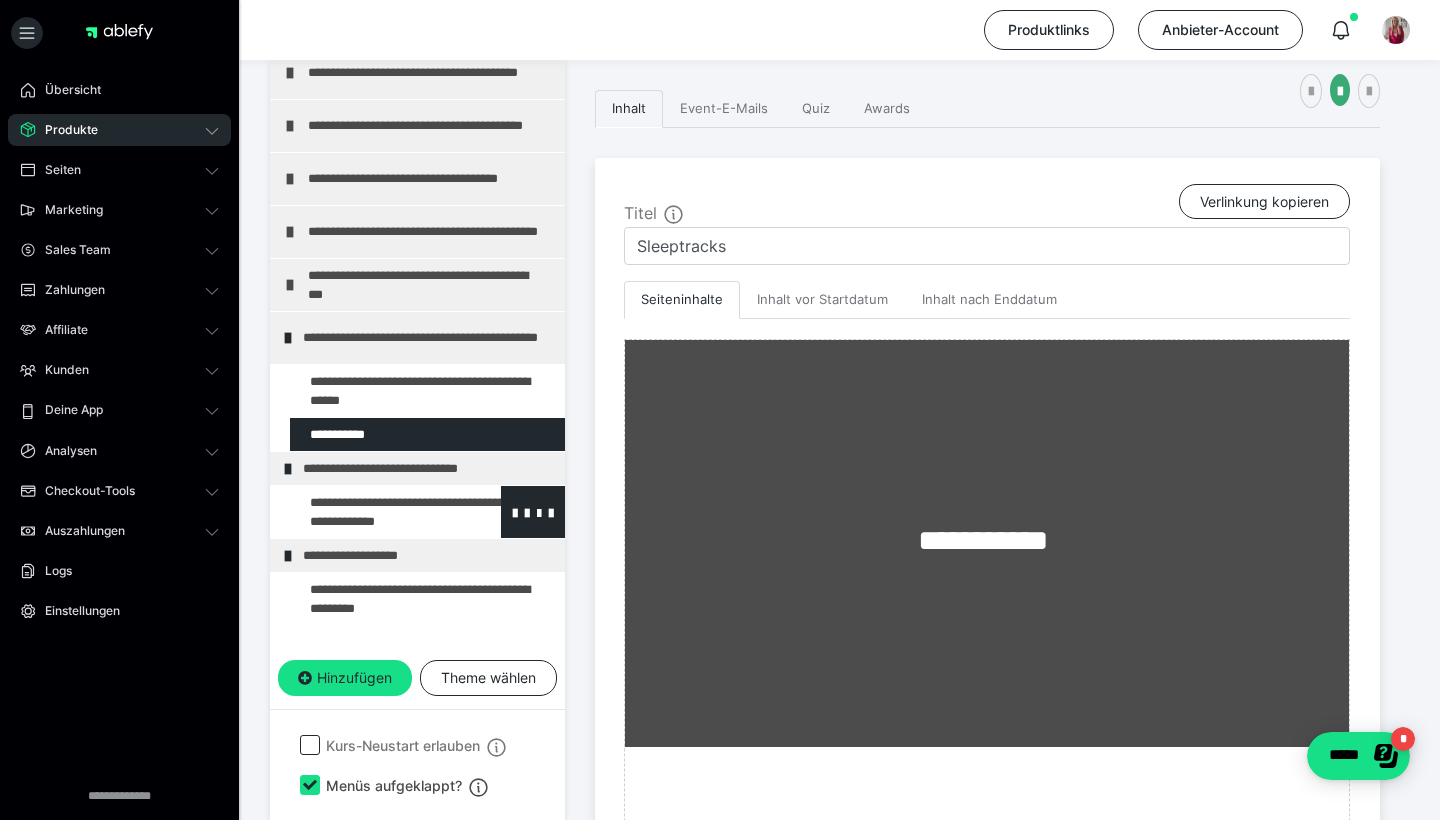 click at bounding box center [375, 512] 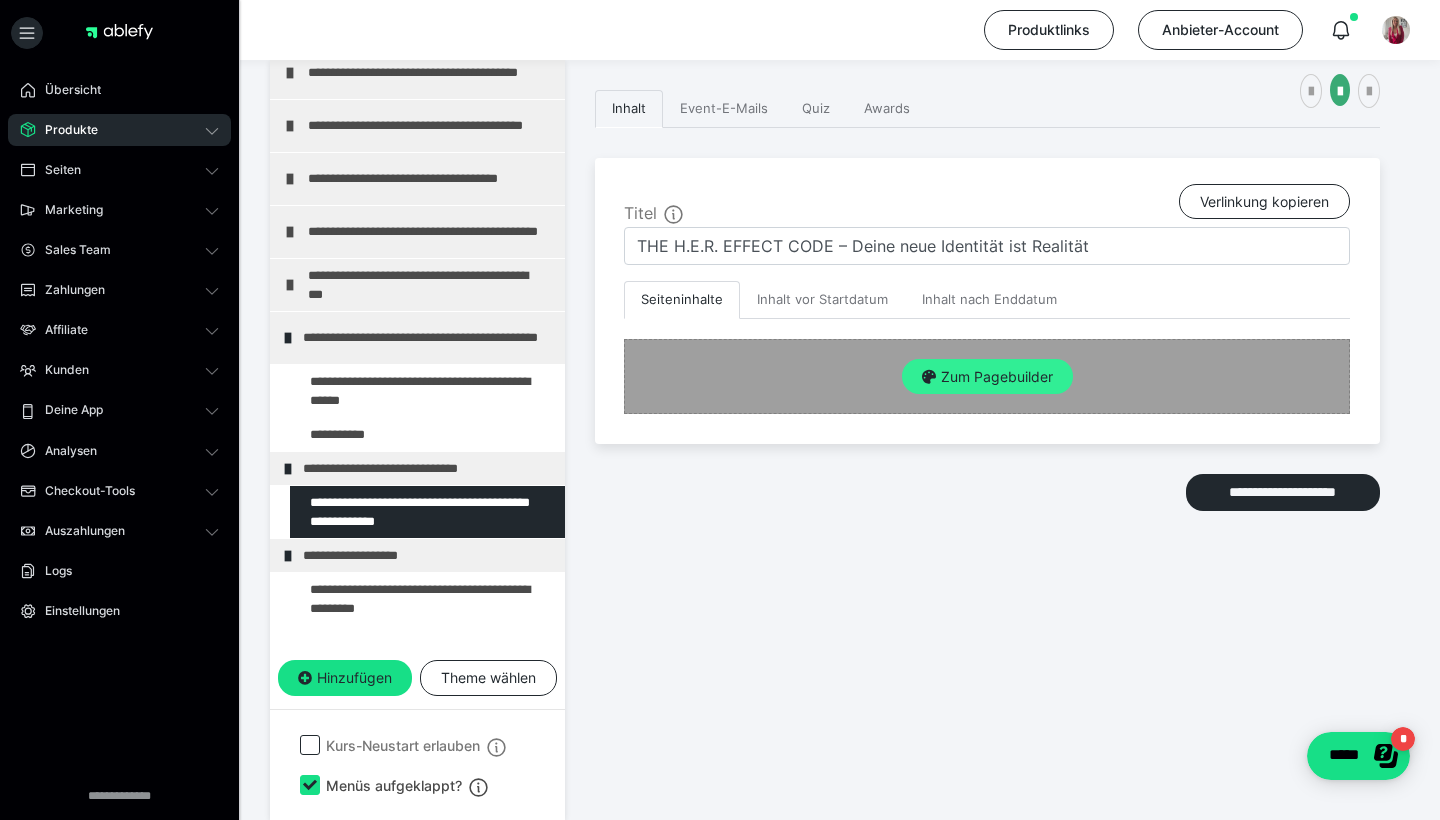 click on "Zum Pagebuilder" at bounding box center (987, 377) 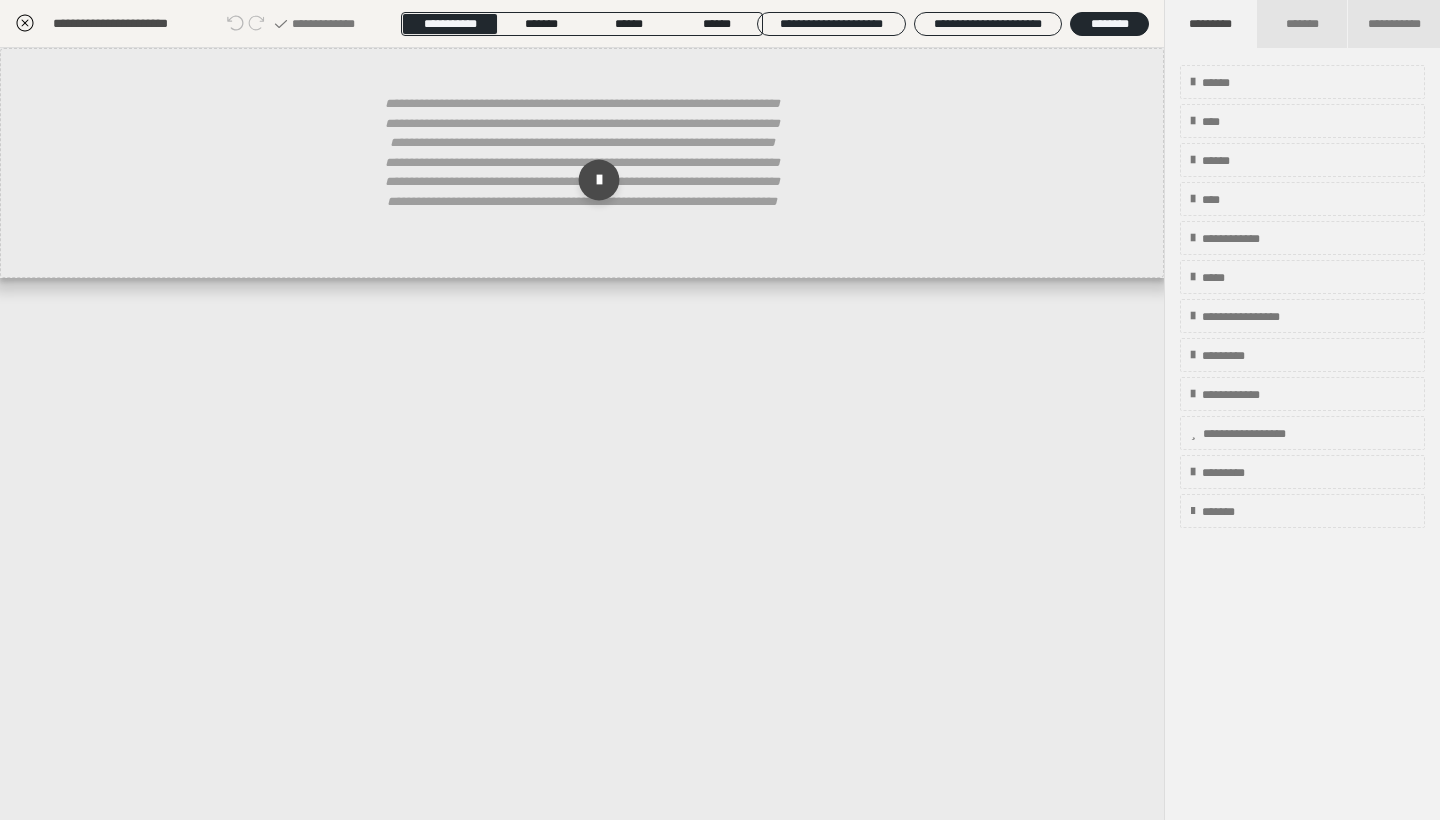 click at bounding box center [599, 180] 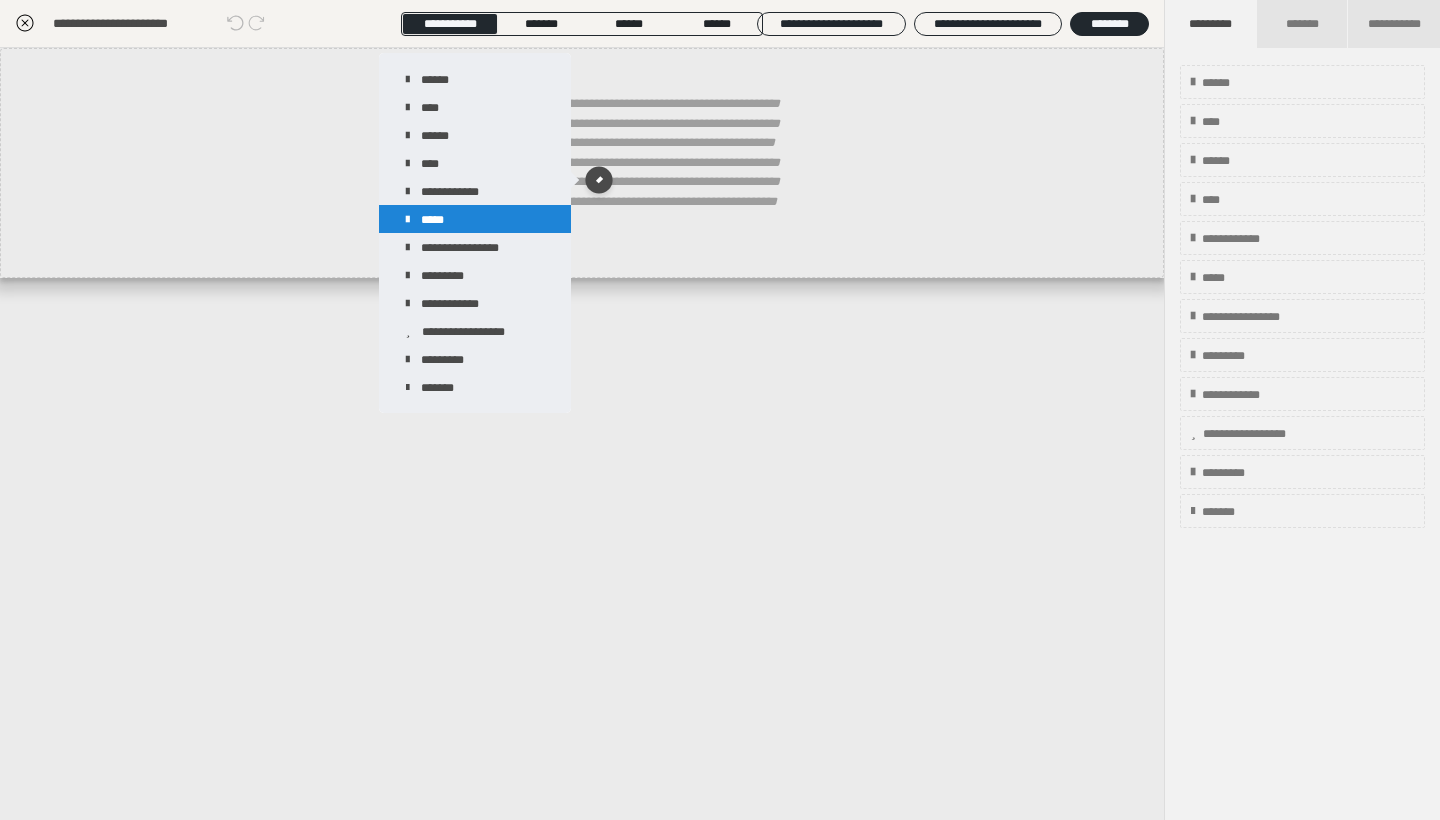 click on "*****" at bounding box center (475, 219) 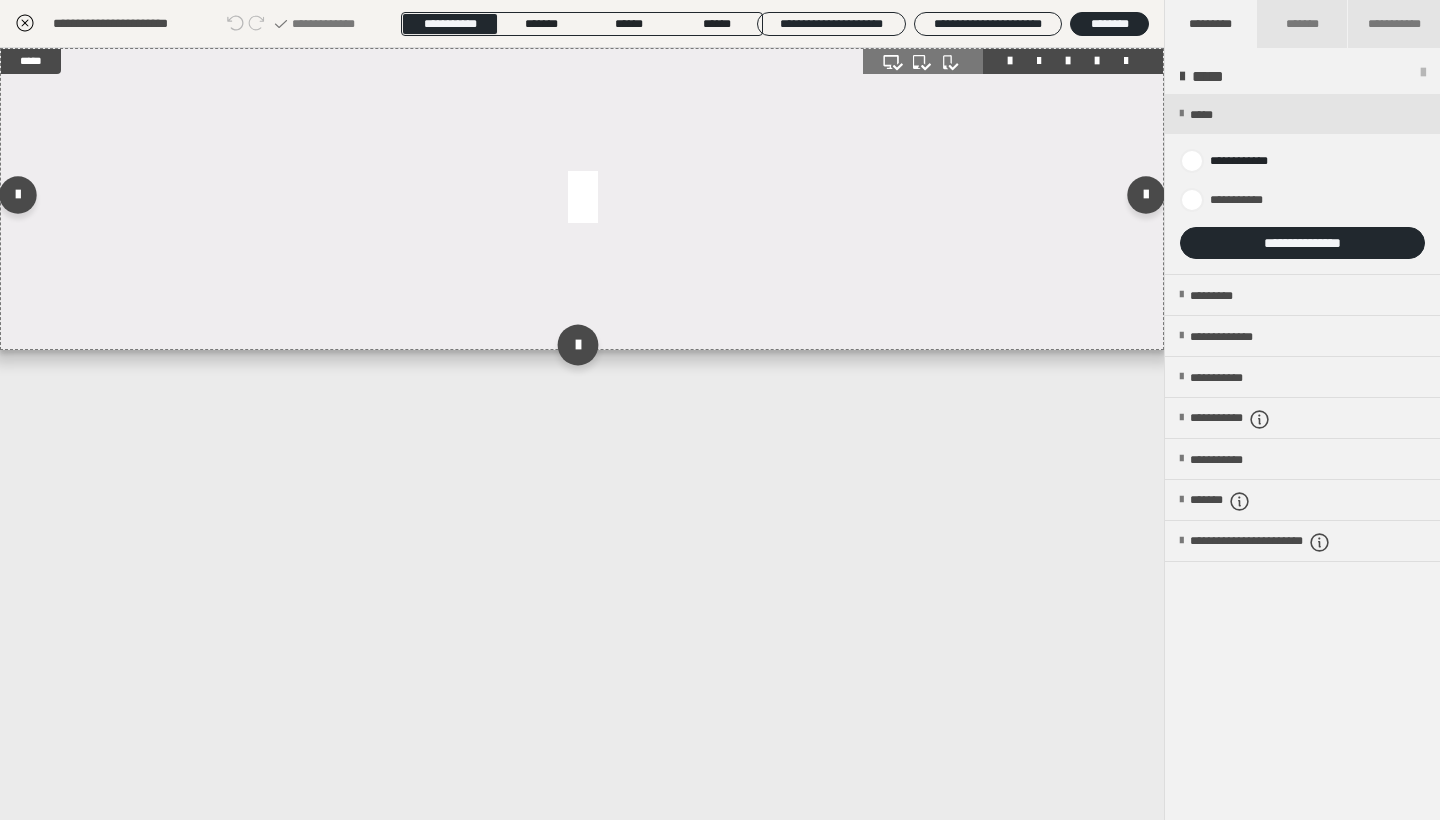 click at bounding box center [577, 344] 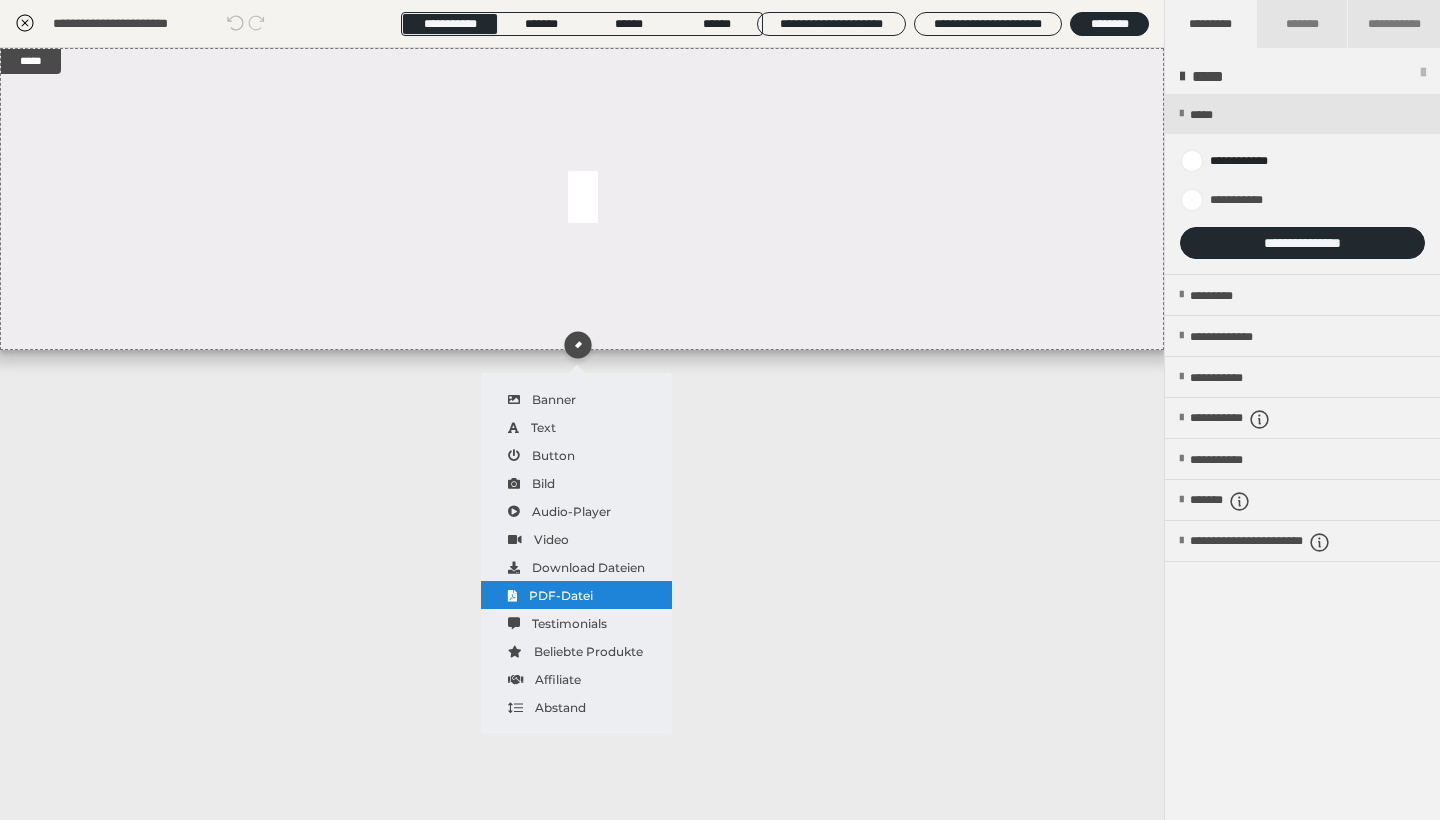 click on "PDF-Datei" at bounding box center (576, 595) 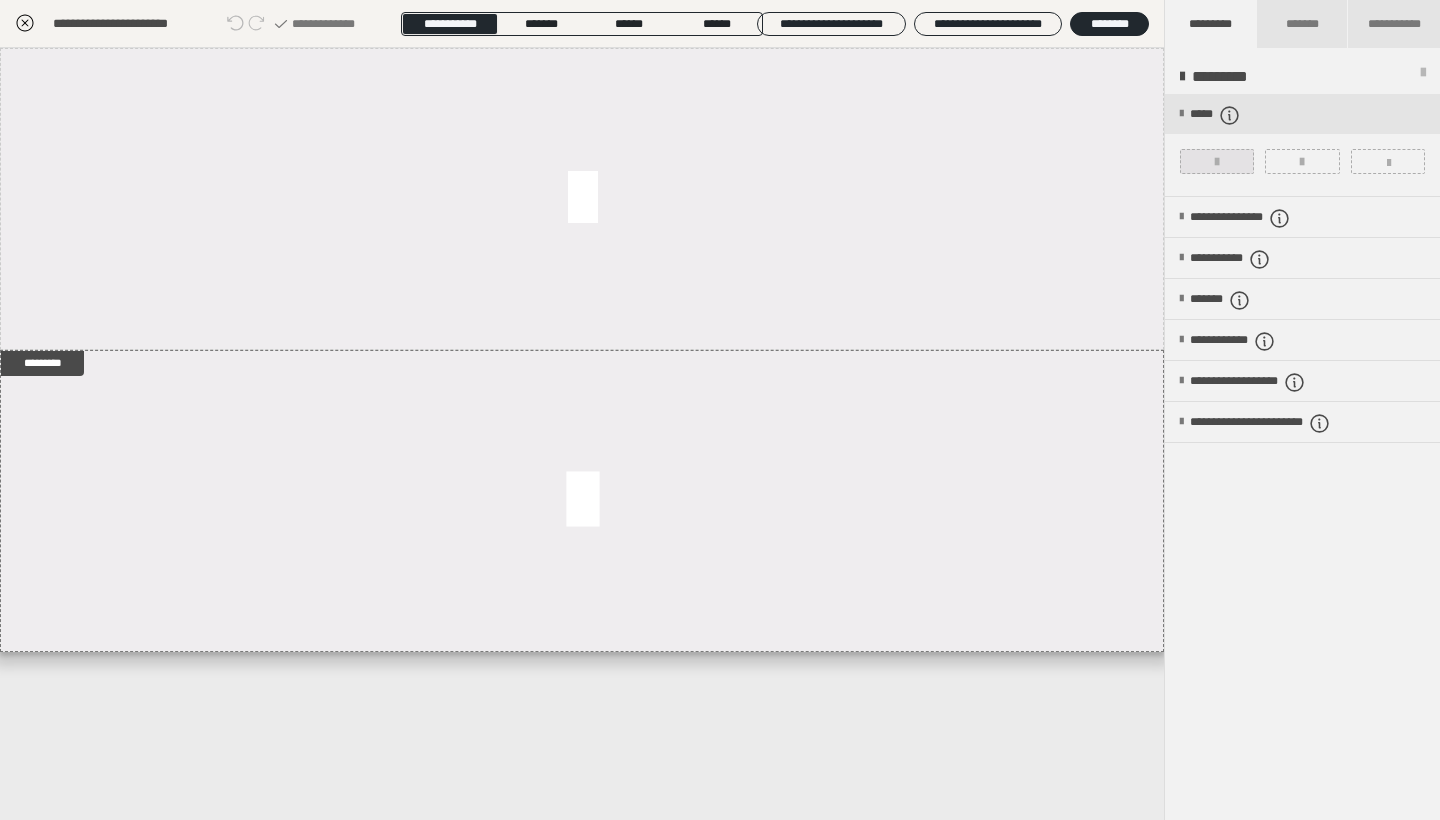 click at bounding box center [1217, 161] 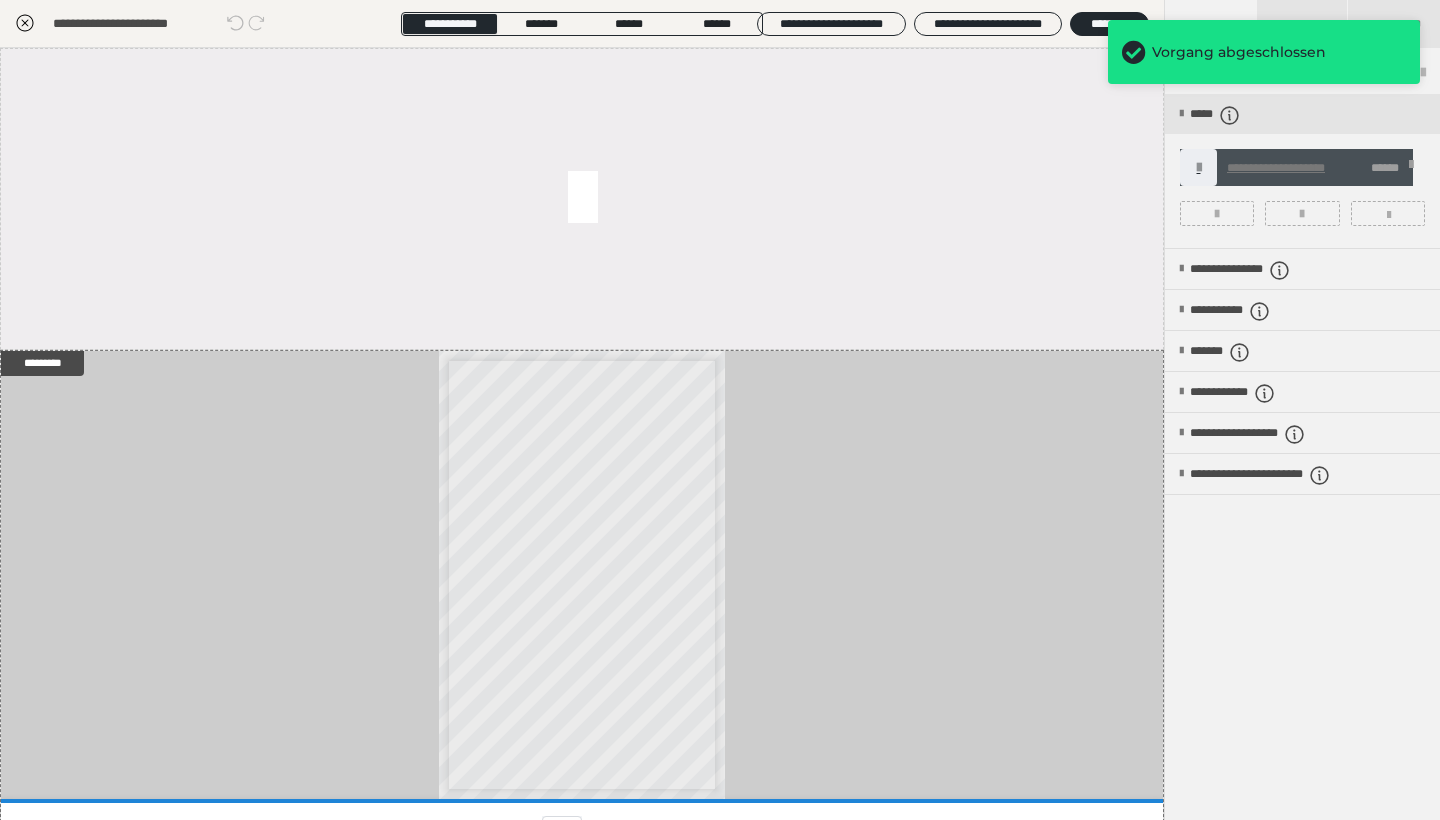 click 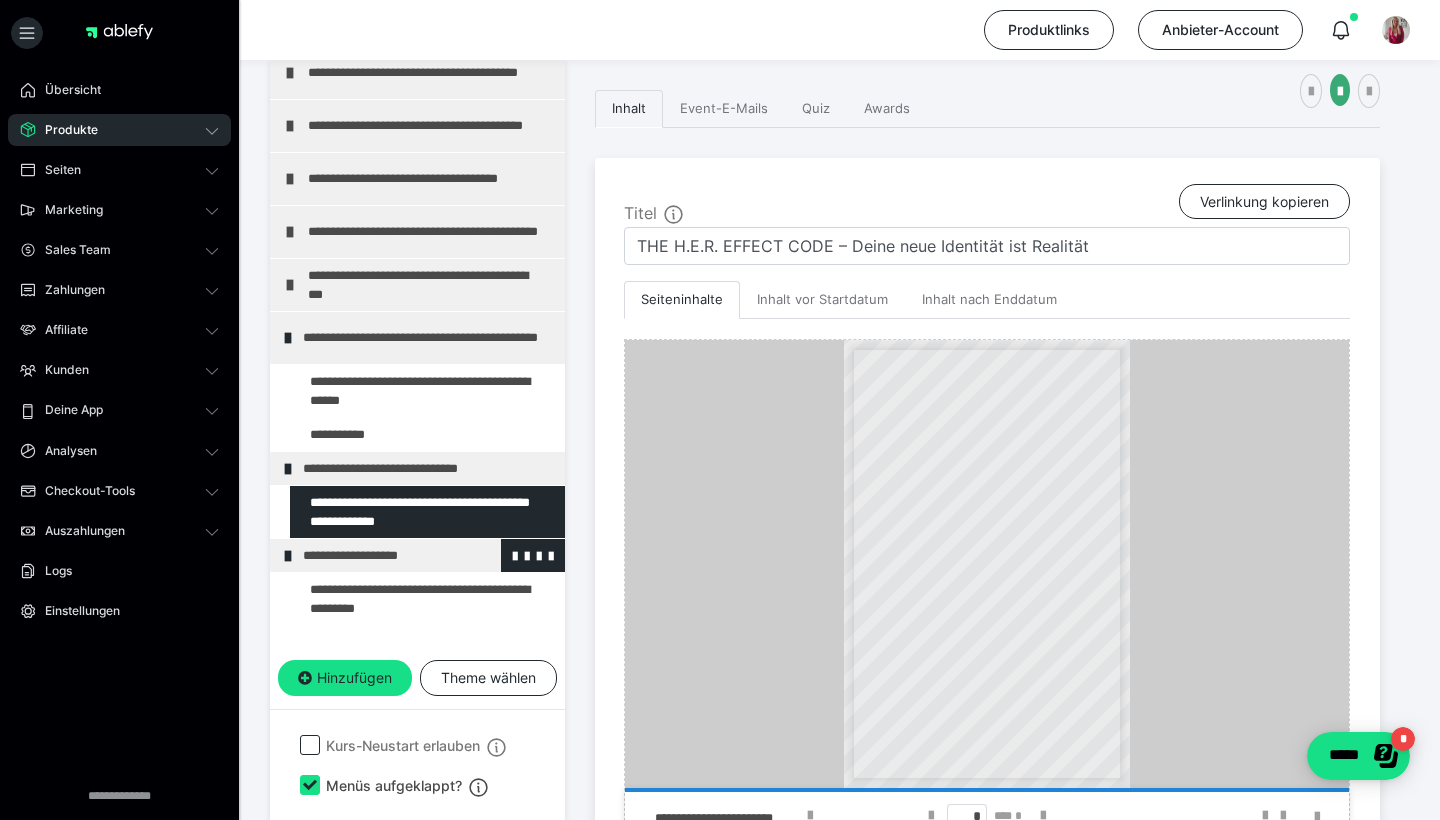 click on "**********" at bounding box center [426, 555] 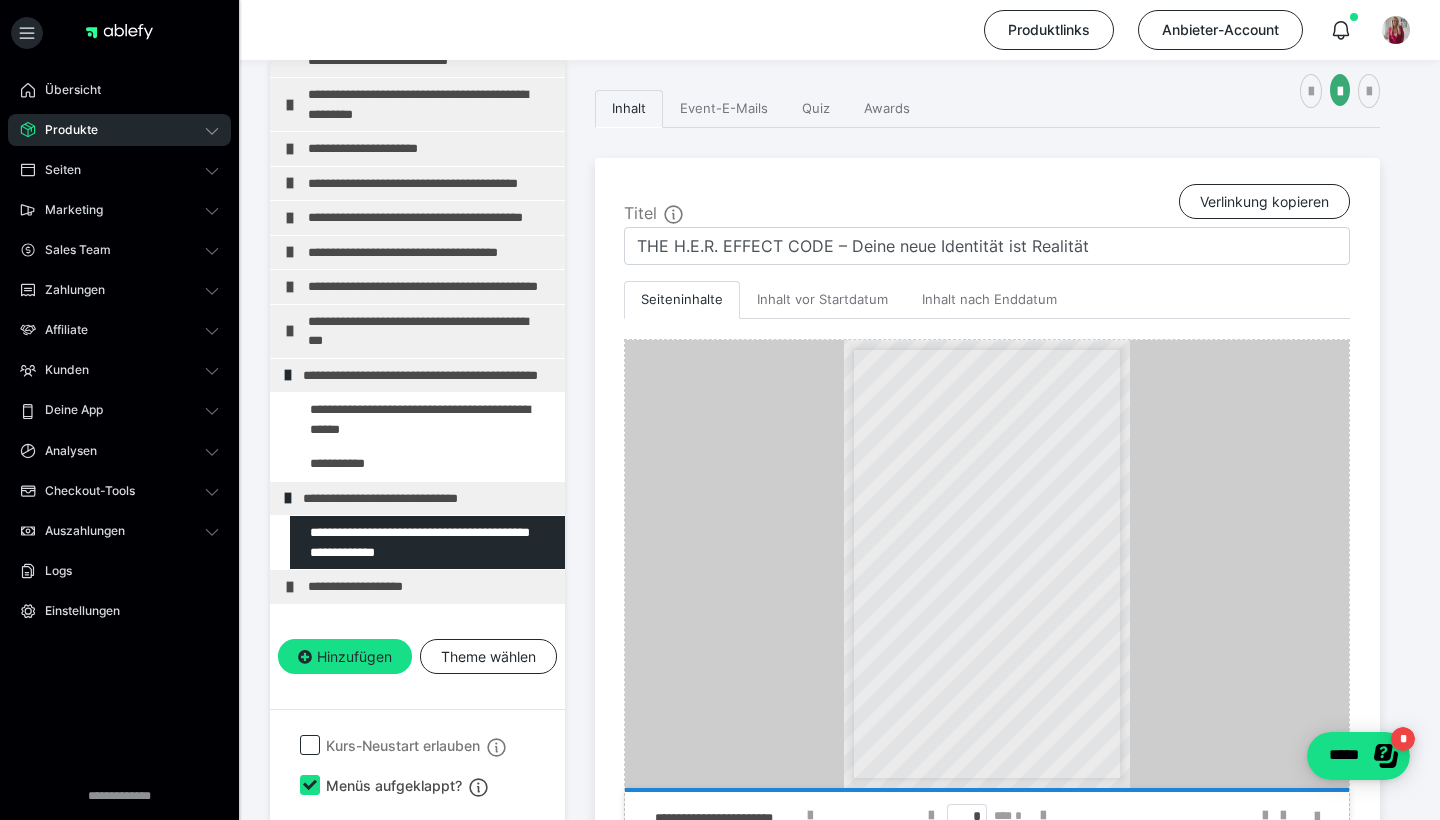 scroll, scrollTop: 208, scrollLeft: 0, axis: vertical 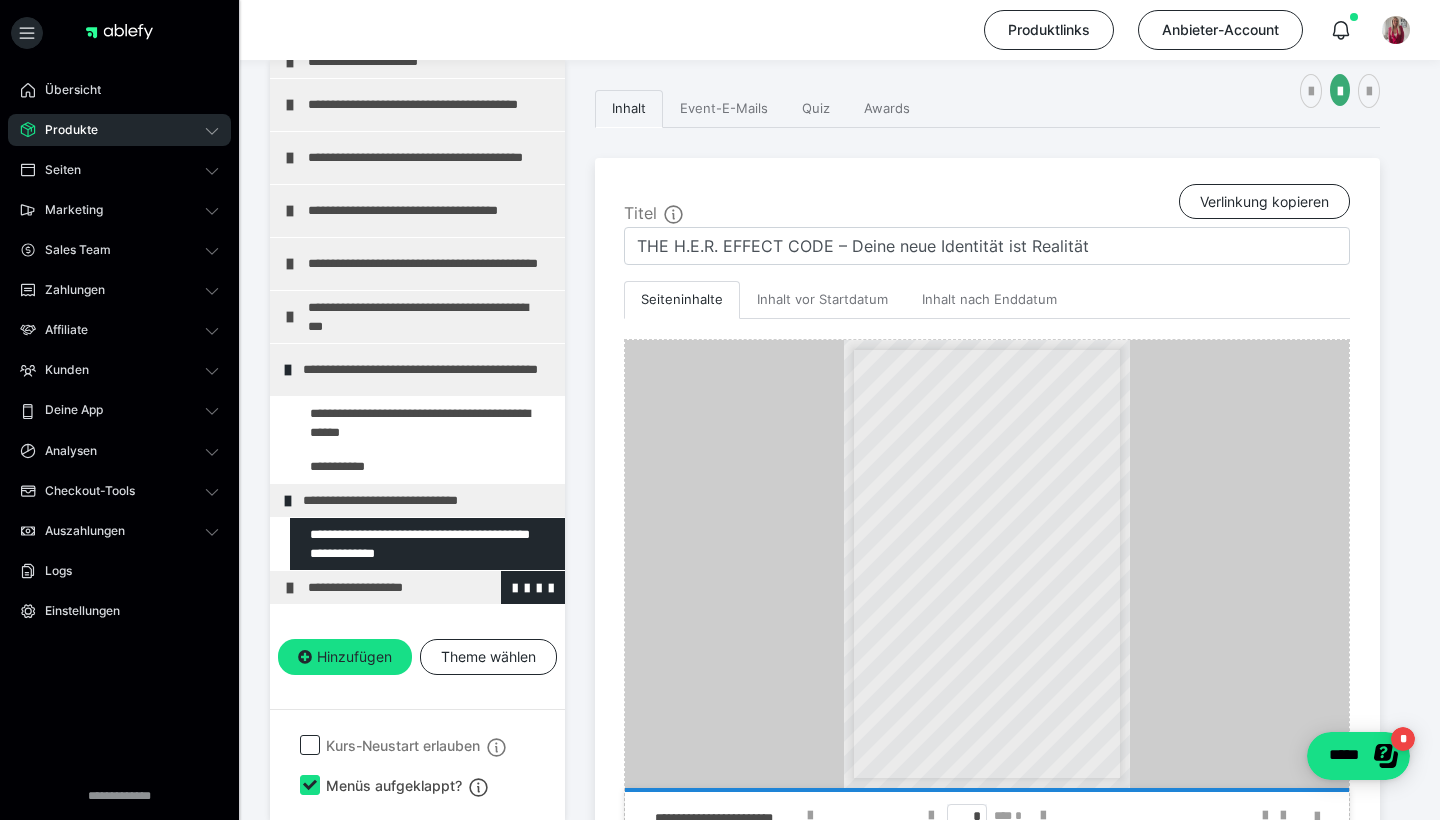 click on "**********" at bounding box center (431, 587) 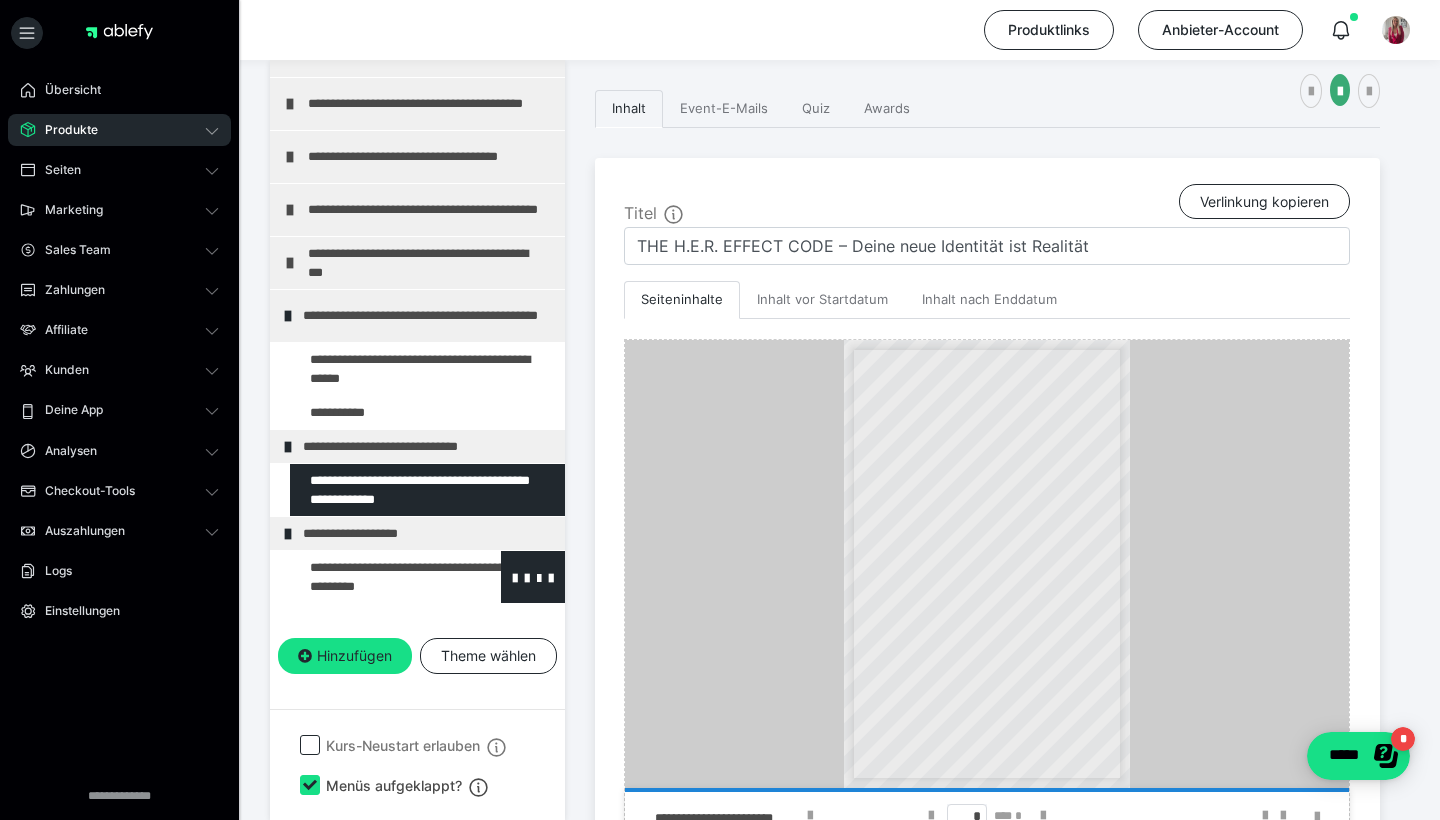 scroll, scrollTop: 261, scrollLeft: 0, axis: vertical 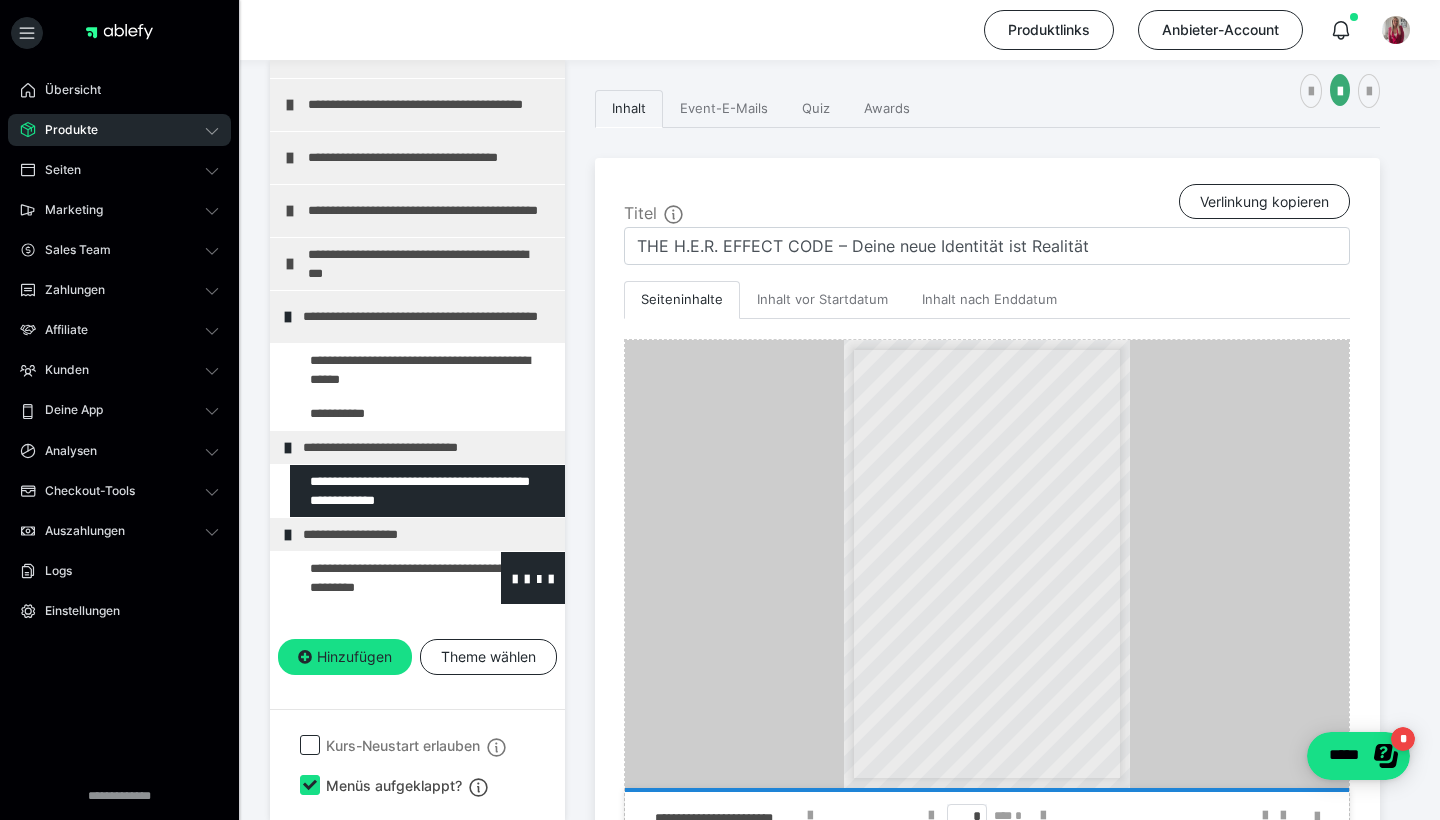 click at bounding box center (375, 578) 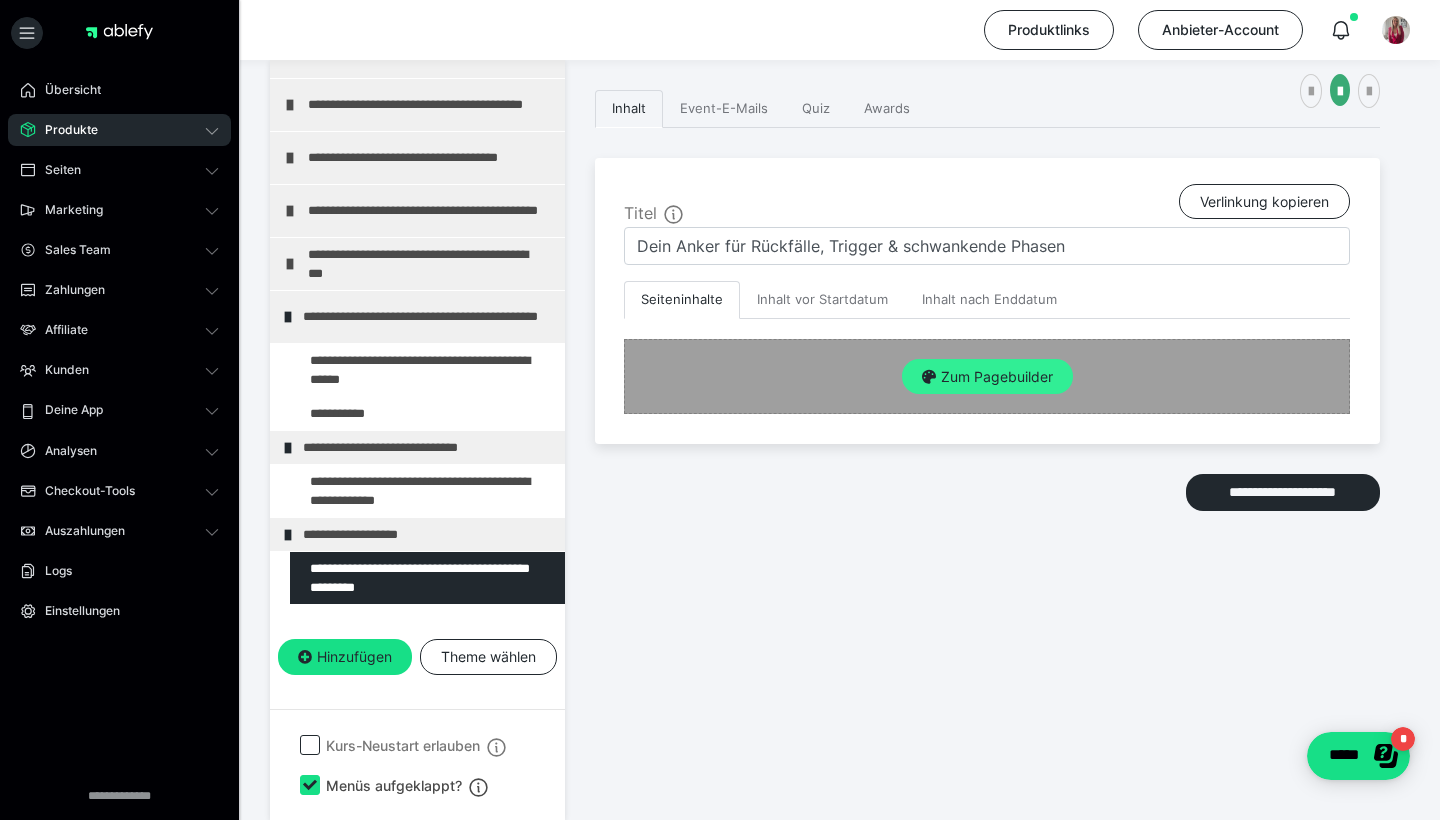click on "Zum Pagebuilder" at bounding box center [987, 377] 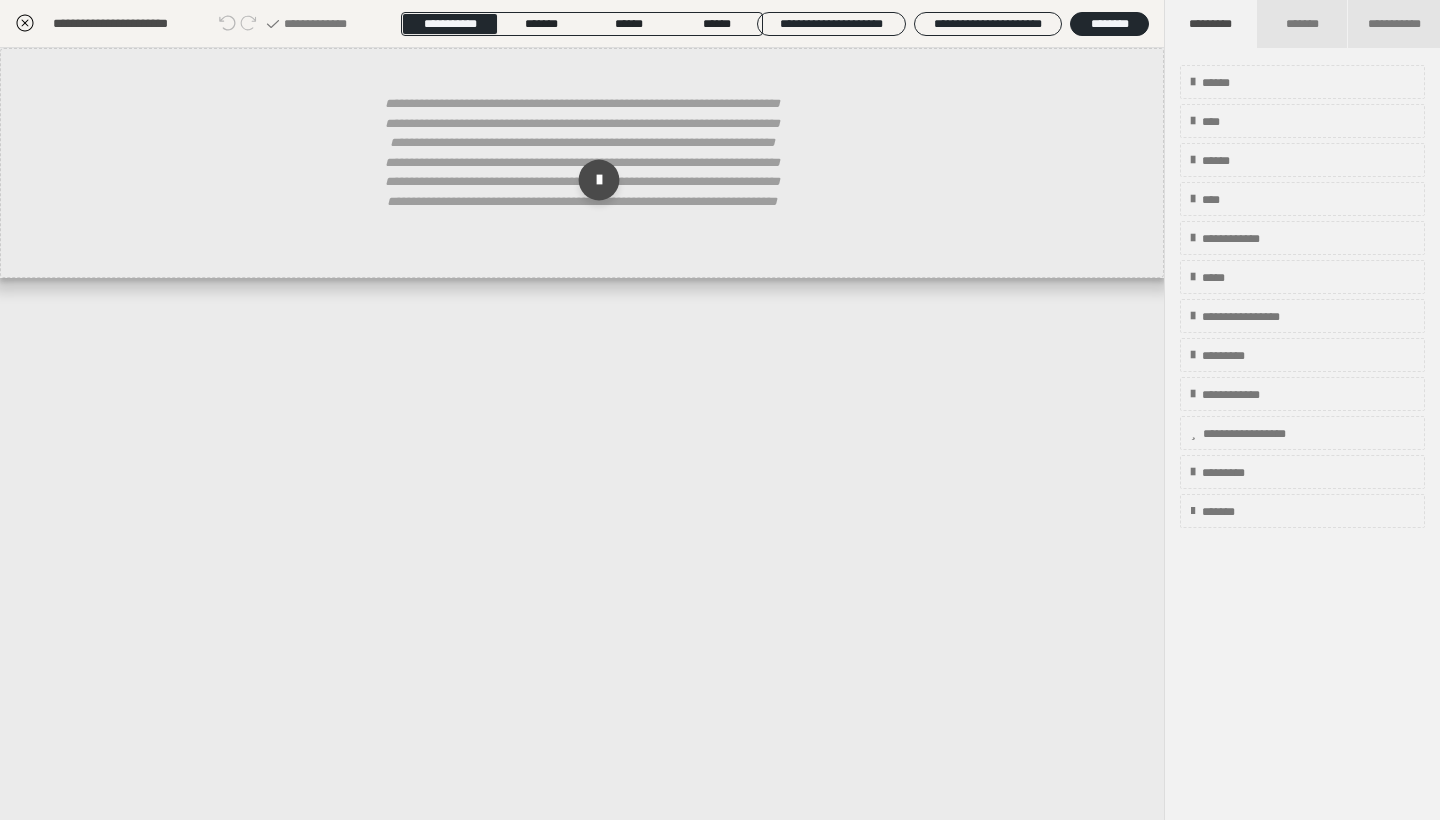 click at bounding box center [599, 180] 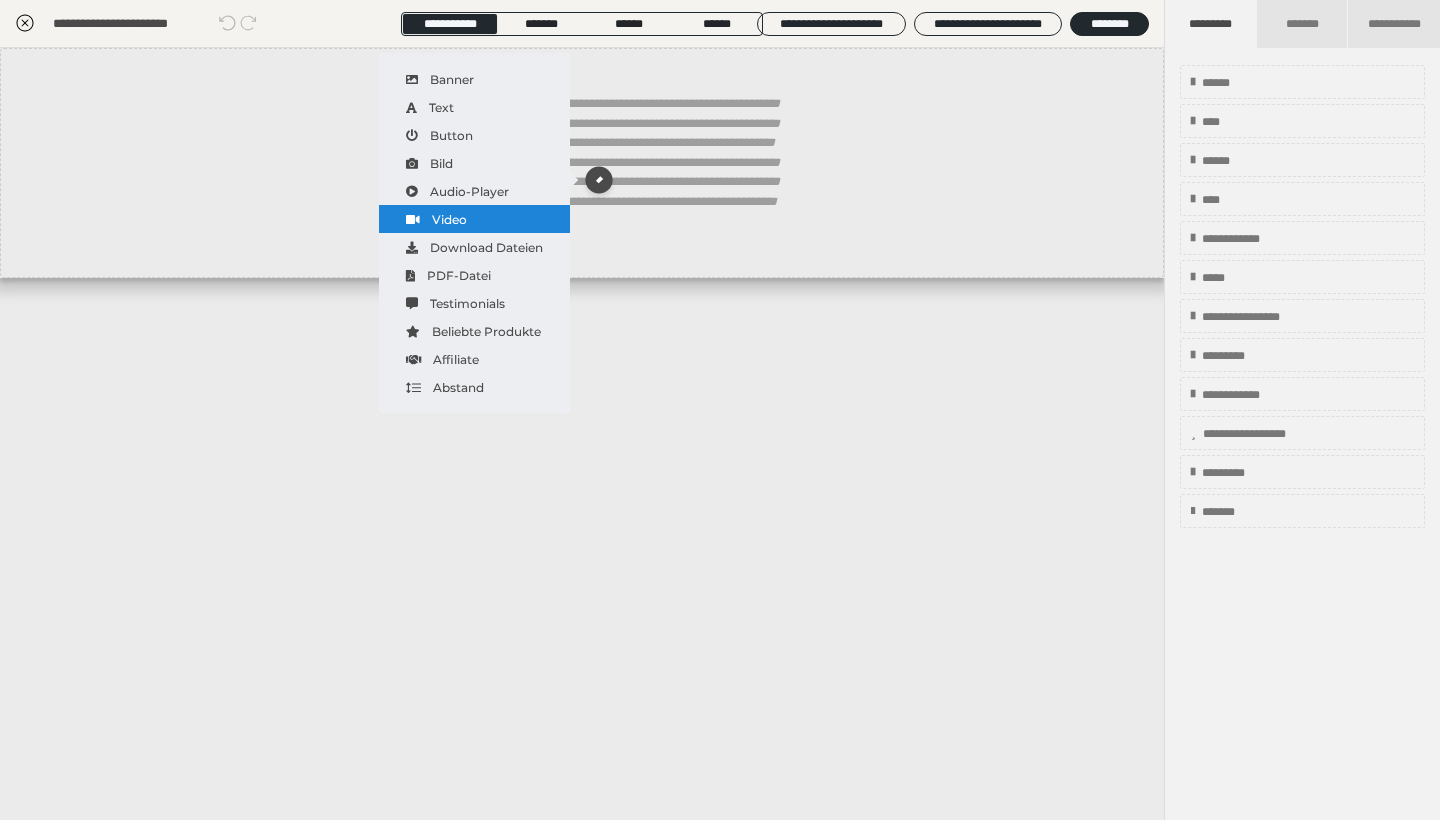 click on "Video" at bounding box center [474, 219] 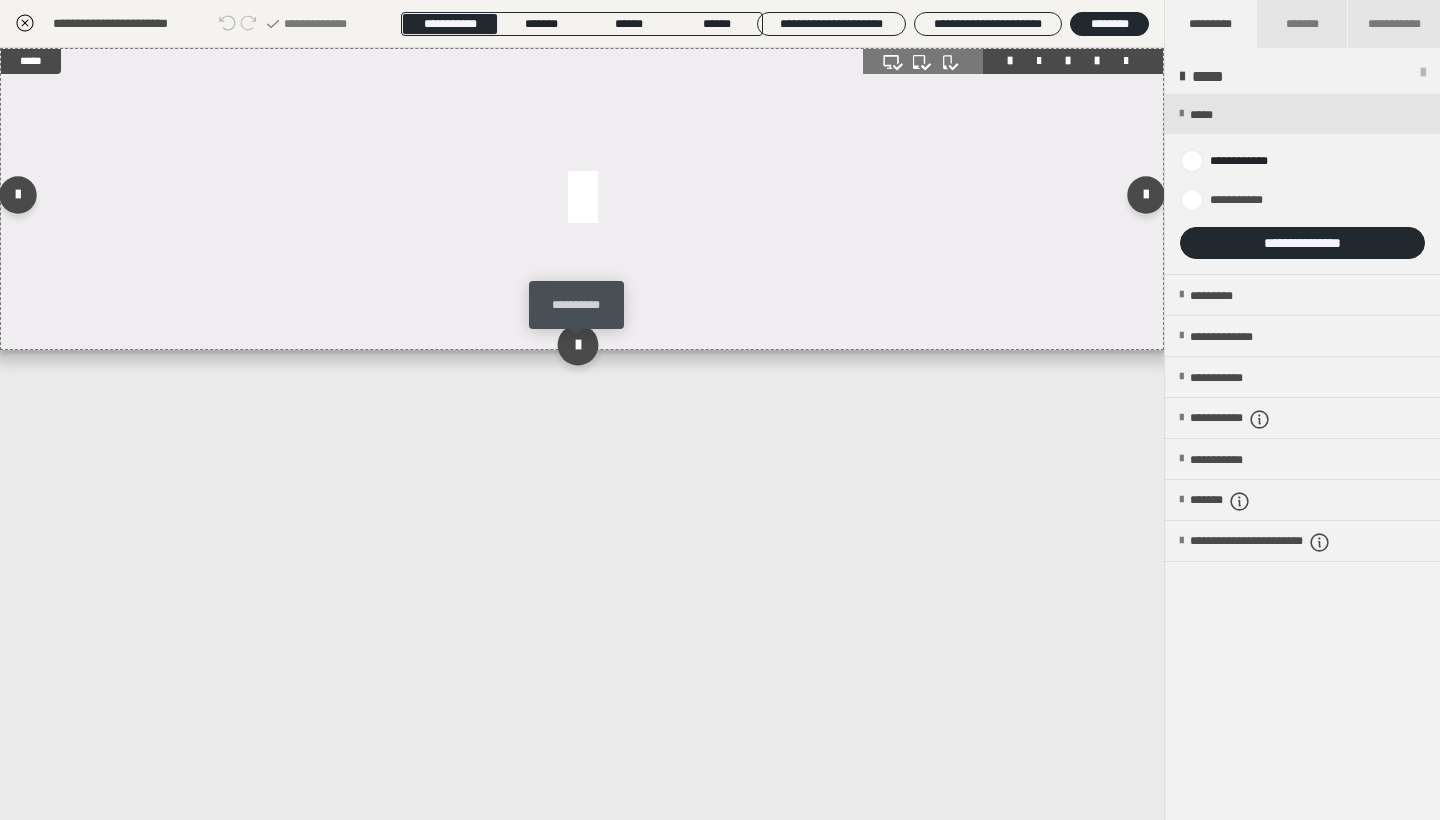 click at bounding box center (577, 344) 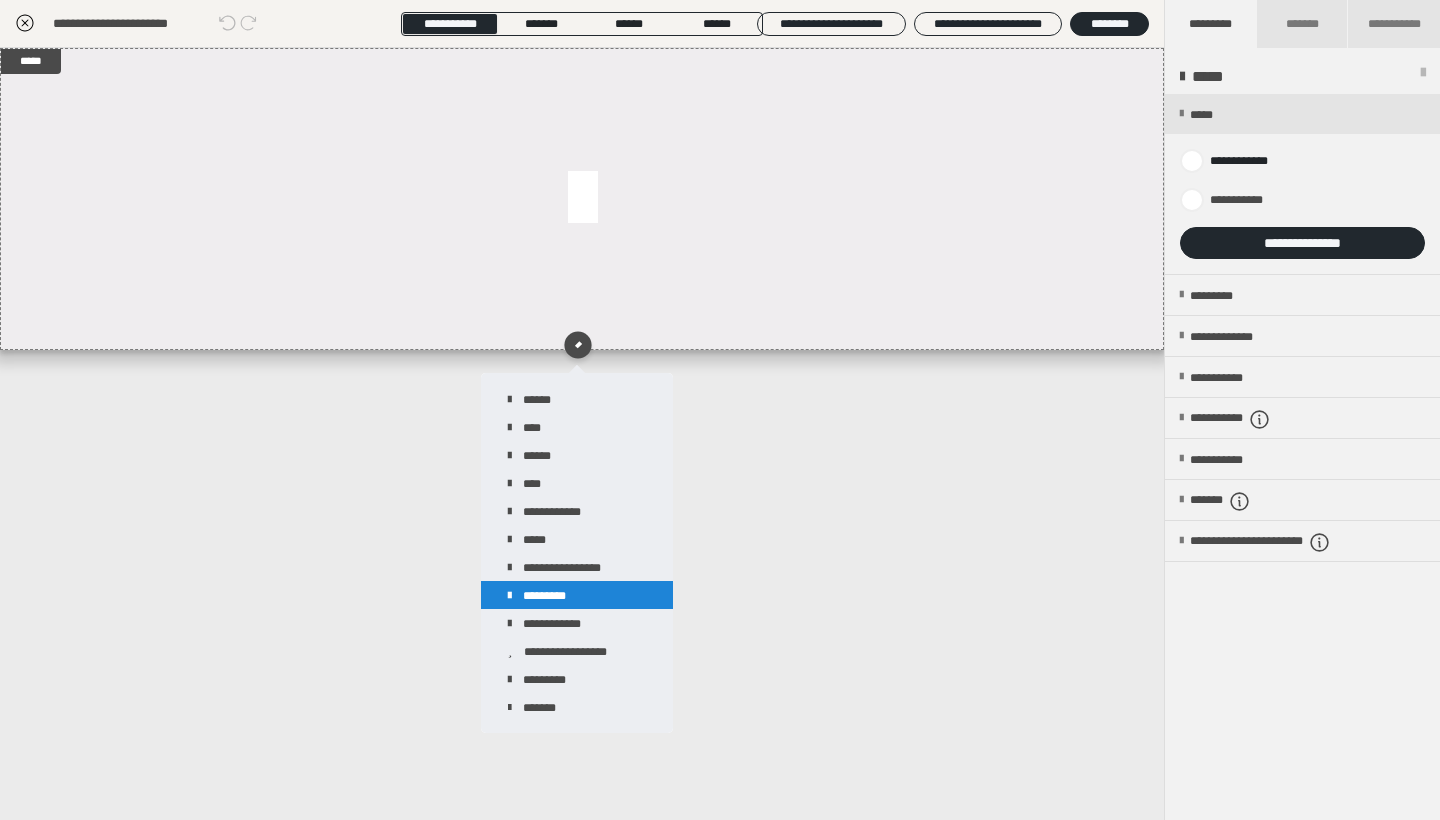click on "*********" at bounding box center [577, 595] 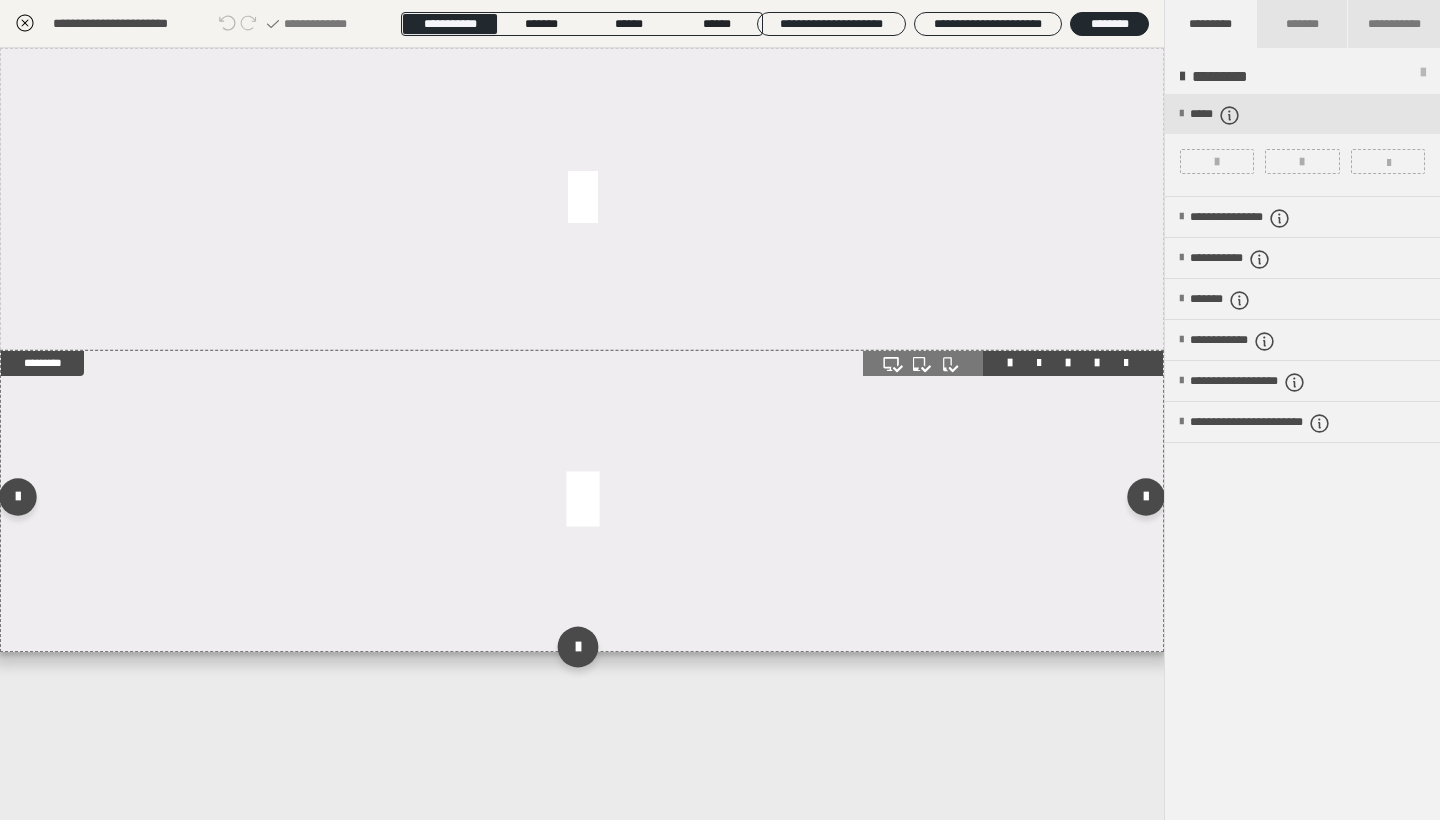 click at bounding box center [577, 646] 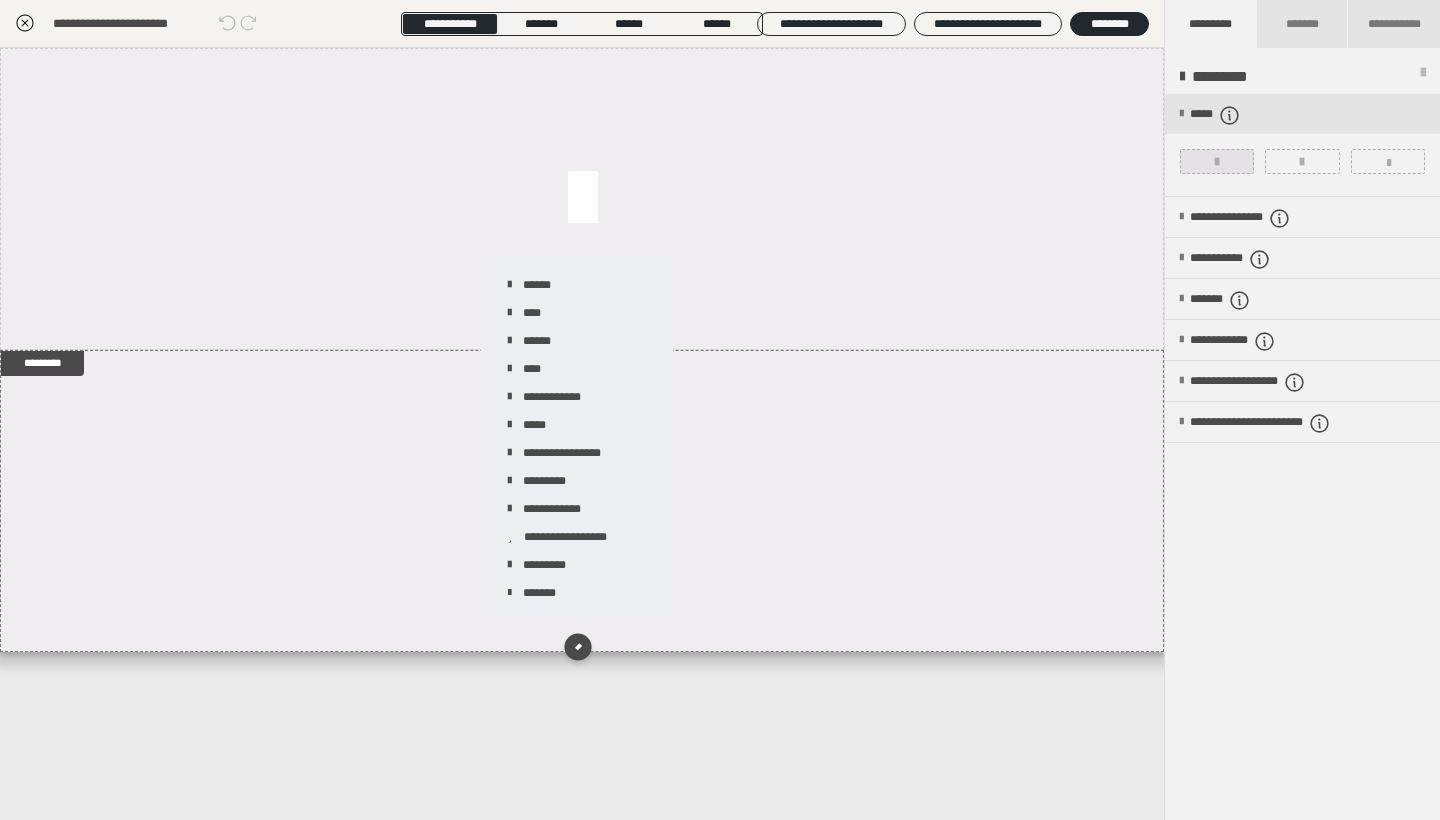 click at bounding box center (1217, 162) 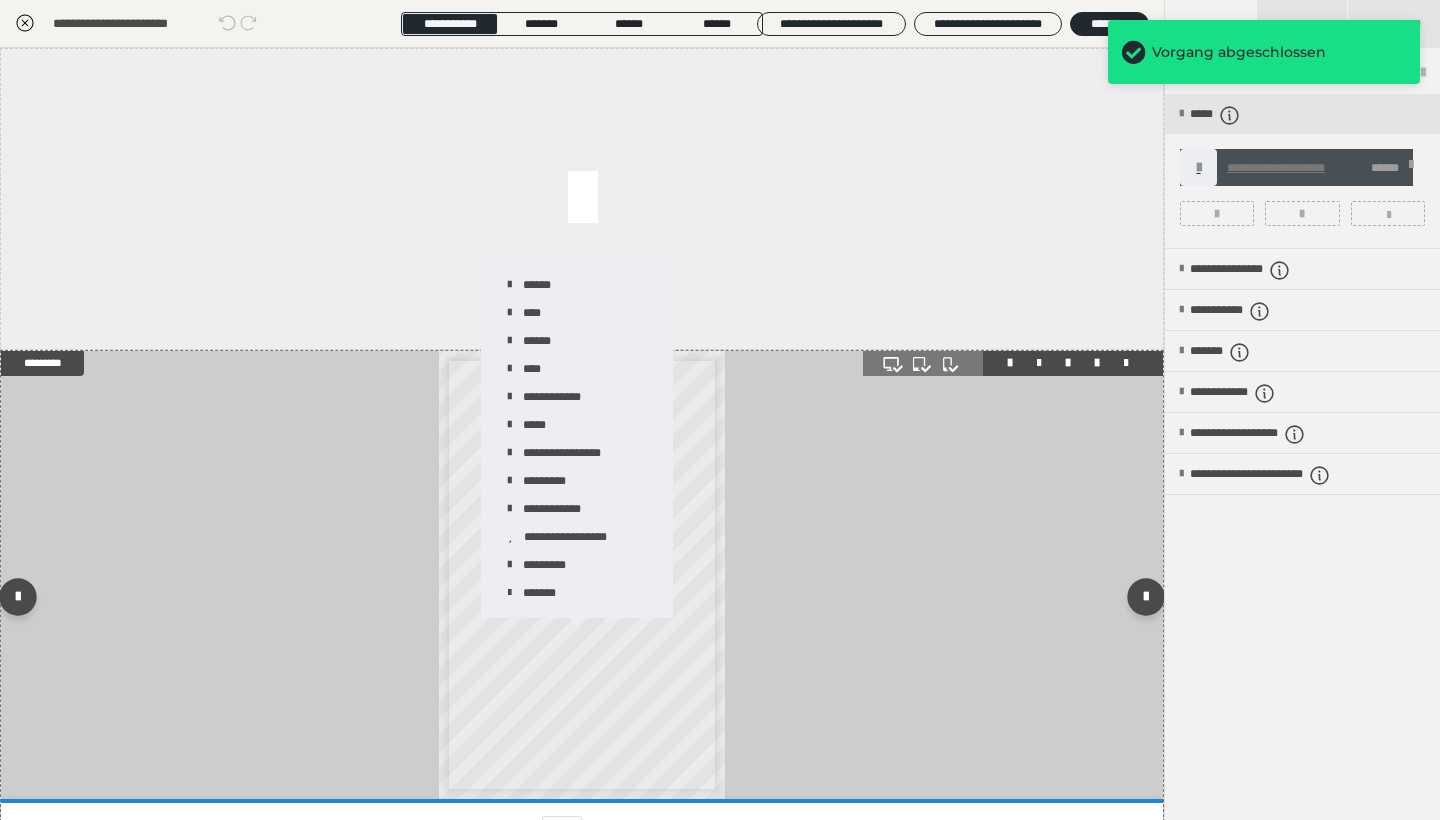 click on "**********" at bounding box center (582, 575) 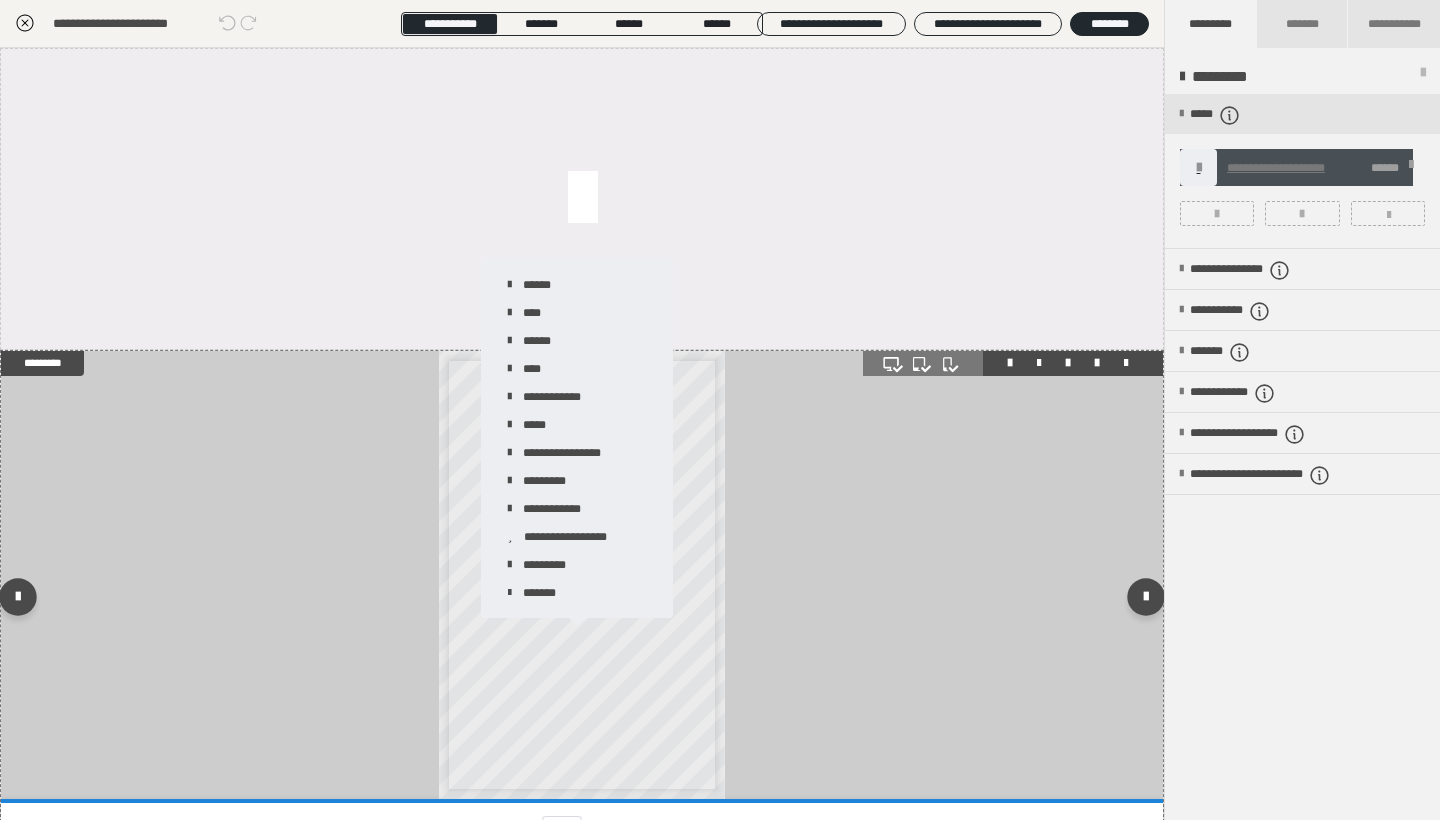 click on "**********" at bounding box center (582, 575) 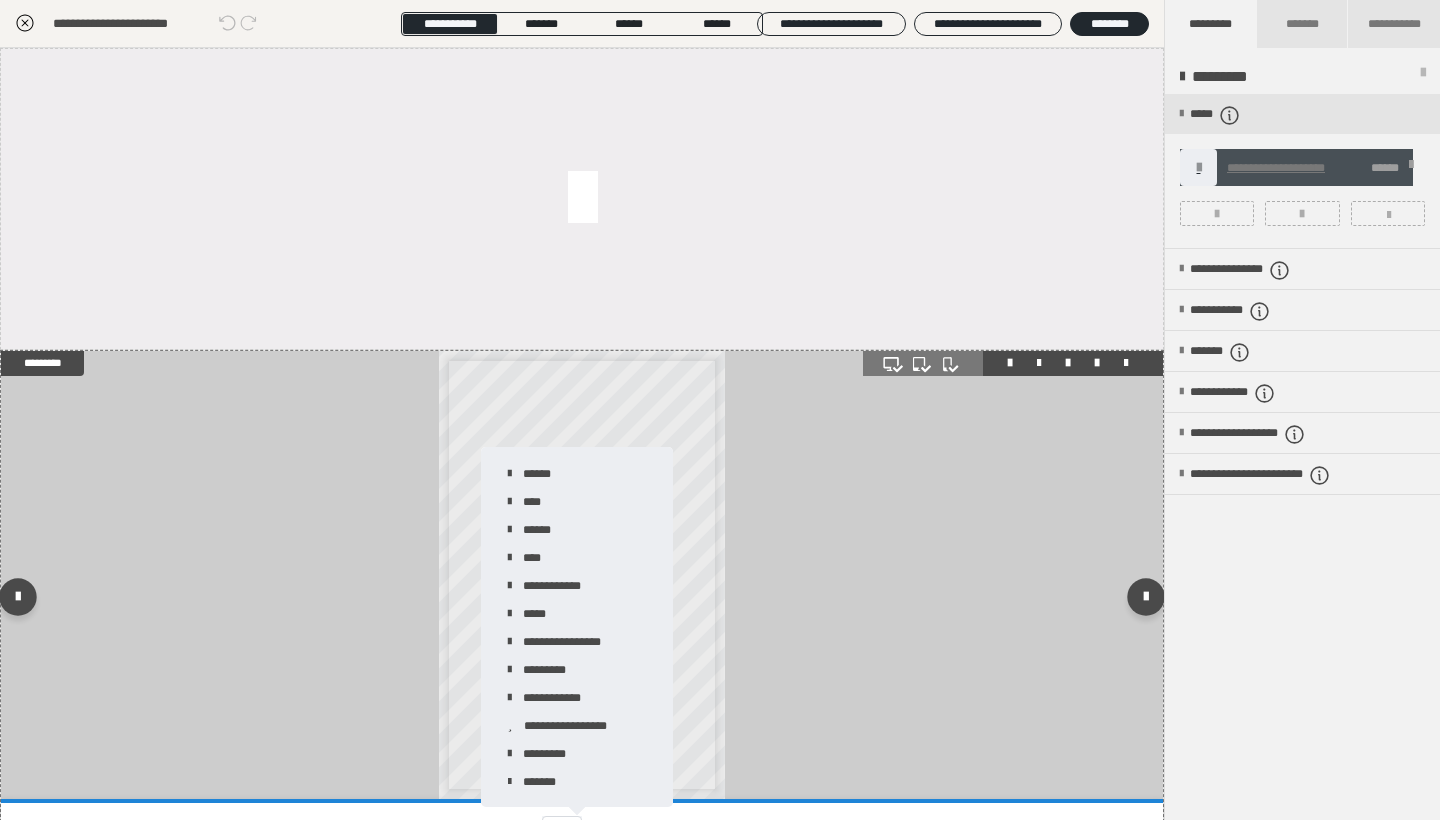 scroll, scrollTop: 3, scrollLeft: 0, axis: vertical 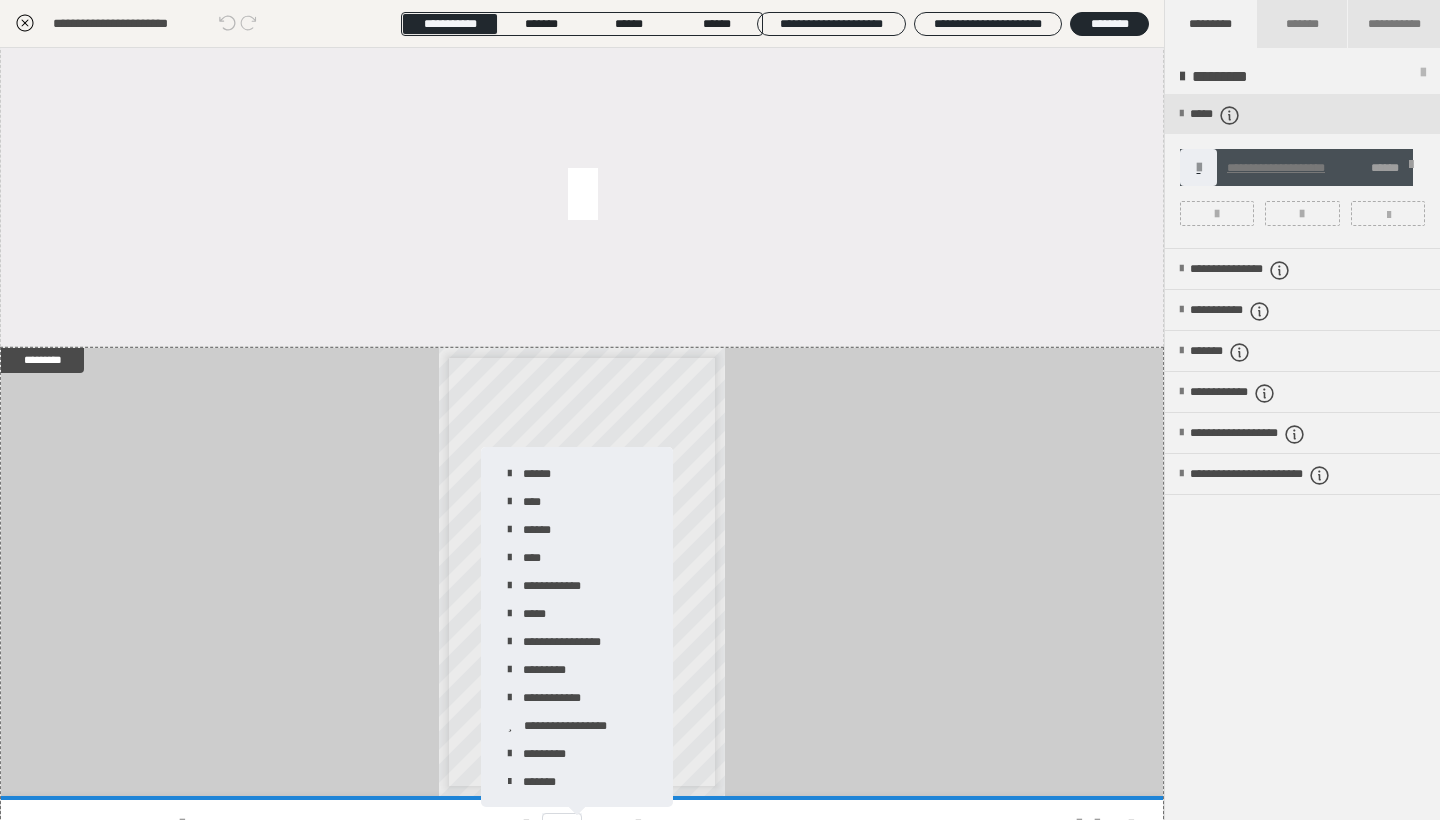 click 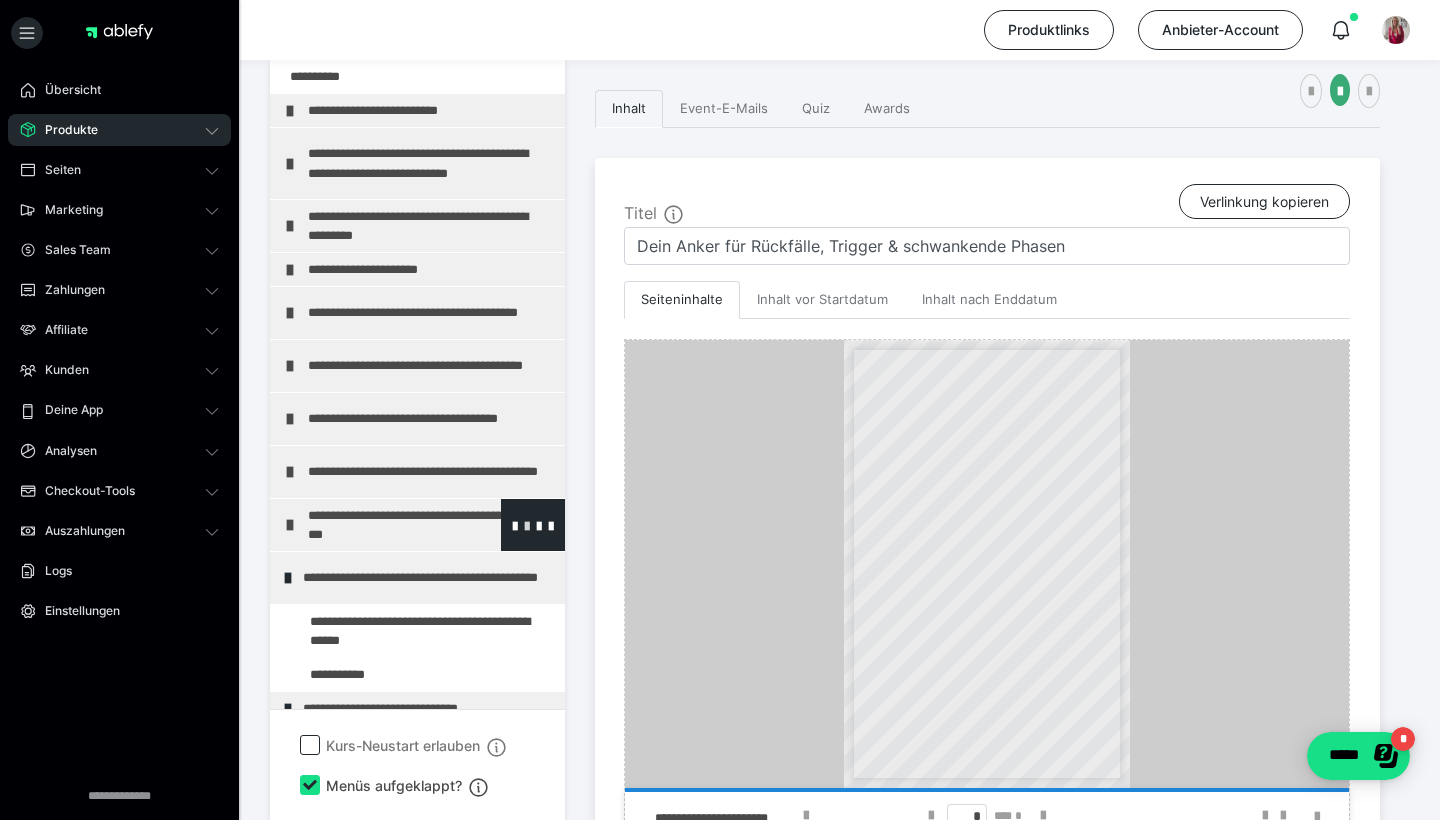 scroll, scrollTop: 0, scrollLeft: 0, axis: both 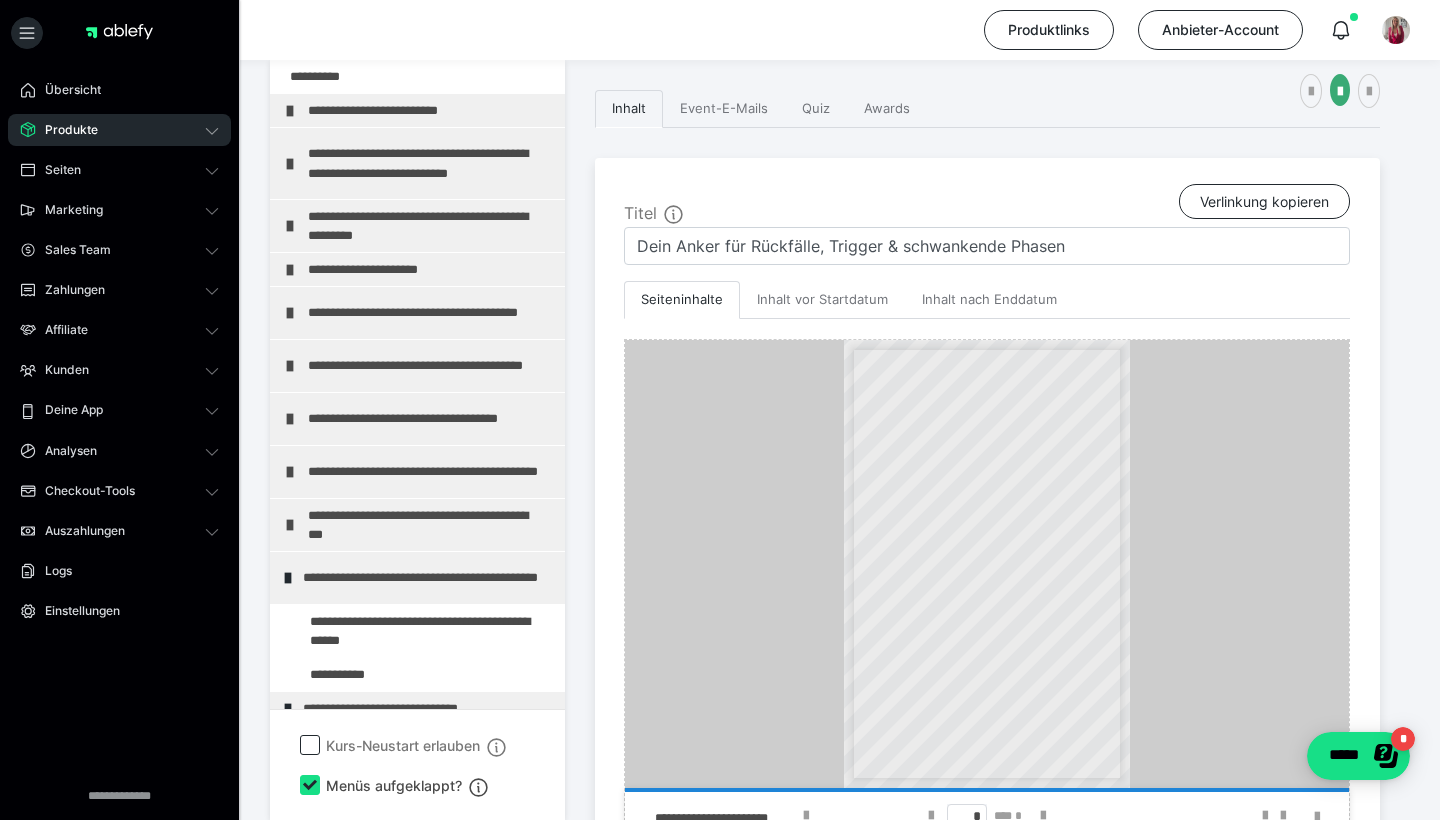 click on "Produkte" at bounding box center [119, 130] 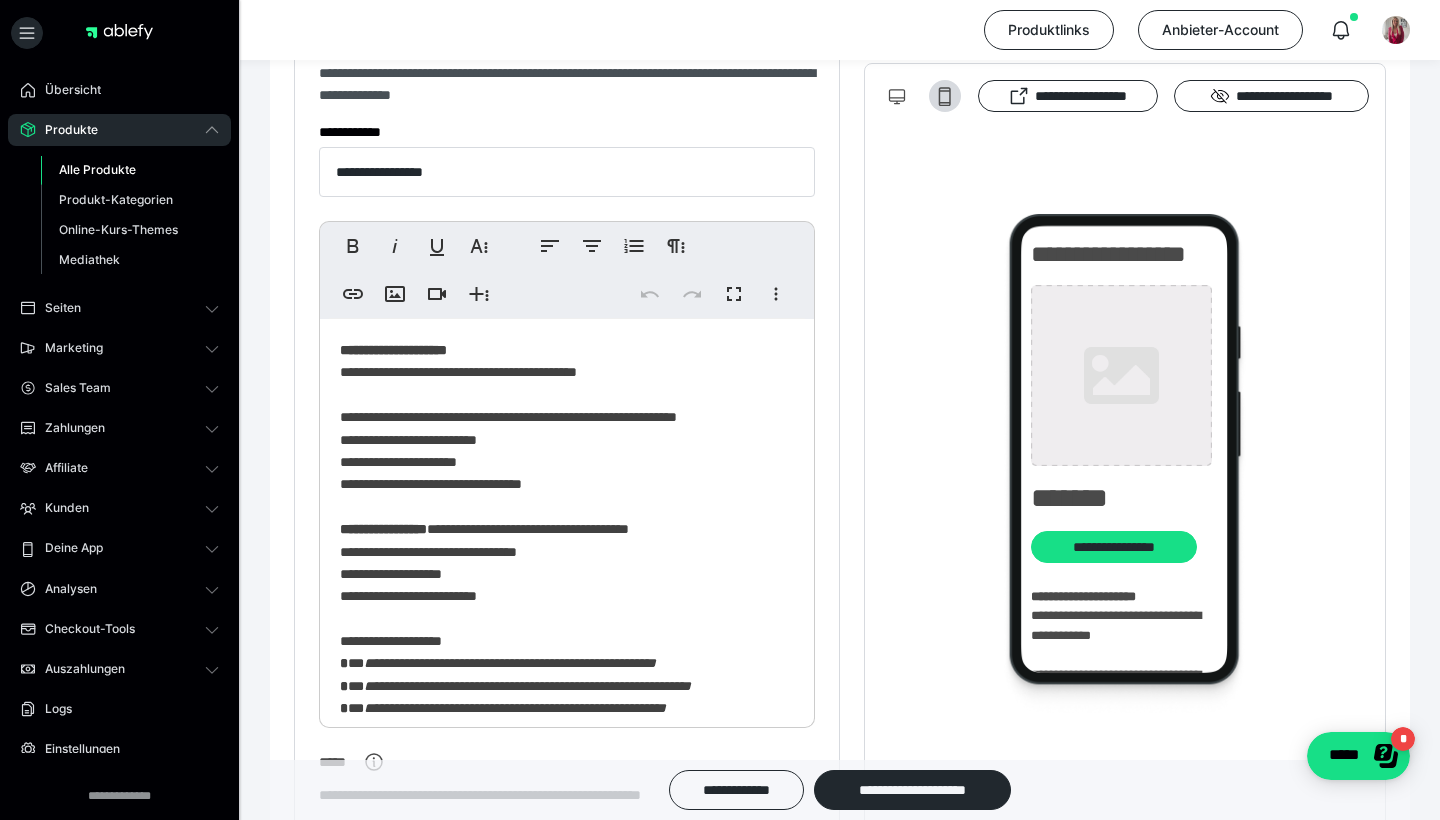 type on "**********" 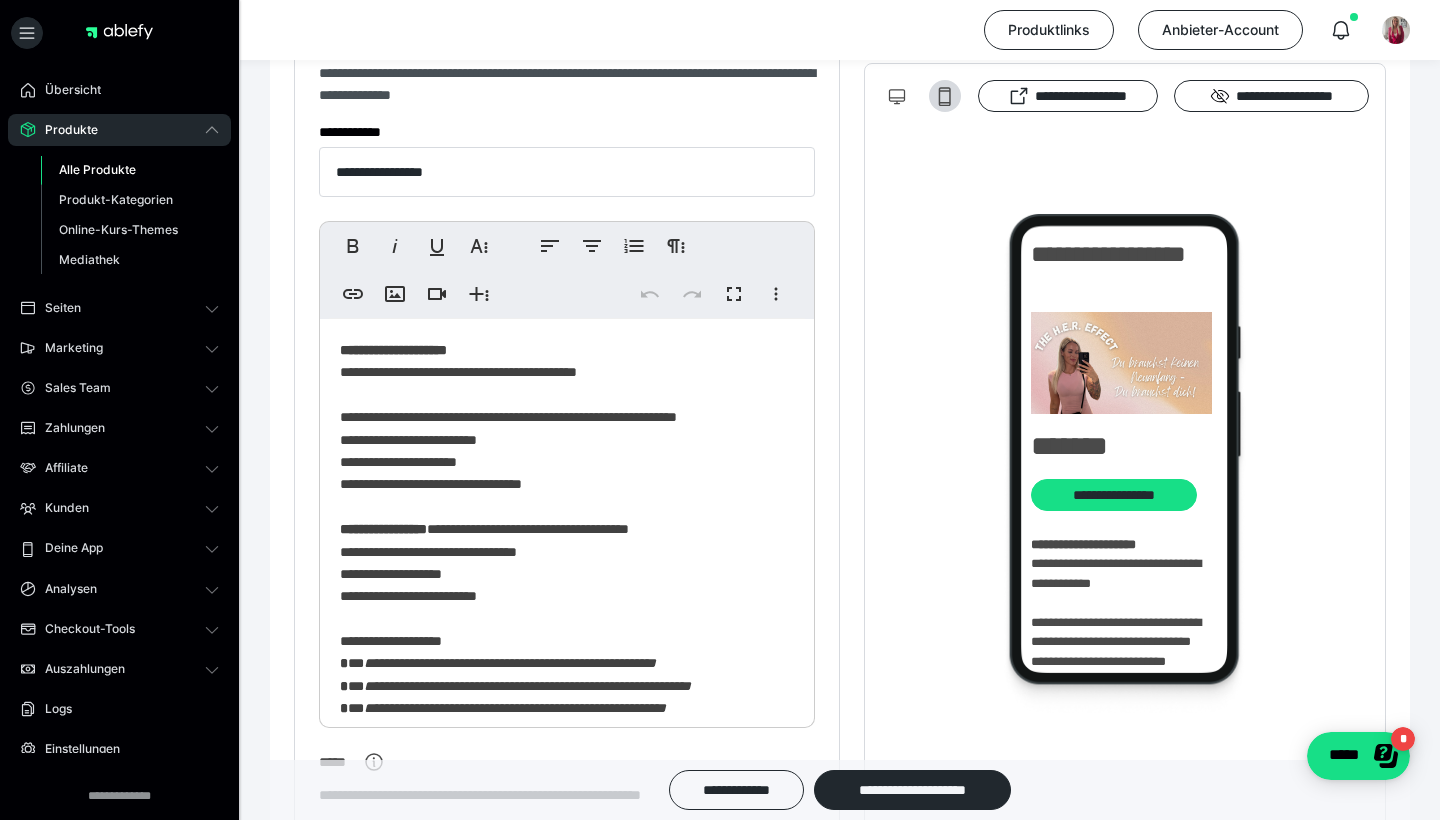 click on "Alle Produkte" at bounding box center [97, 169] 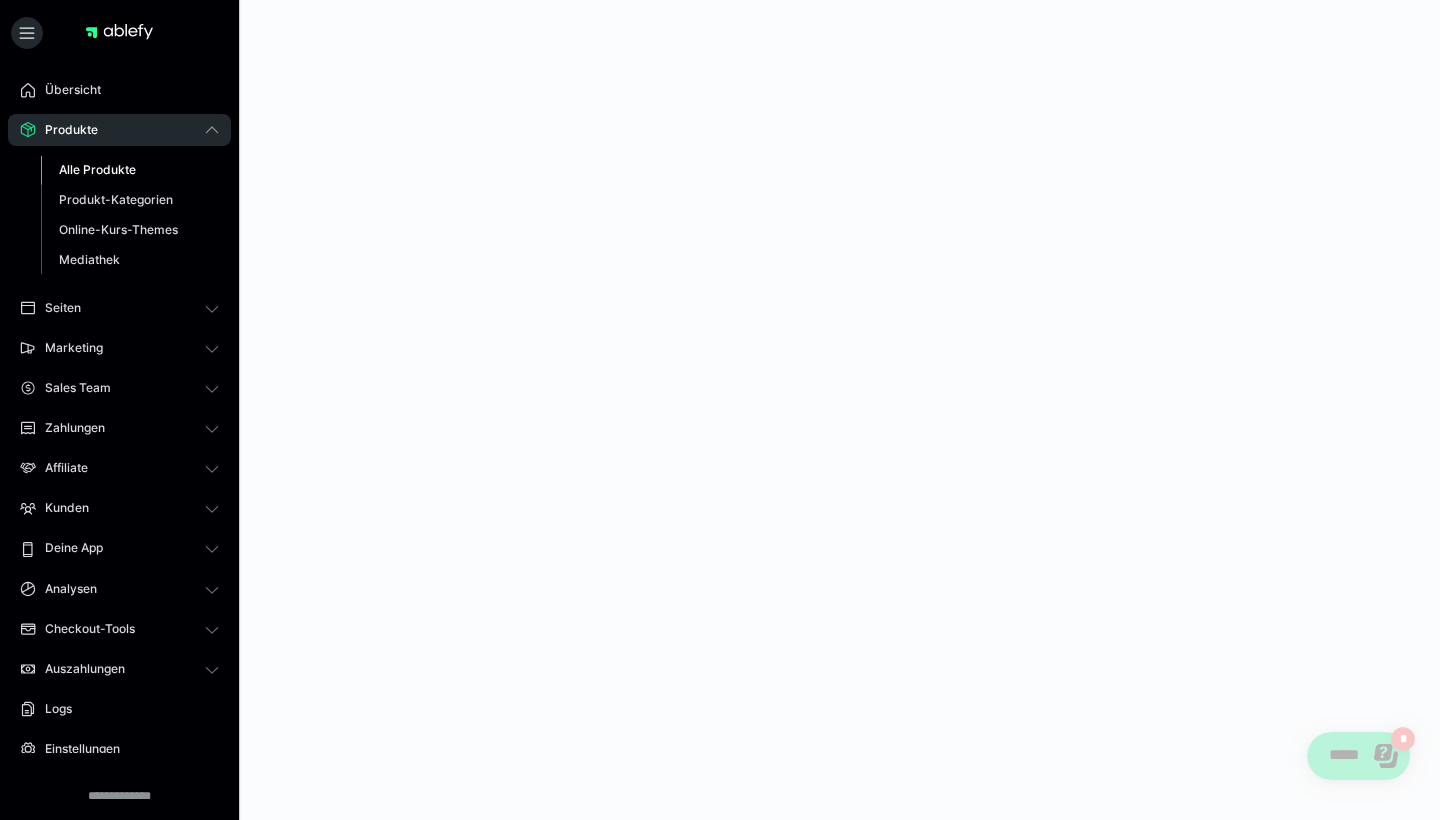 scroll, scrollTop: 0, scrollLeft: 0, axis: both 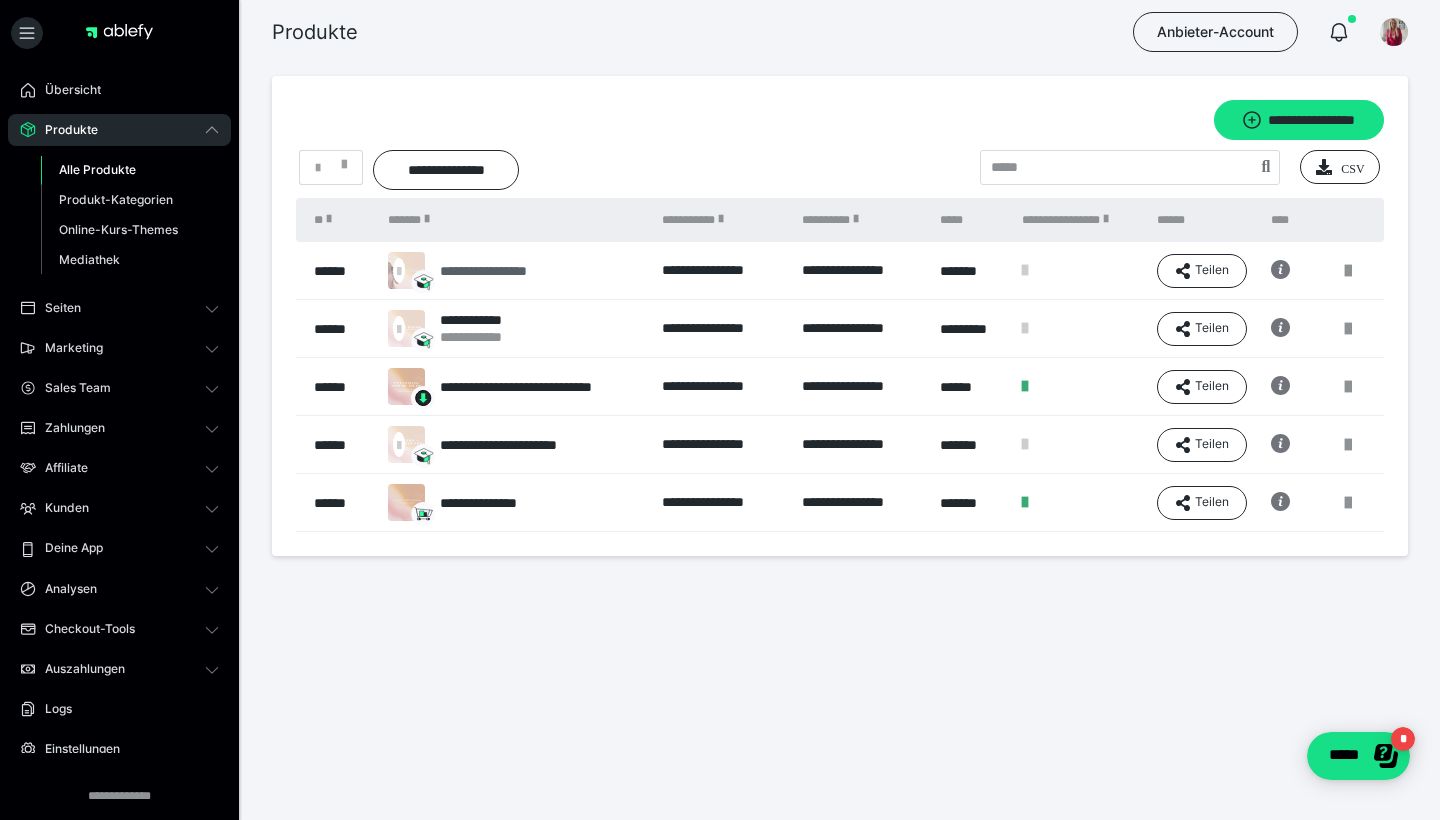 click on "**********" at bounding box center [504, 271] 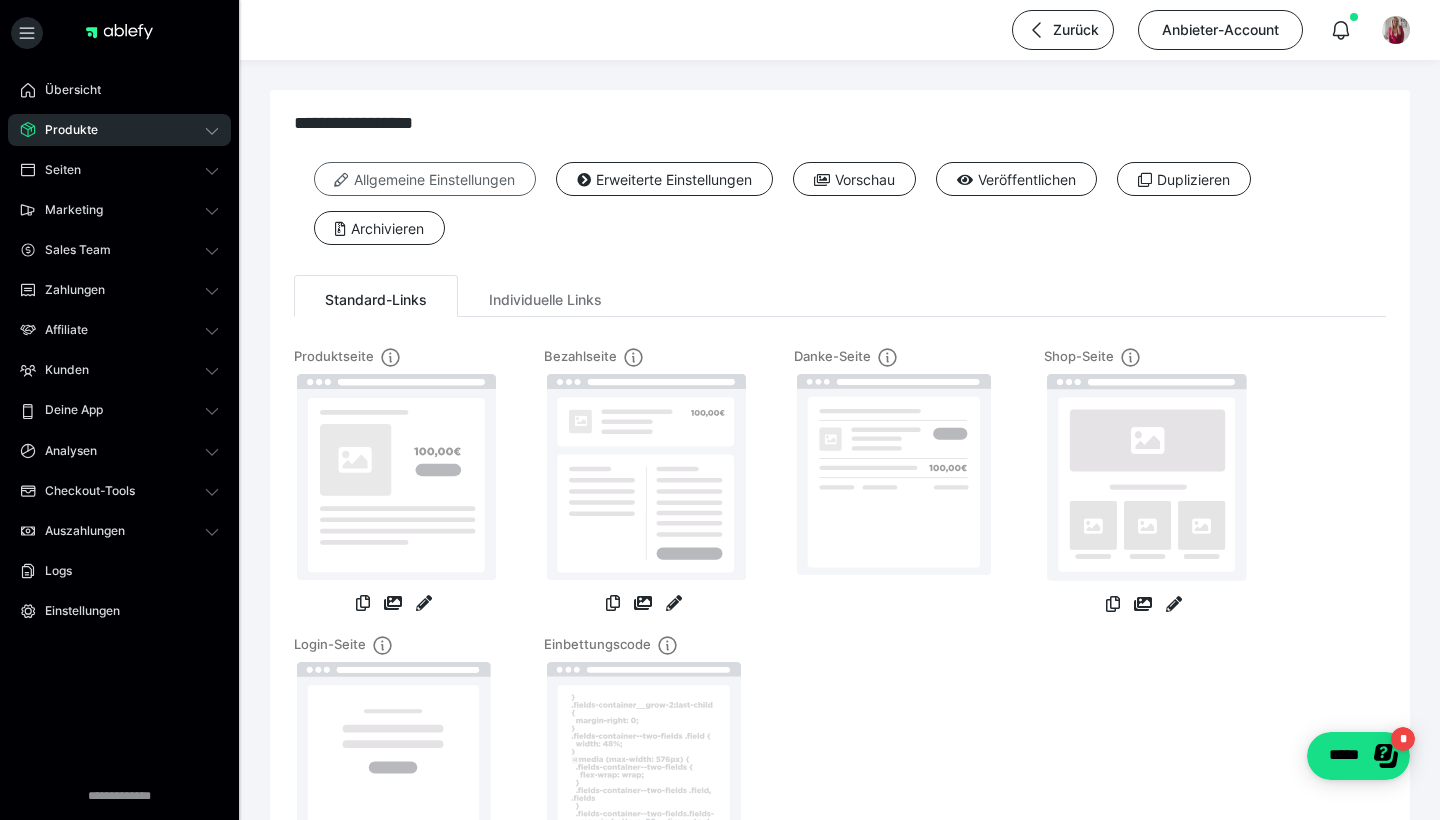 click on "Allgemeine Einstellungen" at bounding box center [425, 179] 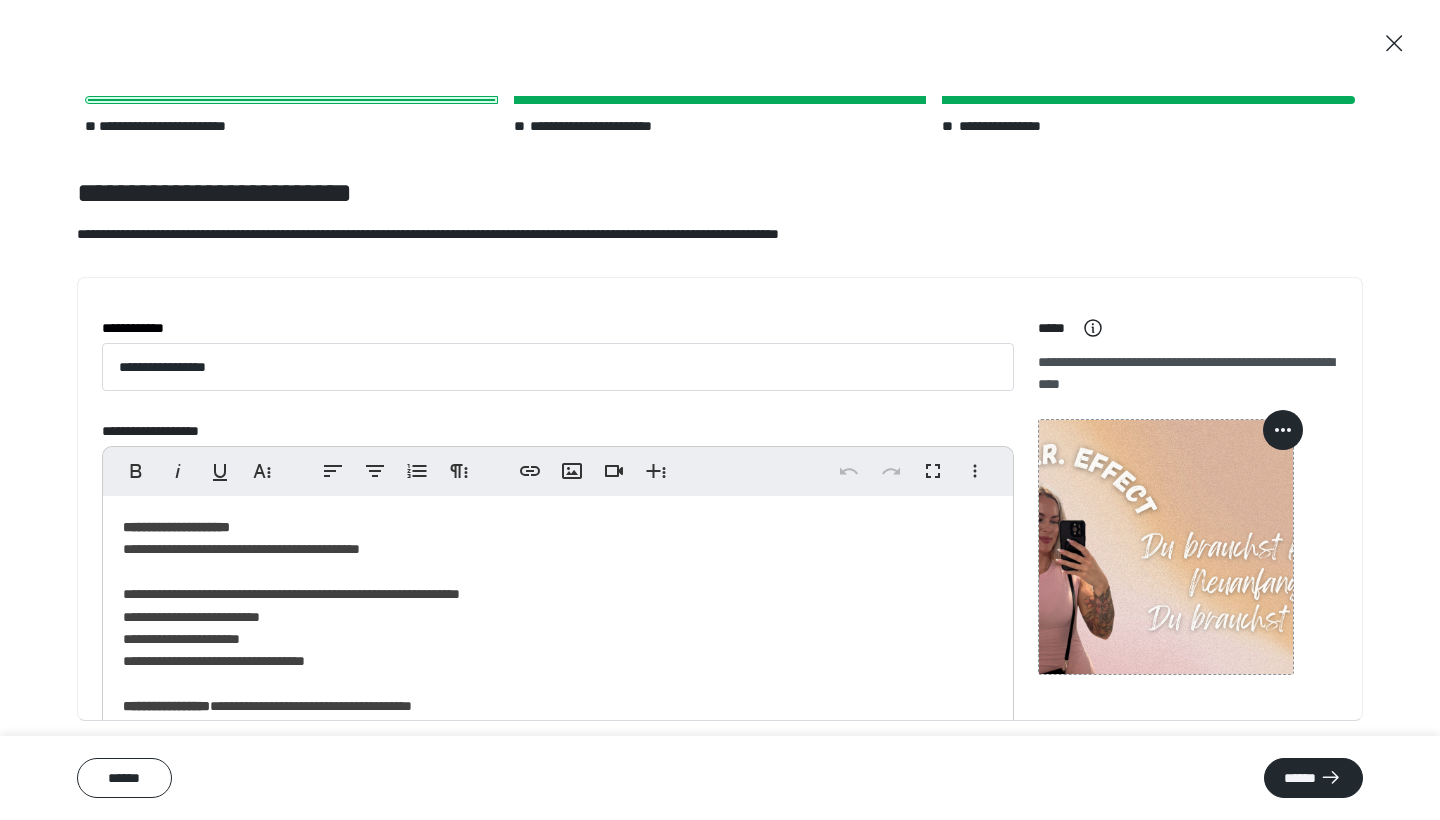 scroll, scrollTop: 0, scrollLeft: 0, axis: both 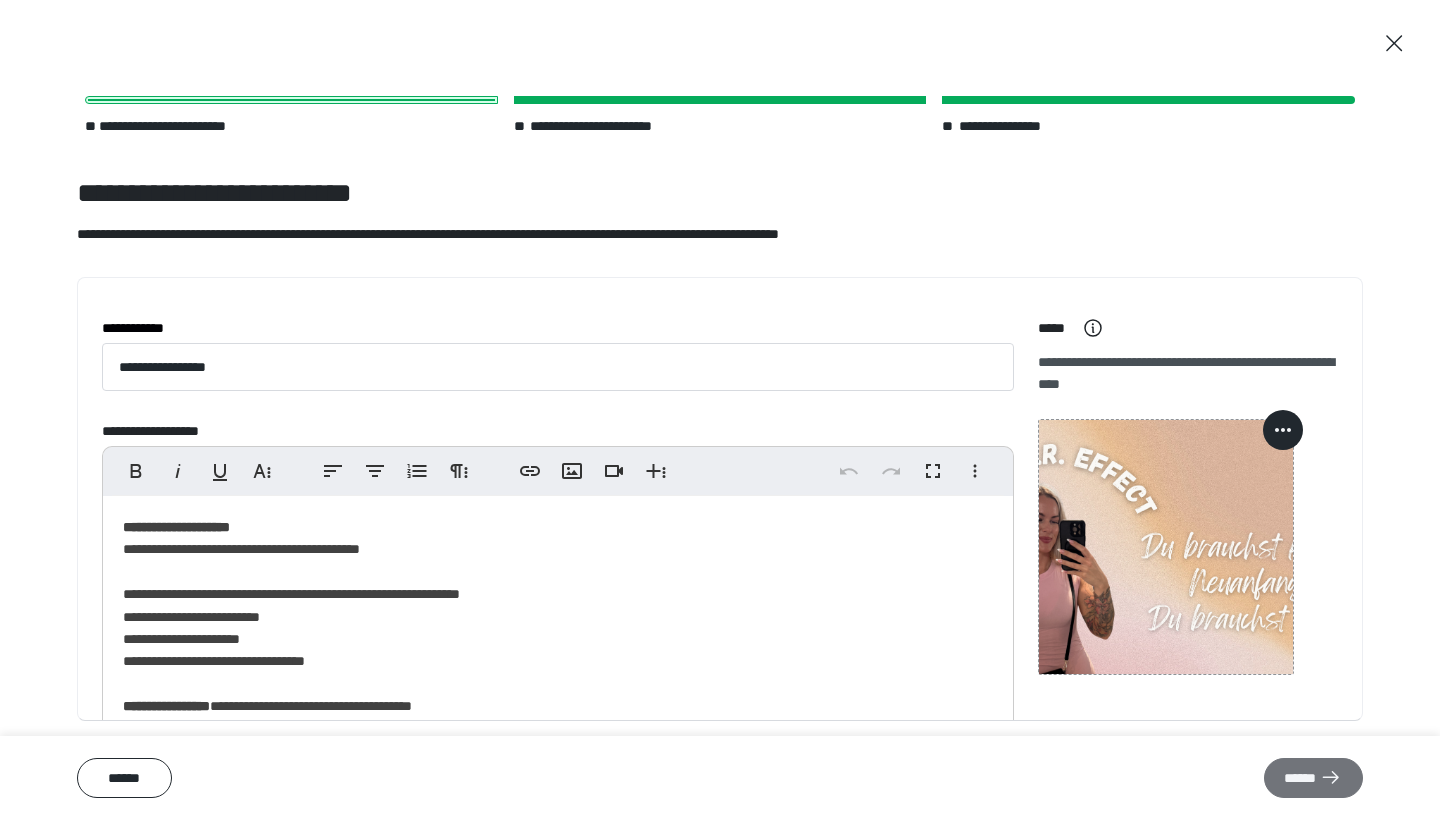 click on "******" at bounding box center (1313, 778) 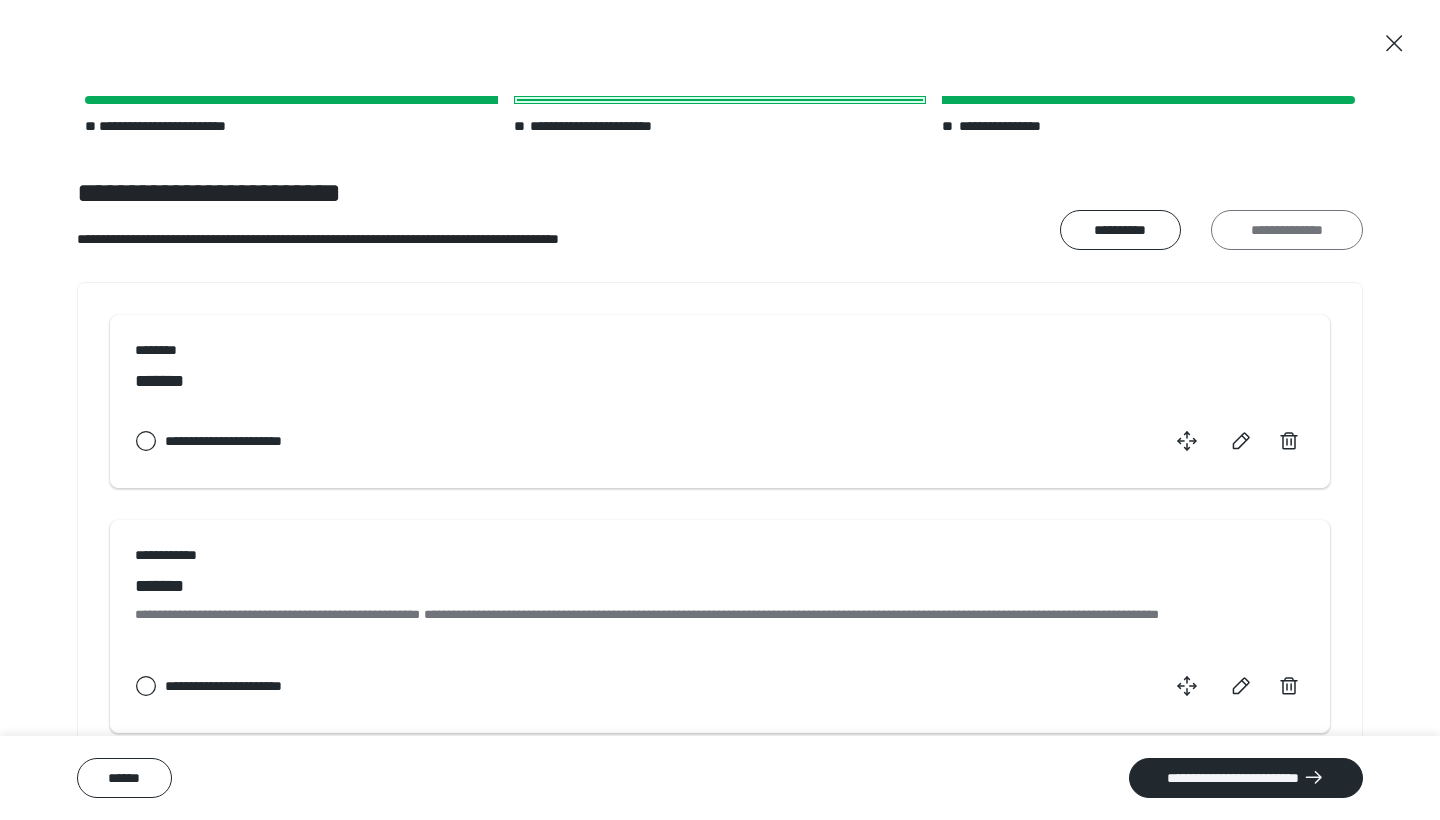 click on "**********" at bounding box center (1287, 230) 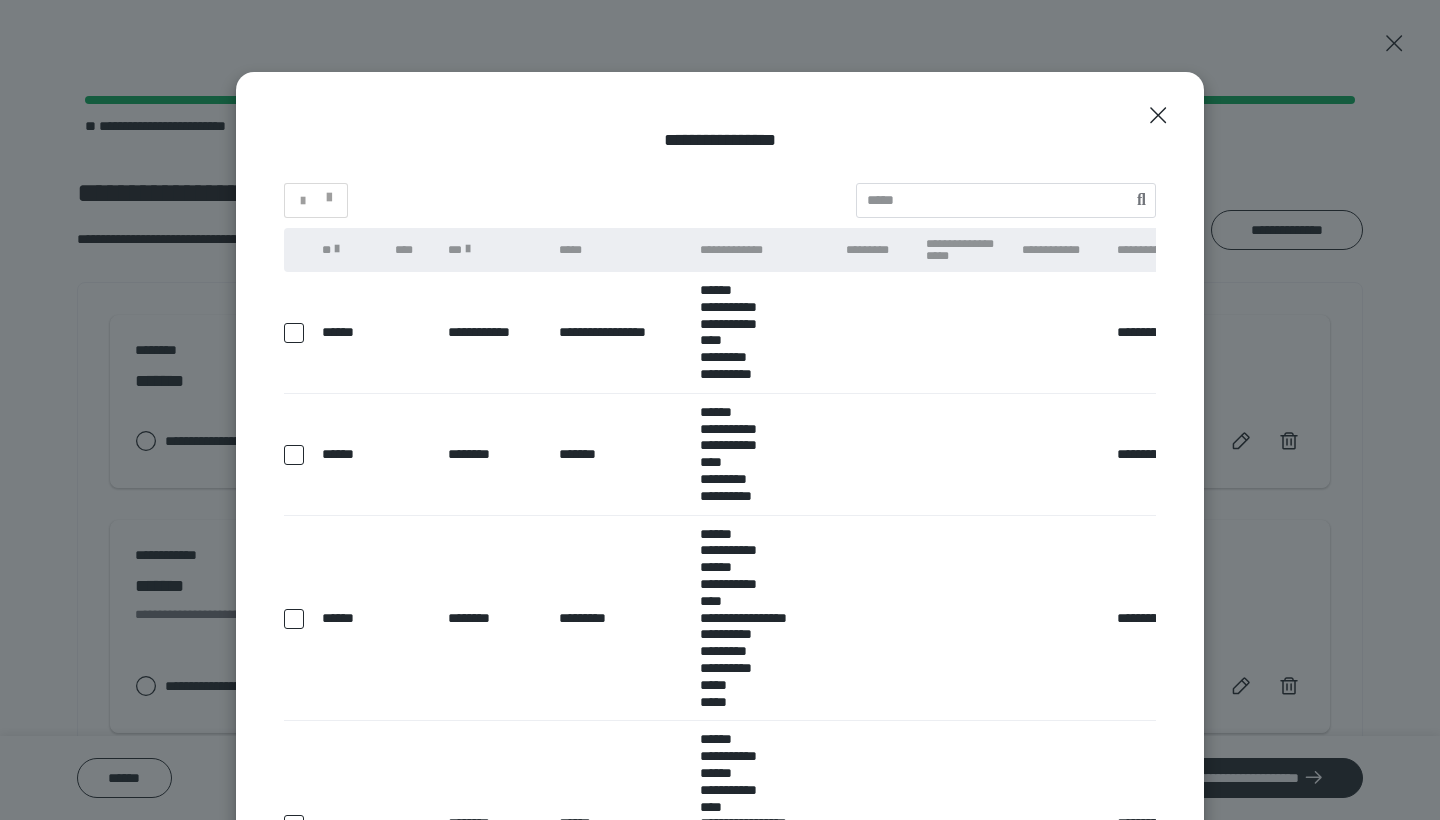 scroll, scrollTop: 0, scrollLeft: 0, axis: both 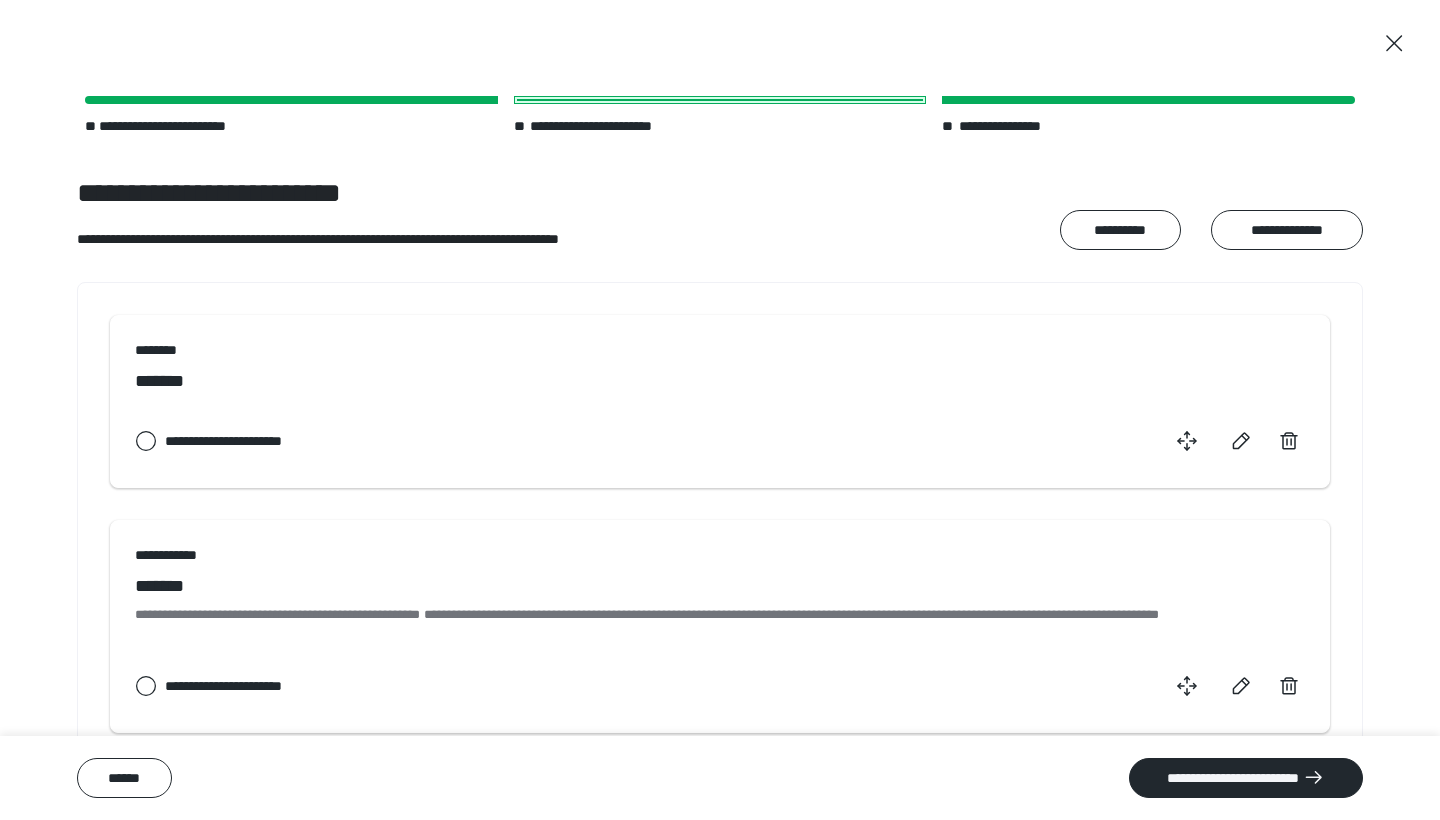 click on "**********" at bounding box center (1120, 230) 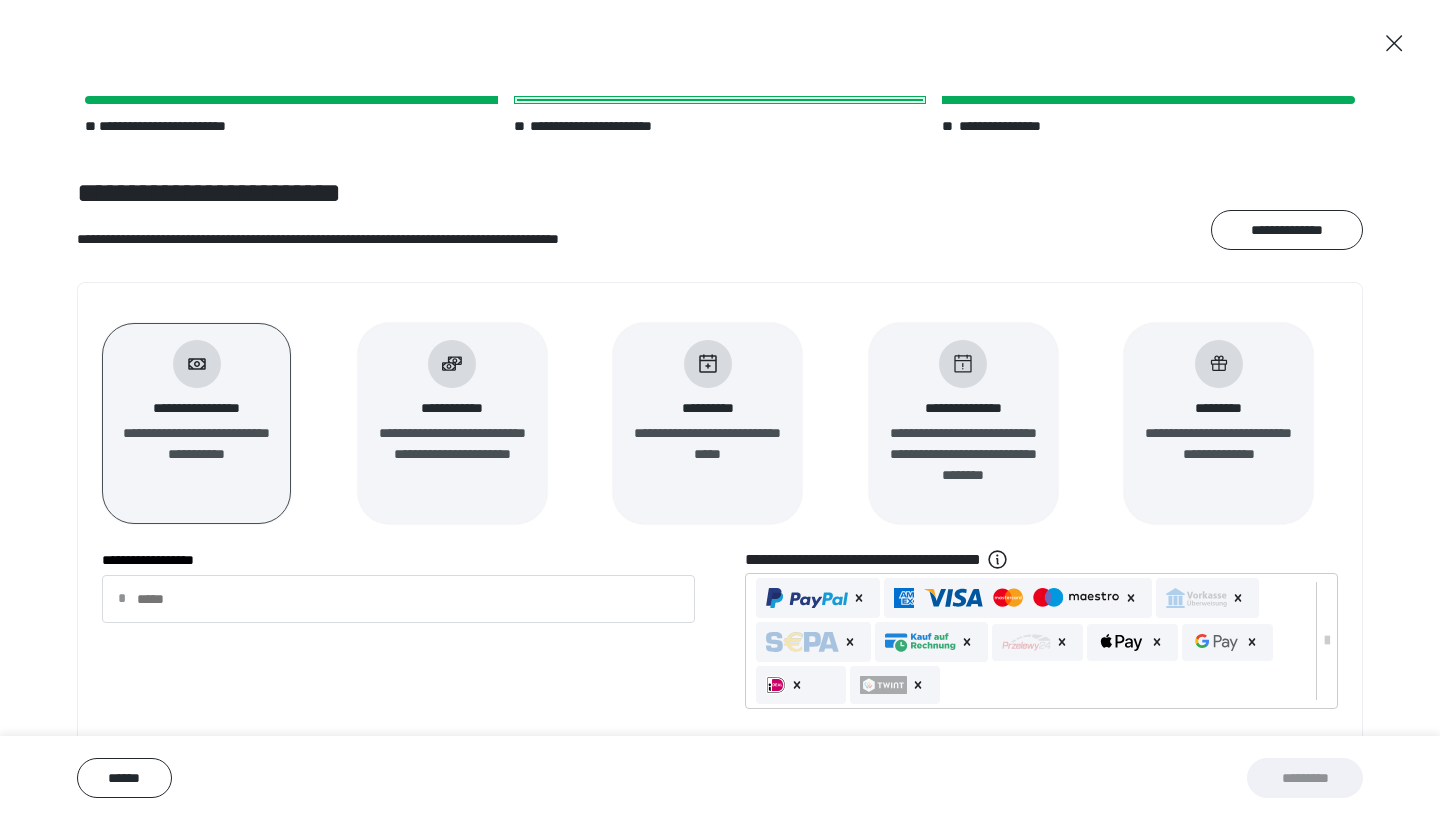 click on "**********" at bounding box center [1218, 423] 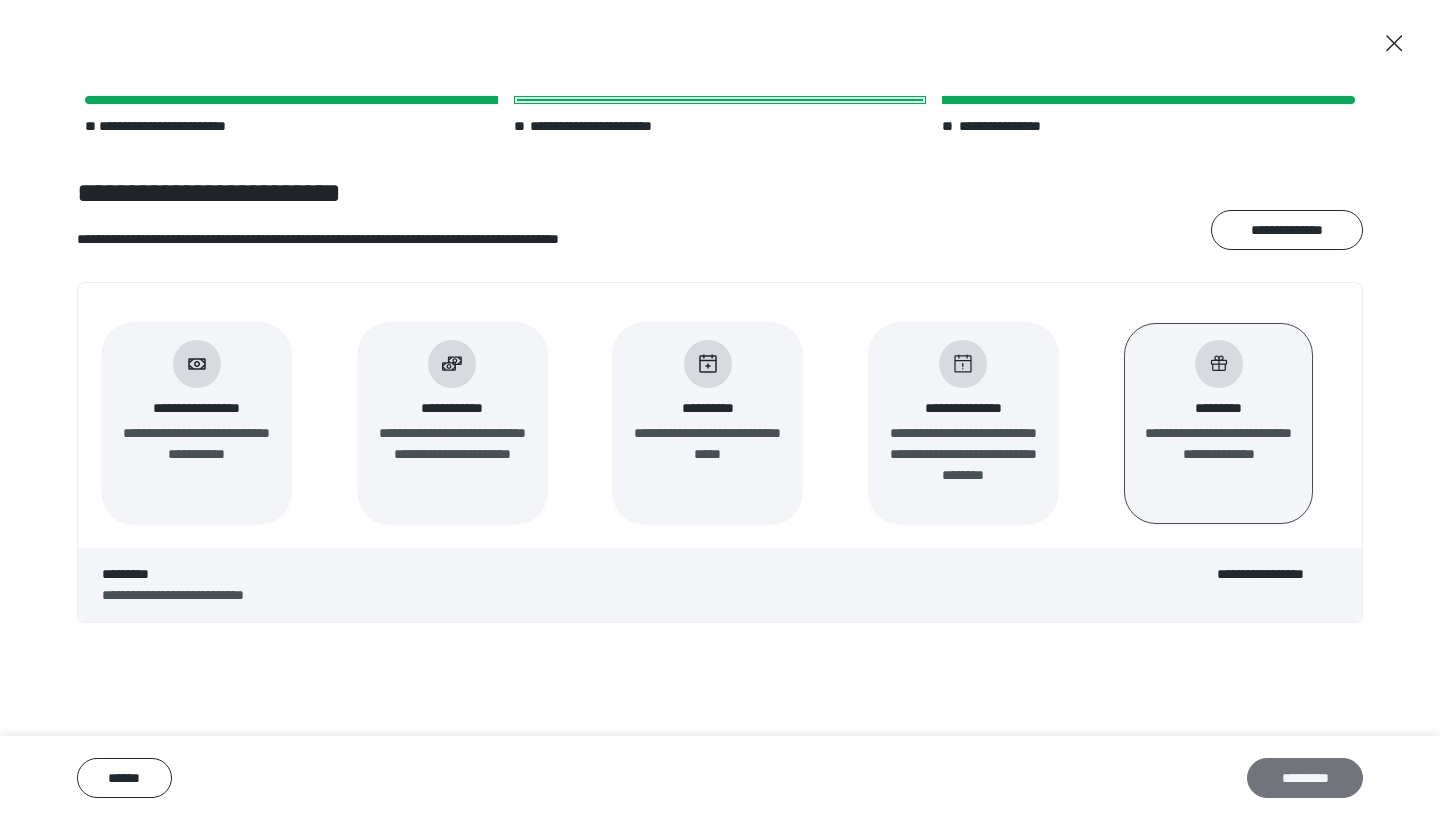 click on "*********" at bounding box center (1305, 778) 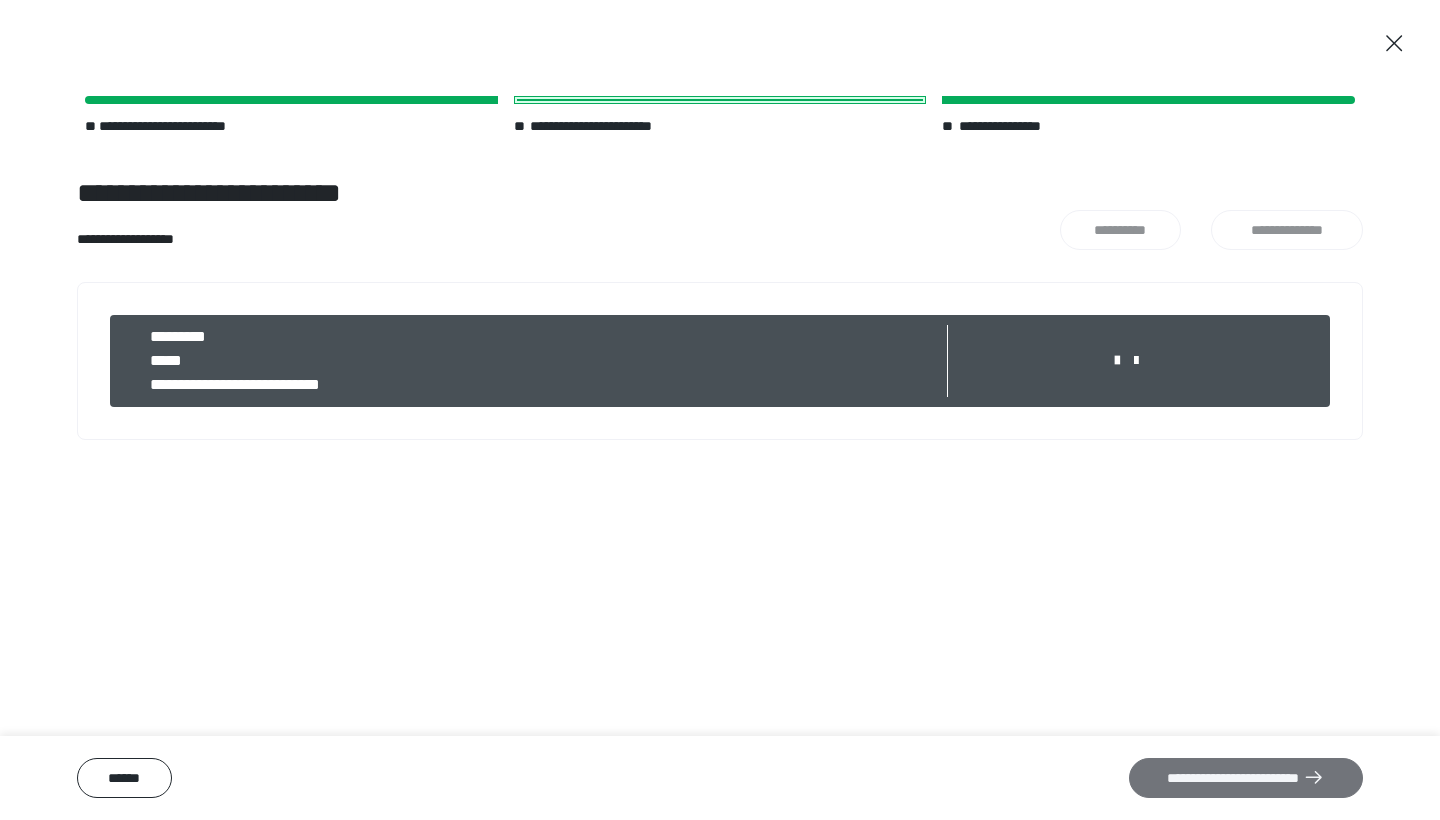 click on "**********" at bounding box center (1246, 778) 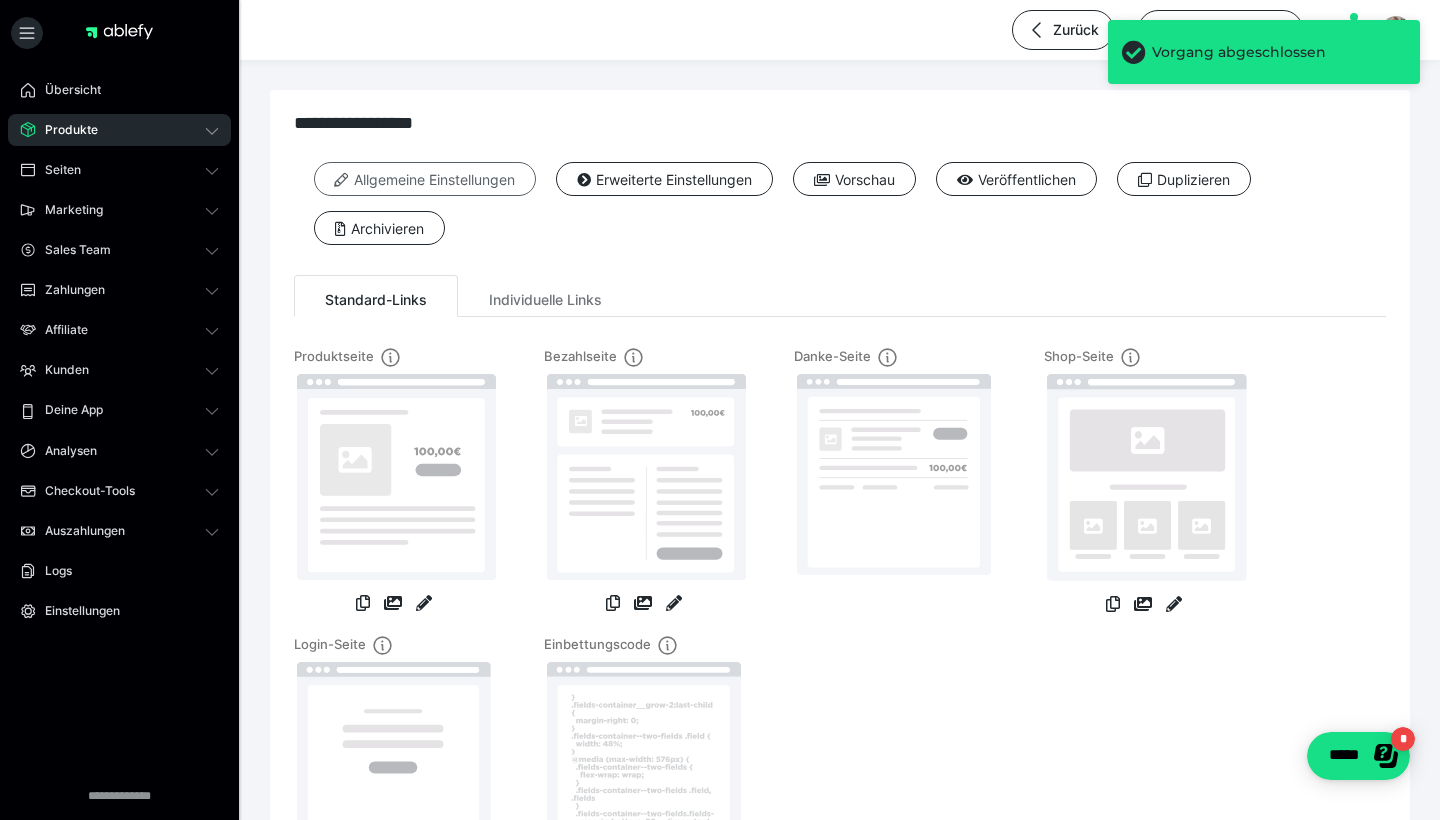 click on "Allgemeine Einstellungen" at bounding box center [425, 179] 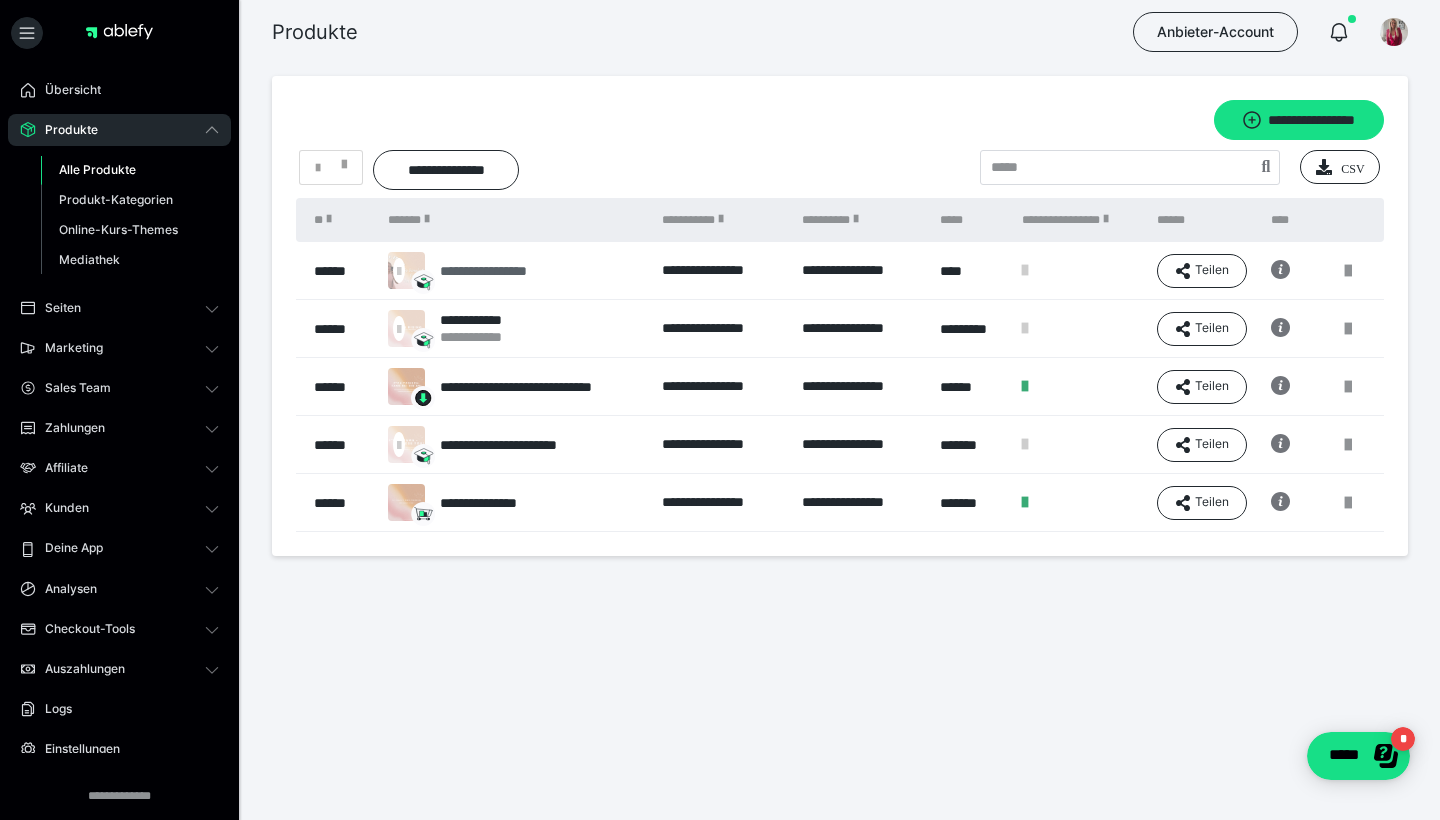 click on "**********" at bounding box center [504, 271] 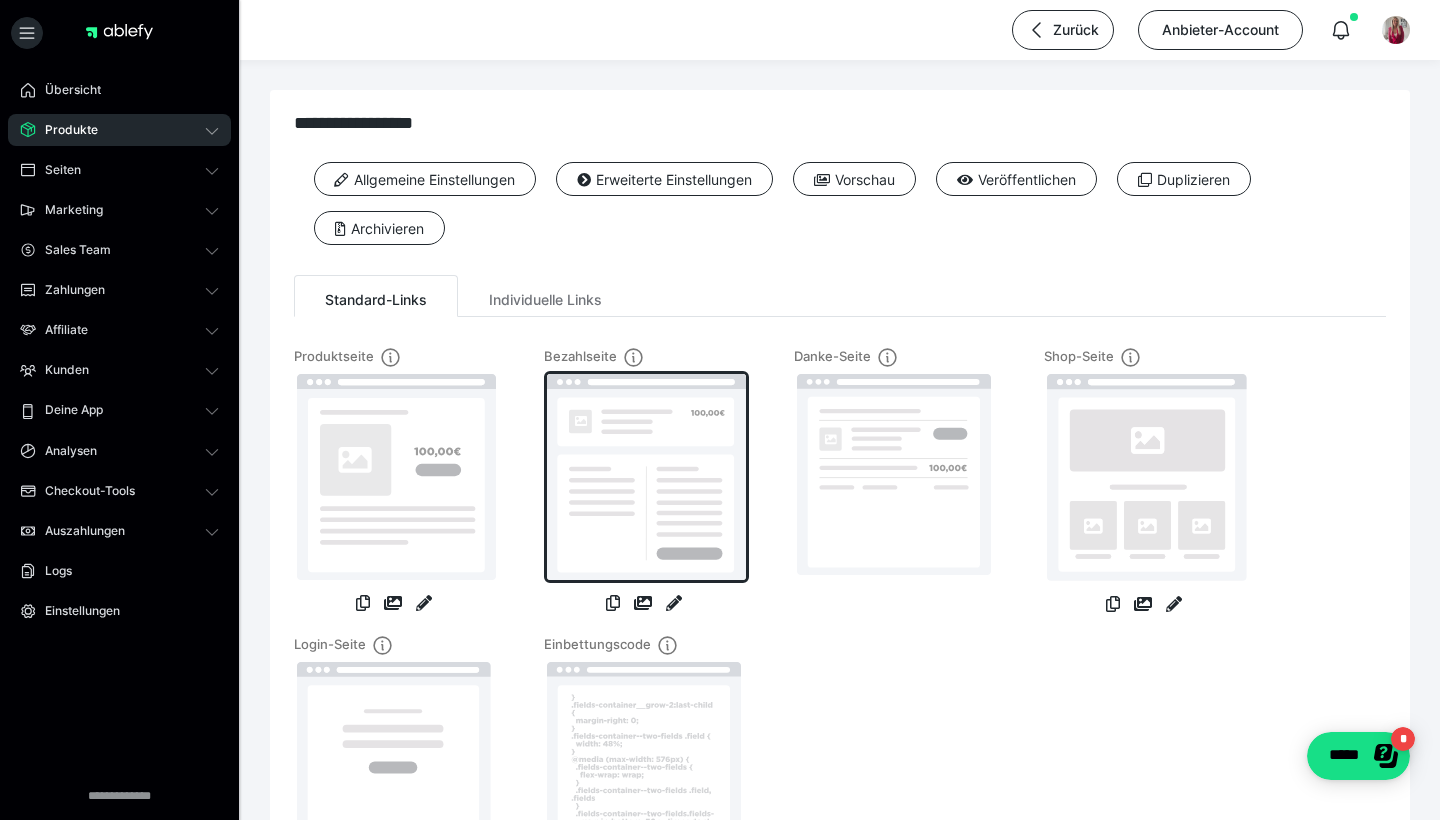 click at bounding box center [646, 477] 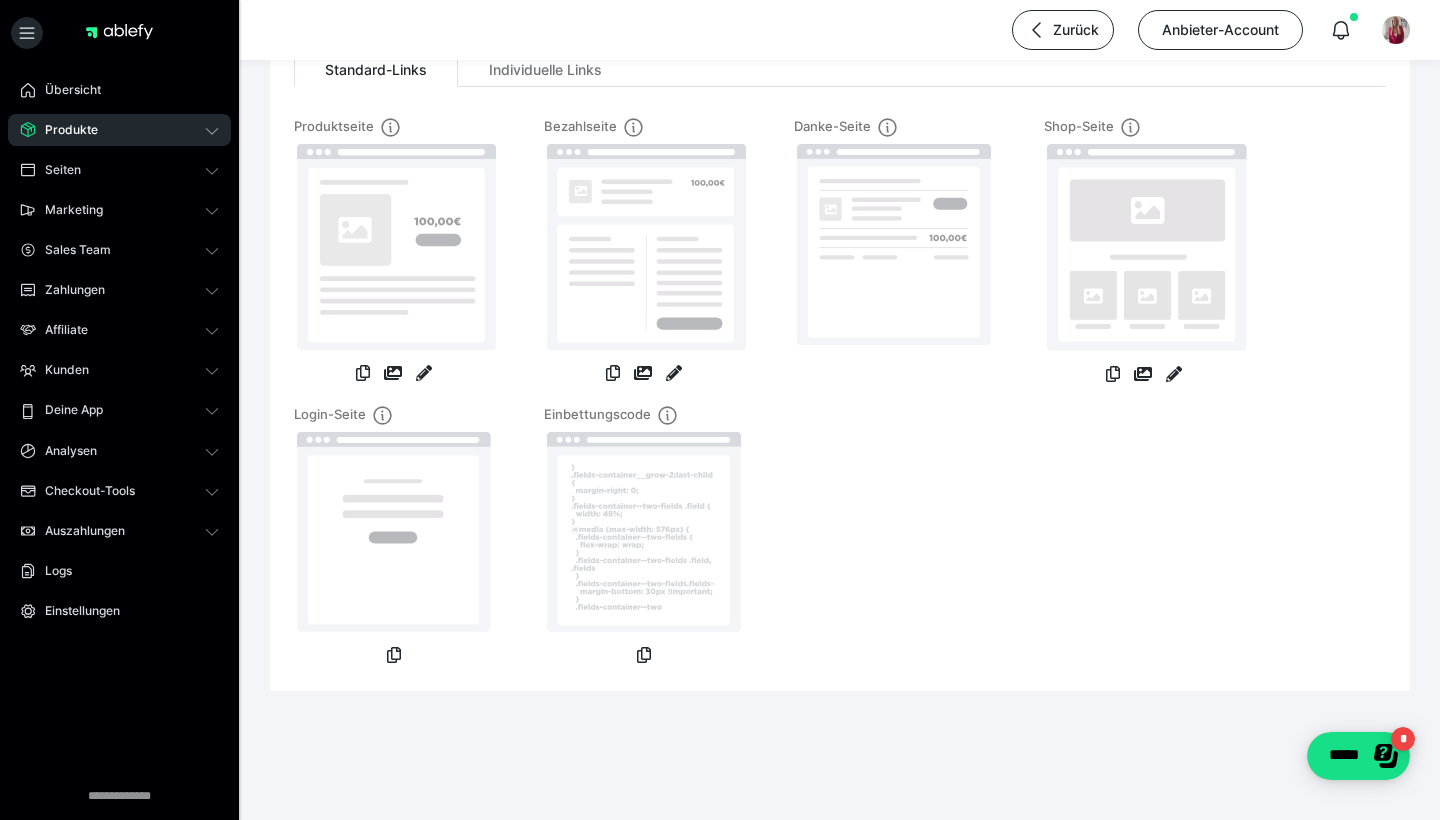 scroll, scrollTop: 230, scrollLeft: 0, axis: vertical 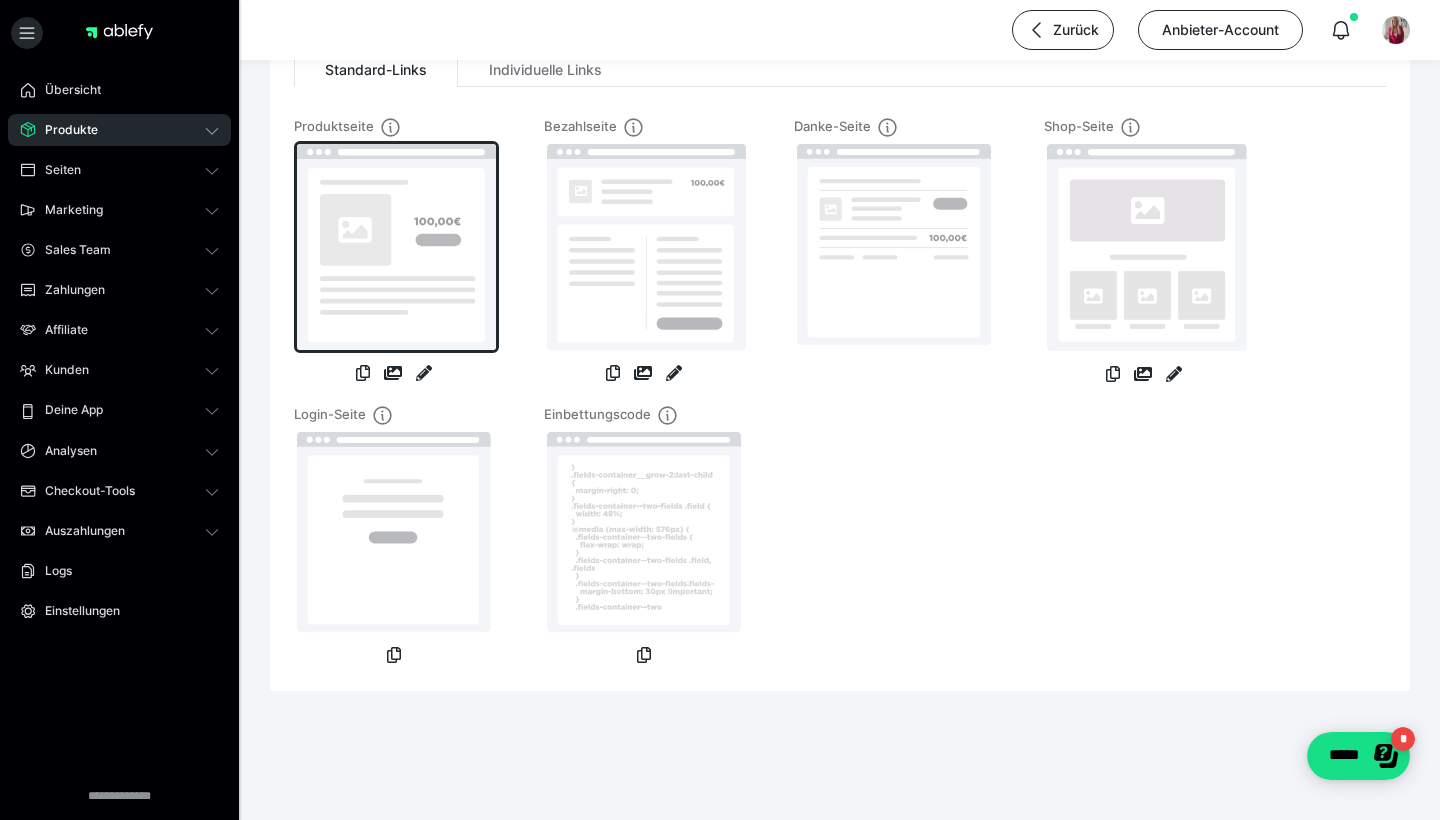 click at bounding box center [396, 247] 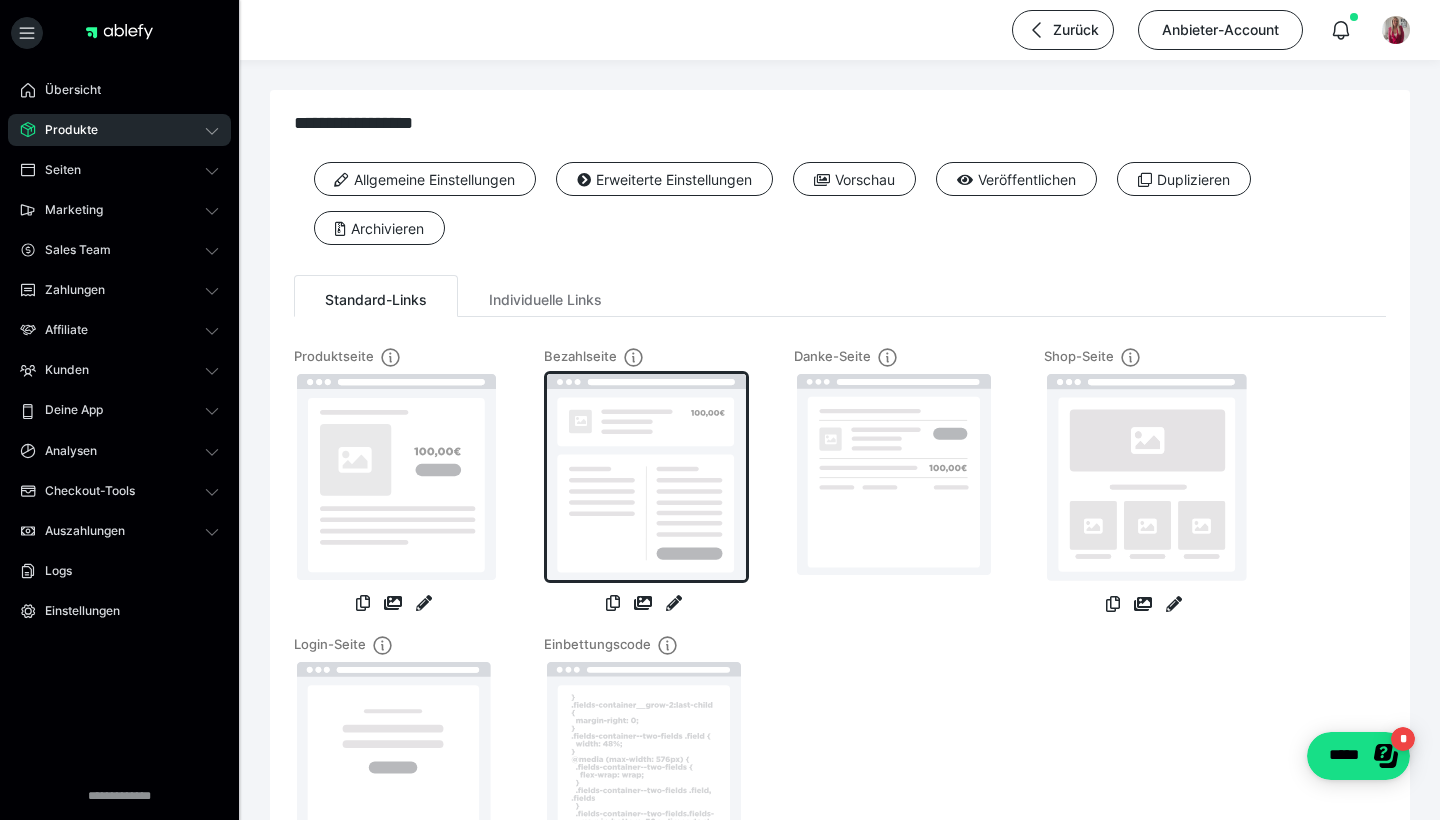 scroll, scrollTop: 0, scrollLeft: 0, axis: both 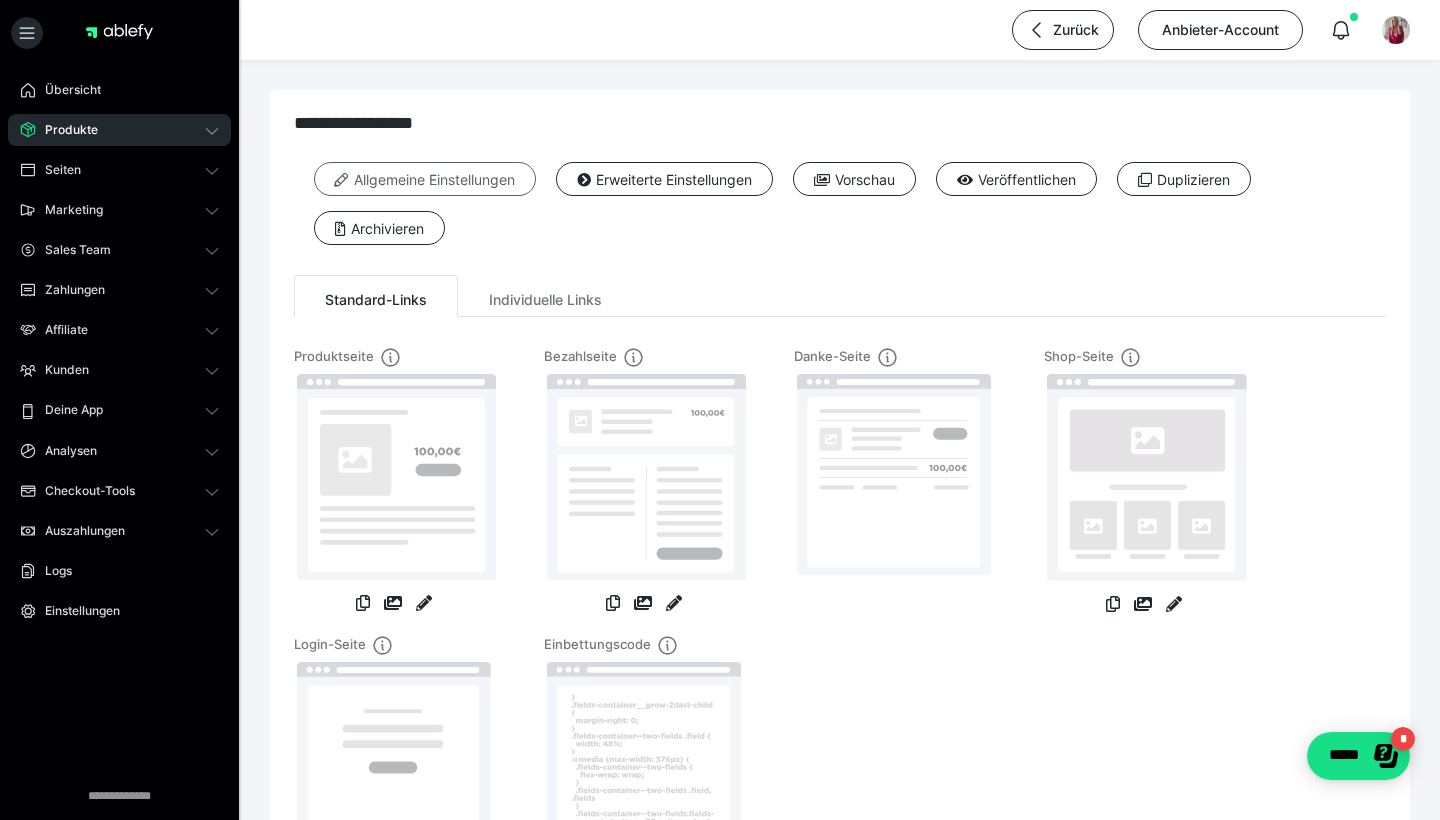 click on "Allgemeine Einstellungen" at bounding box center [425, 179] 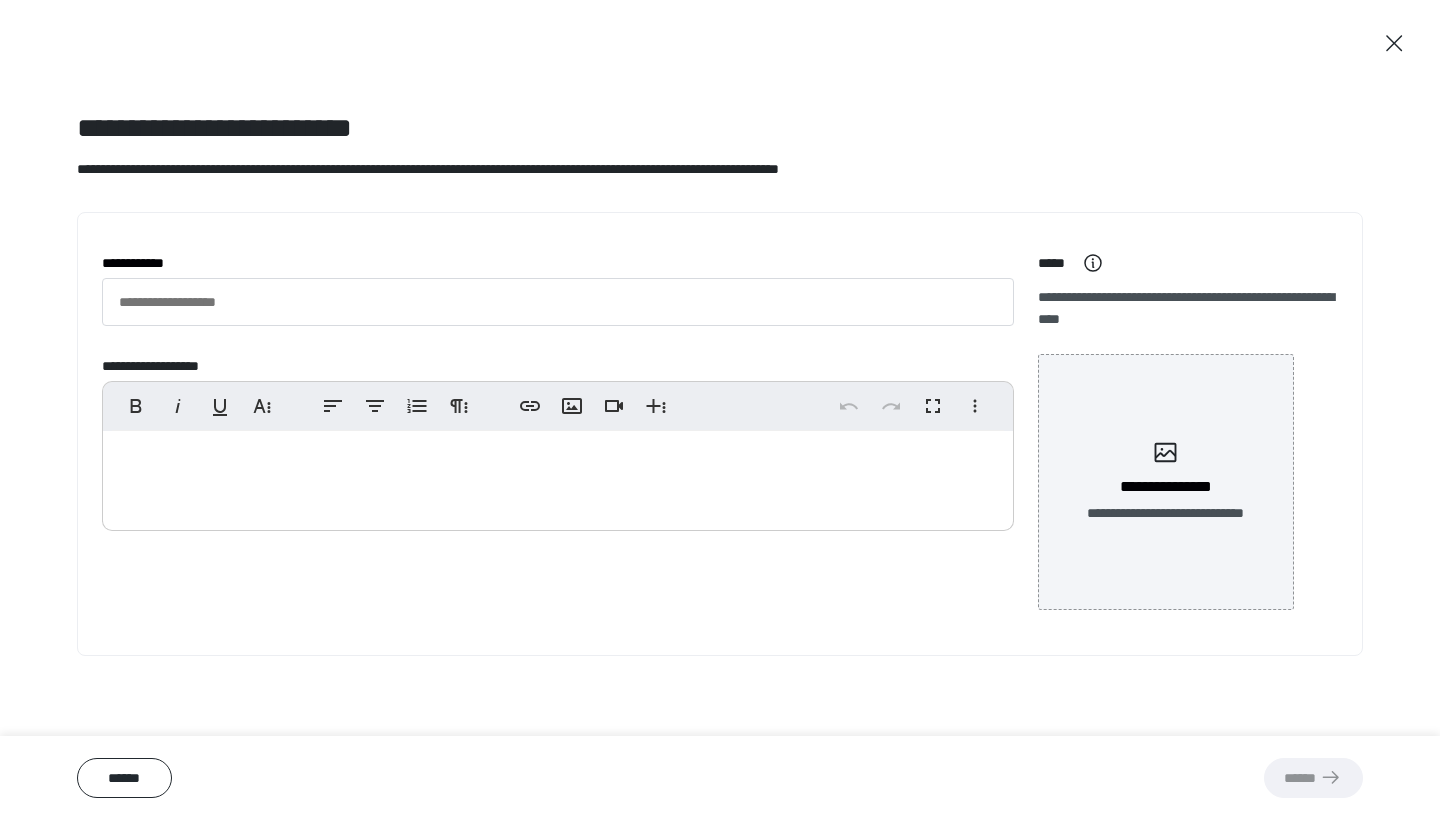 type on "**********" 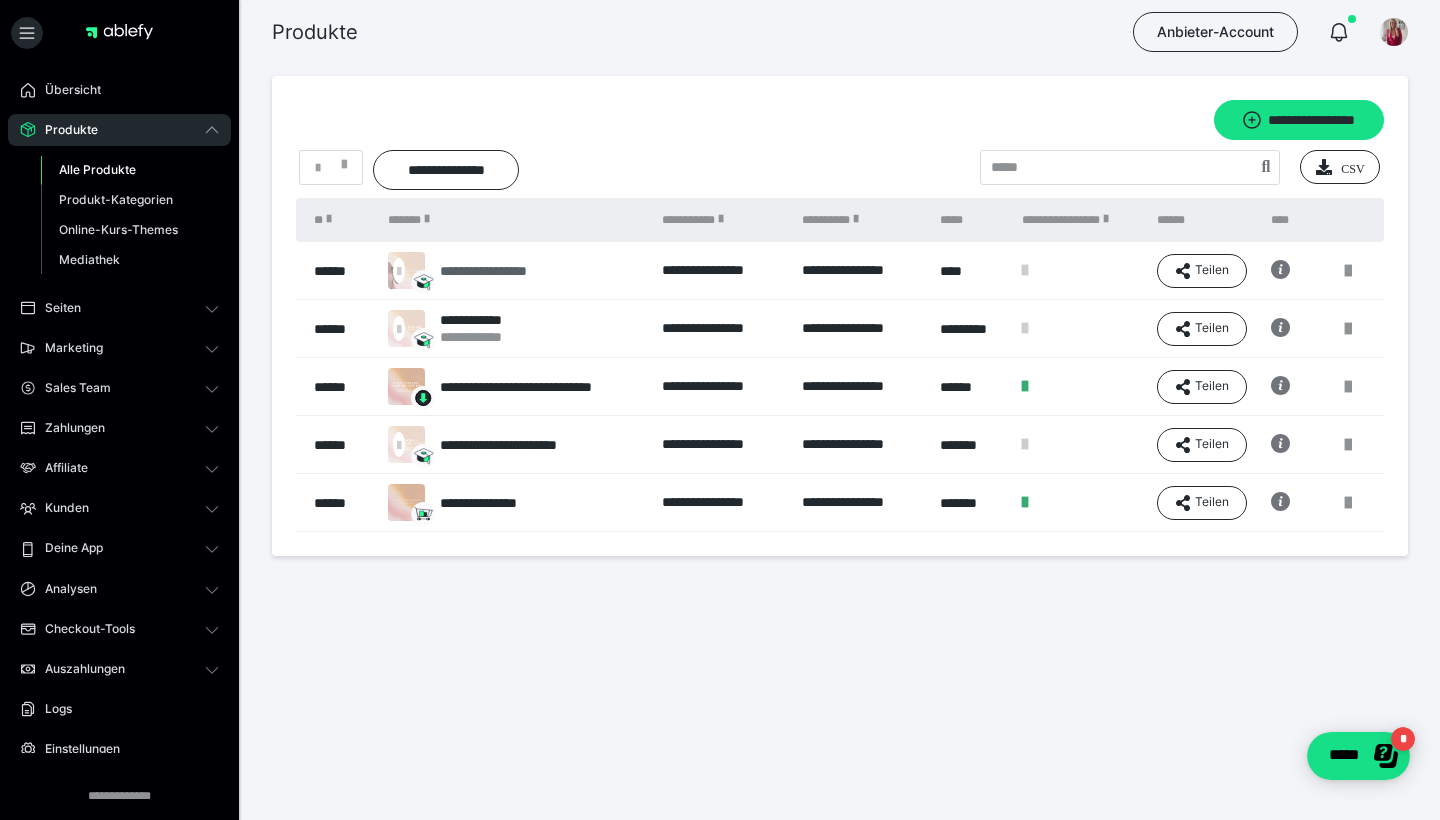 click on "**********" at bounding box center (504, 271) 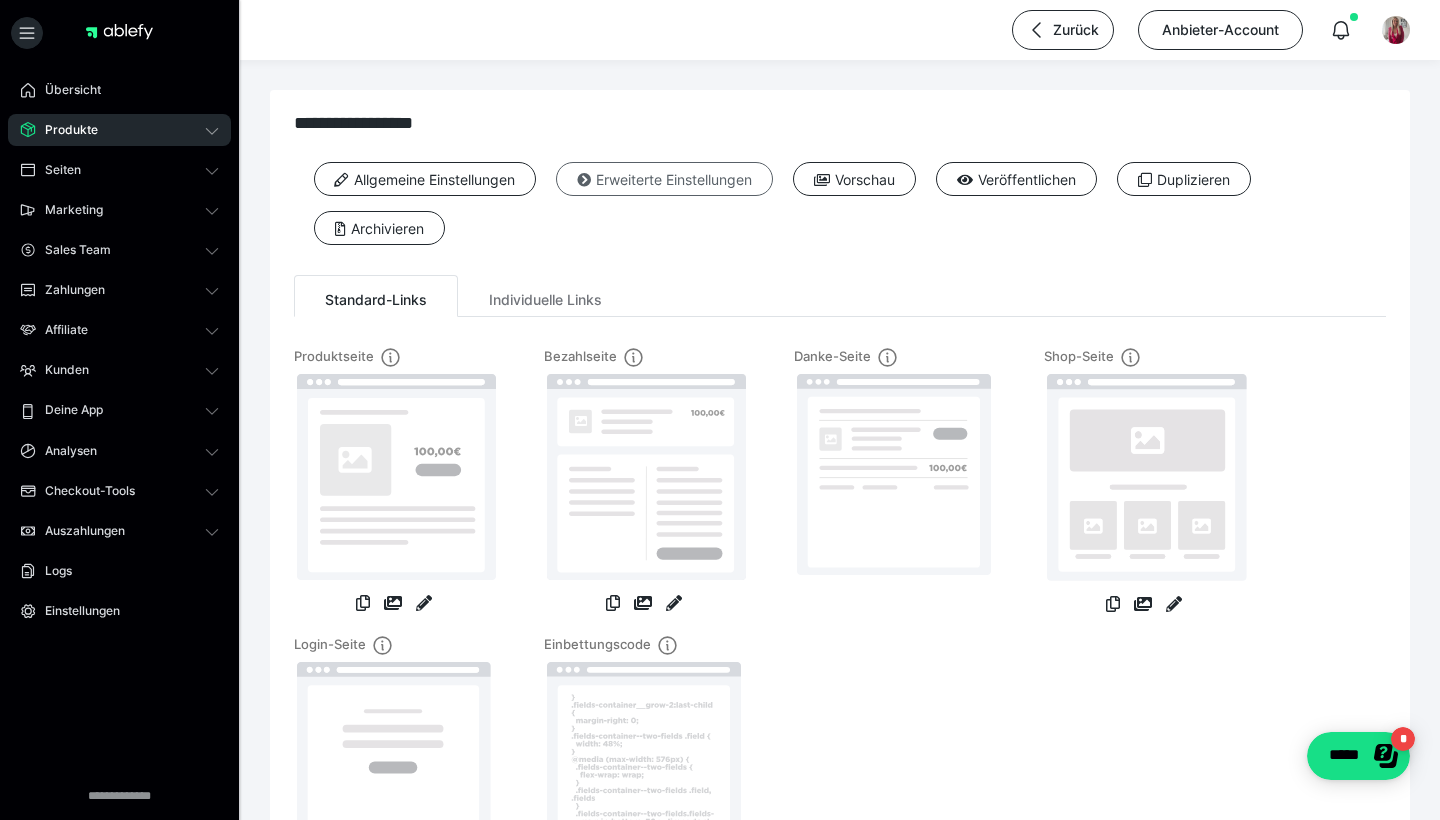 click on "Erweiterte Einstellungen" at bounding box center (664, 179) 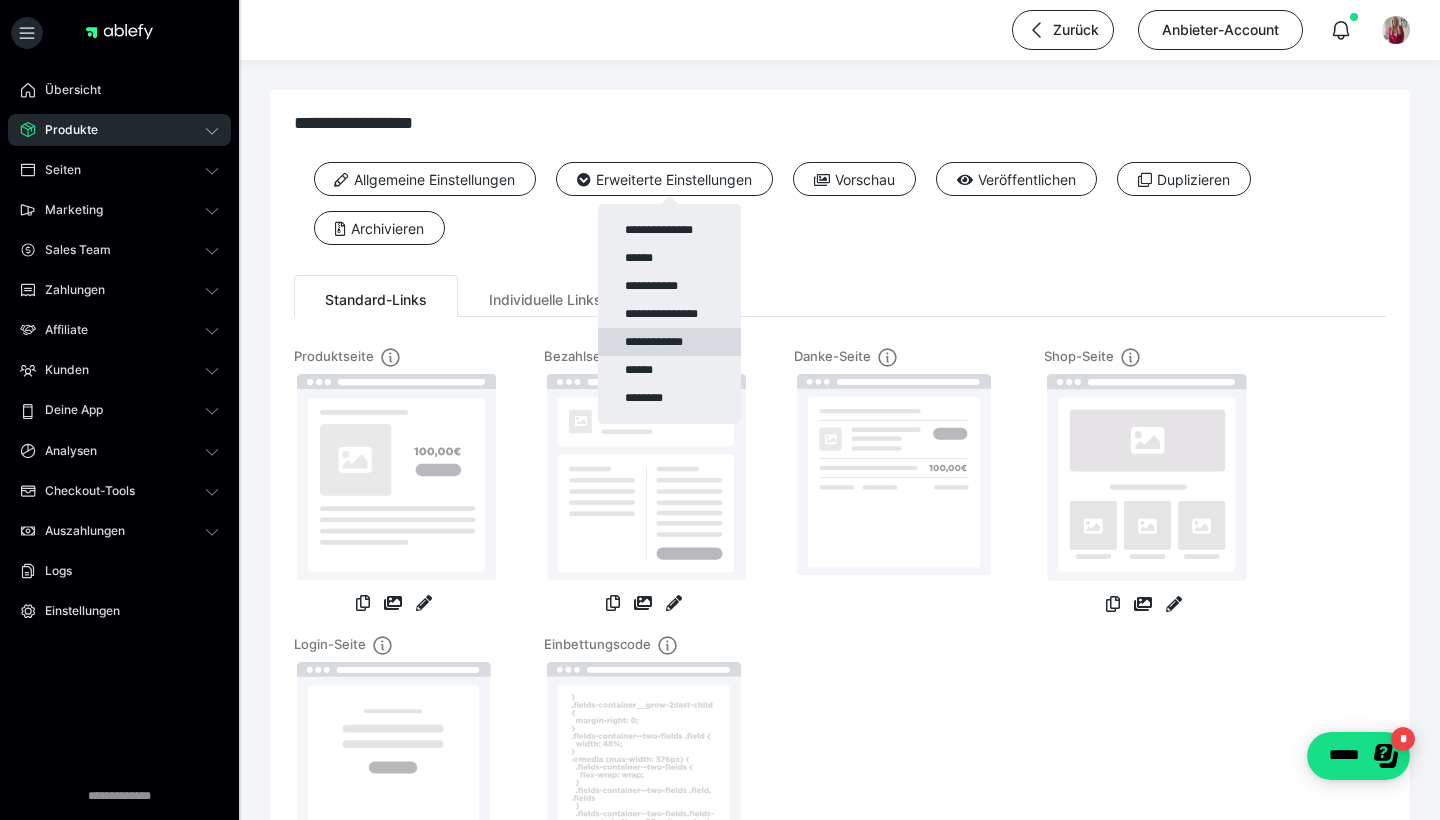 click on "**********" at bounding box center (669, 342) 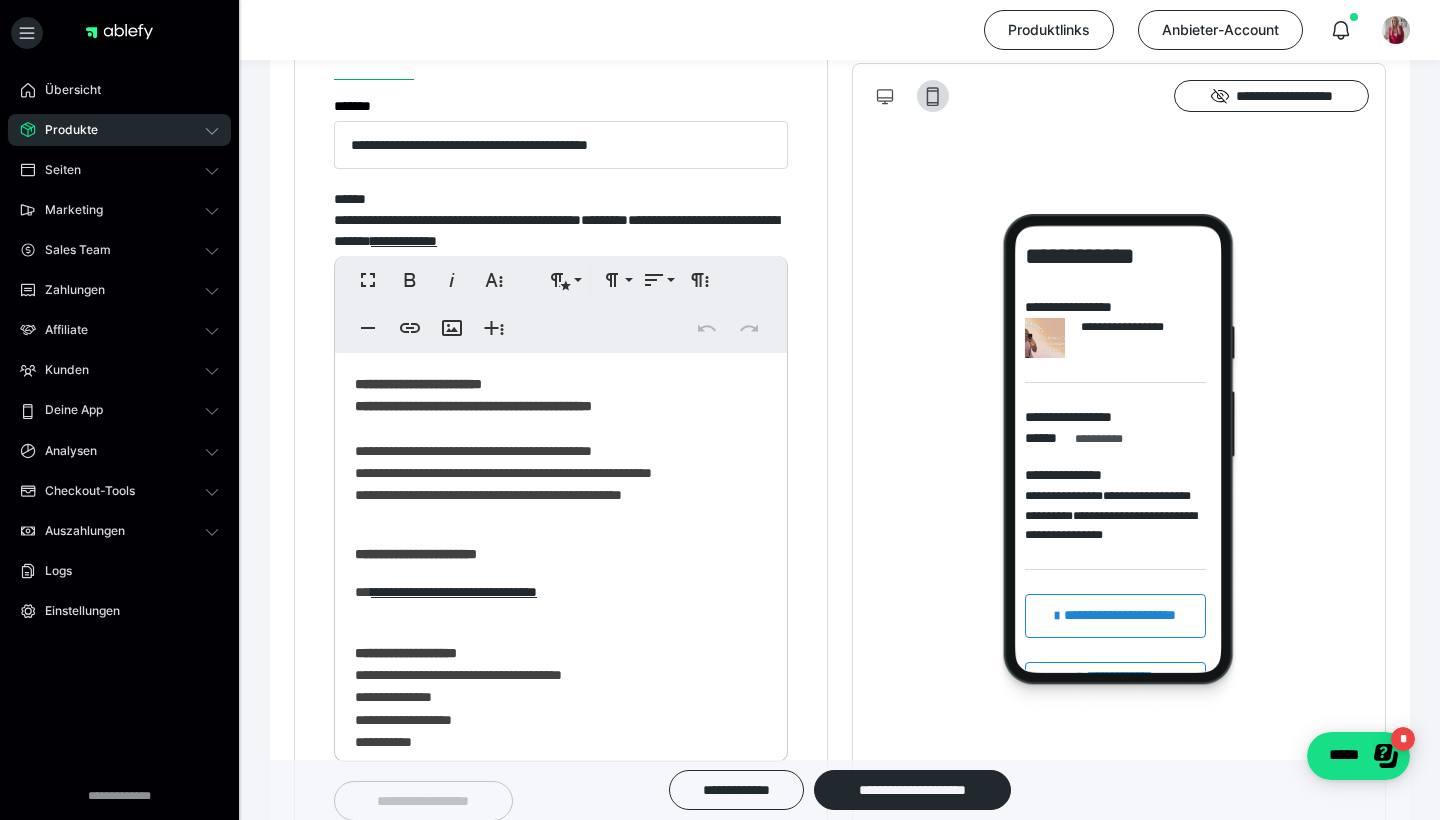 scroll, scrollTop: 1083, scrollLeft: 0, axis: vertical 